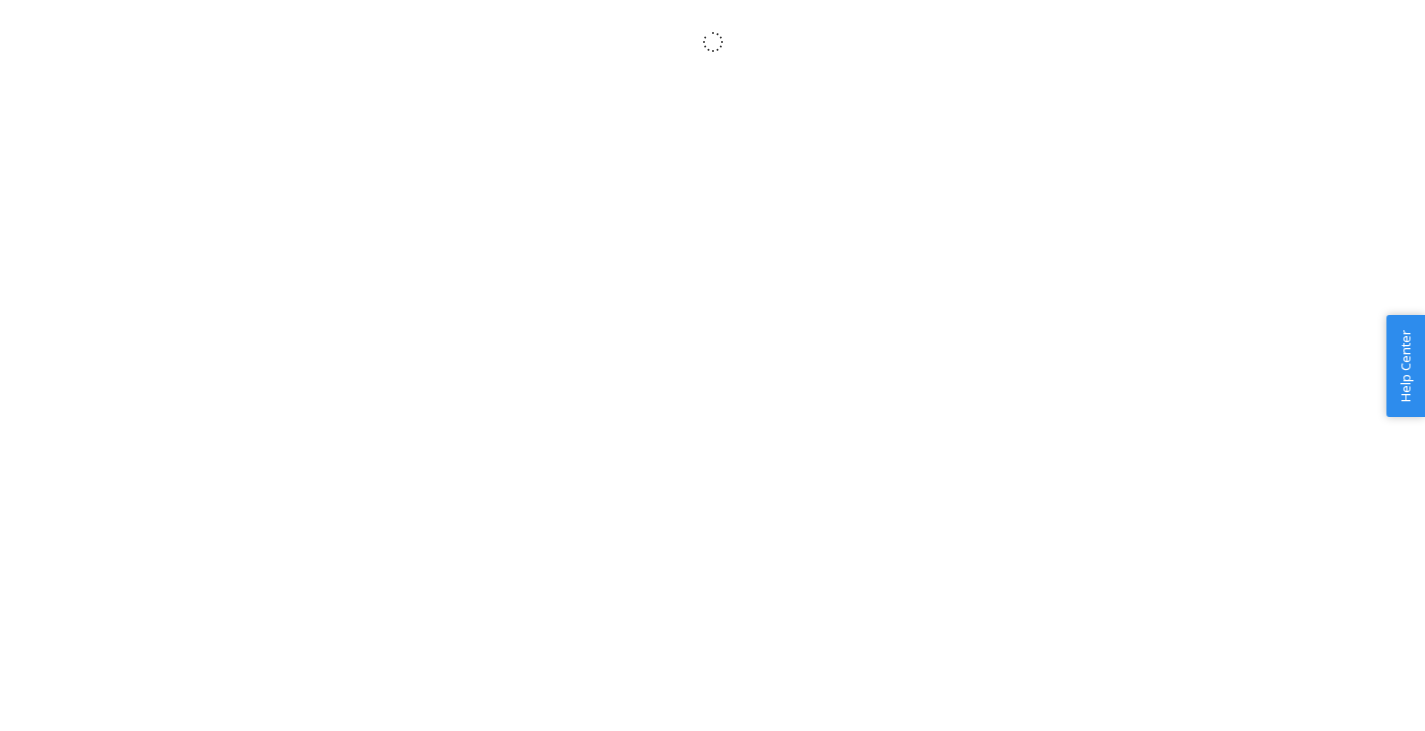 scroll, scrollTop: 0, scrollLeft: 0, axis: both 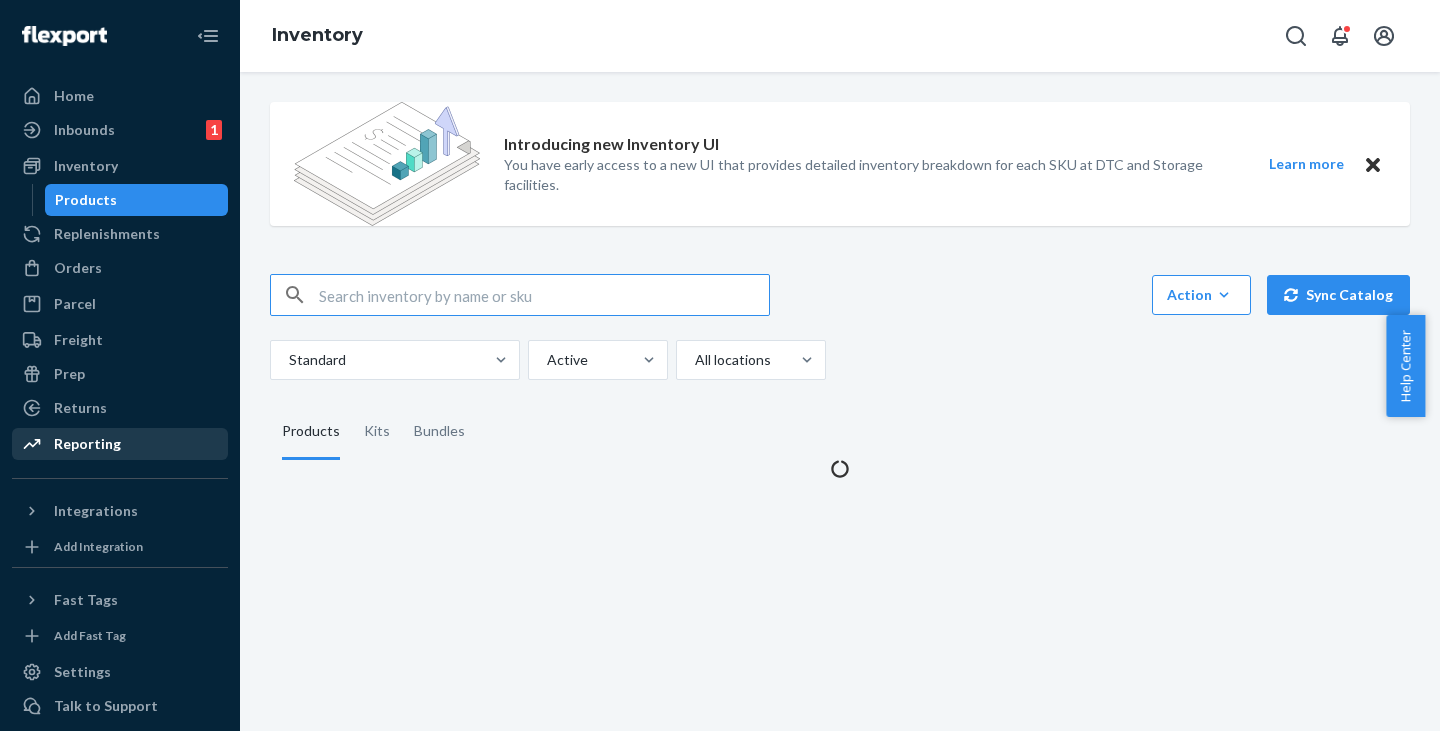 click on "Reporting" at bounding box center [87, 444] 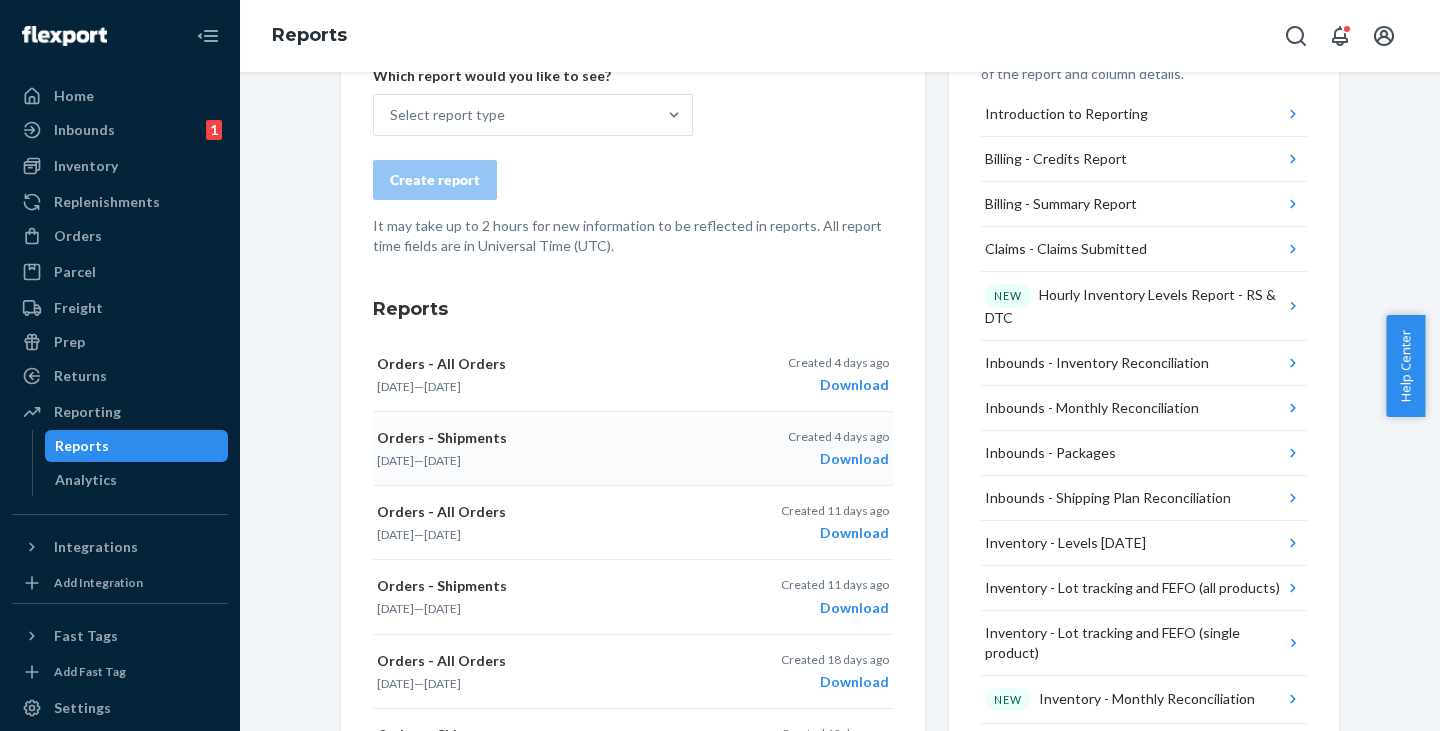 scroll, scrollTop: 200, scrollLeft: 0, axis: vertical 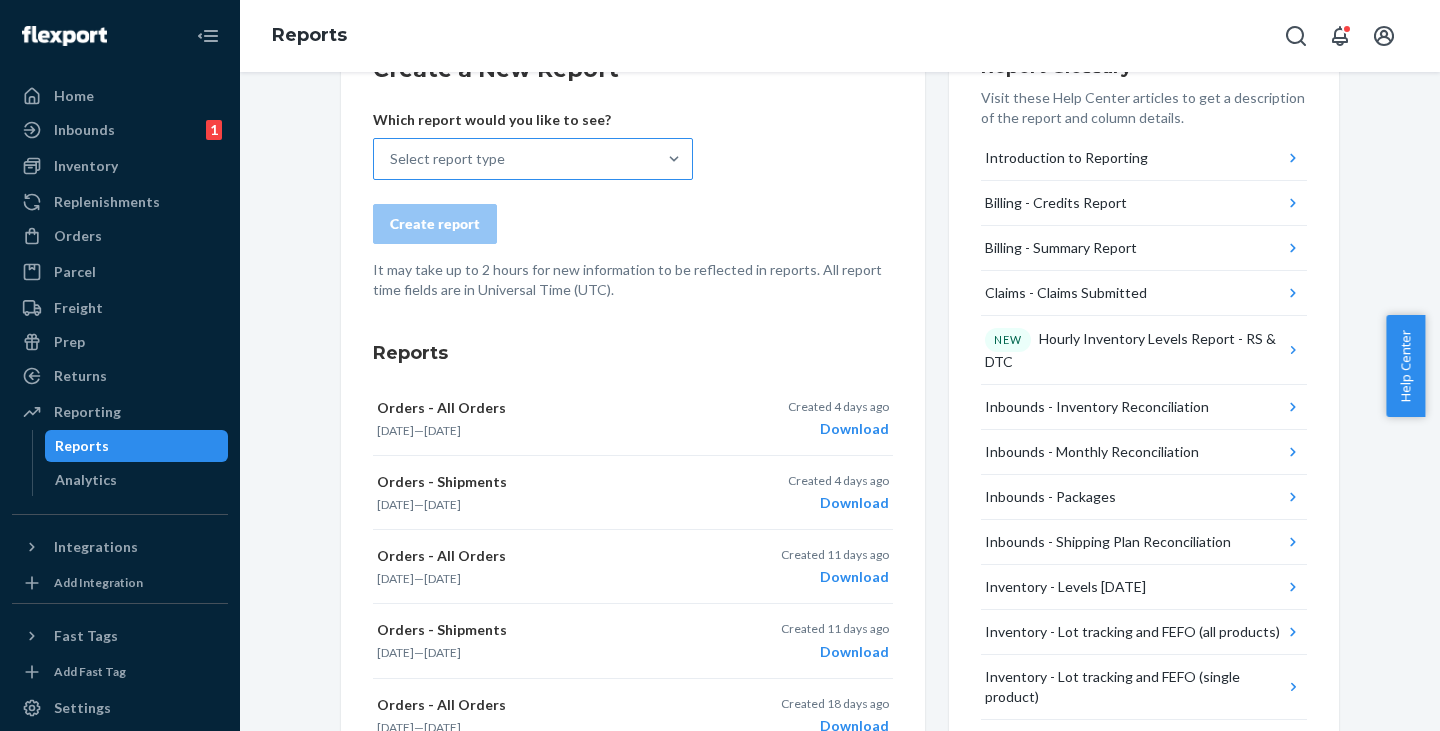 click on "Select report type" at bounding box center (515, 159) 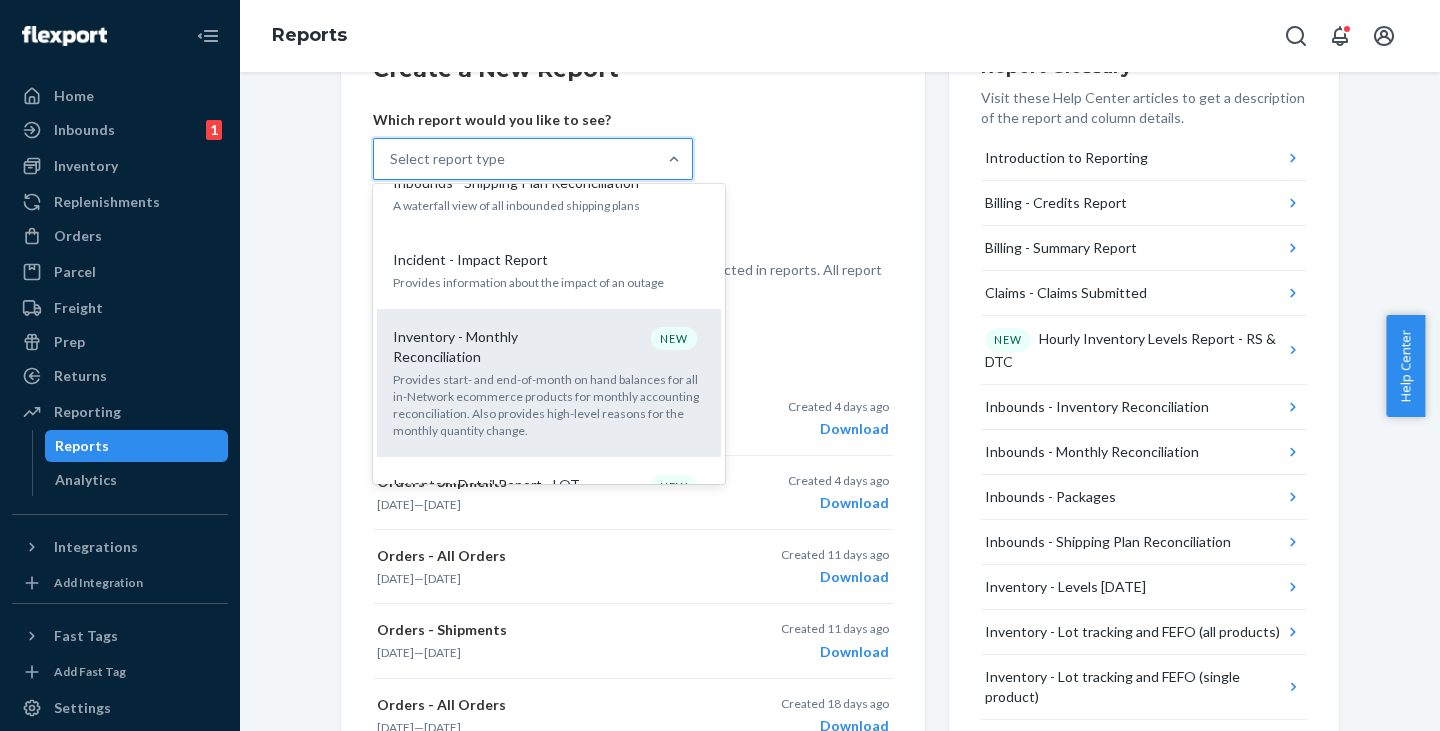 scroll, scrollTop: 700, scrollLeft: 0, axis: vertical 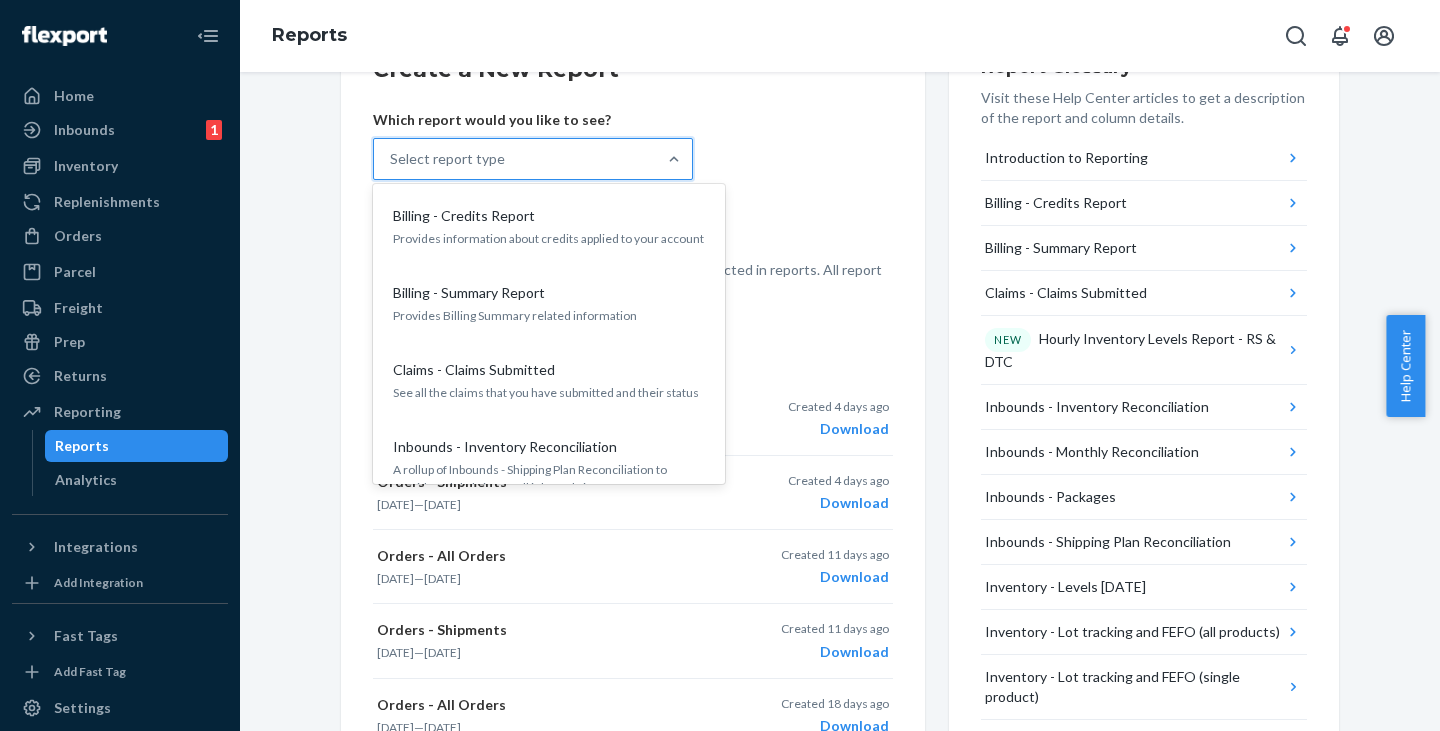click on "Select report type" at bounding box center [515, 159] 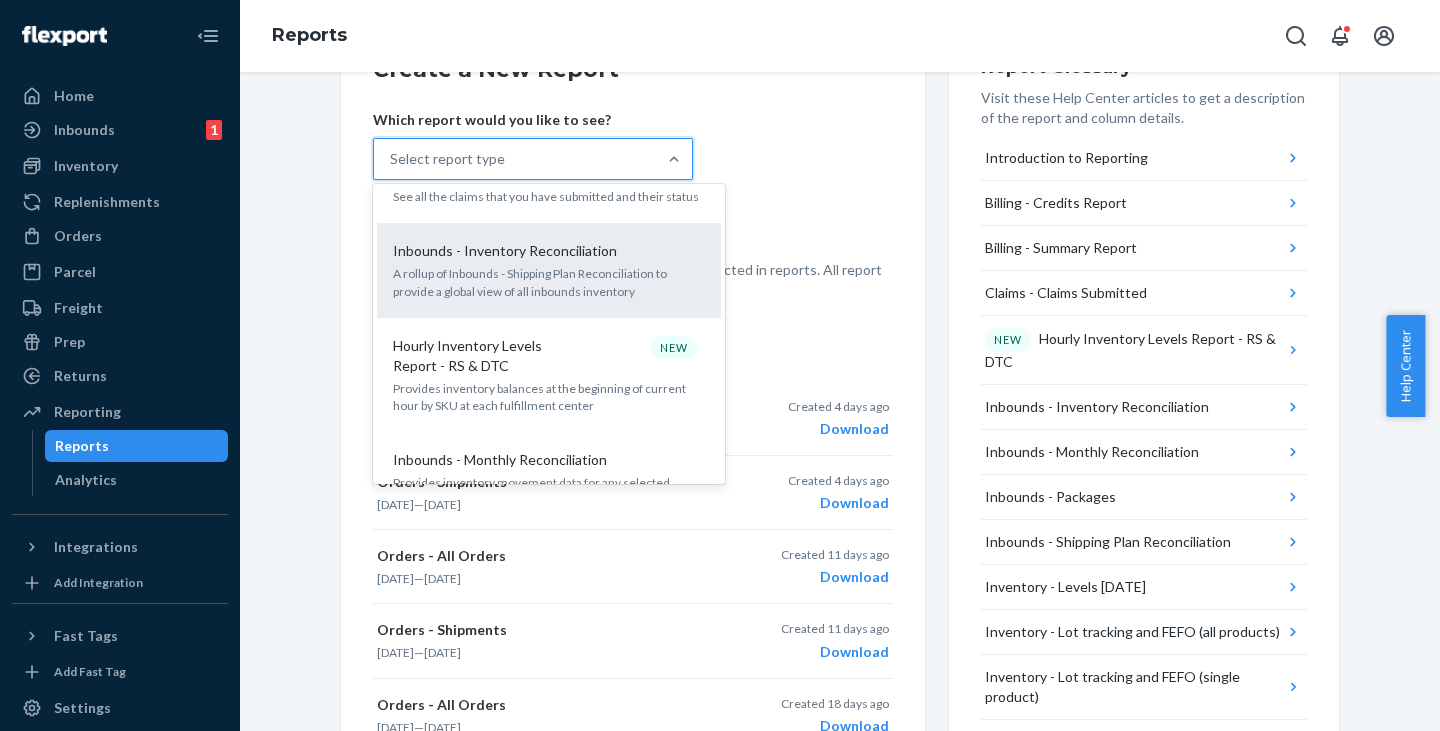 scroll, scrollTop: 200, scrollLeft: 0, axis: vertical 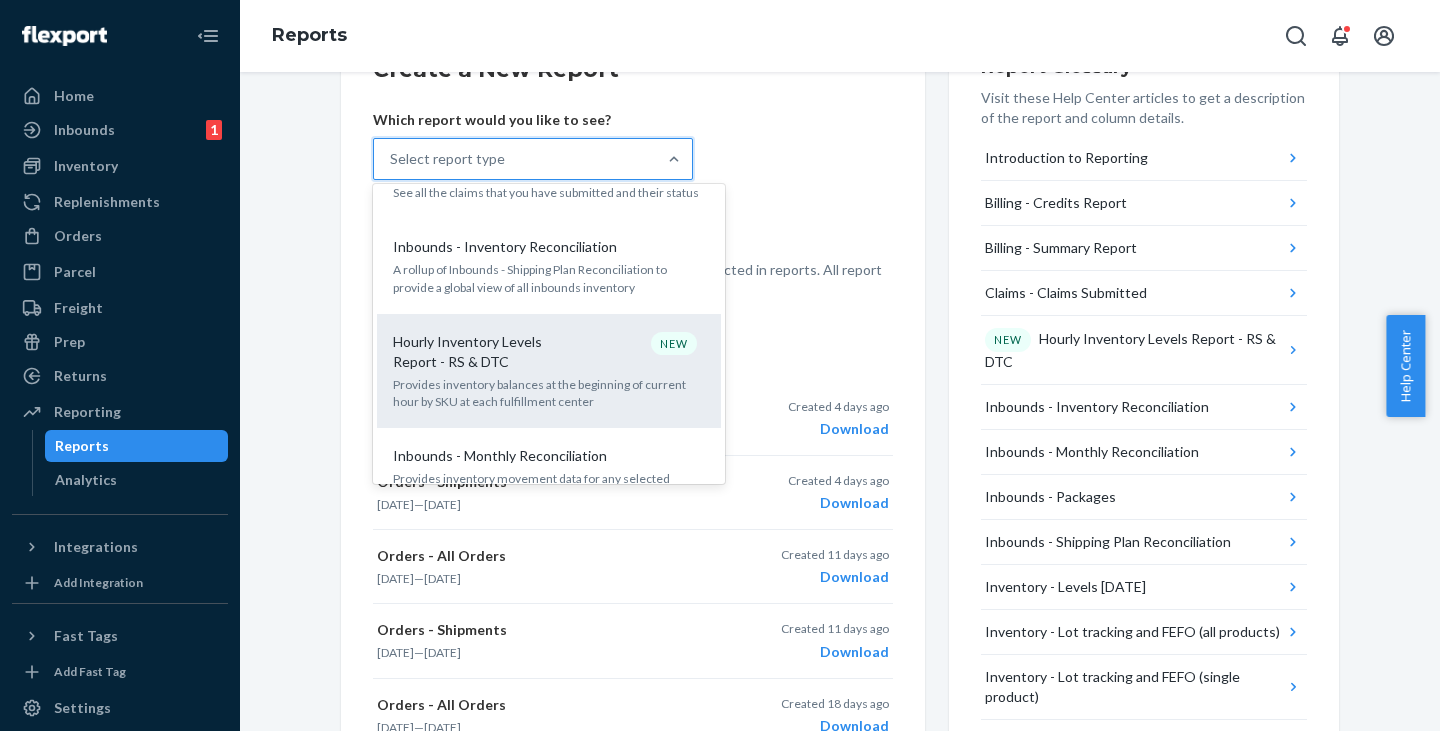 click on "Provides inventory balances at the beginning of current hour by SKU at each fulfillment center" at bounding box center (549, 393) 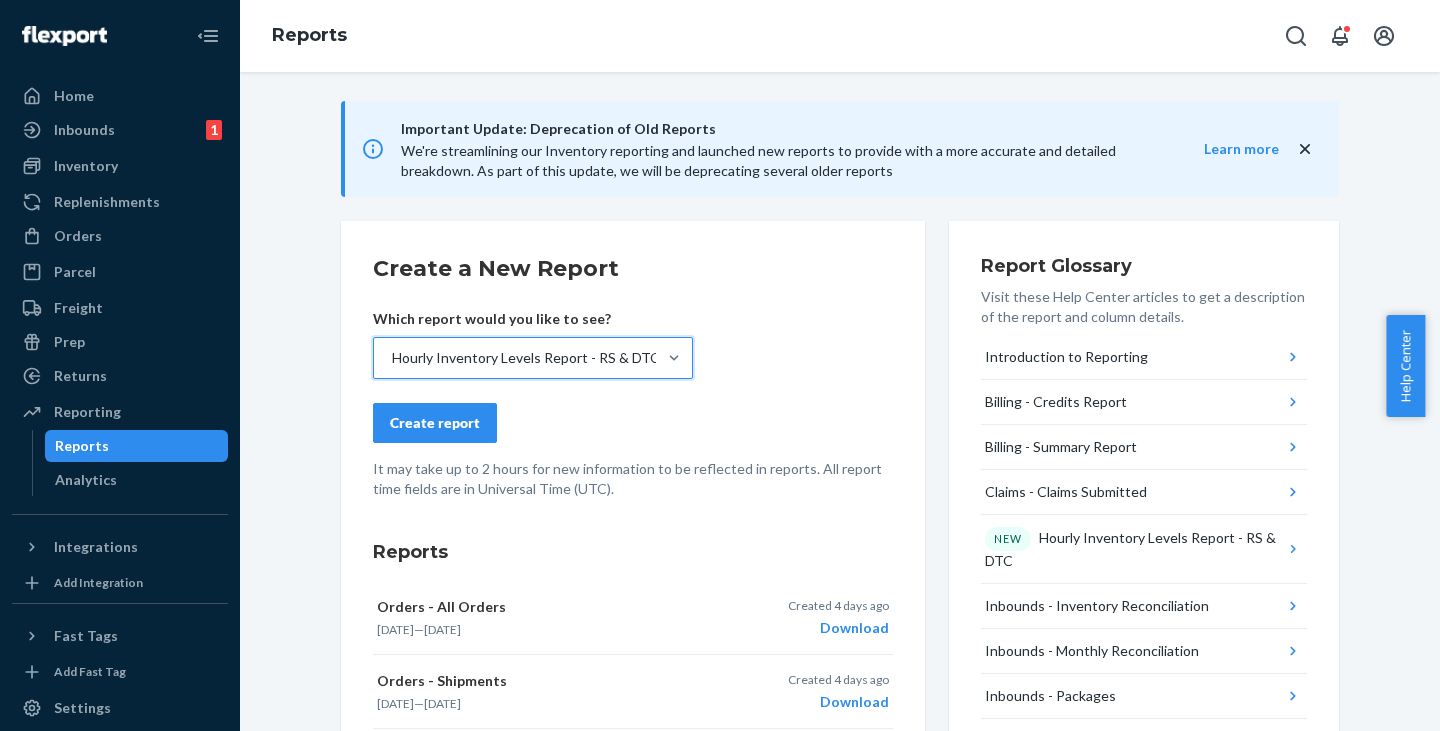 scroll, scrollTop: 0, scrollLeft: 0, axis: both 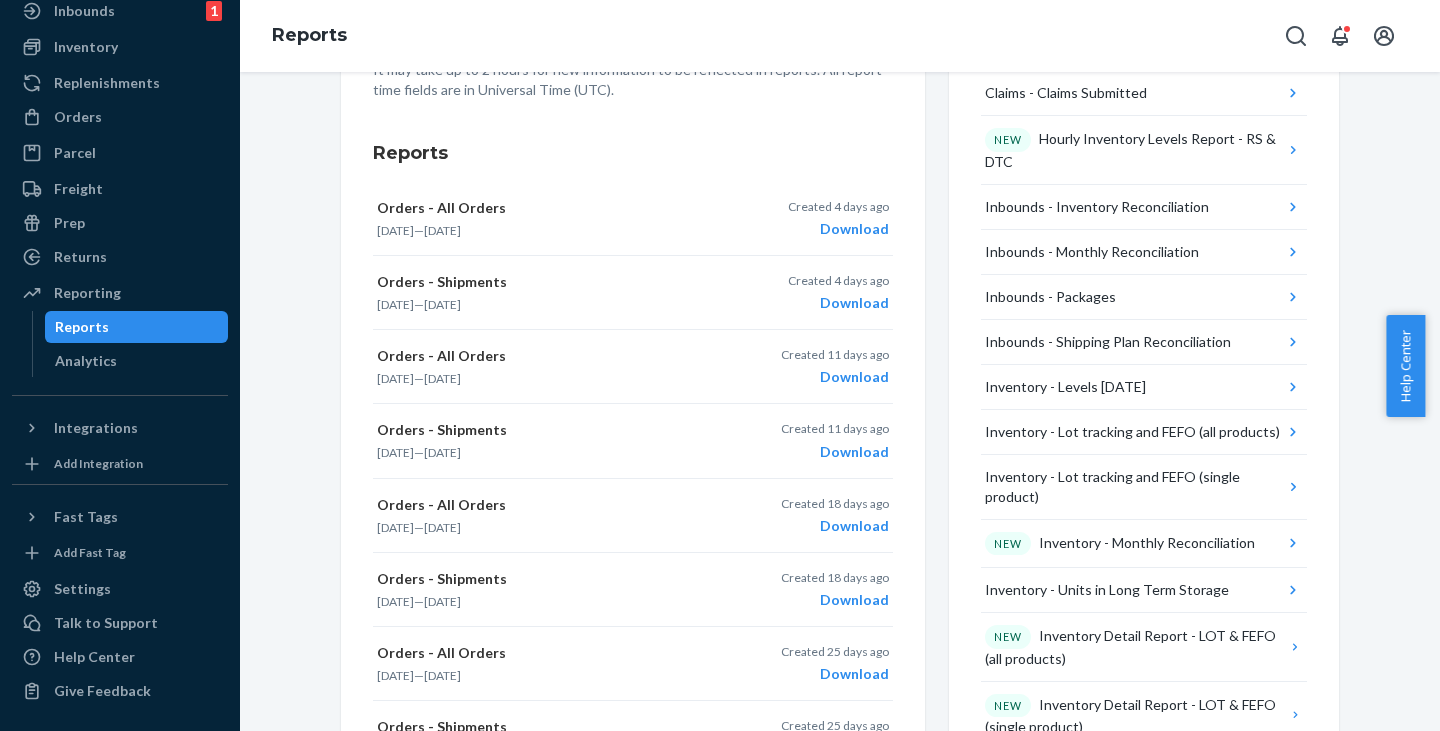 click on "Important Update: Deprecation of Old Reports We're streamlining our Inventory reporting and launched new reports to provide with a more accurate and detailed breakdown. As part of this update, we will be deprecating several older reports Learn more Create a New Report Which report would you like to see? Hourly Inventory Levels Report - RS & DTC Create report It may take up to 2 hours for new information to be reflected in reports. All report time fields are in Universal Time (UTC). Reports Orders - All Orders Jun 30, 2025  —  Jul 6, 2025 Created   4 days   ago Download Orders - Shipments Jun 16, 2025  —  Jun 22, 2025 Created   4 days   ago Download Orders - All Orders Jun 23, 2025  —  Jun 29, 2025 Created   11 days   ago Download Orders - Shipments Jun 9, 2025  —  Jun 15, 2025 Created   11 days   ago Download Orders - All Orders Jun 16, 2025  —  Jun 22, 2025 Created   18 days   ago Download Orders - Shipments Jun 2, 2025  —  Jun 8, 2025 Created   18 days   ago Download Orders - All Orders  —" at bounding box center [840, 645] 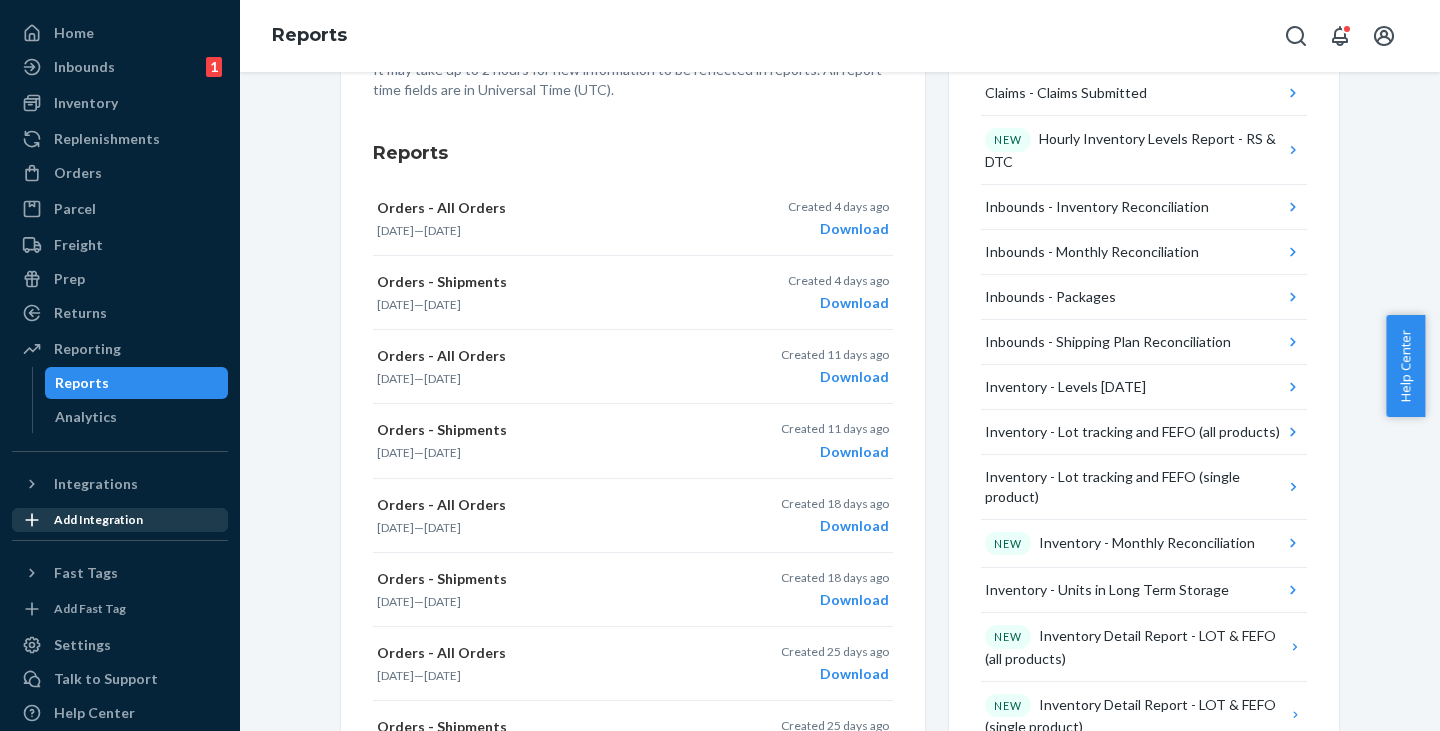 scroll, scrollTop: 19, scrollLeft: 0, axis: vertical 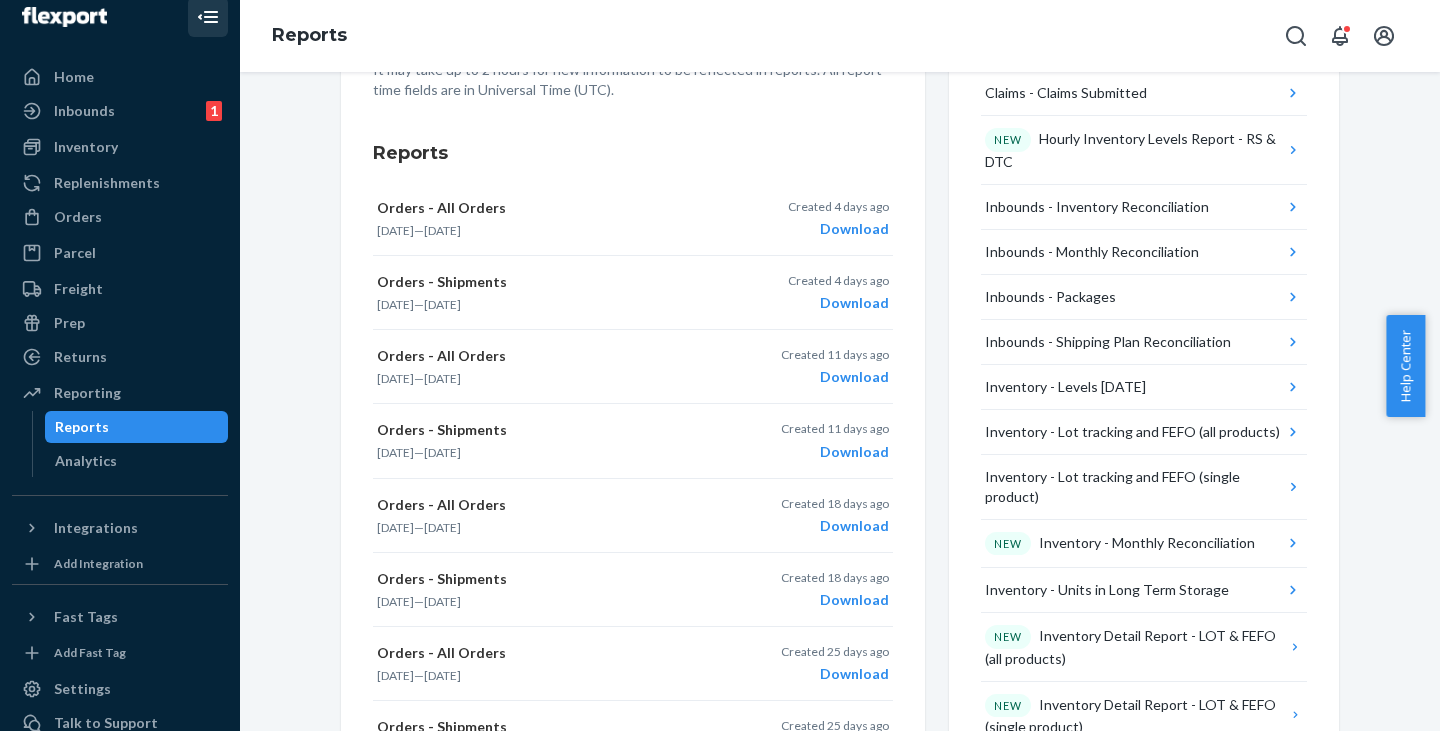 click 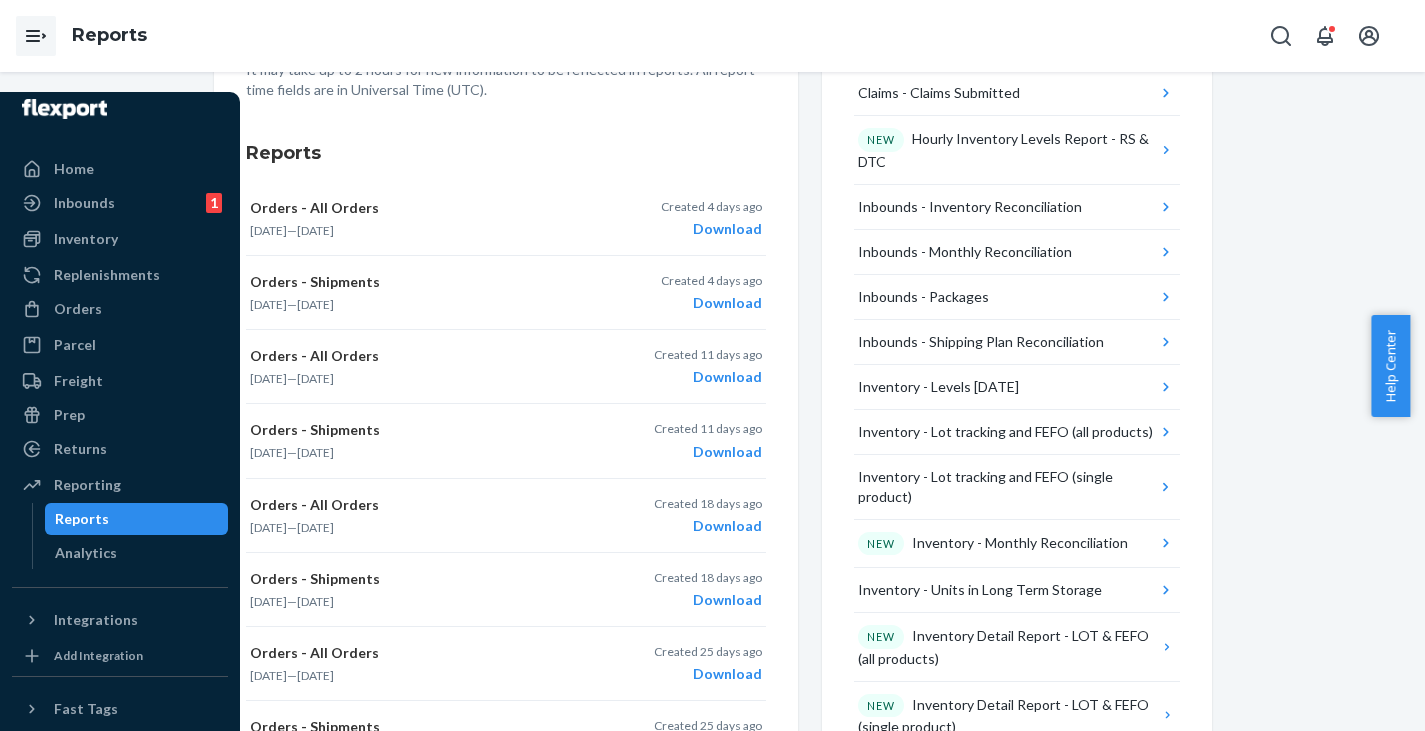 click 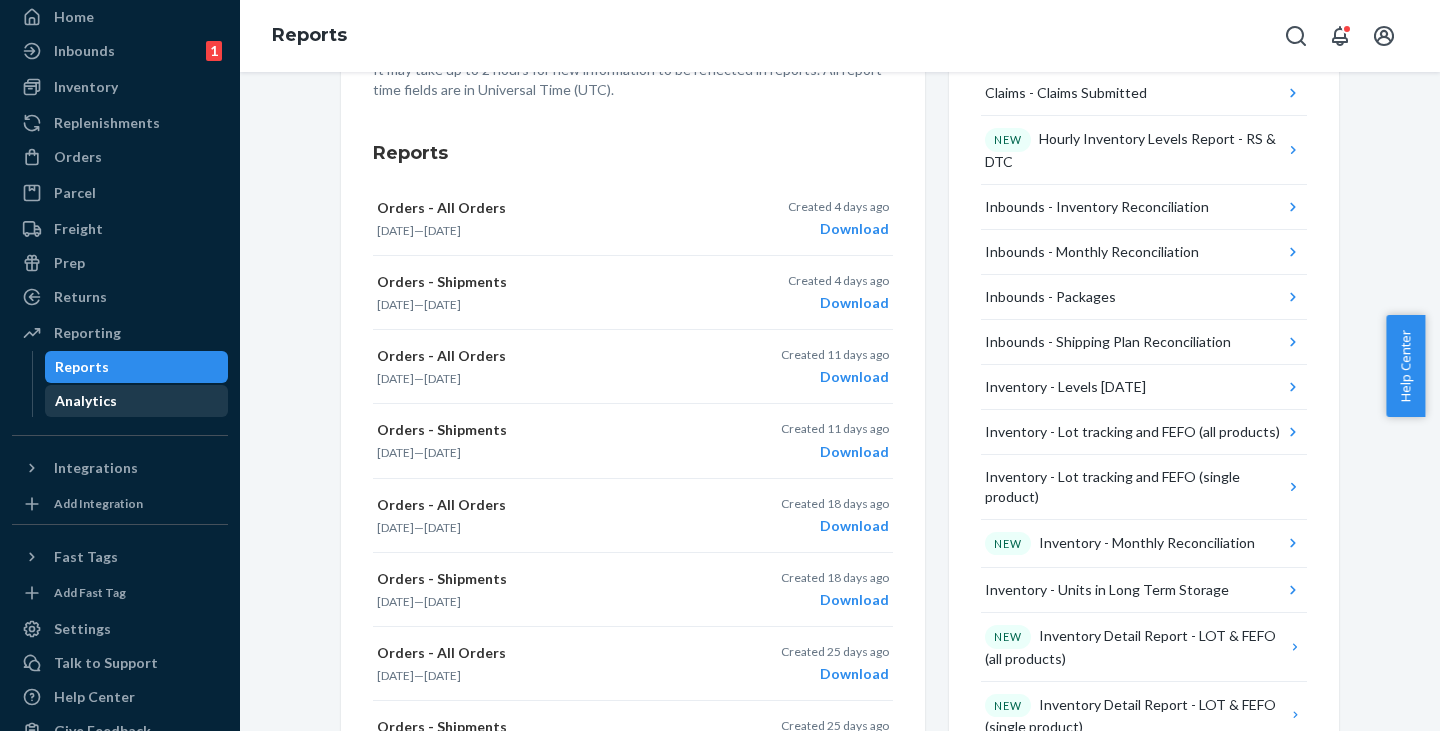 scroll, scrollTop: 119, scrollLeft: 0, axis: vertical 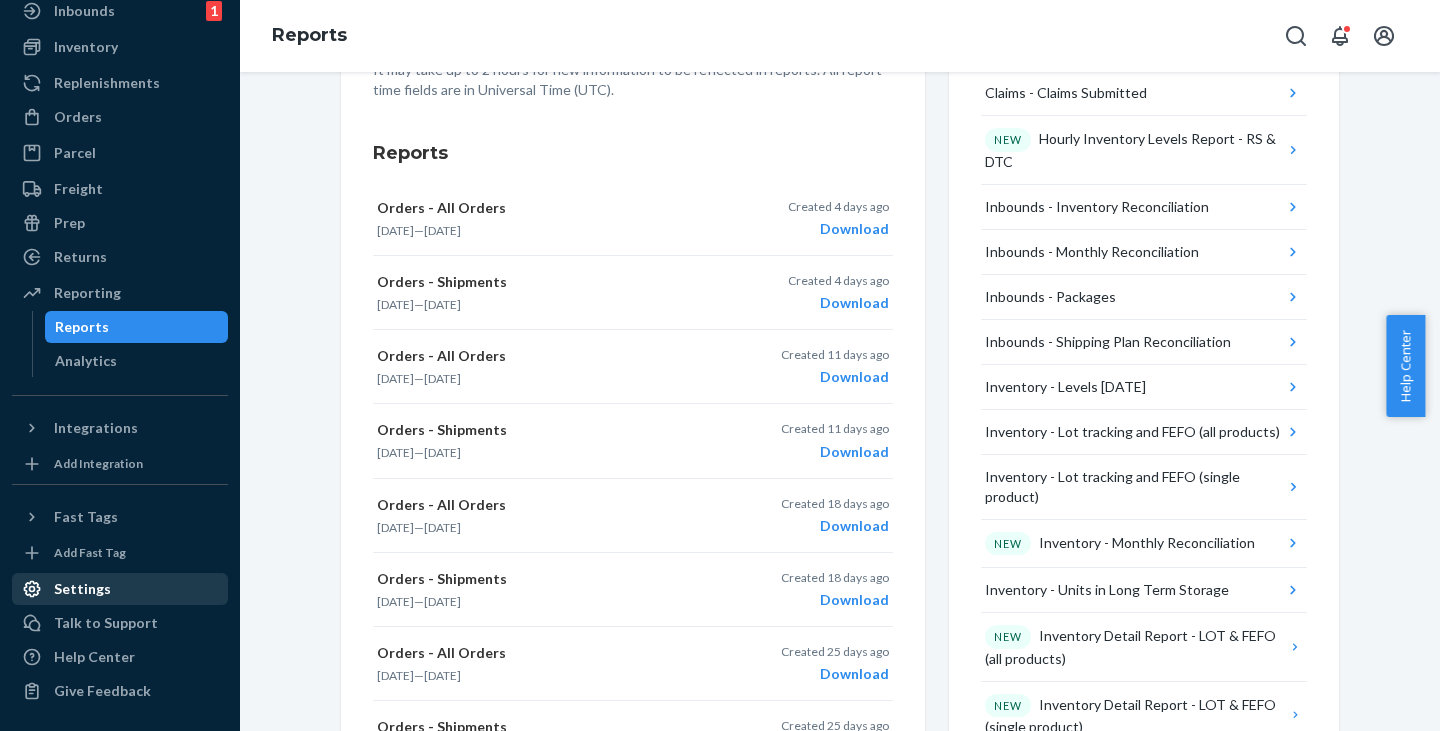 click on "Settings" at bounding box center [120, 589] 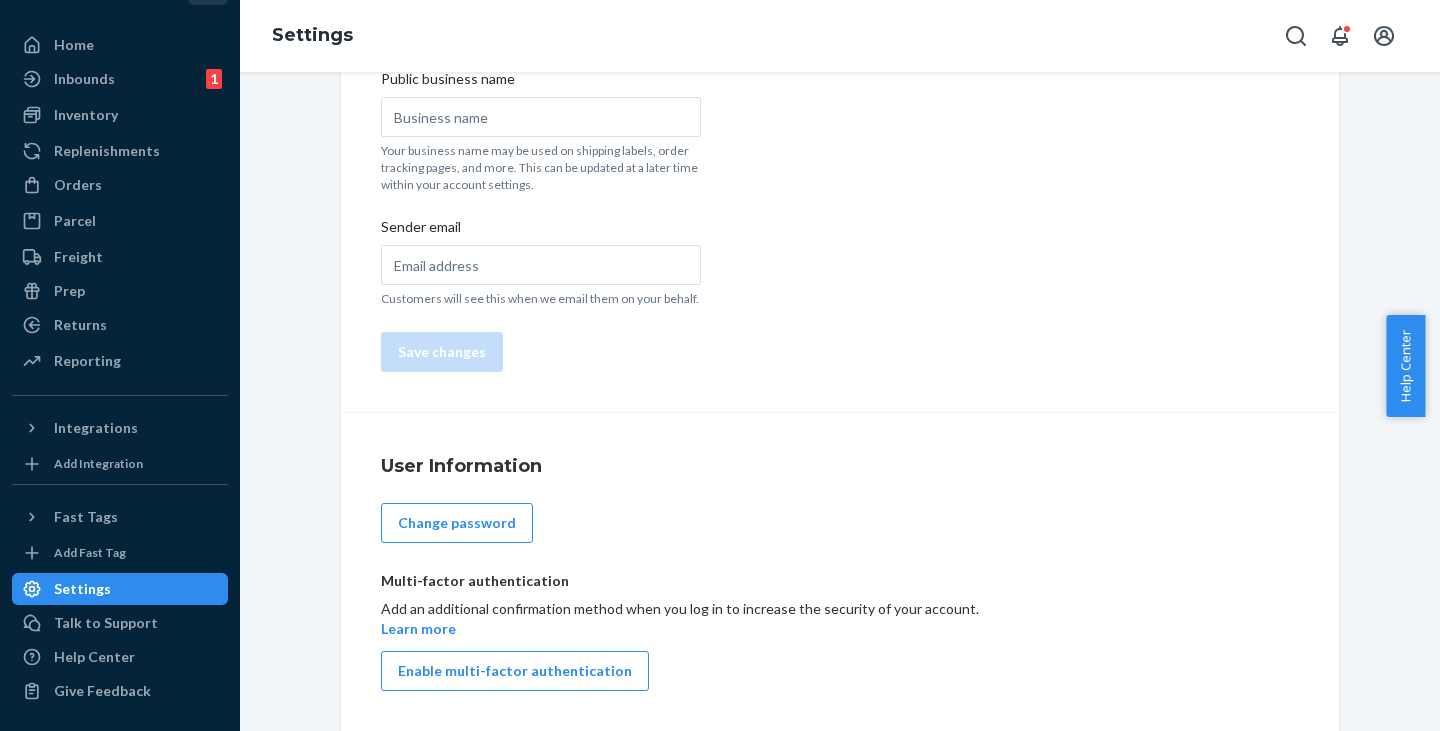 type on "contact@getboomba.com" 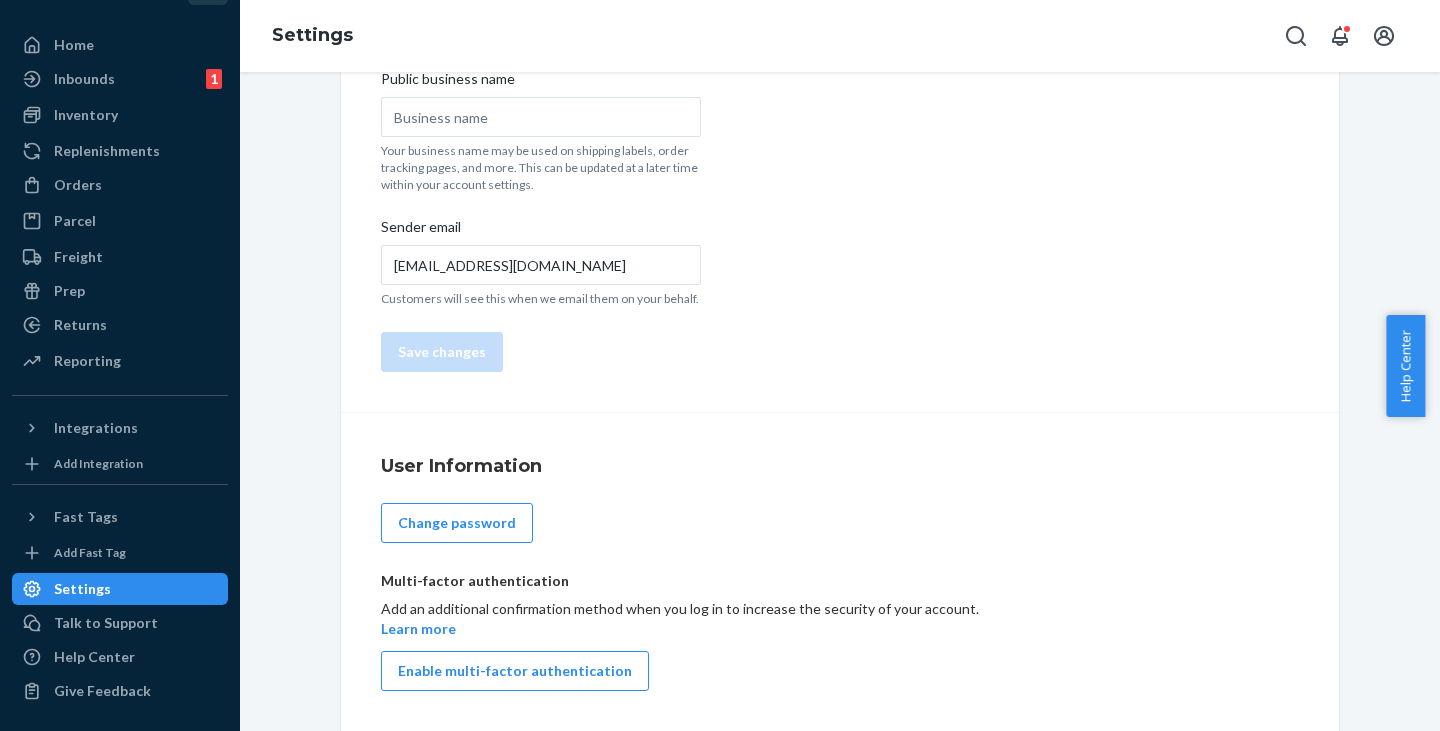 scroll, scrollTop: 54, scrollLeft: 0, axis: vertical 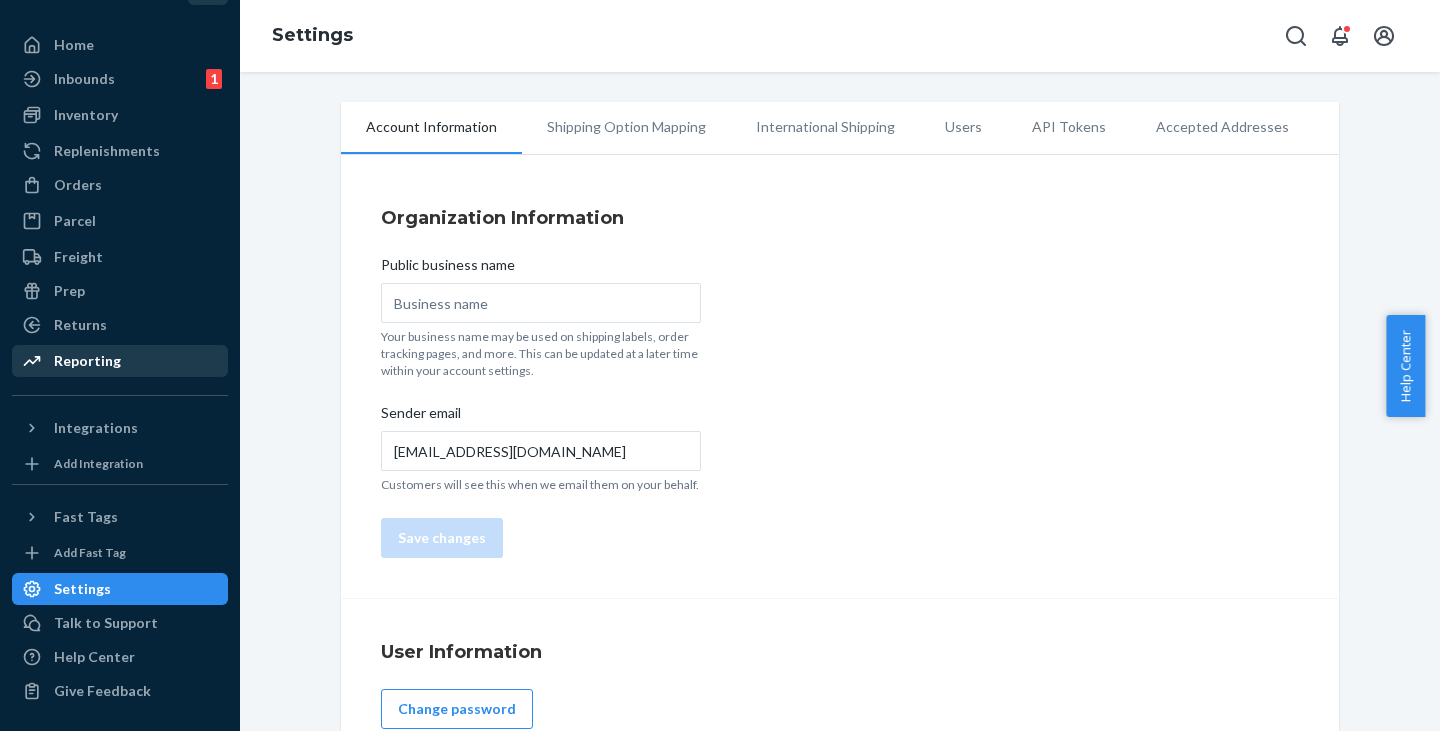 click on "Reporting" at bounding box center [87, 361] 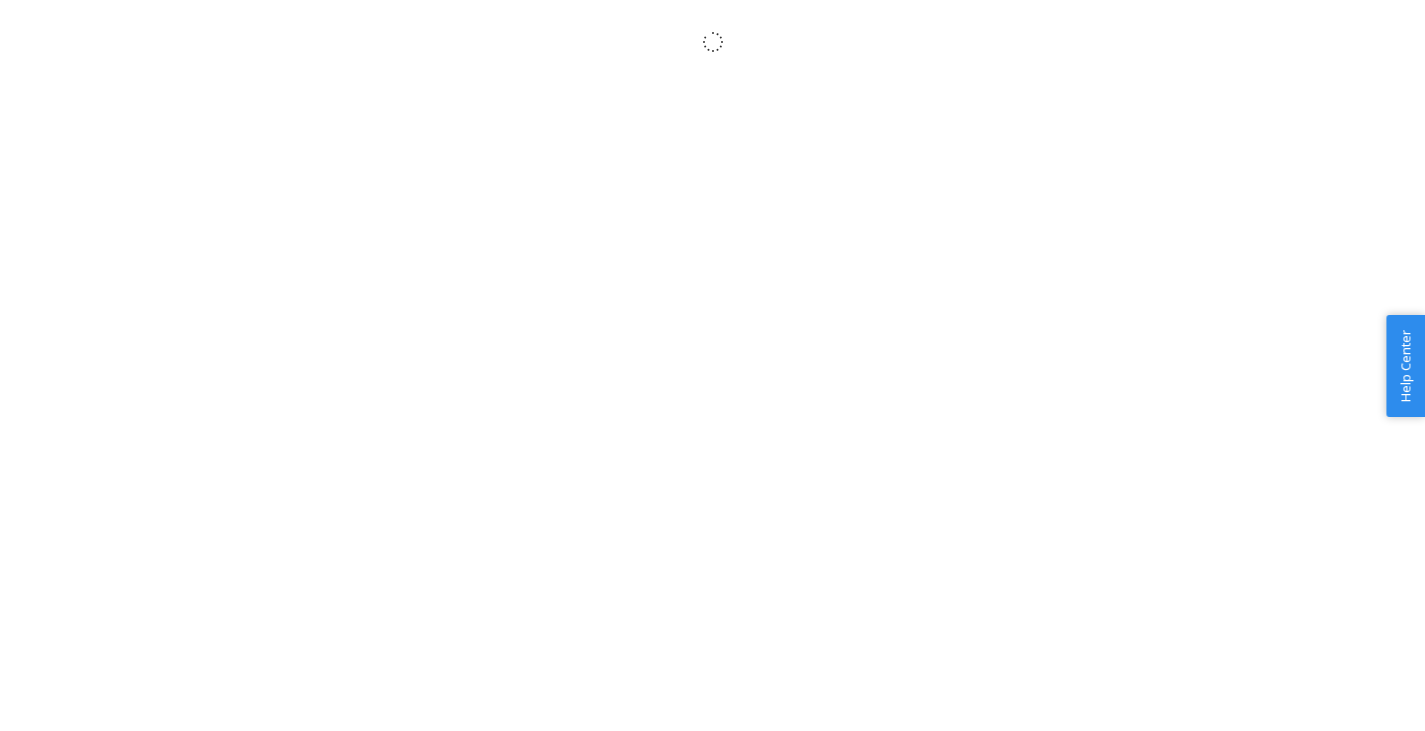 scroll, scrollTop: 0, scrollLeft: 0, axis: both 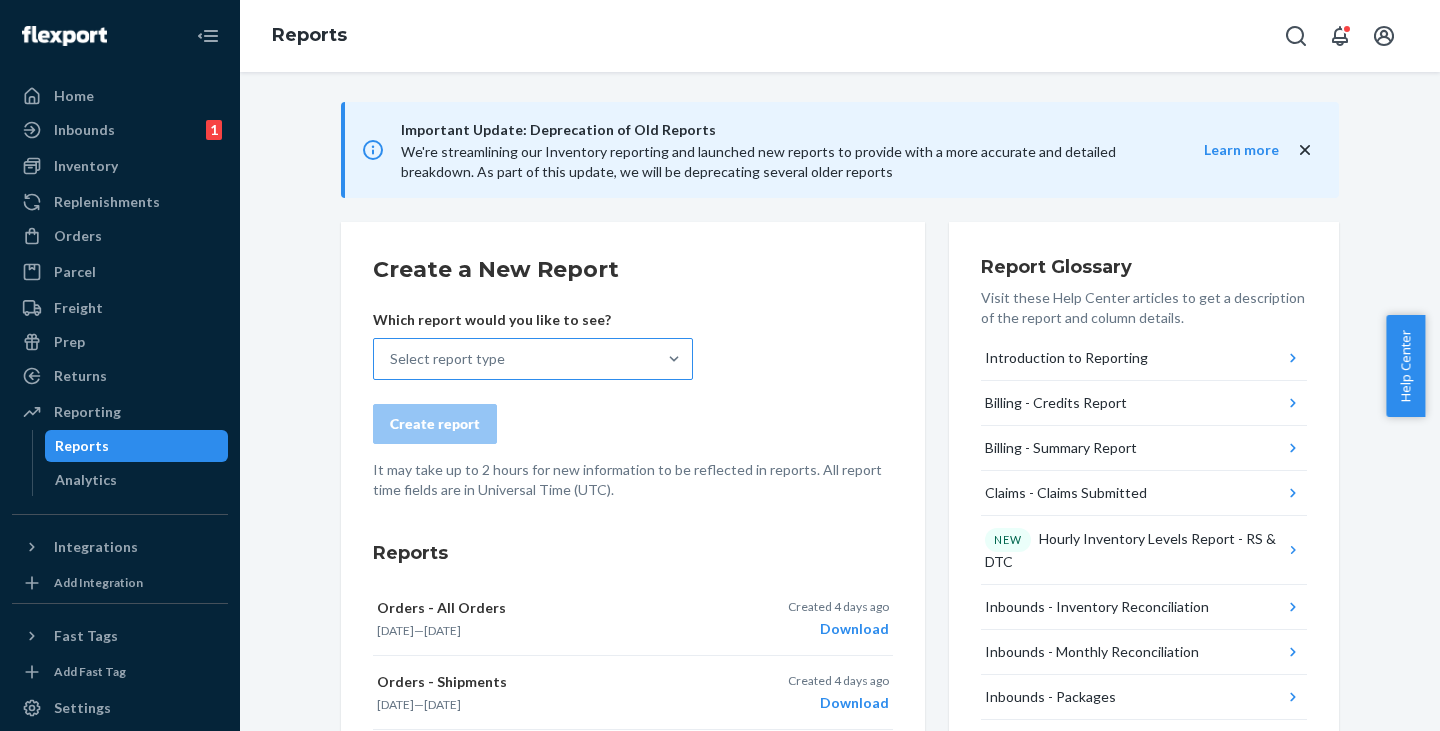 click on "Select report type" at bounding box center [515, 359] 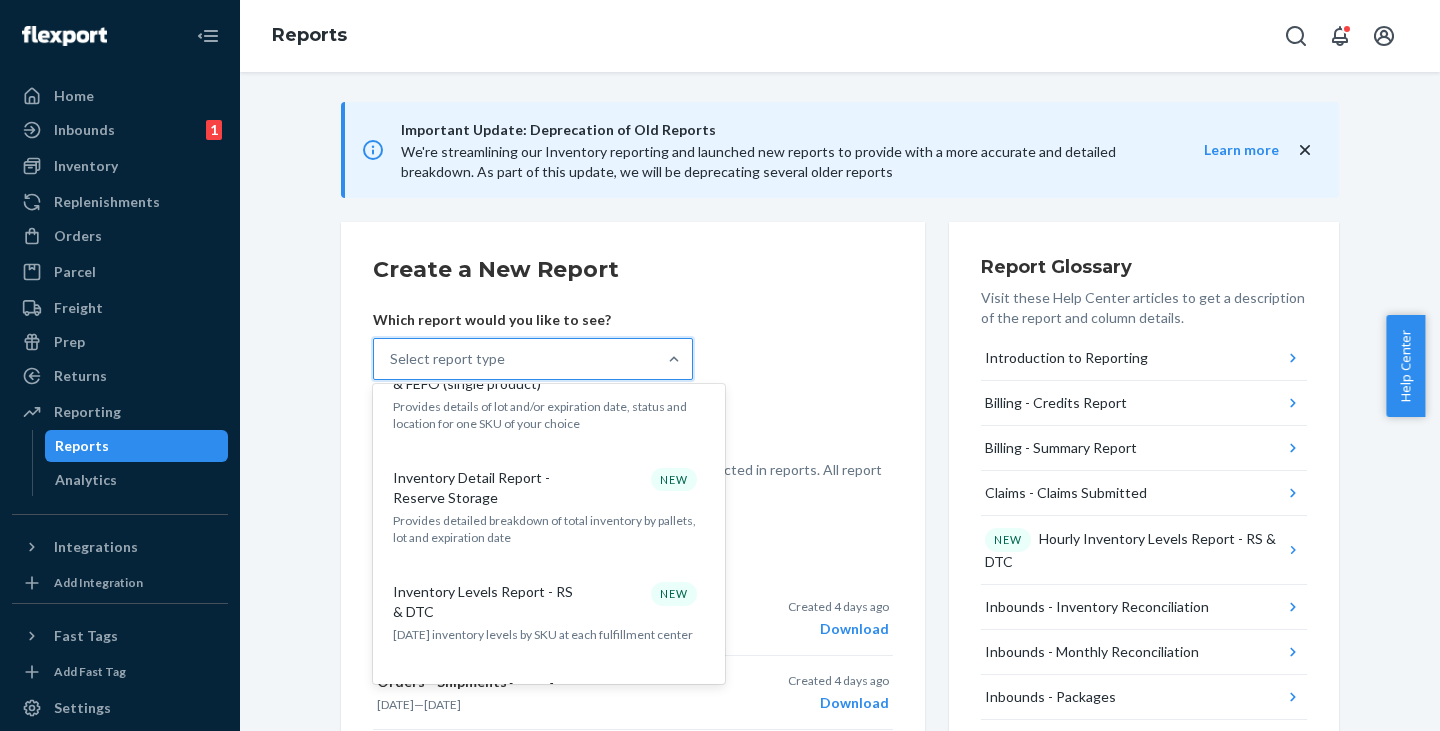 scroll, scrollTop: 1100, scrollLeft: 0, axis: vertical 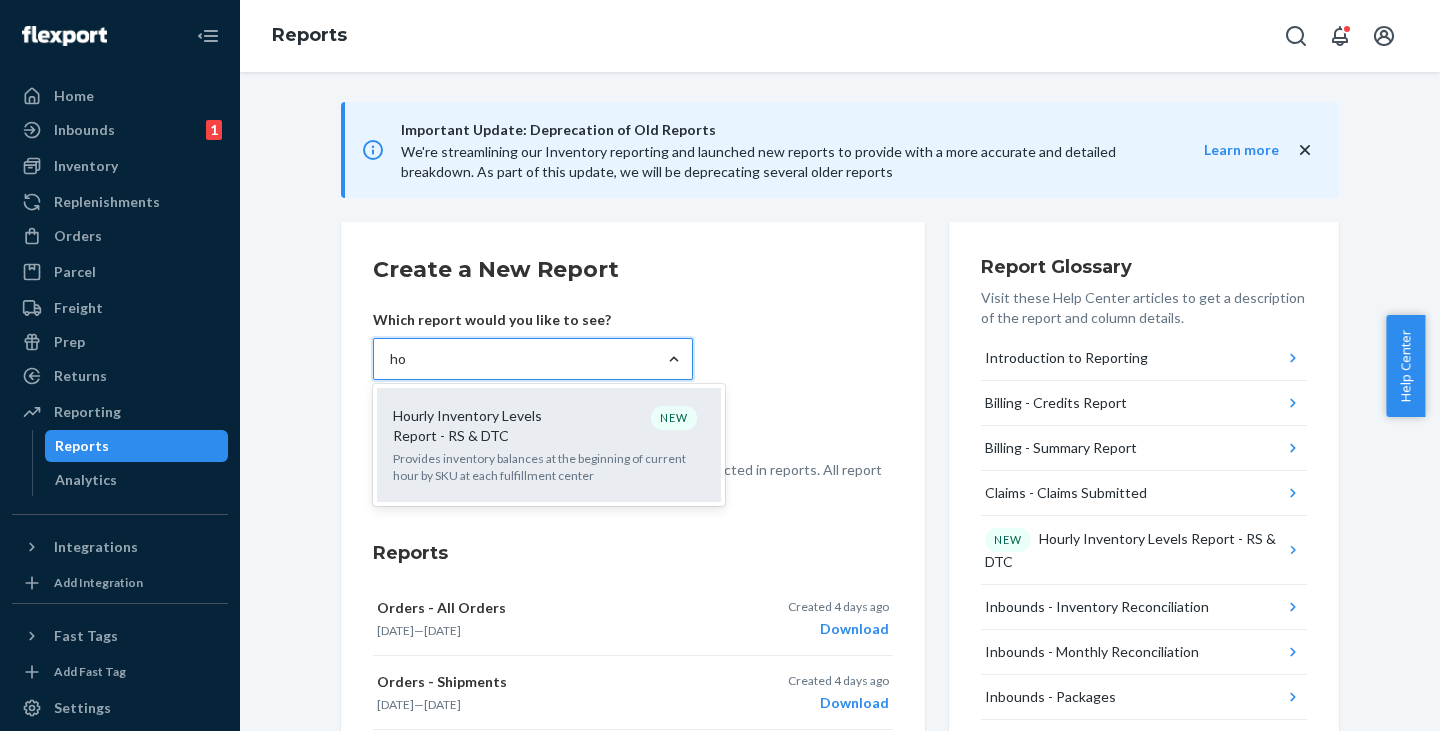 type on "hou" 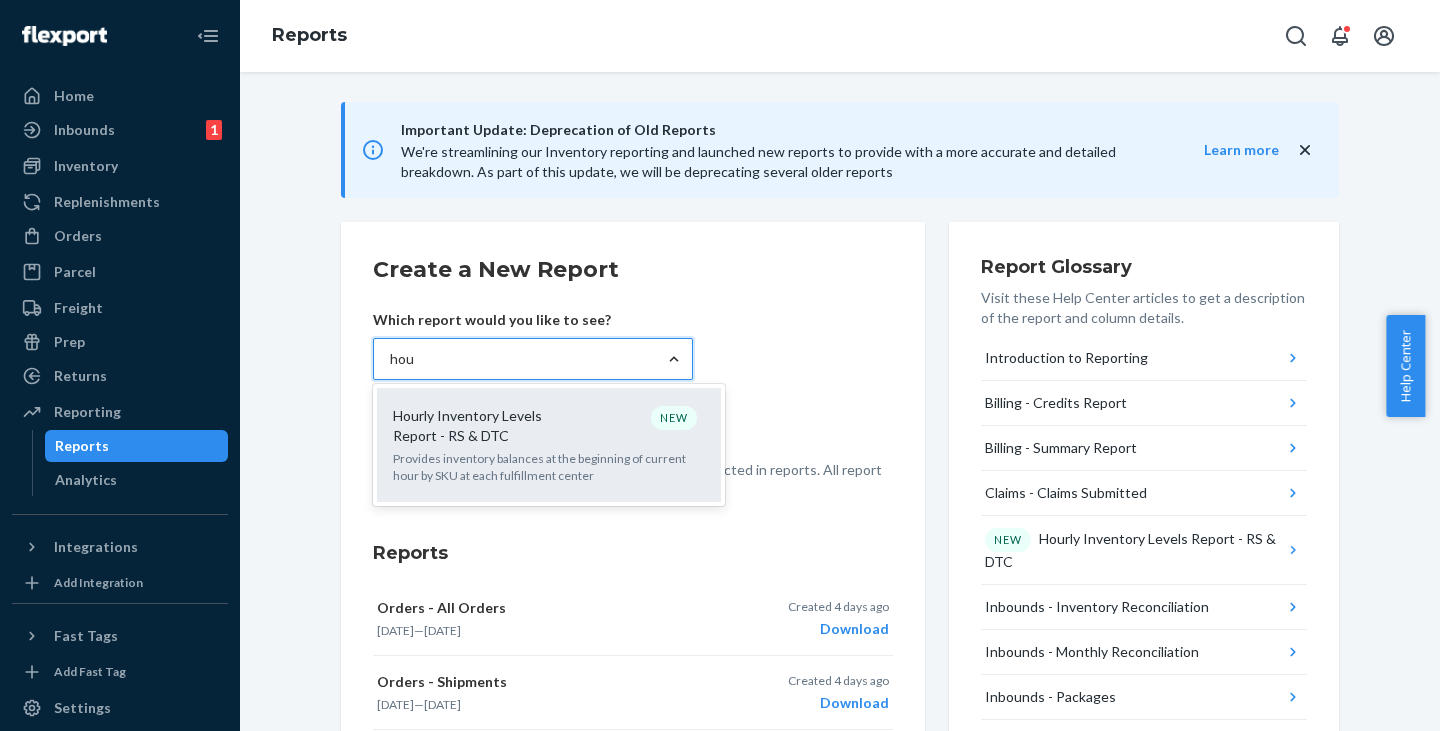 click on "Hourly Inventory Levels Report - RS & DTC NEW" at bounding box center [545, 426] 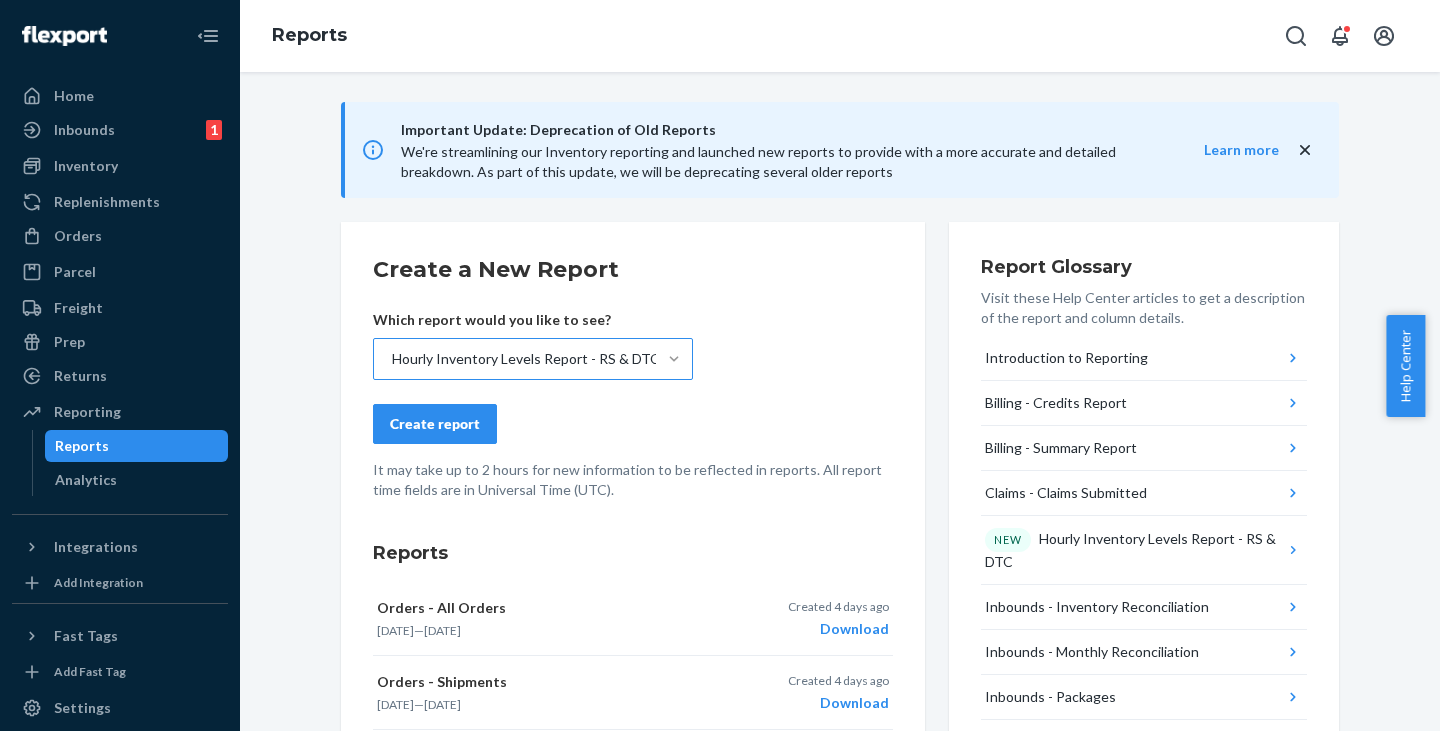 click on "Create report" at bounding box center (435, 424) 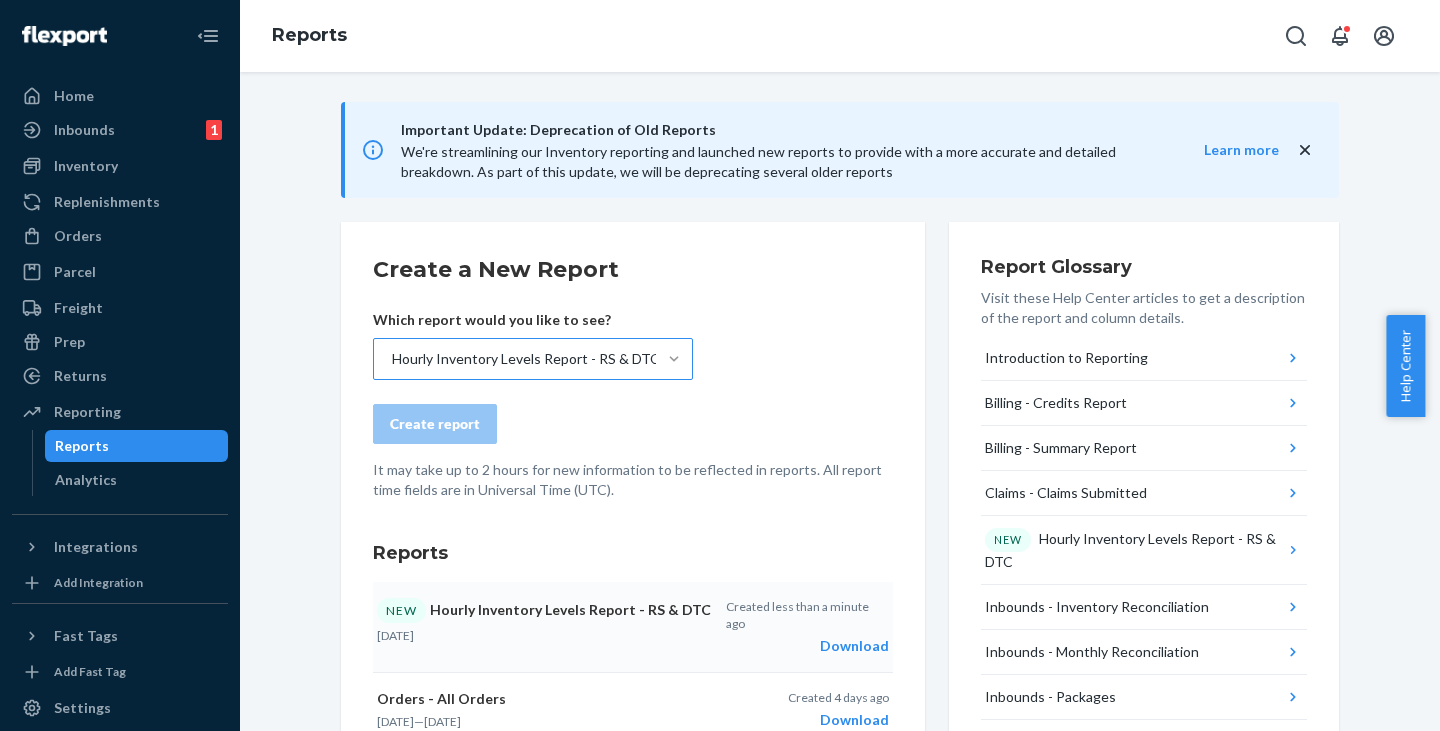 drag, startPoint x: 855, startPoint y: 632, endPoint x: 838, endPoint y: 628, distance: 17.464249 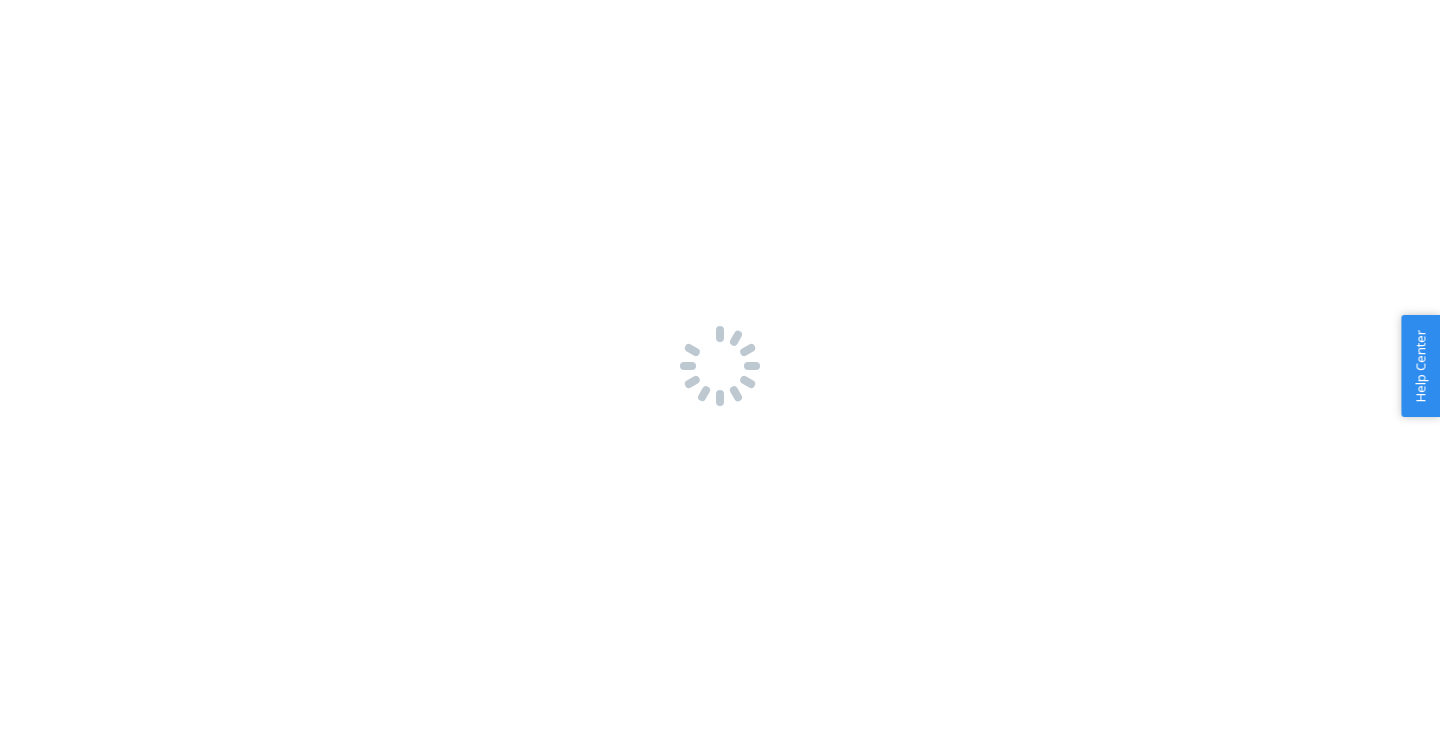scroll, scrollTop: 0, scrollLeft: 0, axis: both 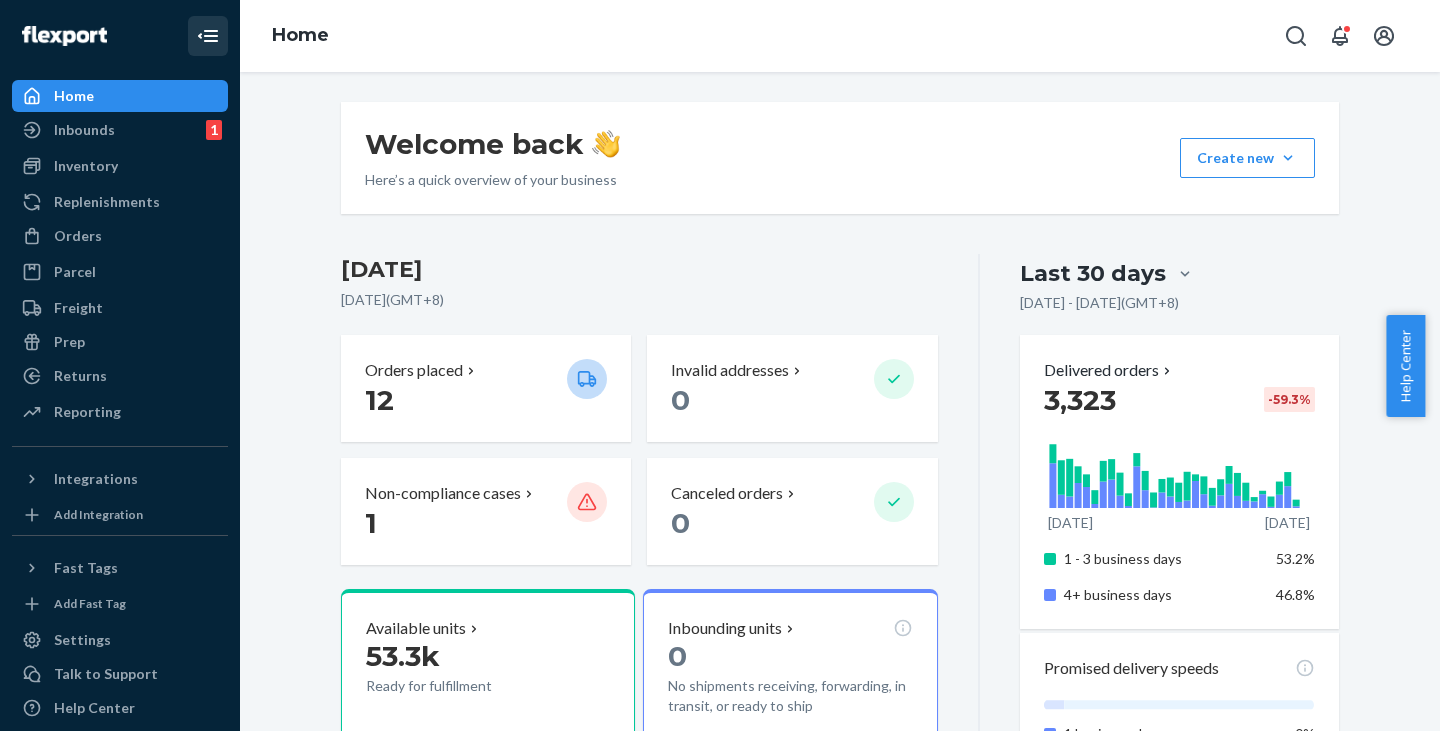 click at bounding box center (208, 36) 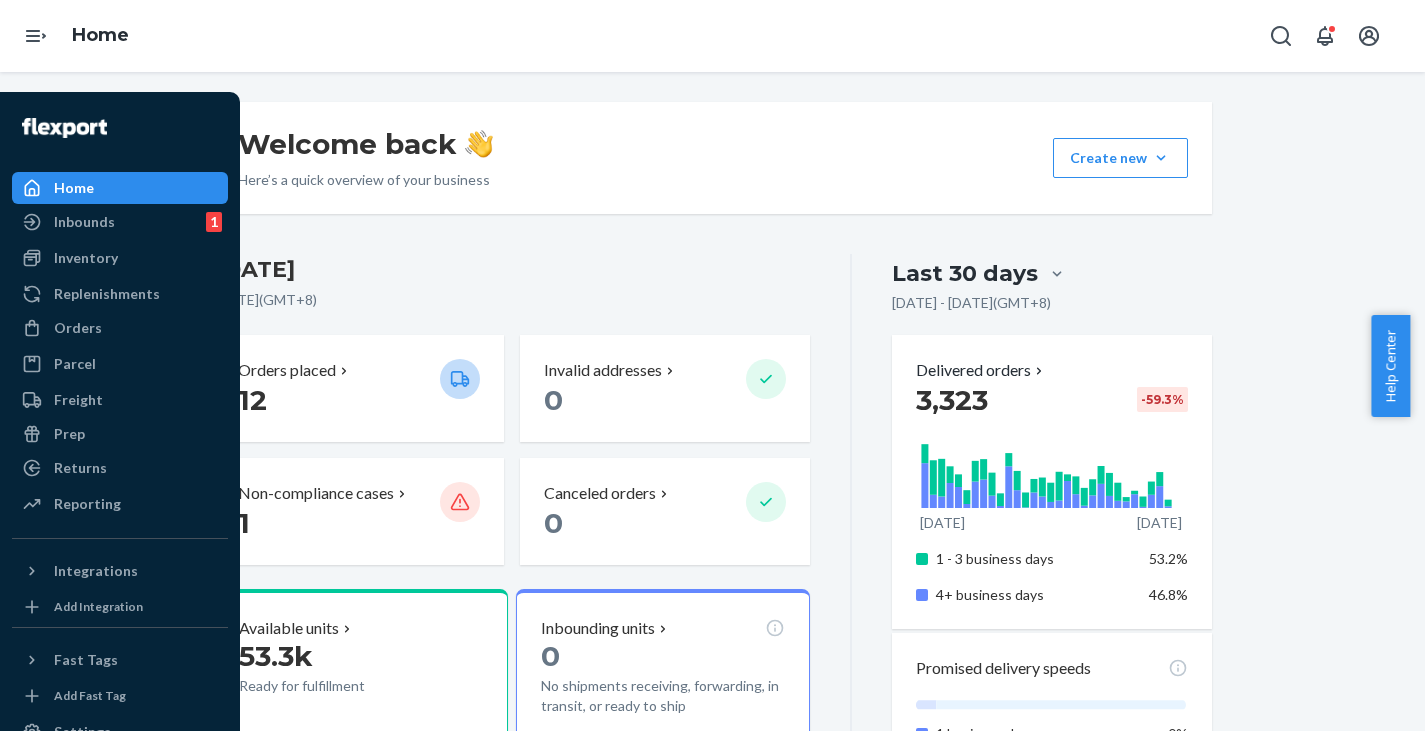 click 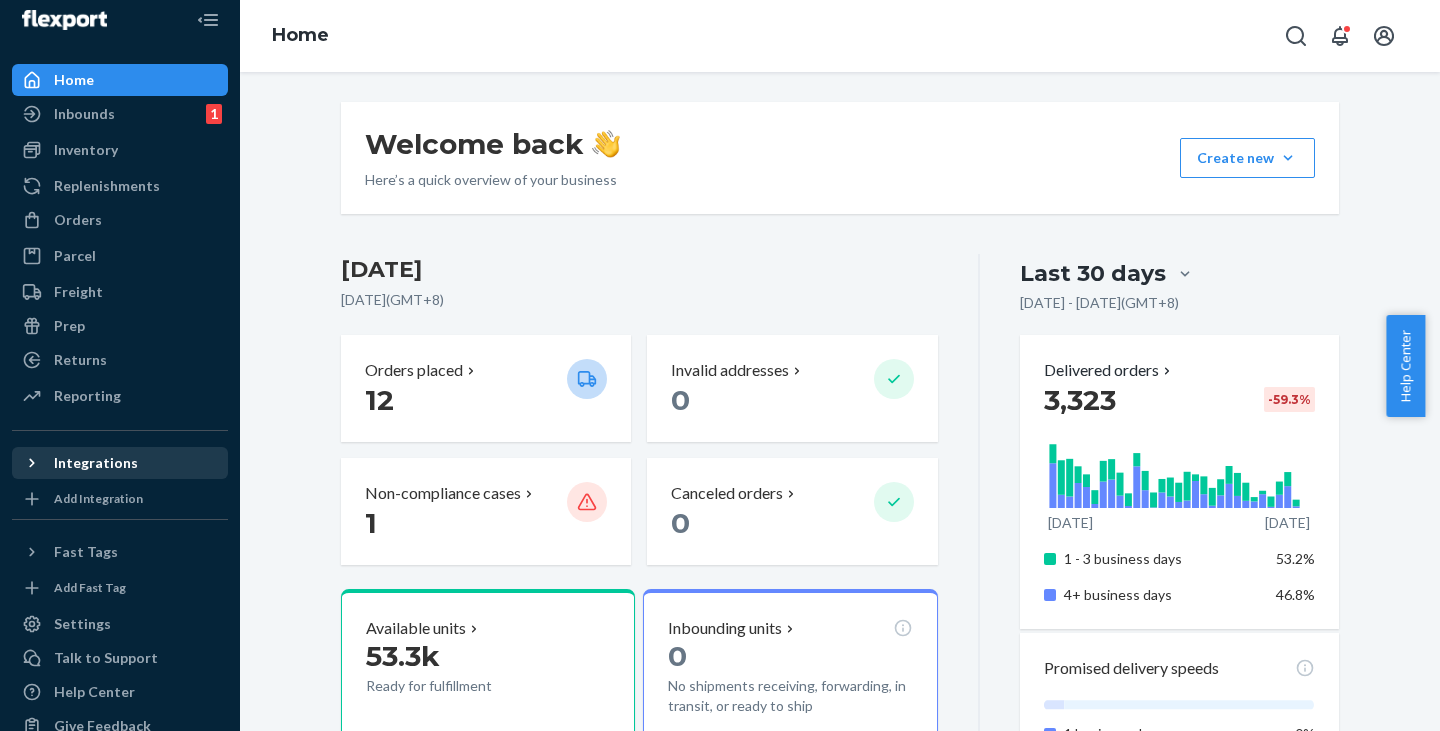 scroll, scrollTop: 0, scrollLeft: 0, axis: both 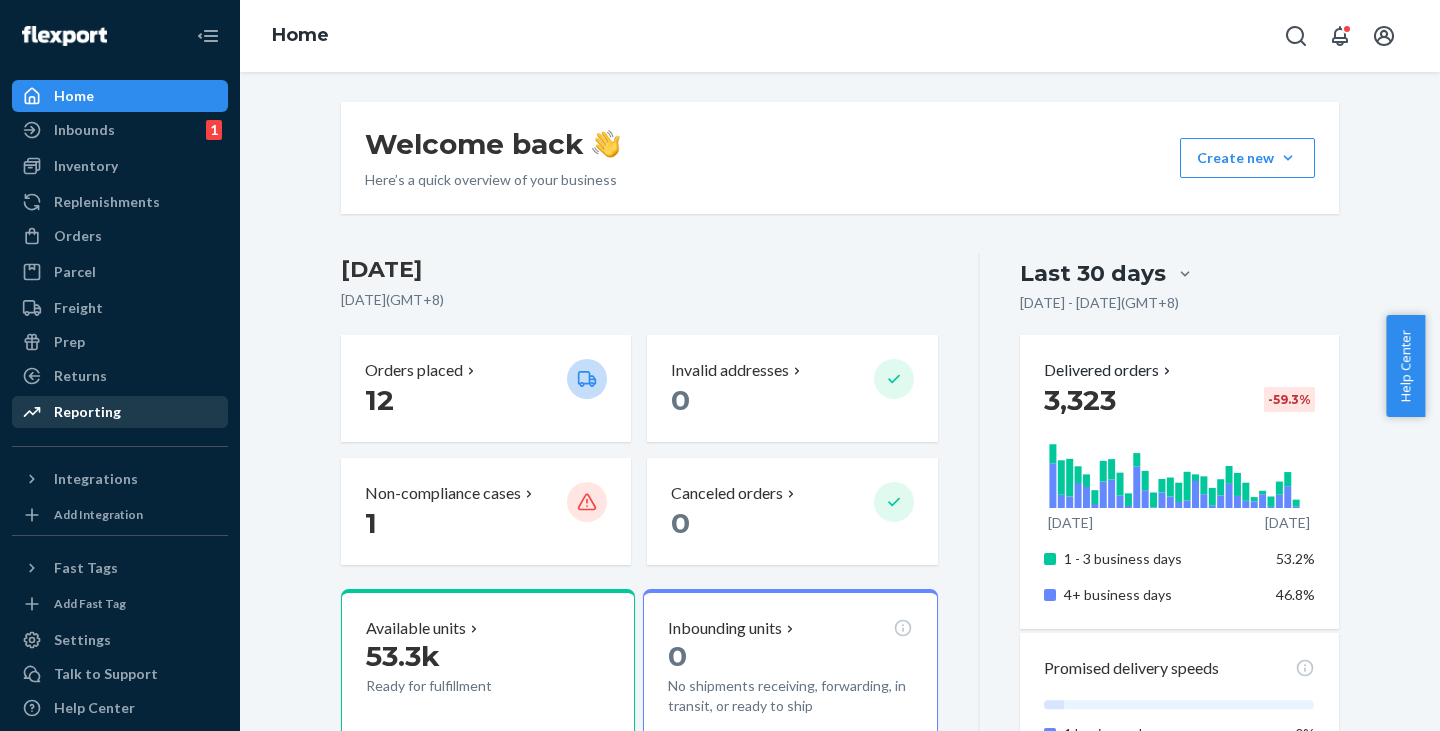 click on "Reporting" at bounding box center (120, 412) 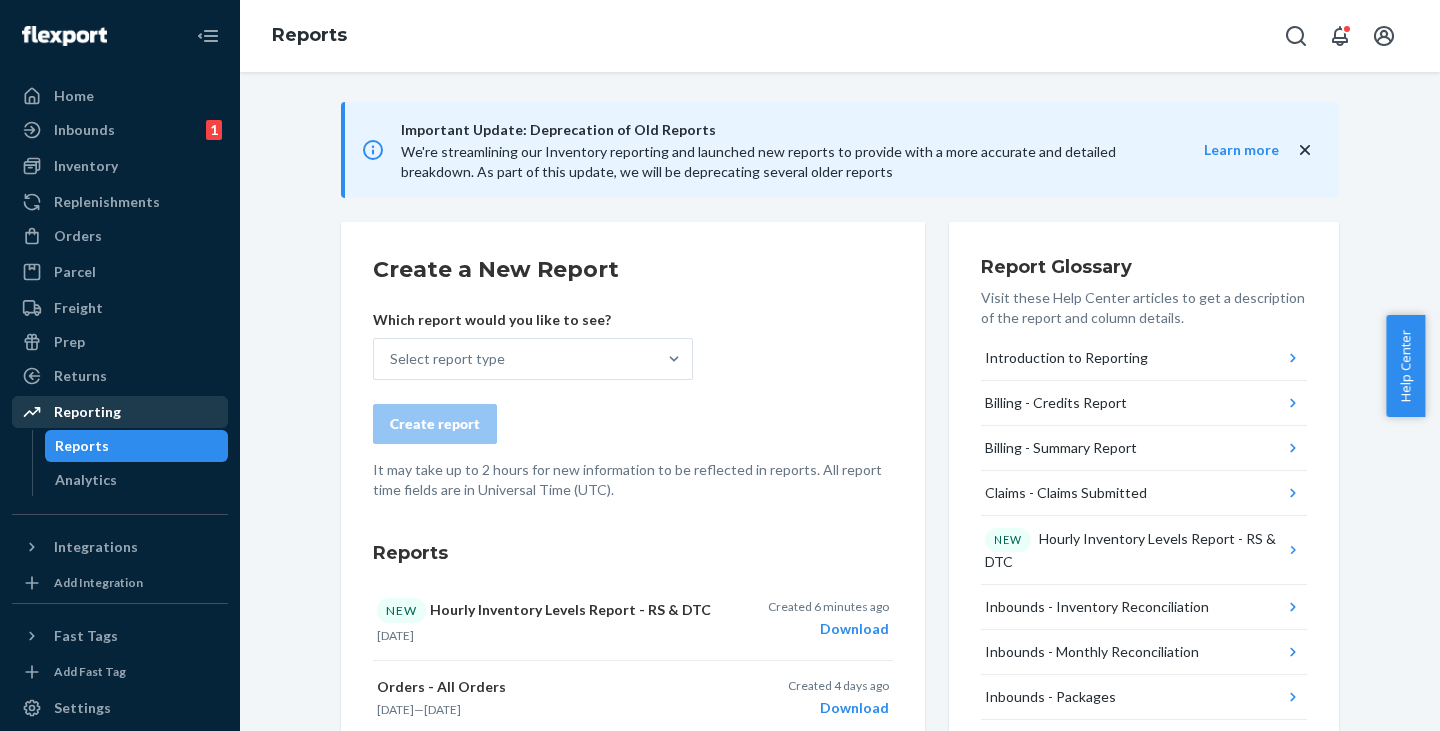 scroll, scrollTop: 100, scrollLeft: 0, axis: vertical 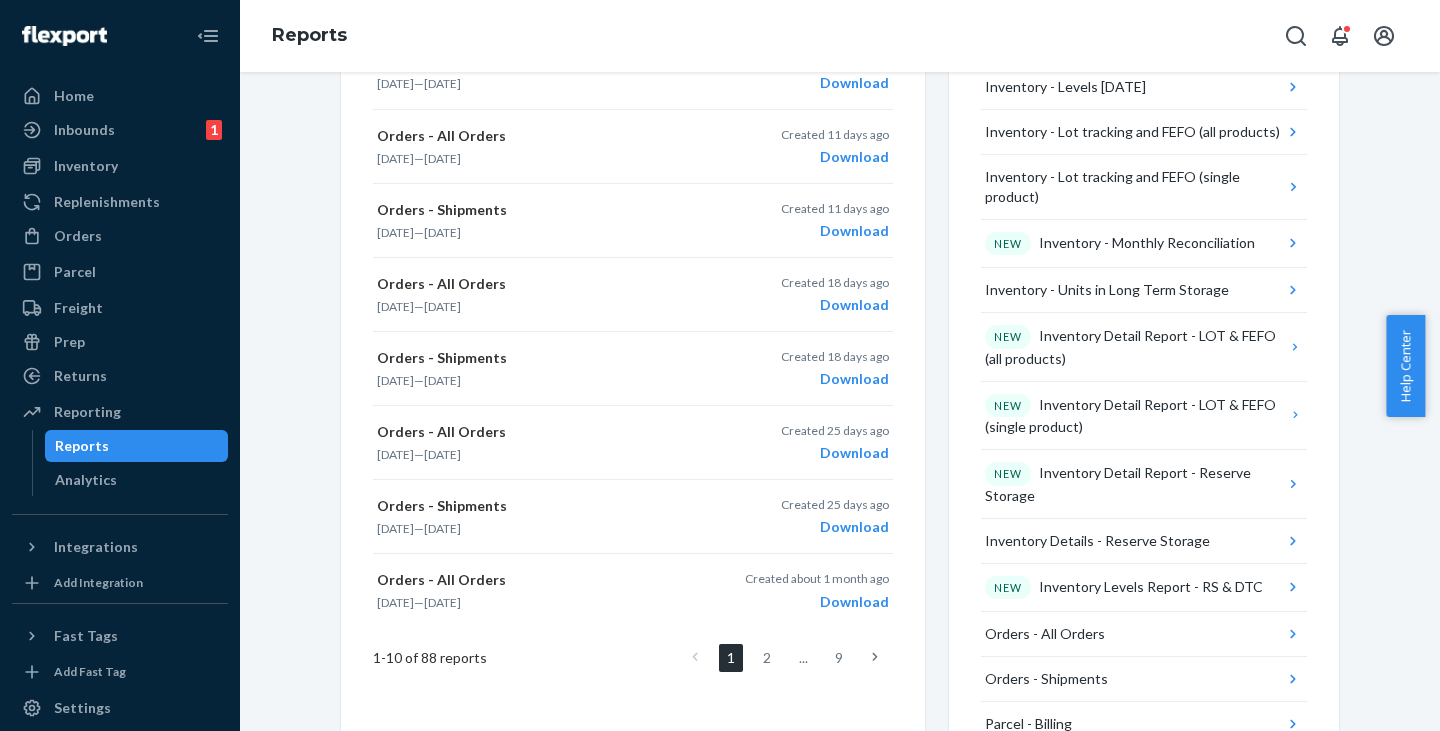 click on "Important Update: Deprecation of Old Reports We're streamlining our Inventory reporting and launched new reports to provide with a more accurate and detailed breakdown. As part of this update, we will be deprecating several older reports Learn more Create a New Report Which report would you like to see? Select report type Create report It may take up to 2 hours for new information to be reflected in reports. All report time fields are in Universal Time (UTC). Reports NEW Hourly Inventory Levels Report - RS & DTC Jul 10, 2025 Created   6 minutes   ago Download Orders - All Orders Jun 30, 2025  —  Jul 6, 2025 Created   4 days   ago Download Orders - Shipments Jun 16, 2025  —  Jun 22, 2025 Created   4 days   ago Download Orders - All Orders Jun 23, 2025  —  Jun 29, 2025 Created   11 days   ago Download Orders - Shipments Jun 9, 2025  —  Jun 15, 2025 Created   11 days   ago Download Orders - All Orders Jun 16, 2025  —  Jun 22, 2025 Created   18 days   ago Download Orders - Shipments Jun 2, 2025  —" at bounding box center (840, 345) 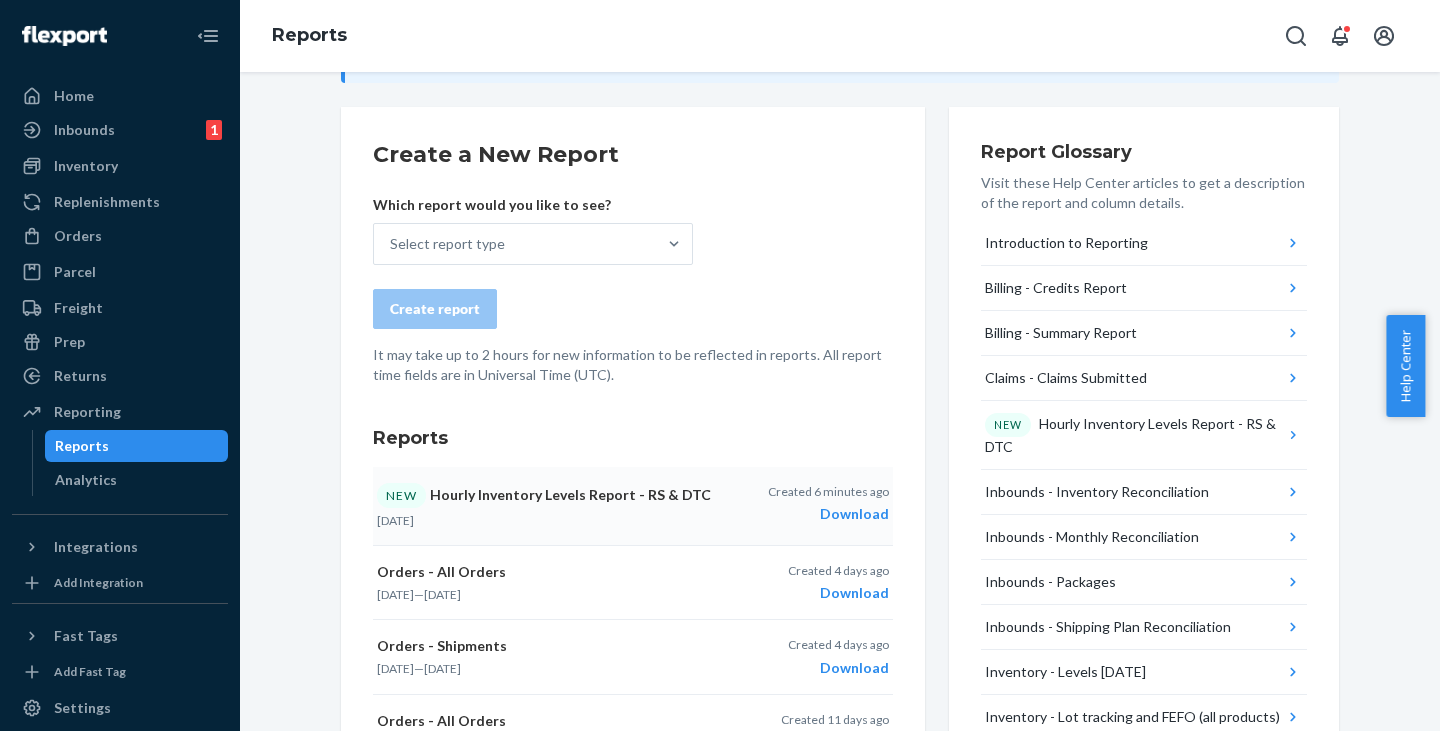 scroll, scrollTop: 100, scrollLeft: 0, axis: vertical 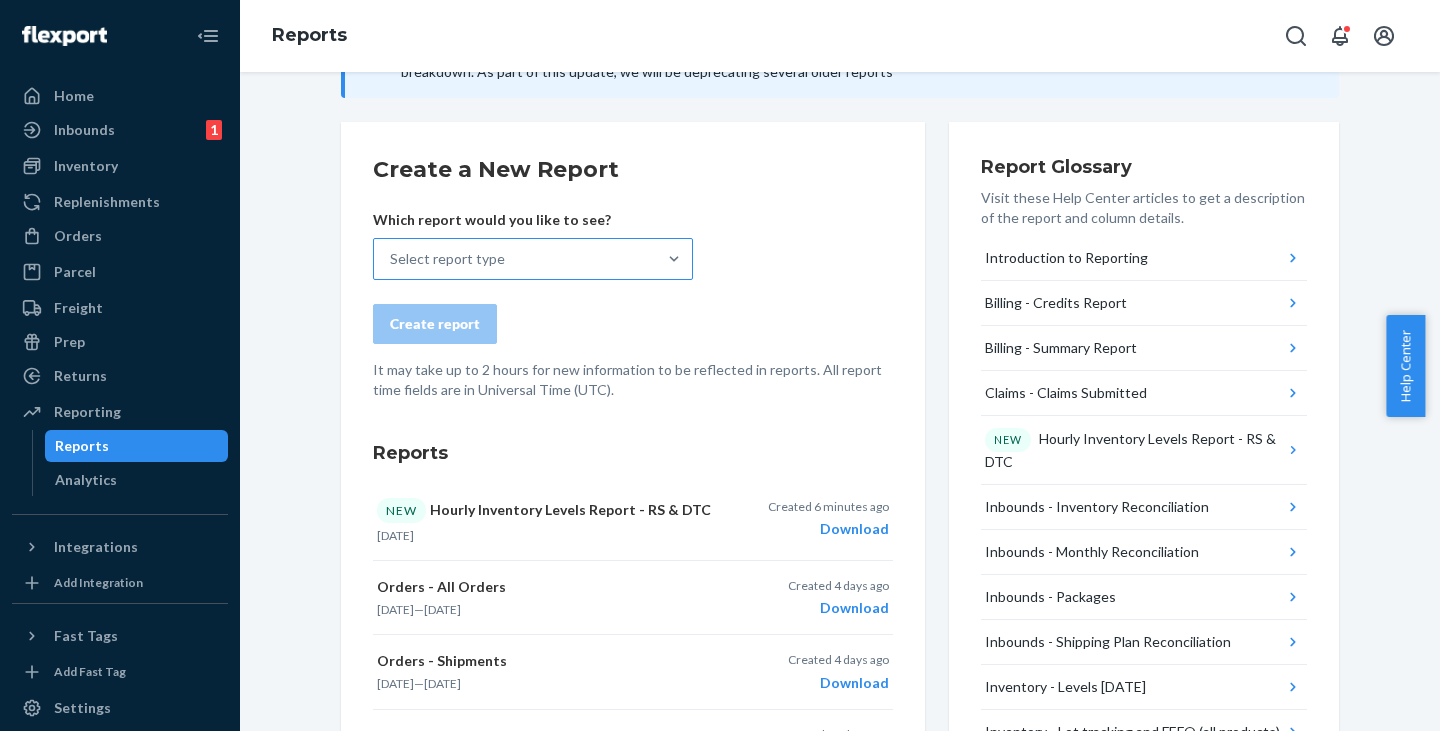 click on "Select report type" at bounding box center [515, 259] 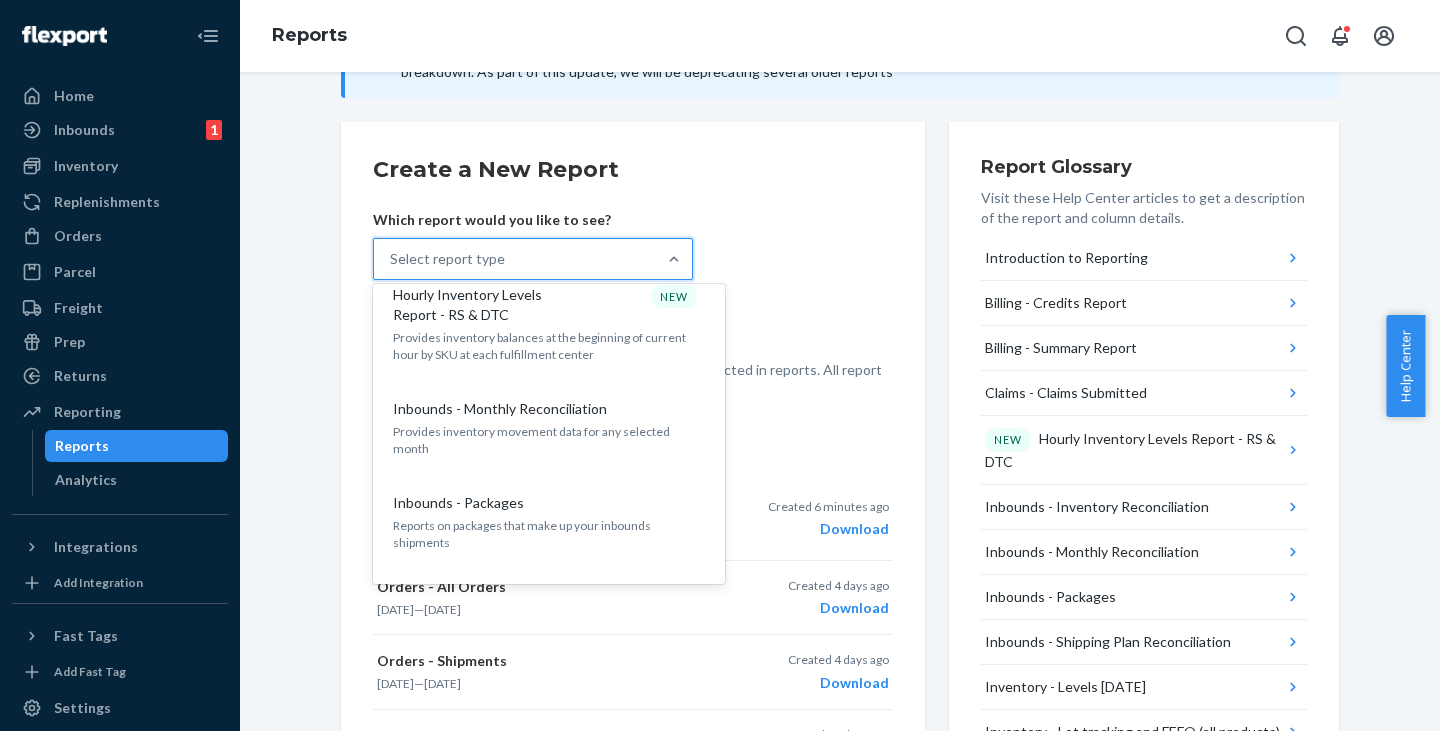 scroll, scrollTop: 400, scrollLeft: 0, axis: vertical 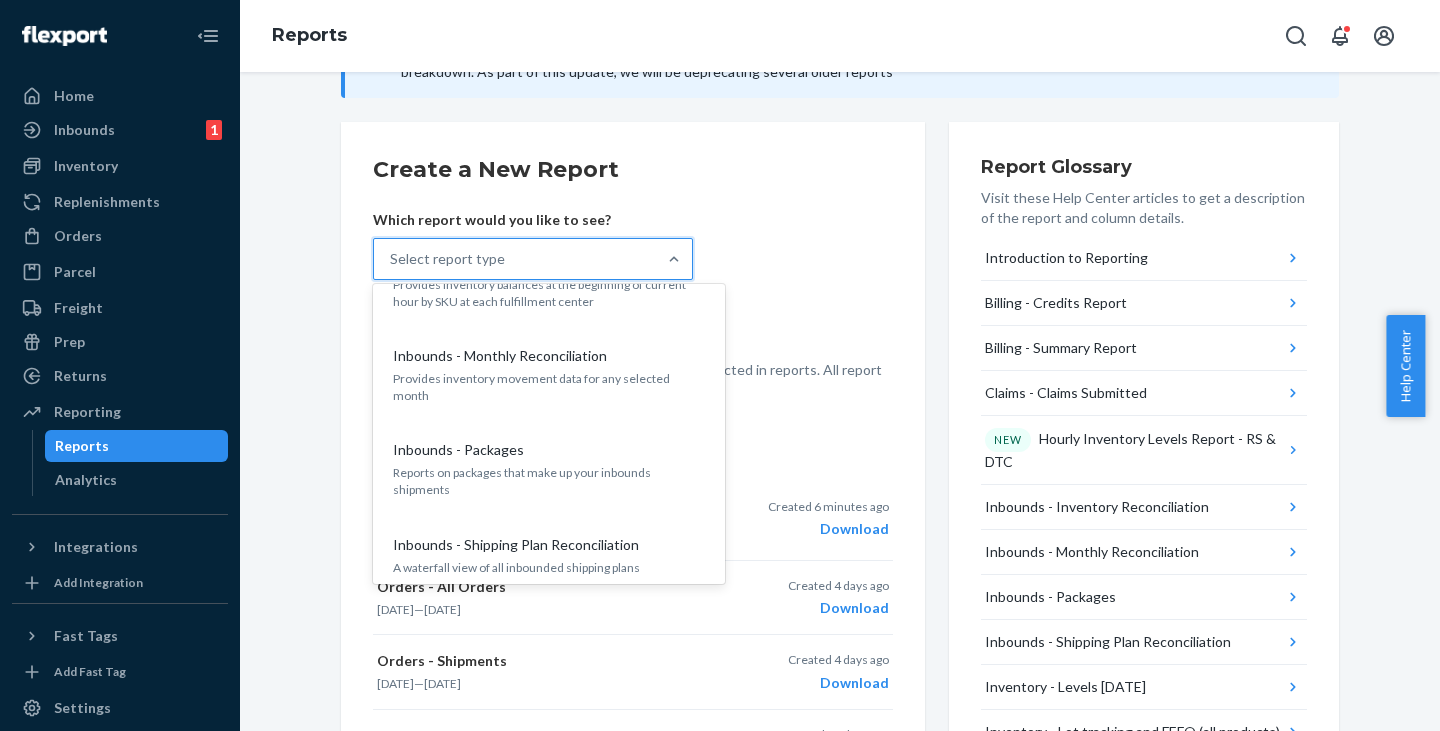 click on "Create a New Report Which report would you like to see?      option Inbounds - Monthly Reconciliation focused, 6 of 30. 30 results available. Use Up and Down to choose options, press Enter to select the currently focused option, press Escape to exit the menu, press Tab to select the option and exit the menu. Select report type Billing - Credits Report Provides information about credits applied to your account Billing - Summary Report Provides Billing Summary related information Claims - Claims Submitted See all the claims that you have submitted and their status Inbounds - Inventory Reconciliation A rollup of Inbounds - Shipping Plan Reconciliation to provide a global view of all inbounds inventory Hourly Inventory Levels Report - RS & DTC NEW Provides inventory balances at the beginning of current hour by SKU at each fulfillment center Inbounds - Monthly Reconciliation Provides inventory movement data for any selected month Inbounds - Packages Reports on packages that make up your inbounds shipments NEW" at bounding box center (633, 277) 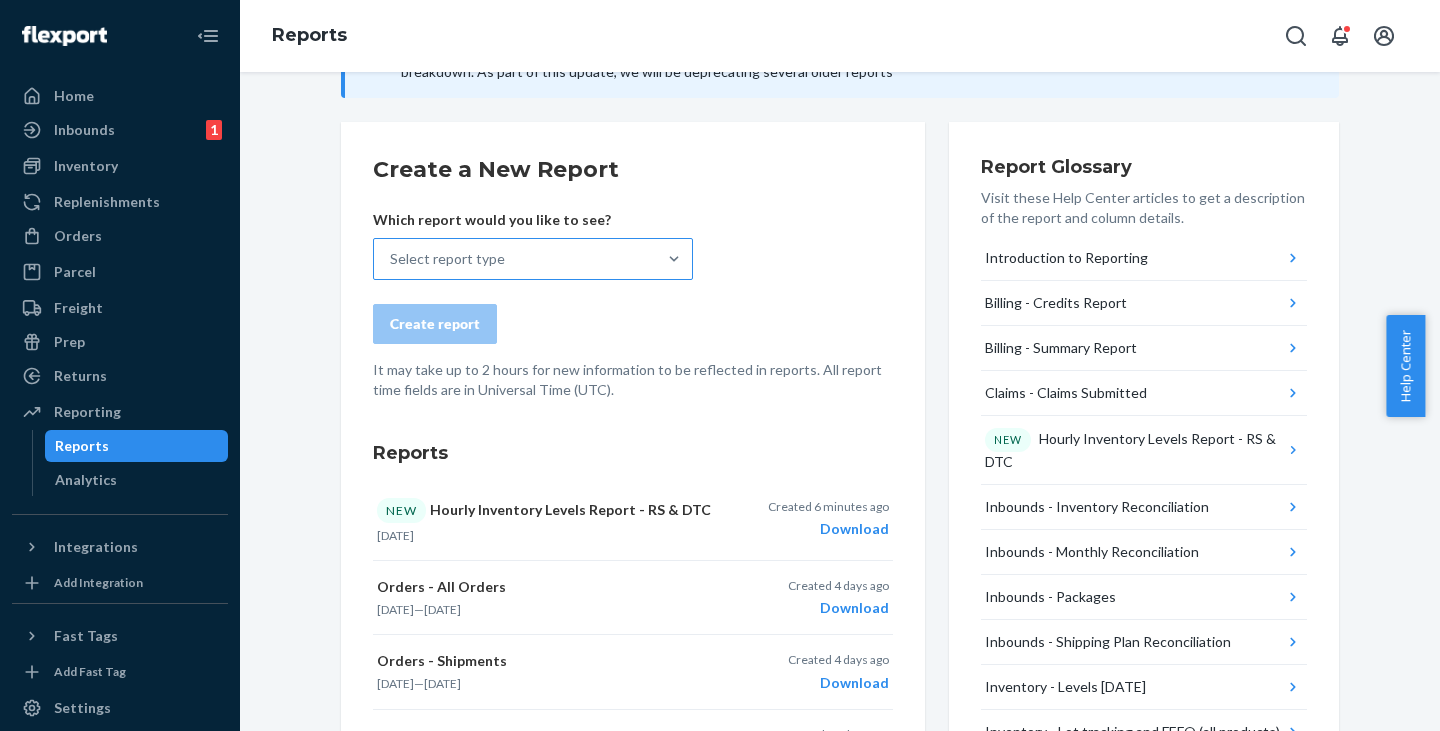 click on "Select report type" at bounding box center (515, 259) 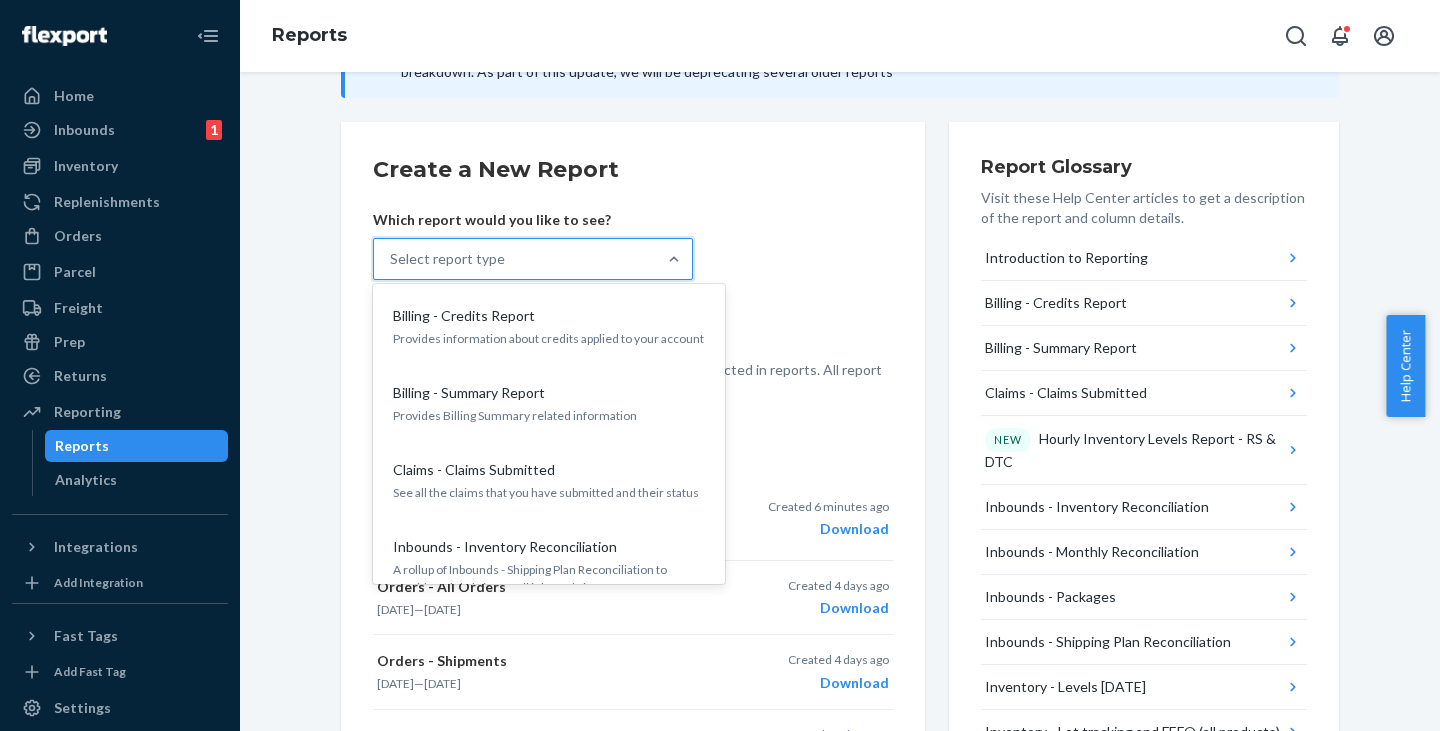 scroll, scrollTop: 0, scrollLeft: 0, axis: both 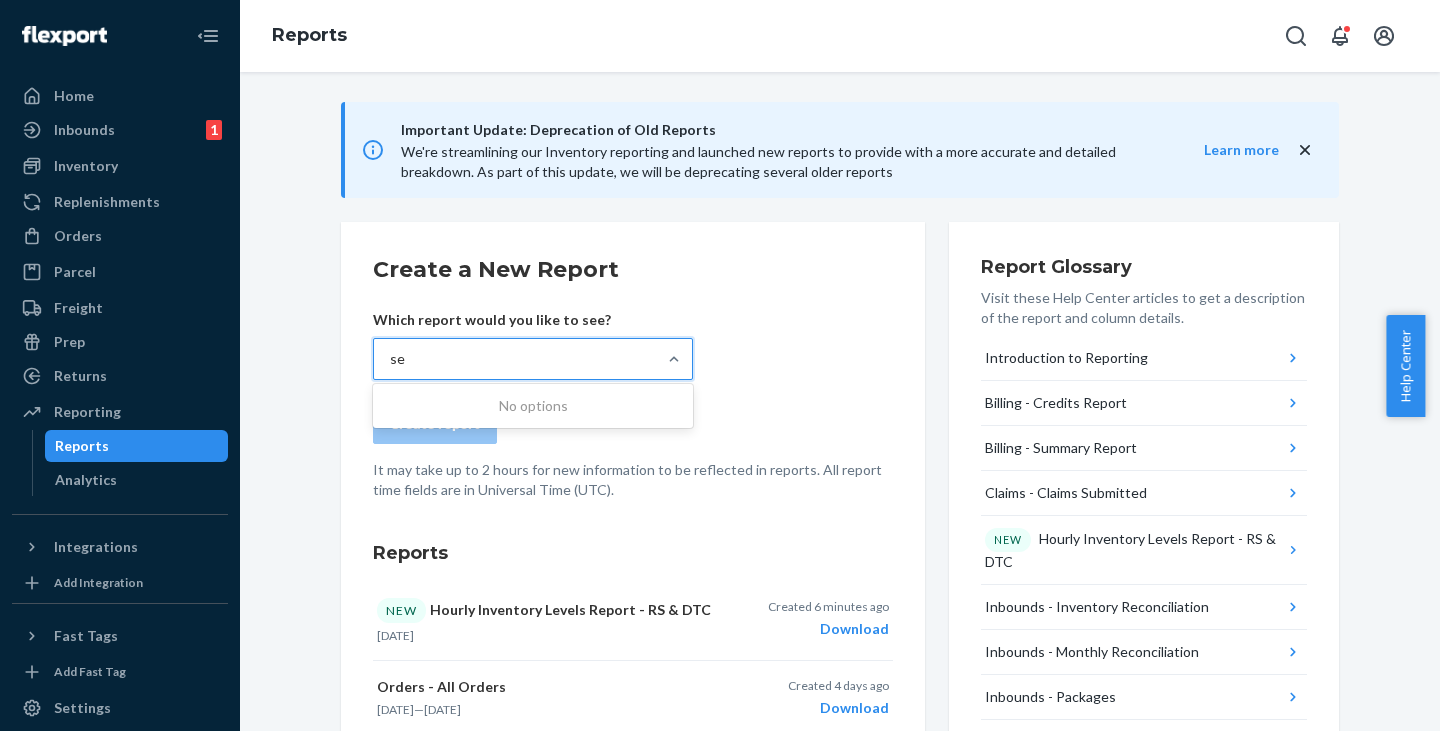 type on "s" 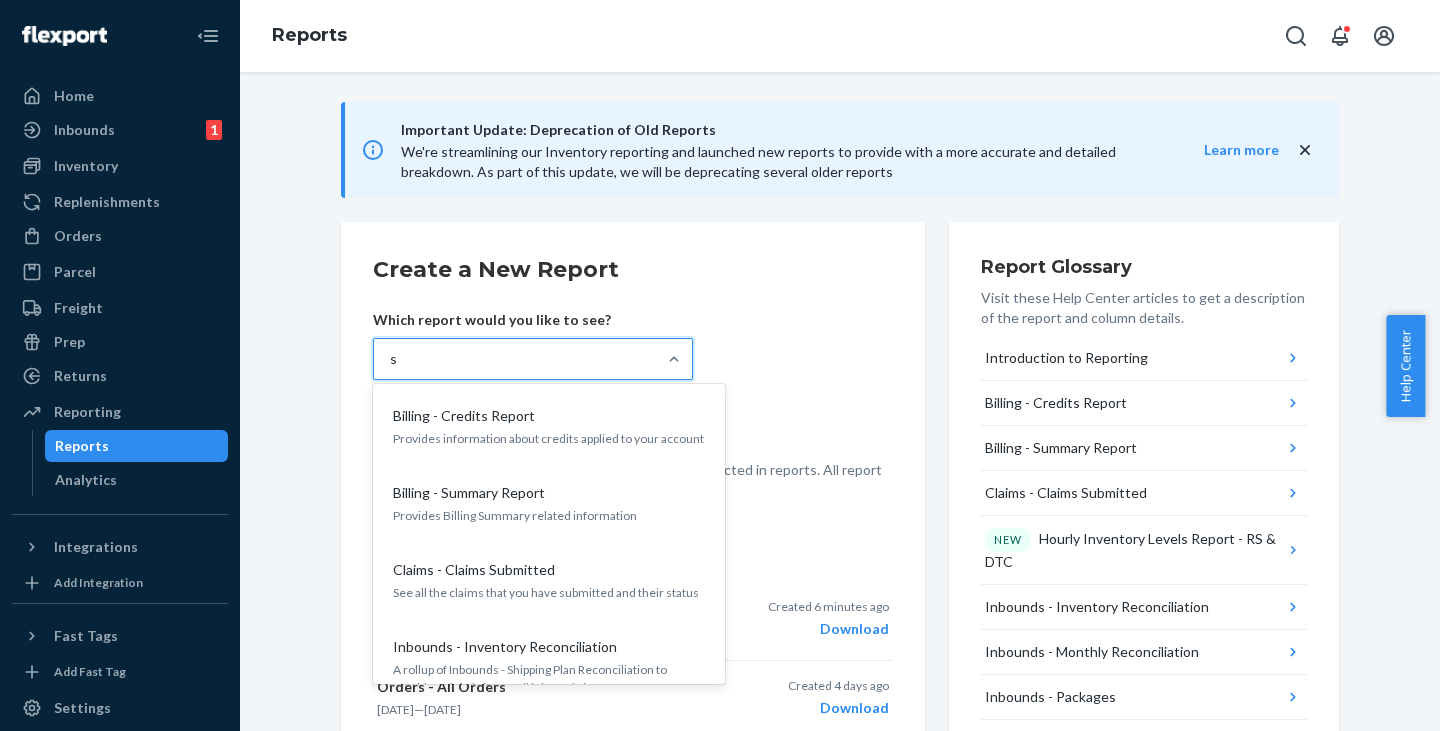type 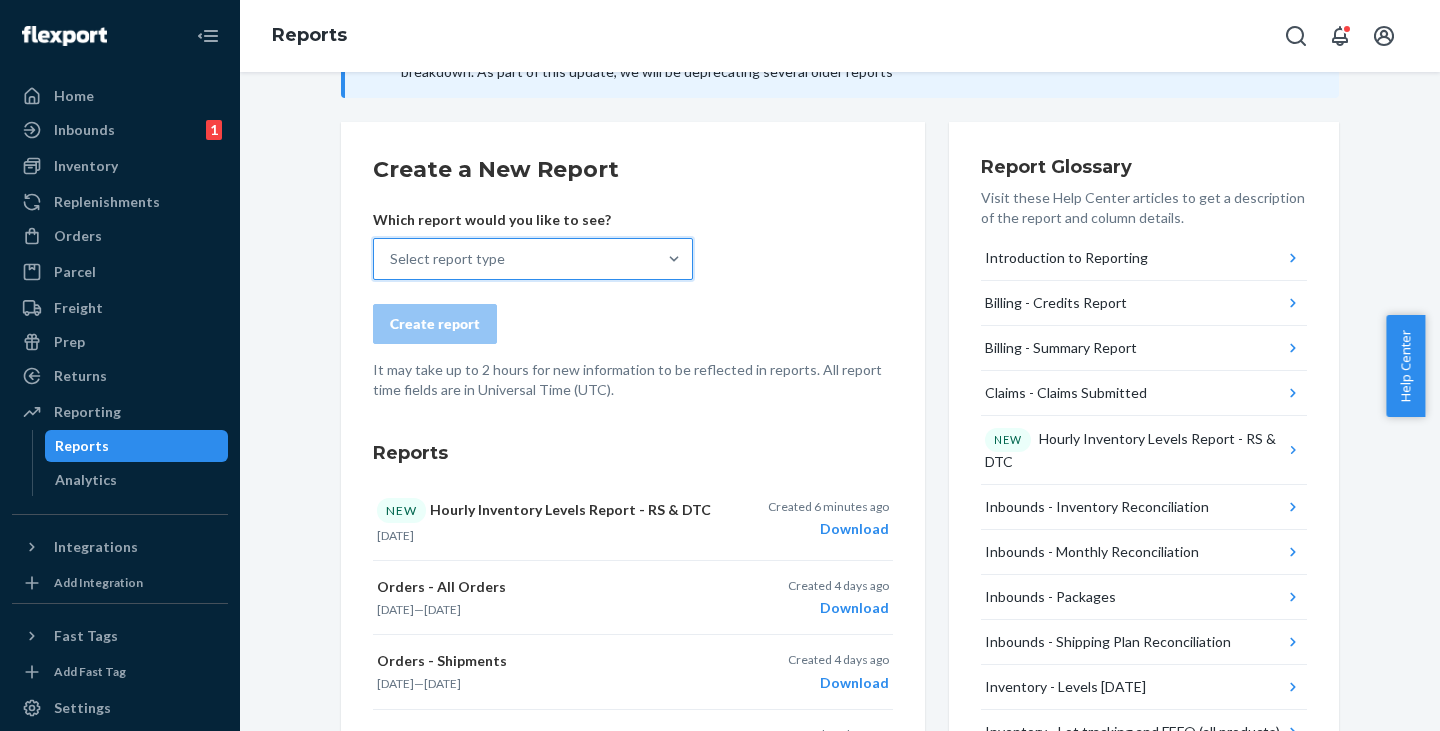 scroll, scrollTop: 0, scrollLeft: 0, axis: both 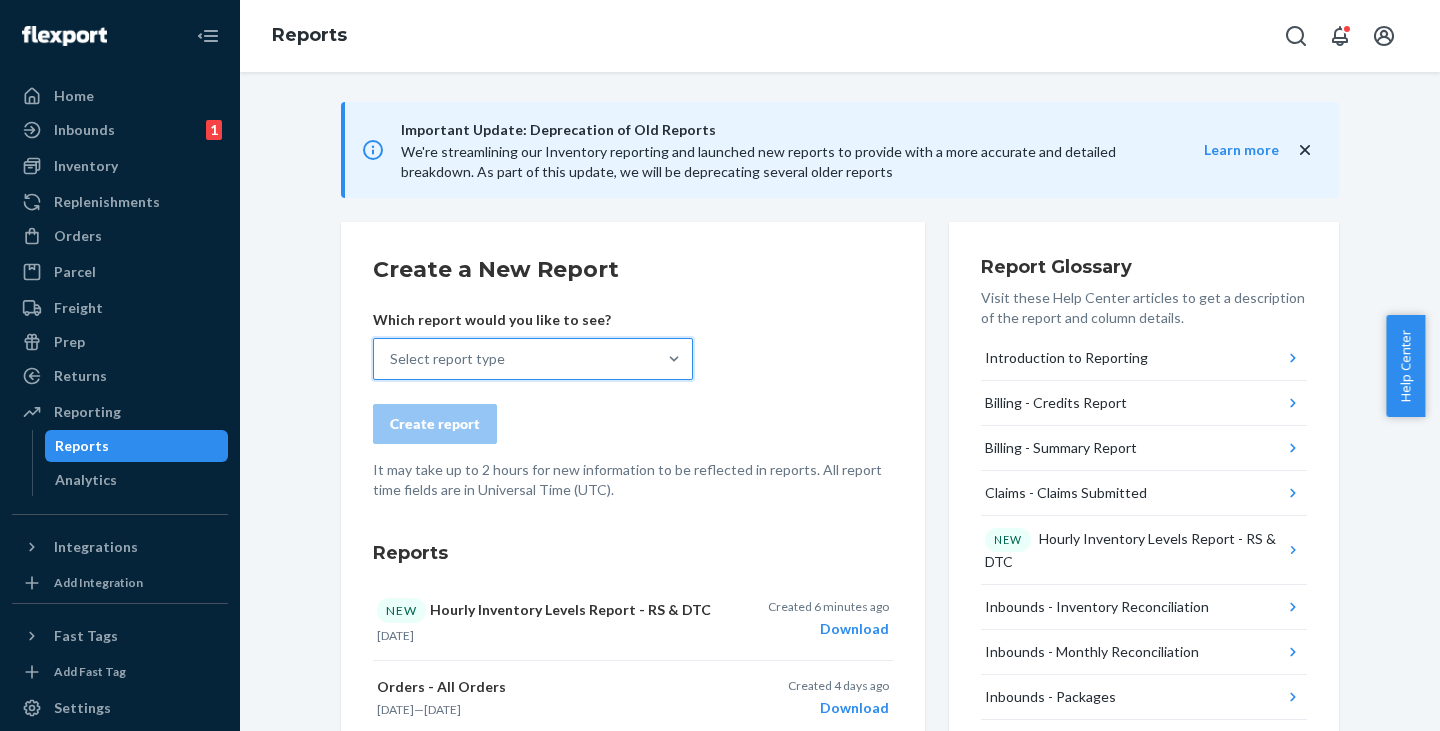 click on "Select report type" at bounding box center [515, 359] 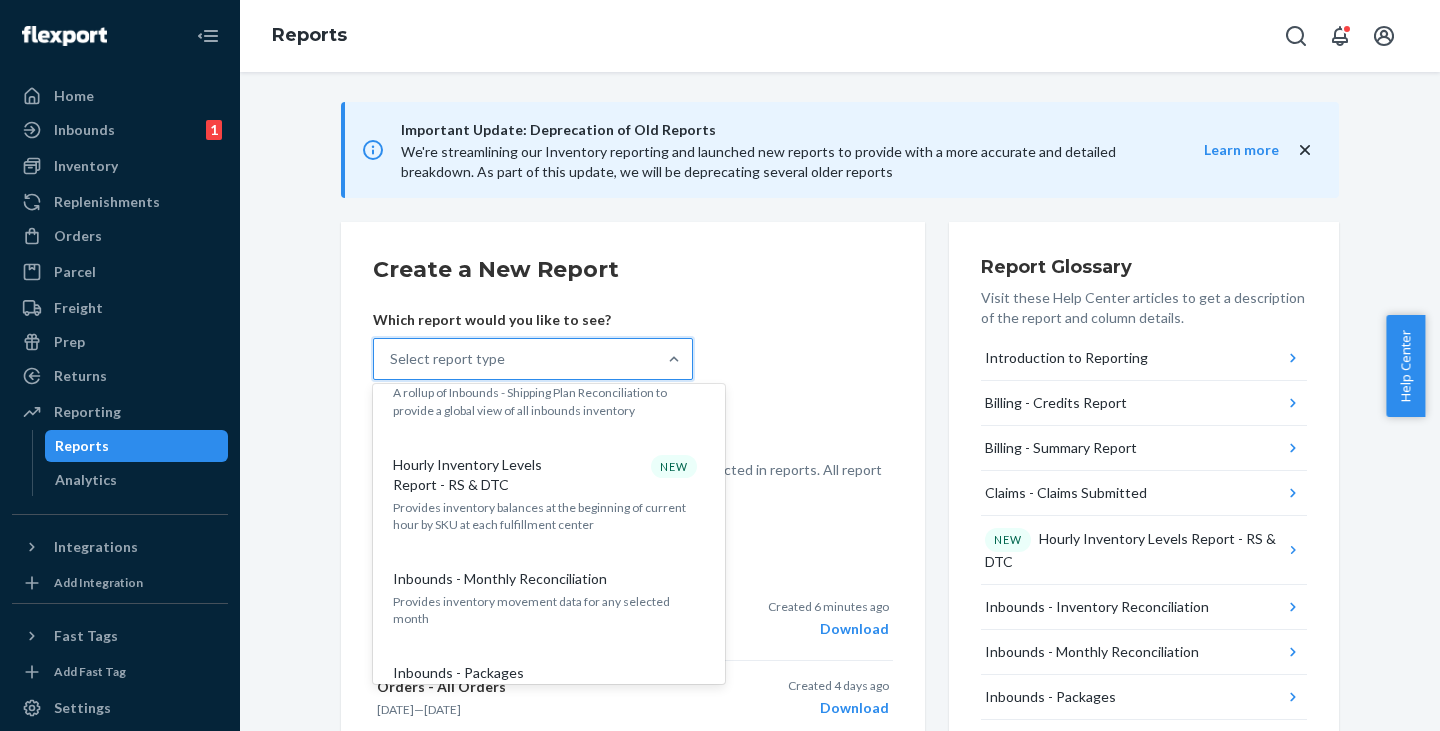 scroll, scrollTop: 300, scrollLeft: 0, axis: vertical 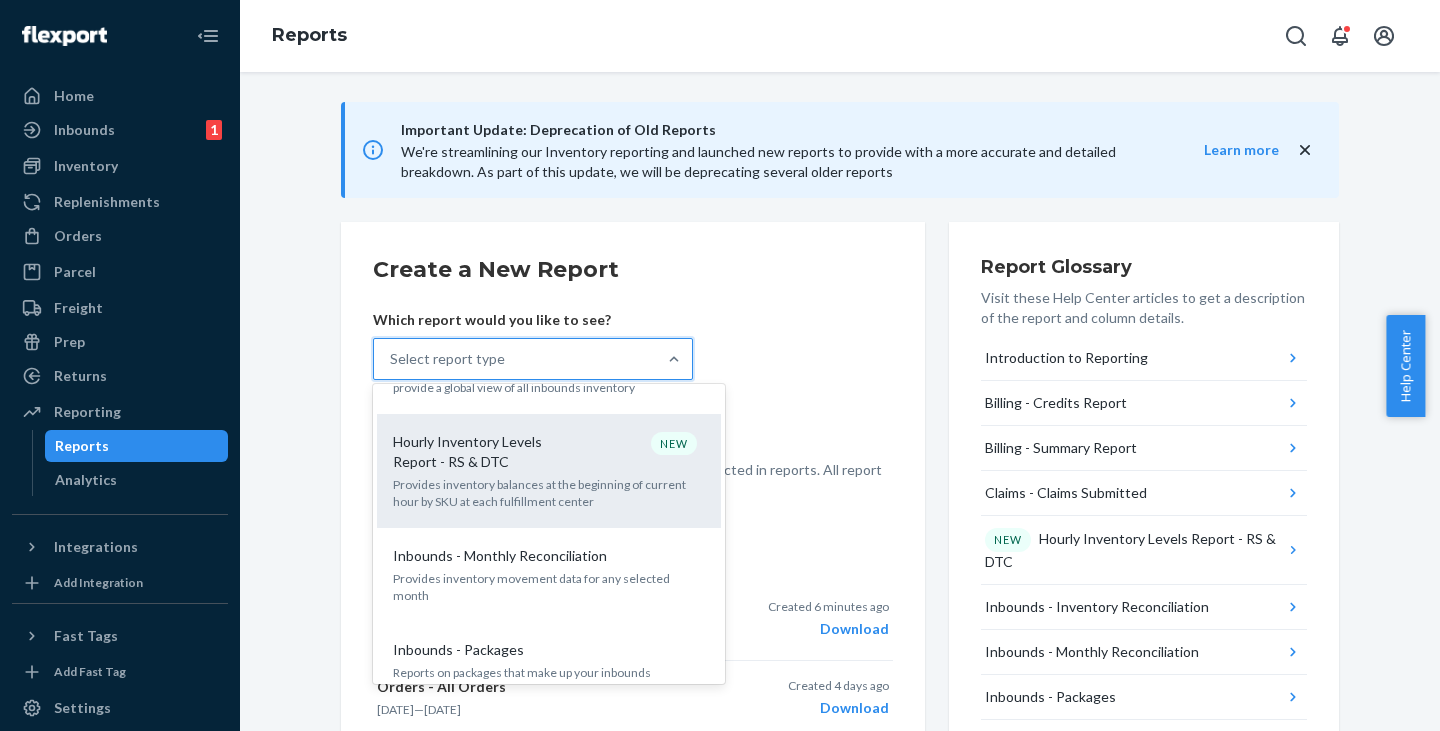 click on "Hourly Inventory Levels Report - RS & DTC NEW" at bounding box center [545, 452] 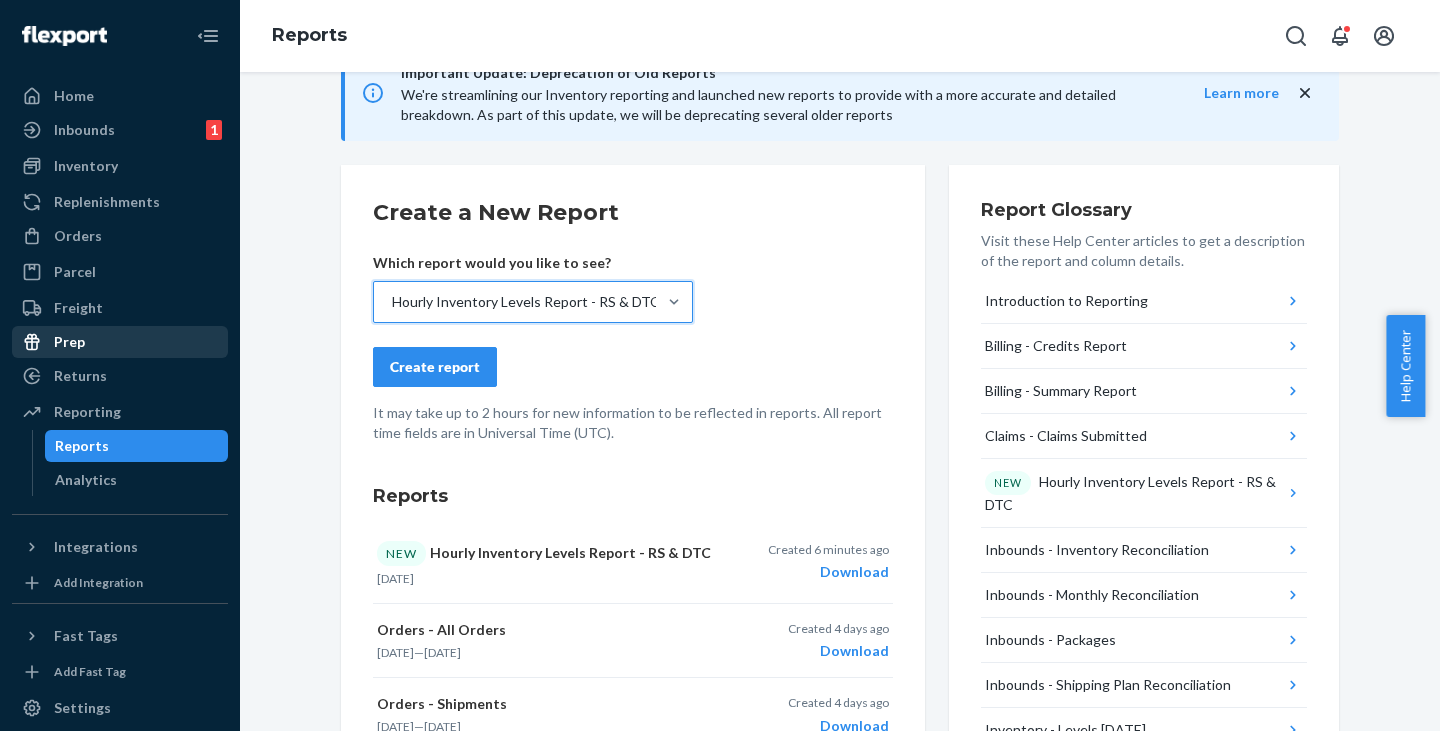 scroll, scrollTop: 100, scrollLeft: 0, axis: vertical 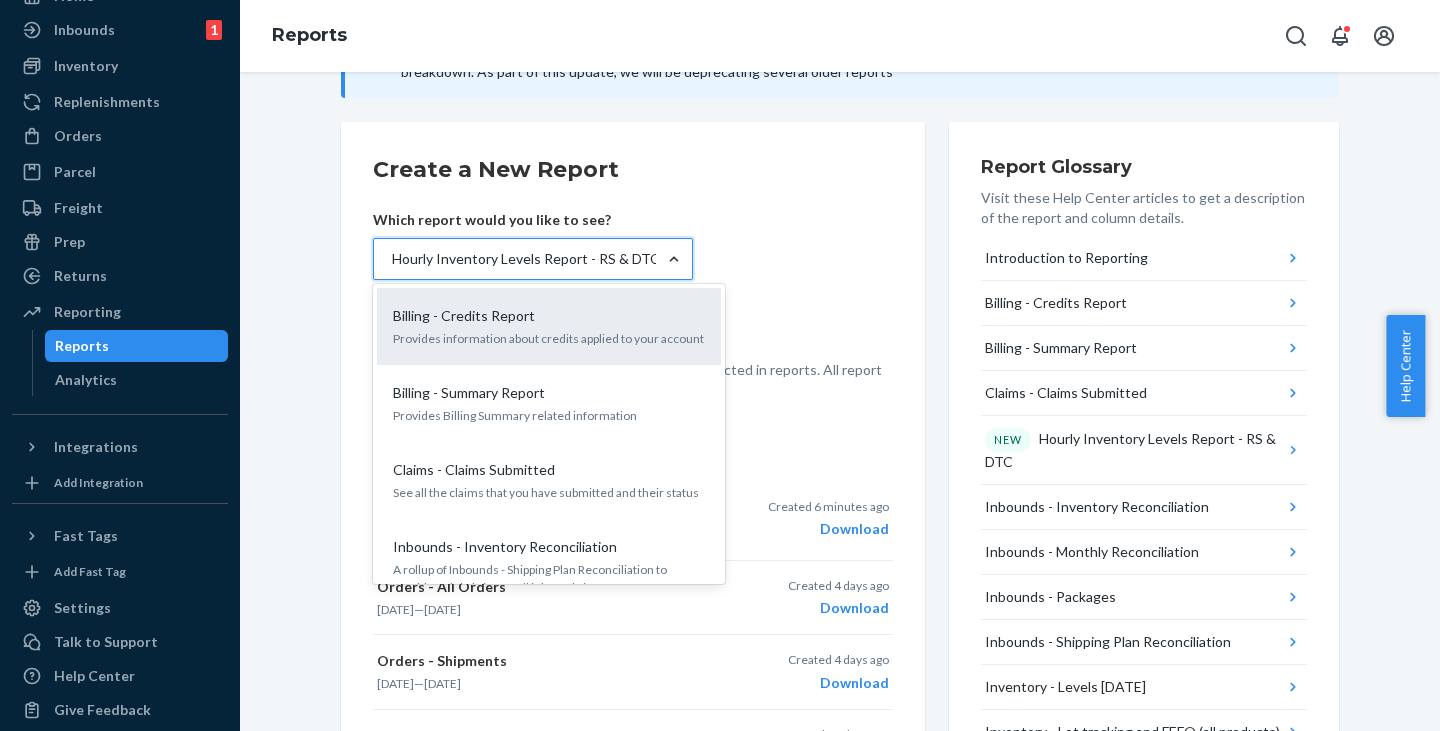 click on "Billing - Credits Report Provides information about credits applied to your account" at bounding box center (549, 326) 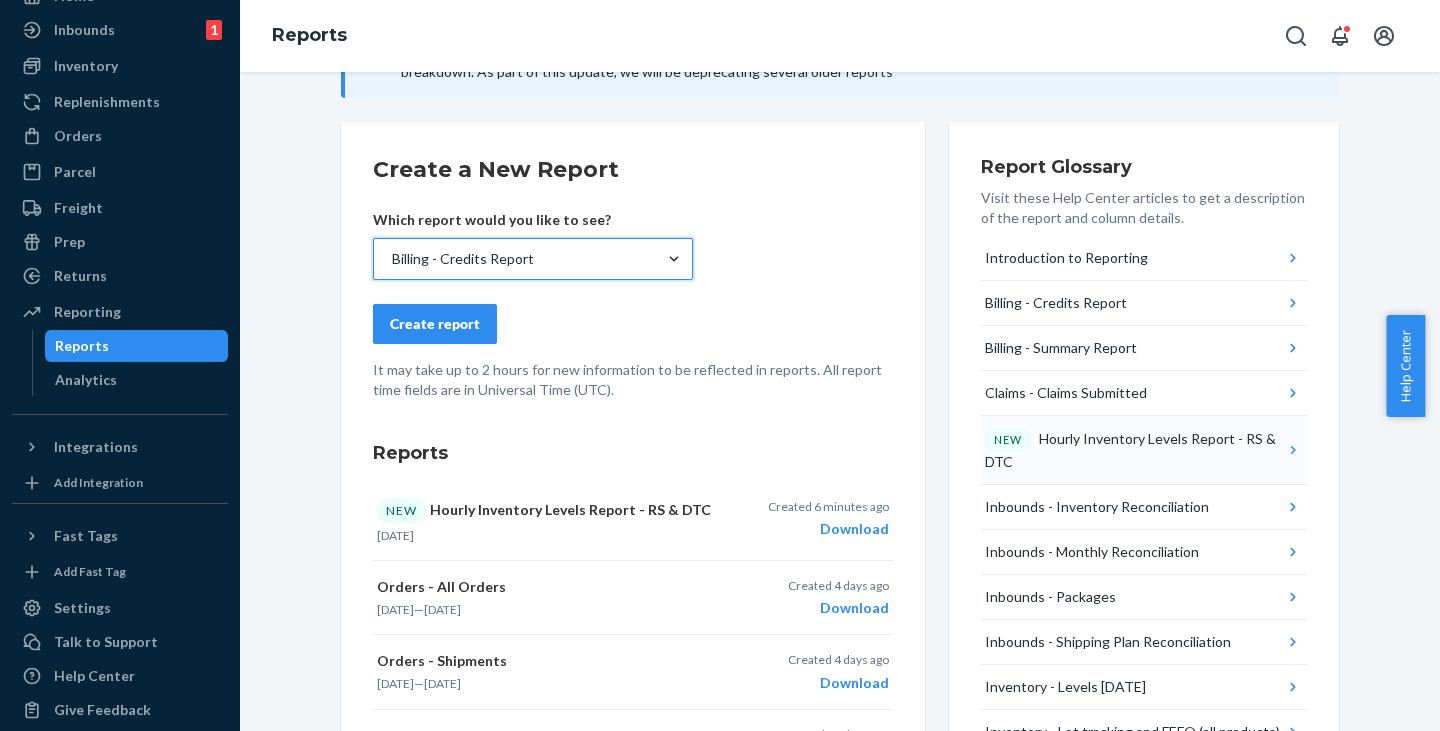 click 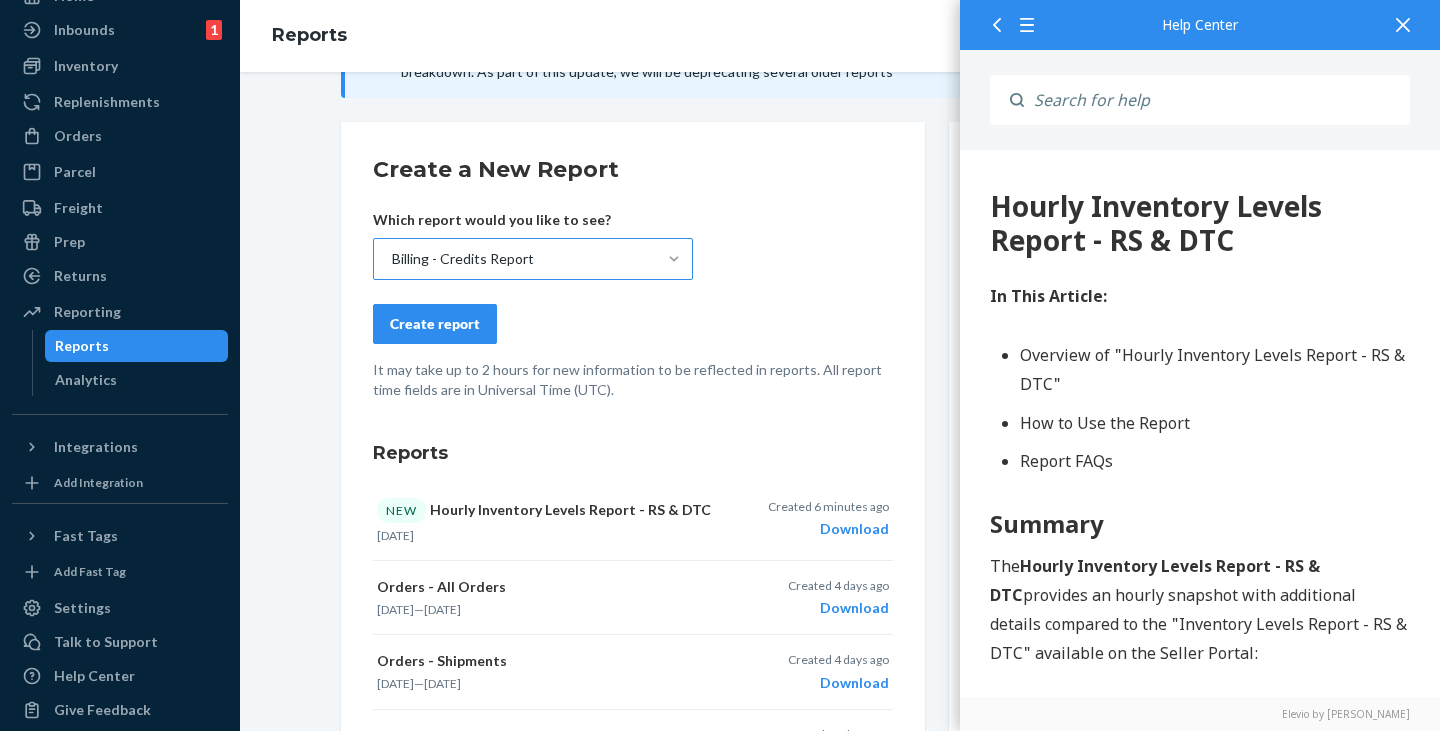 scroll, scrollTop: 0, scrollLeft: 0, axis: both 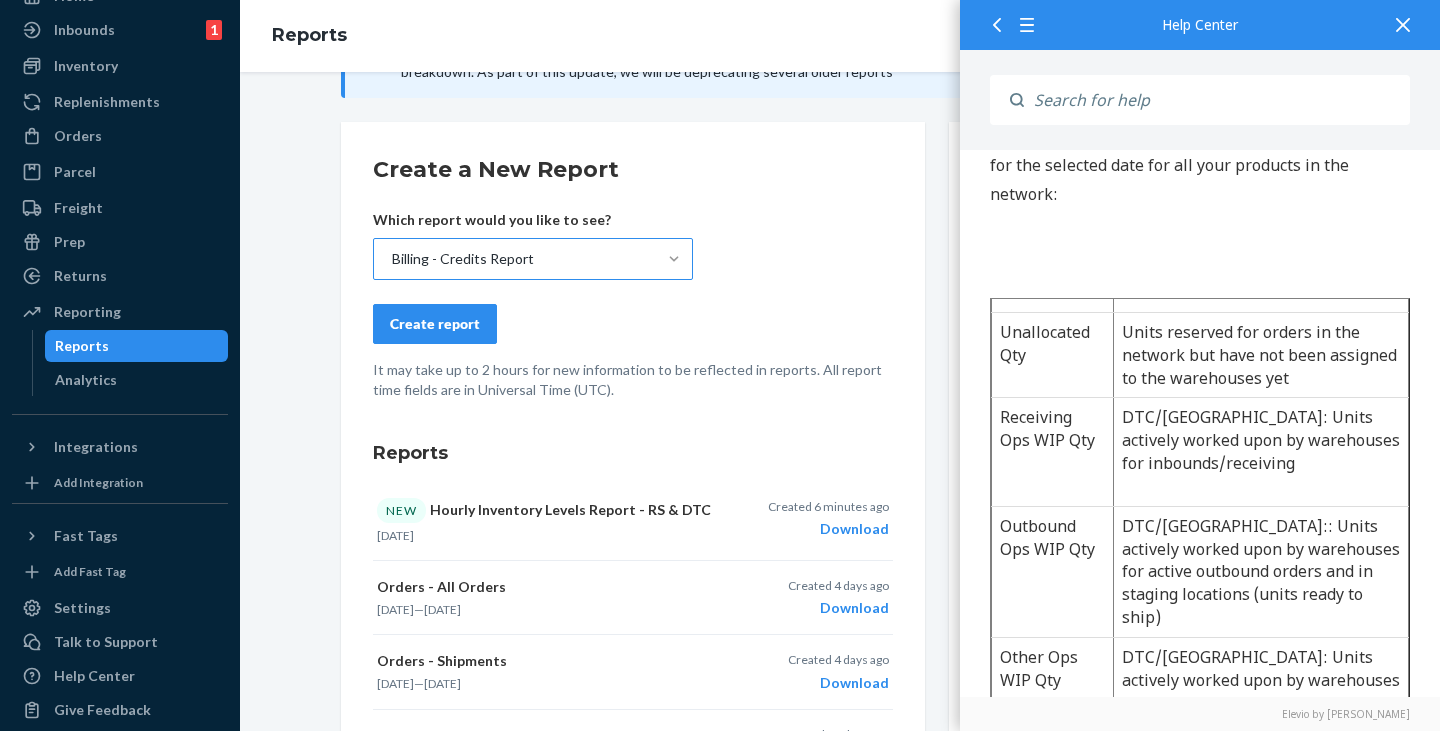 click on "Reports" at bounding box center (633, 453) 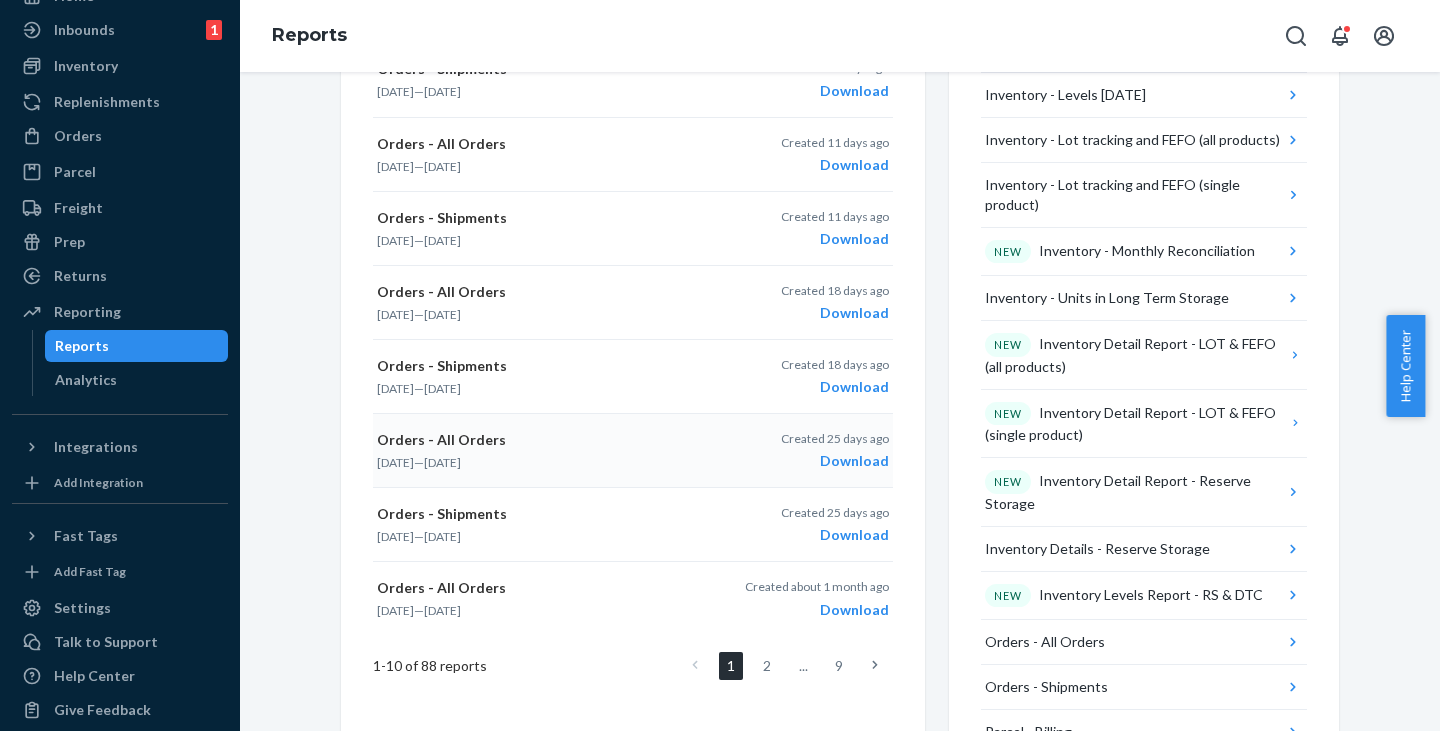 scroll, scrollTop: 700, scrollLeft: 0, axis: vertical 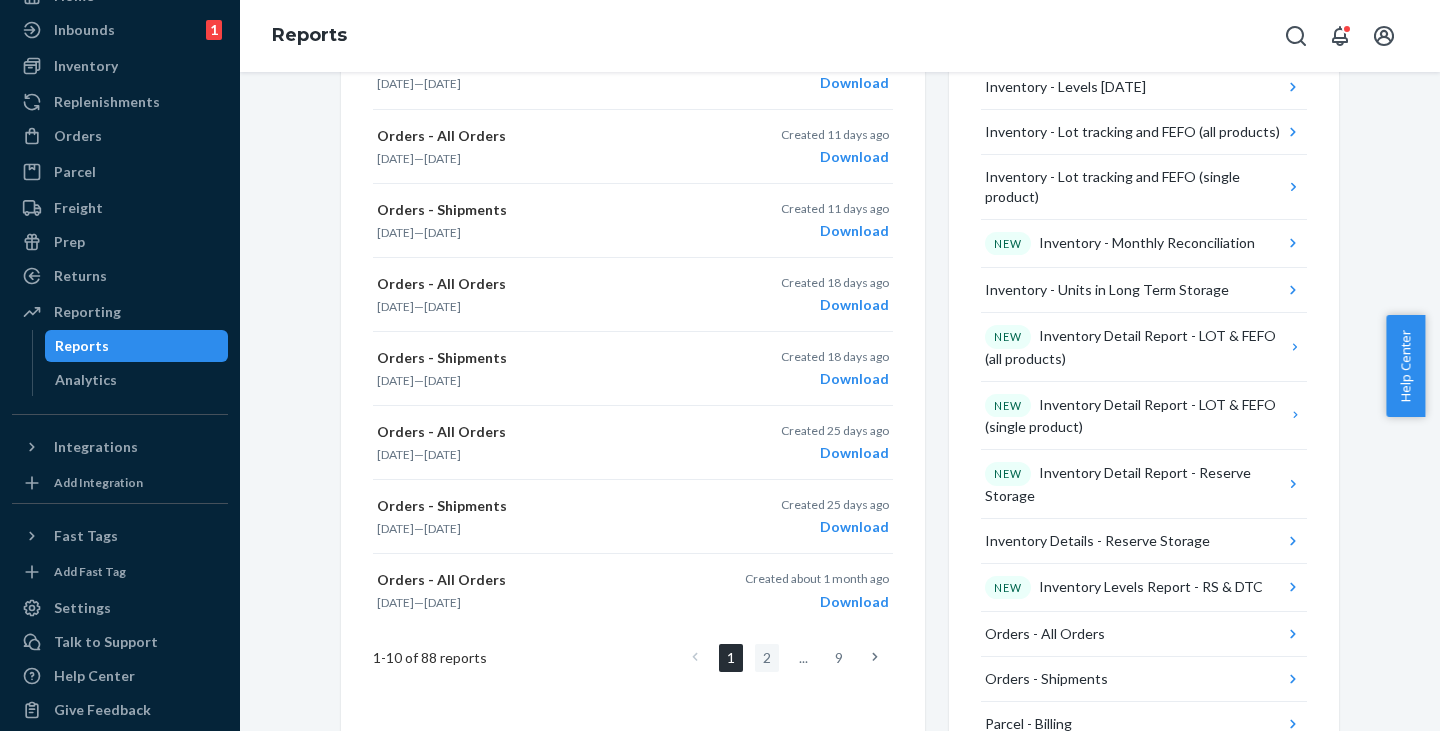 click on "2" at bounding box center (767, 658) 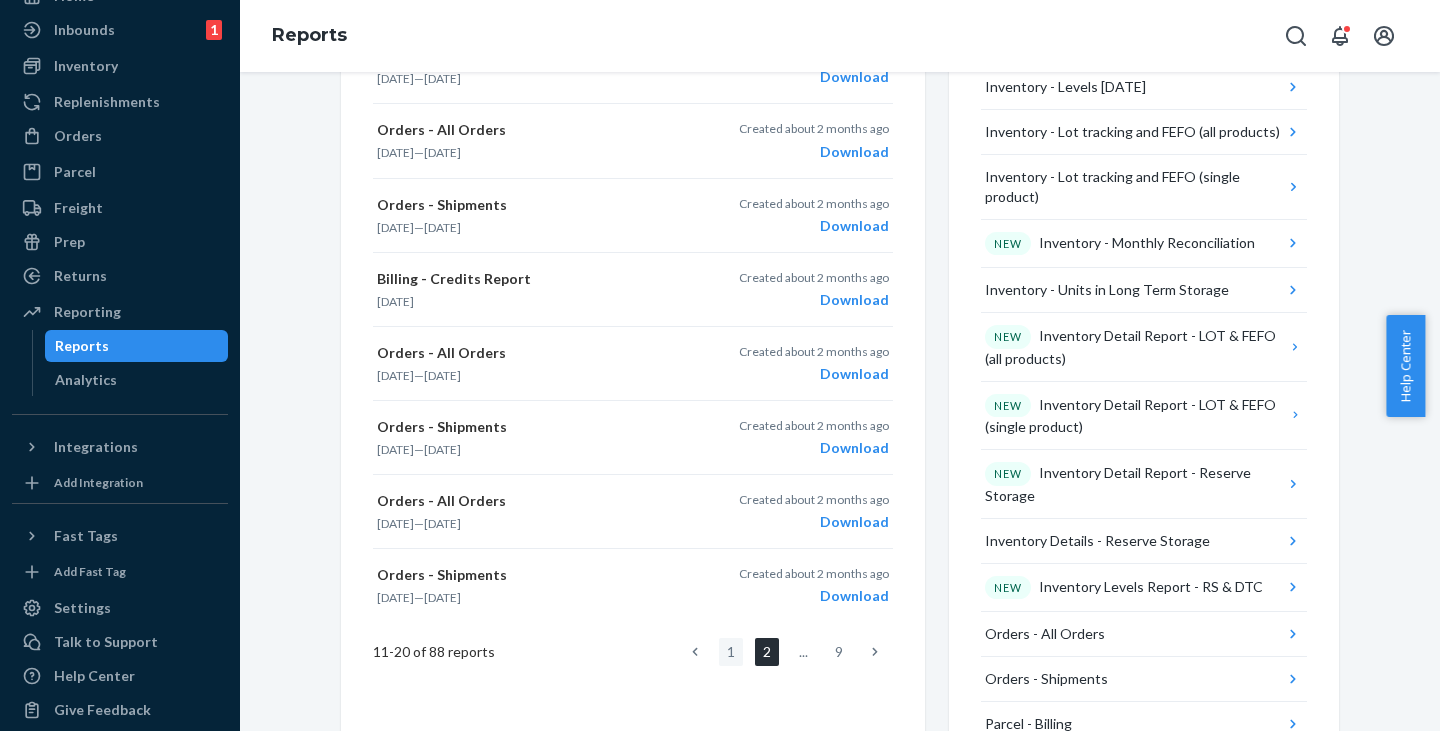 click on "1" at bounding box center (731, 652) 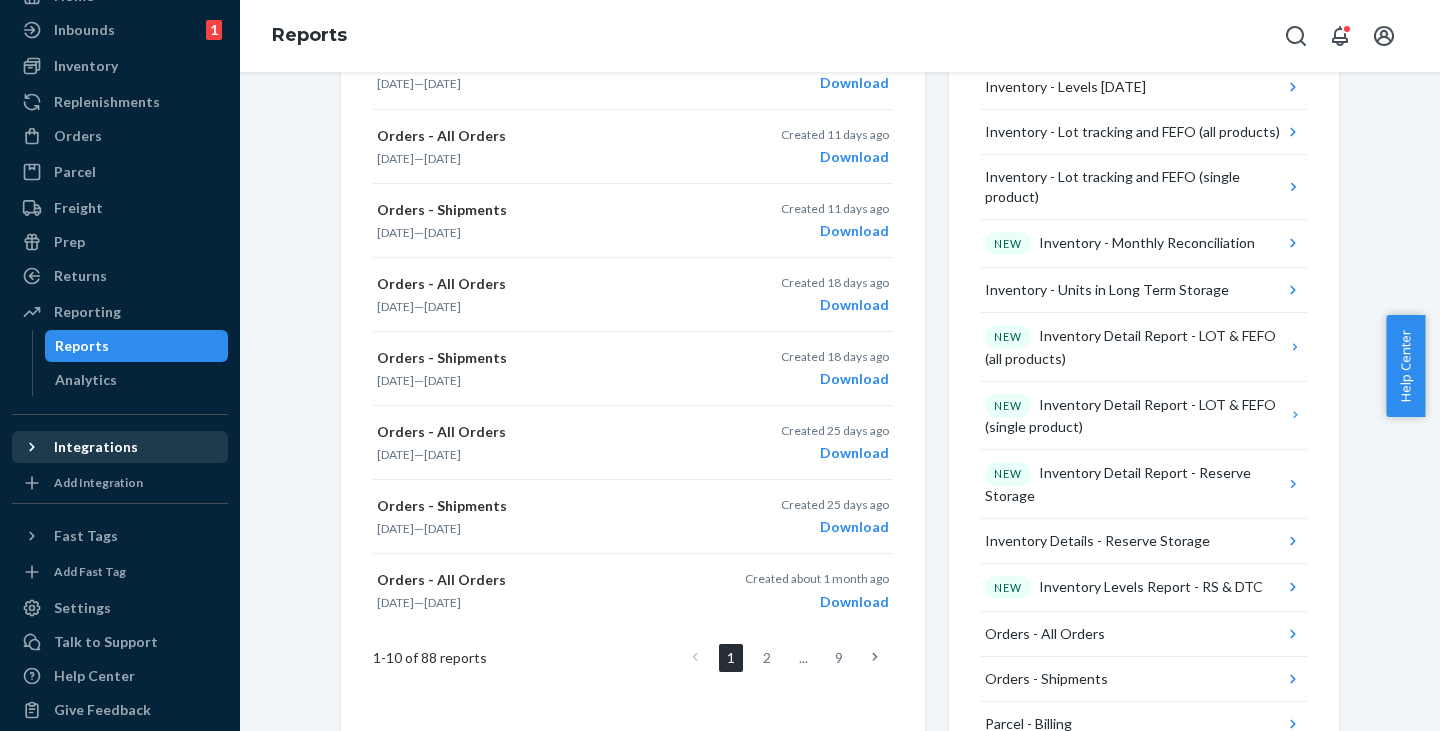 scroll, scrollTop: 0, scrollLeft: 0, axis: both 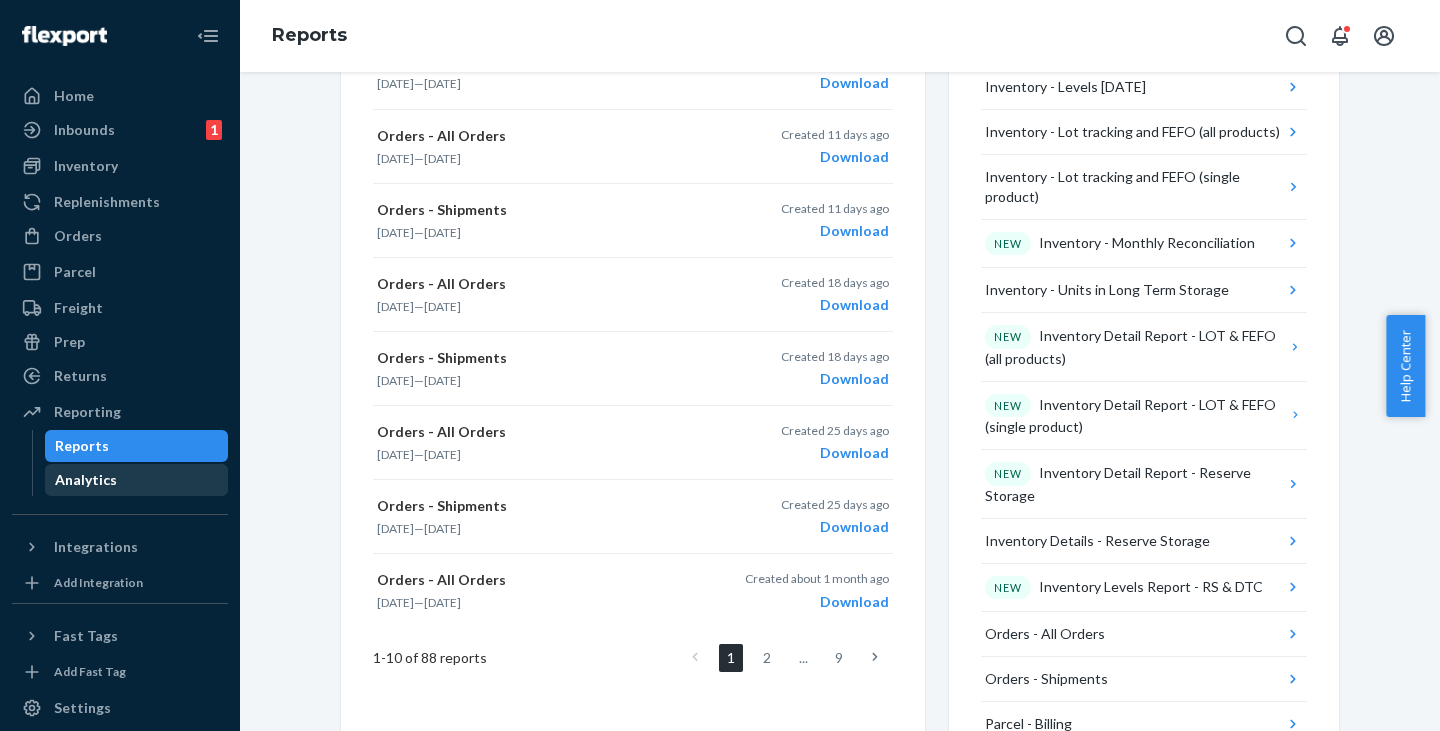 click on "Analytics" at bounding box center (86, 480) 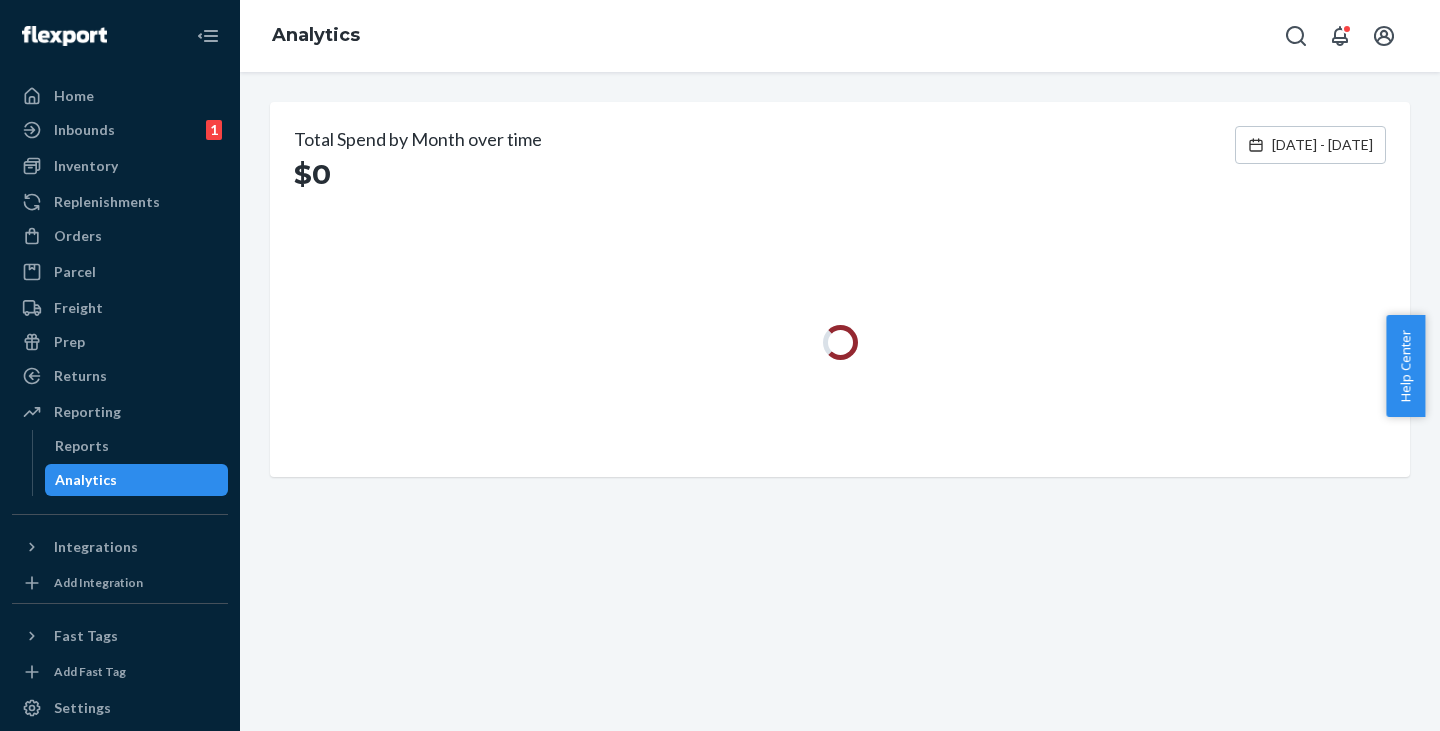 scroll, scrollTop: 0, scrollLeft: 0, axis: both 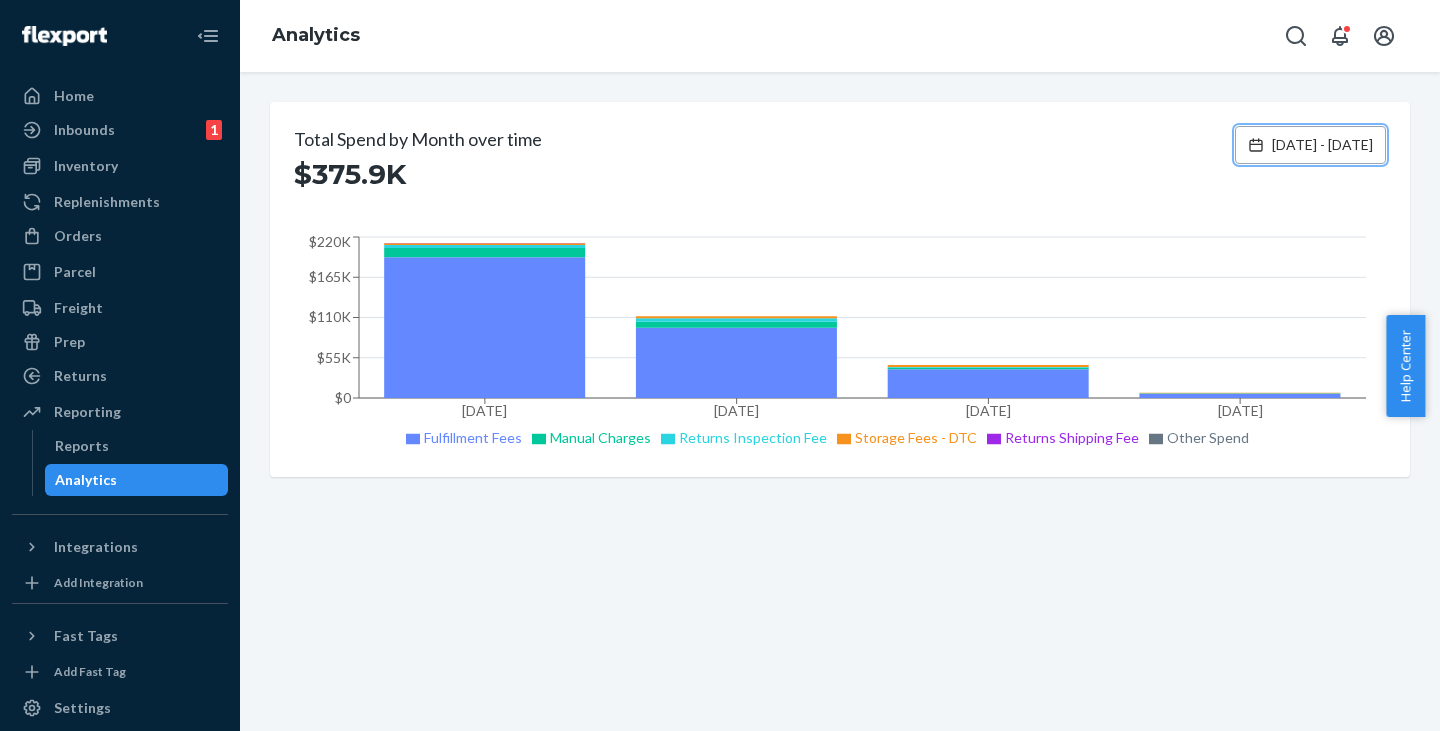 click on "Apr 11, 2025 - Jul 10, 2025" at bounding box center (1322, 145) 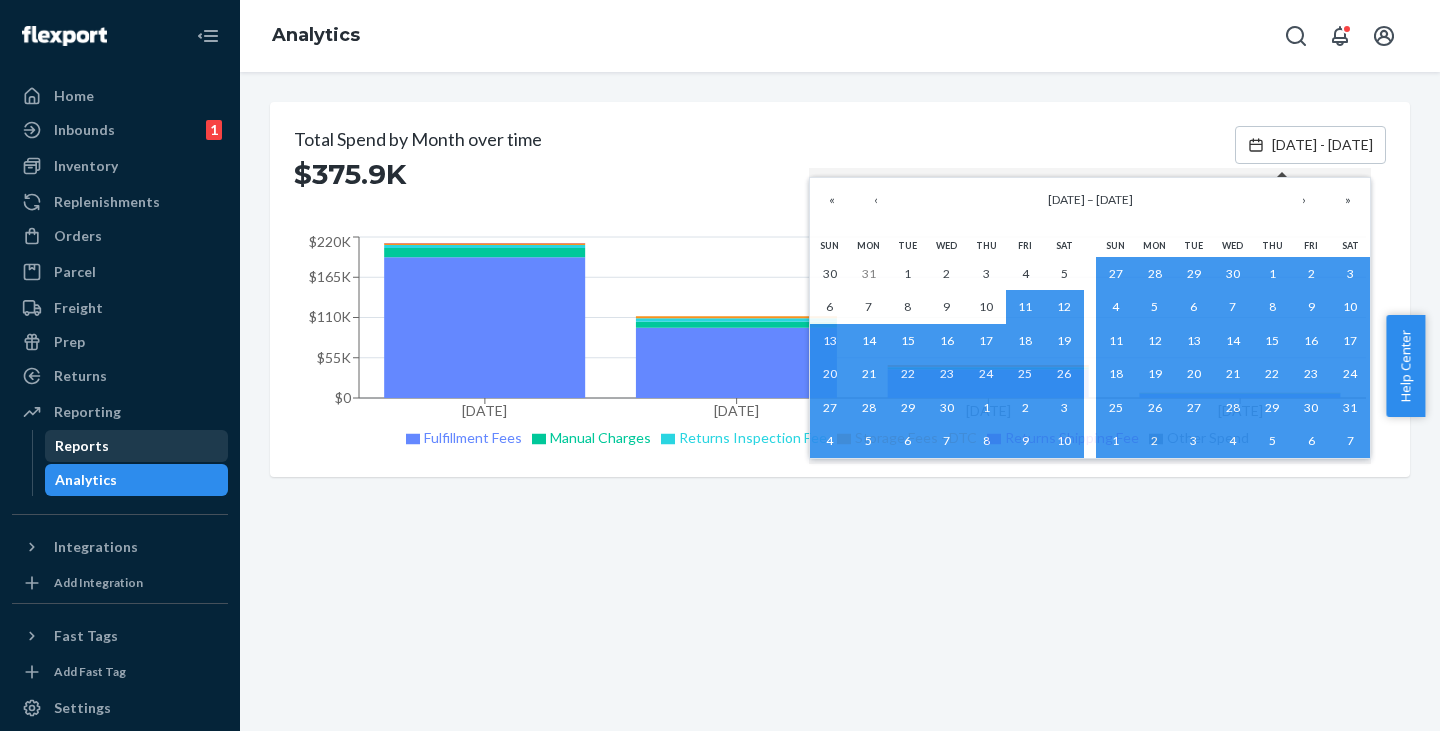 click on "Reports" at bounding box center (137, 446) 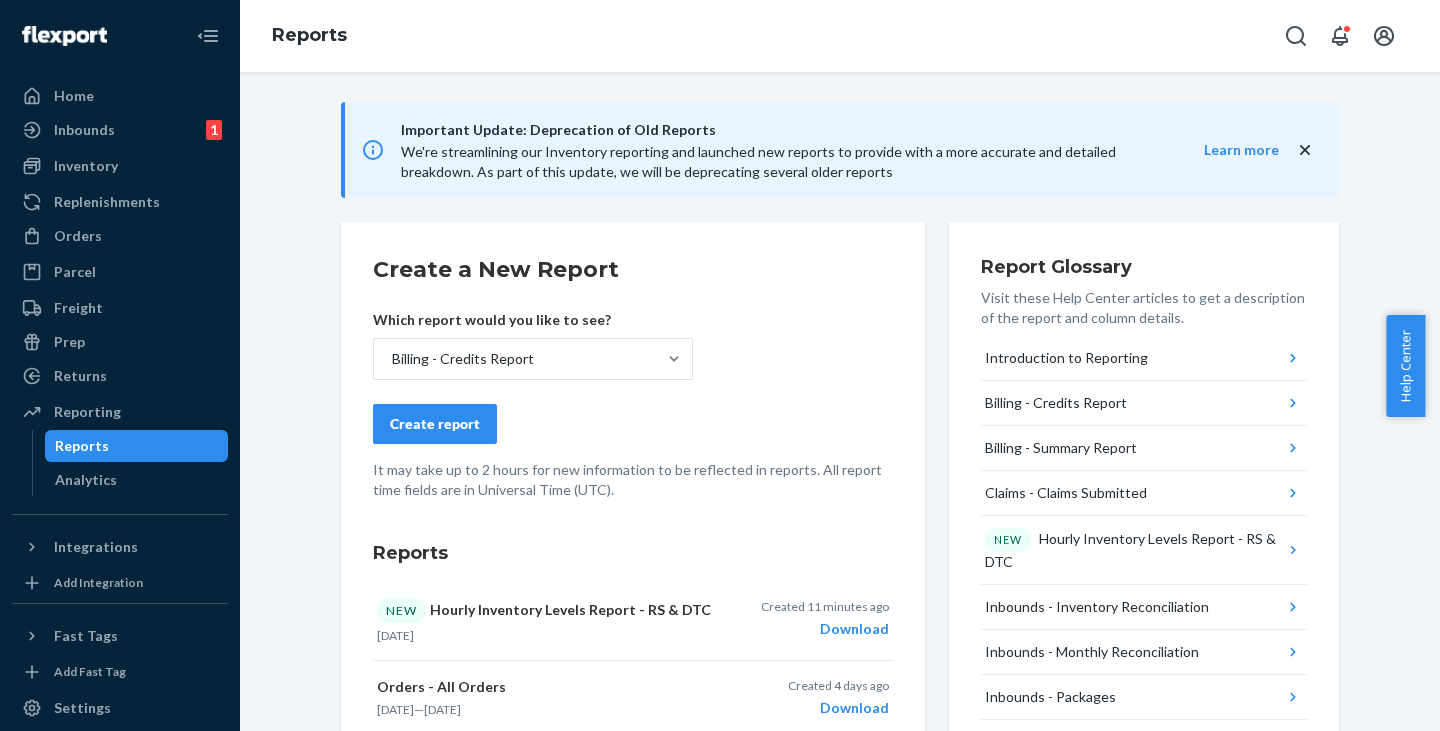 click 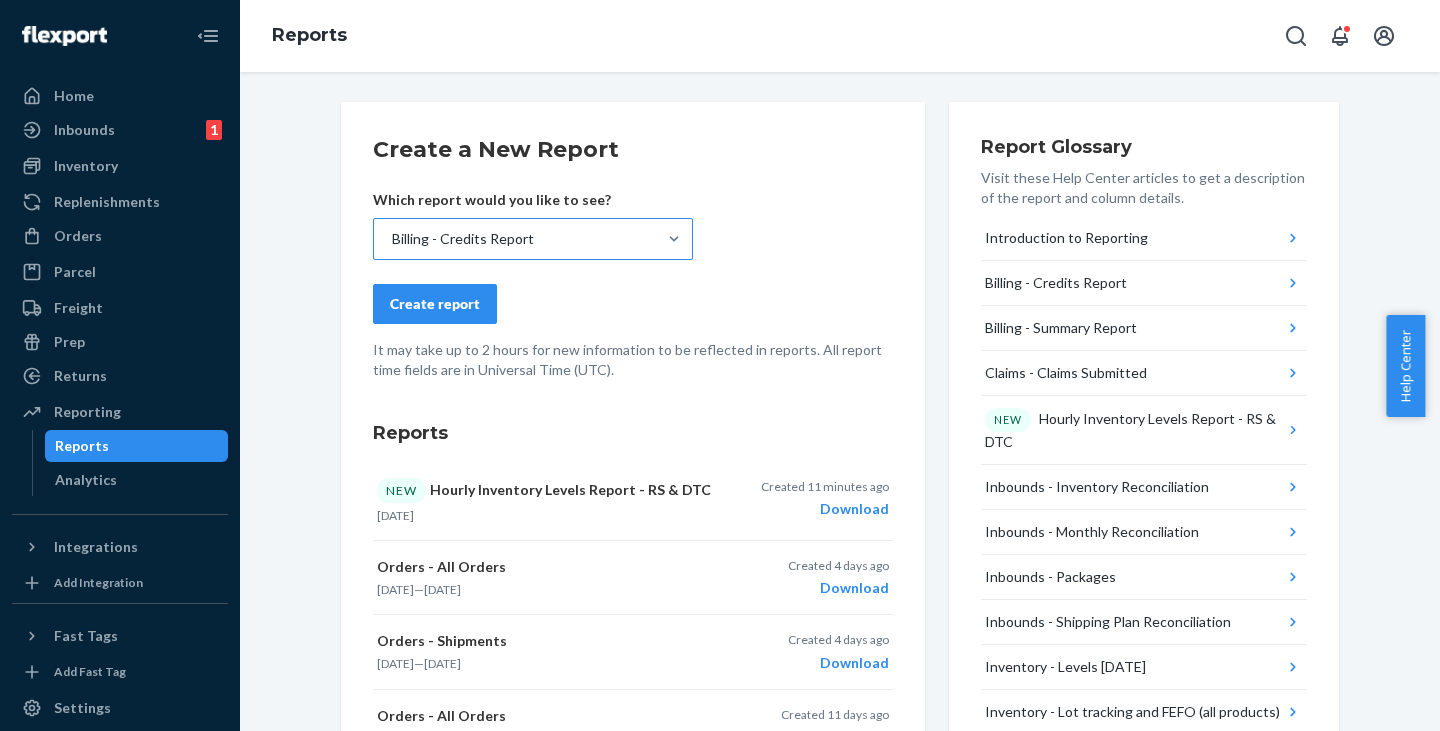 click on "Billing - Credits Report" at bounding box center (515, 239) 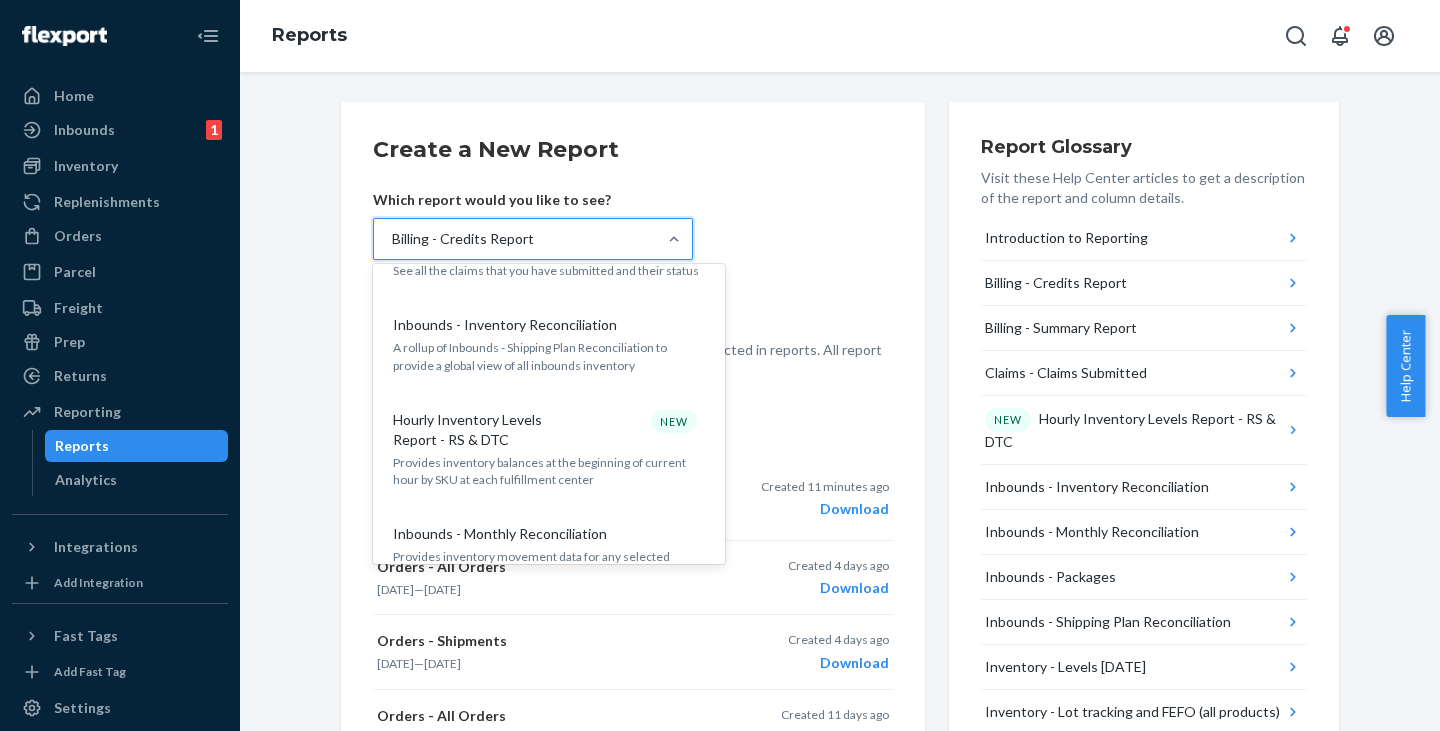 scroll, scrollTop: 200, scrollLeft: 0, axis: vertical 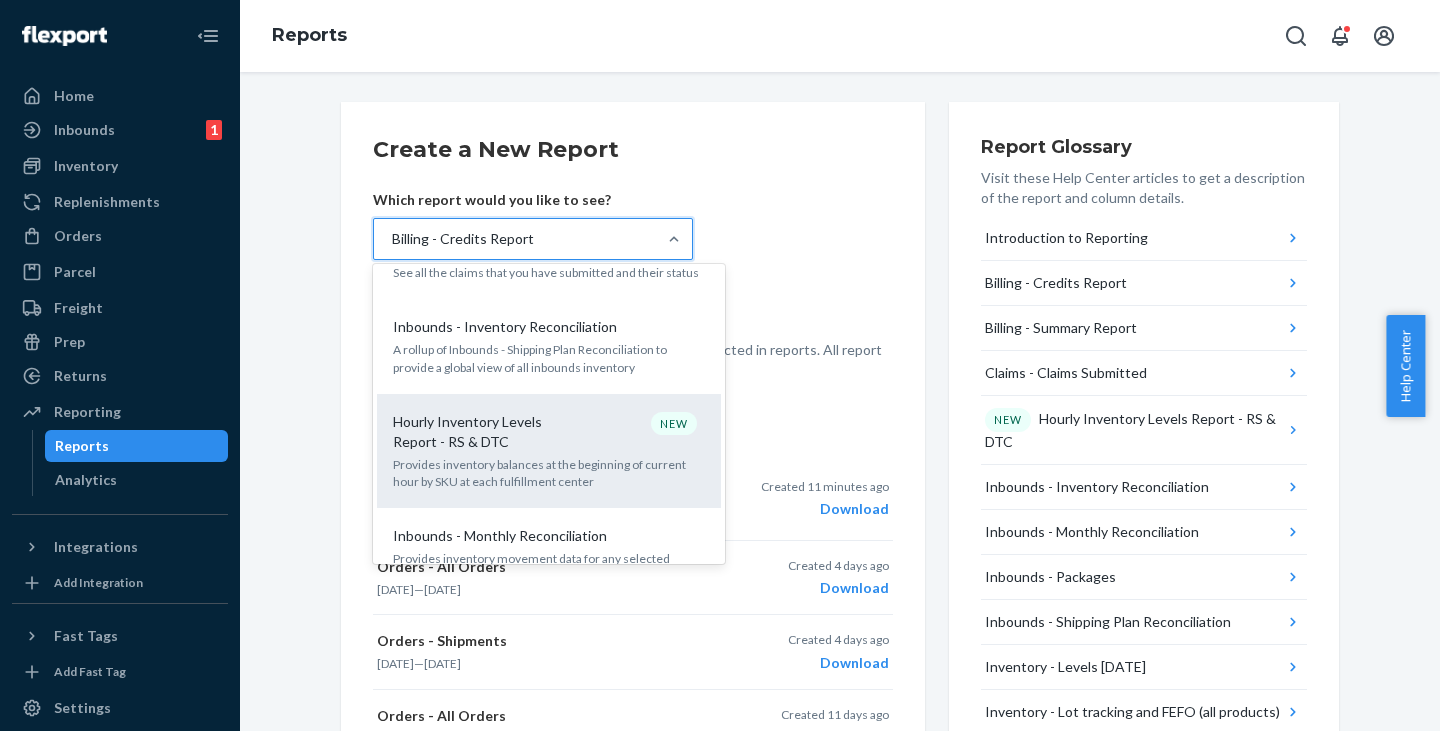 click on "Hourly Inventory Levels Report - RS & DTC NEW" at bounding box center (545, 432) 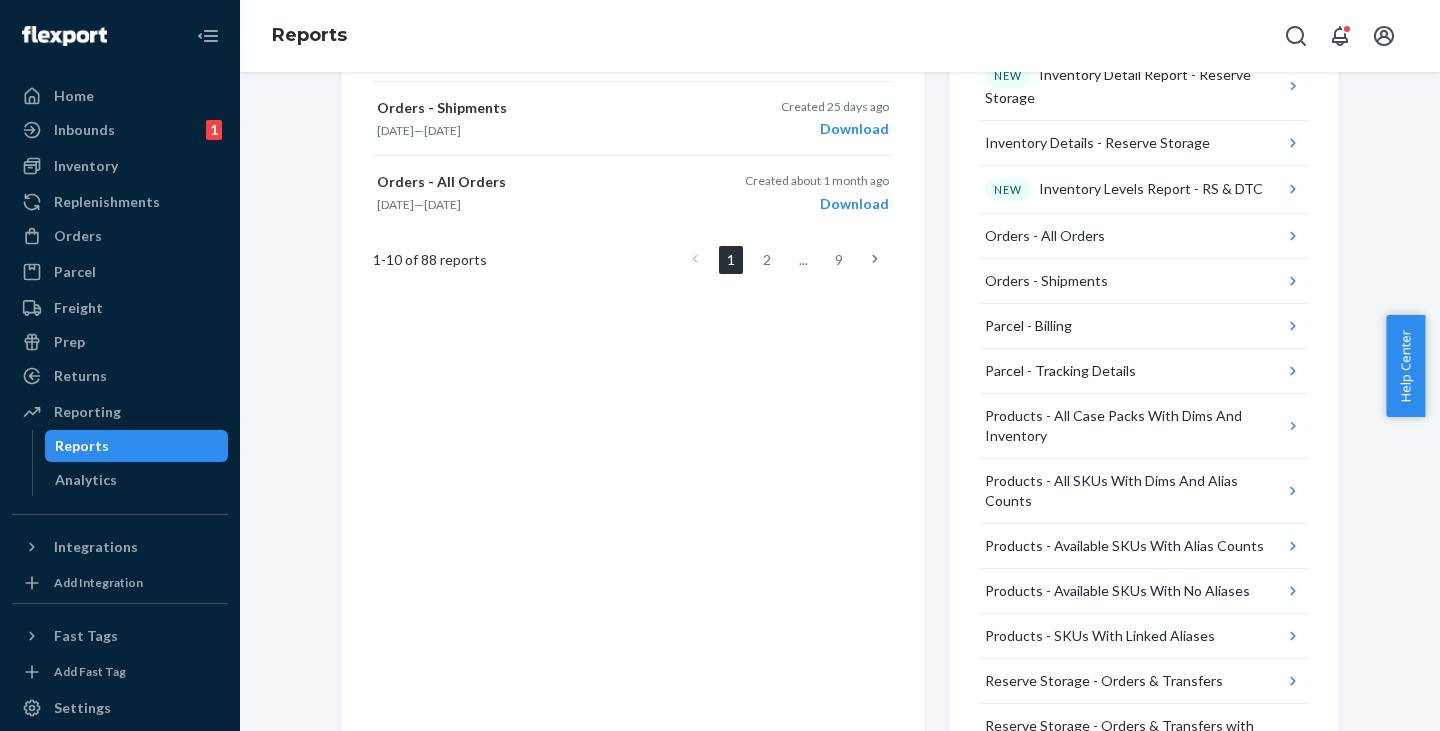 scroll, scrollTop: 1000, scrollLeft: 0, axis: vertical 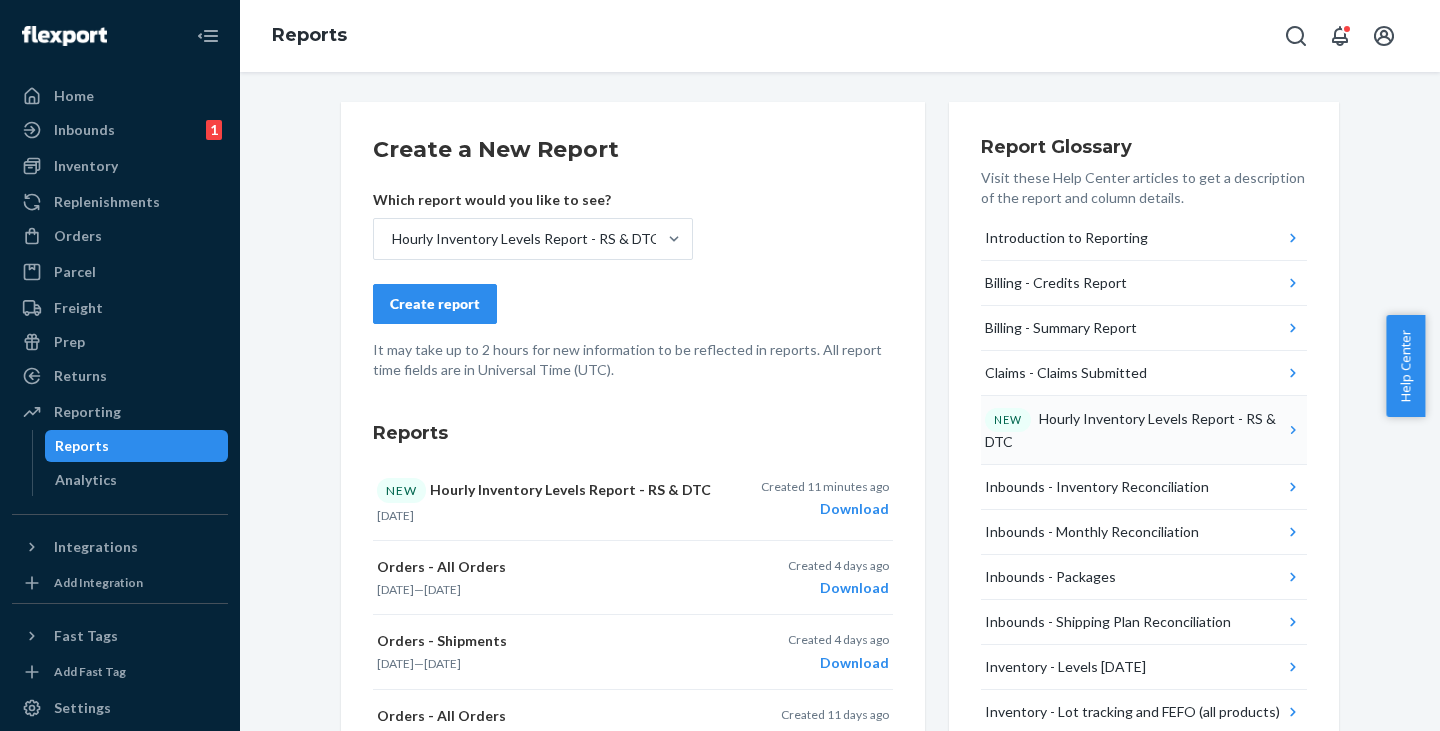 click on "NEW Hourly Inventory Levels Report - RS & DTC" at bounding box center [1134, 430] 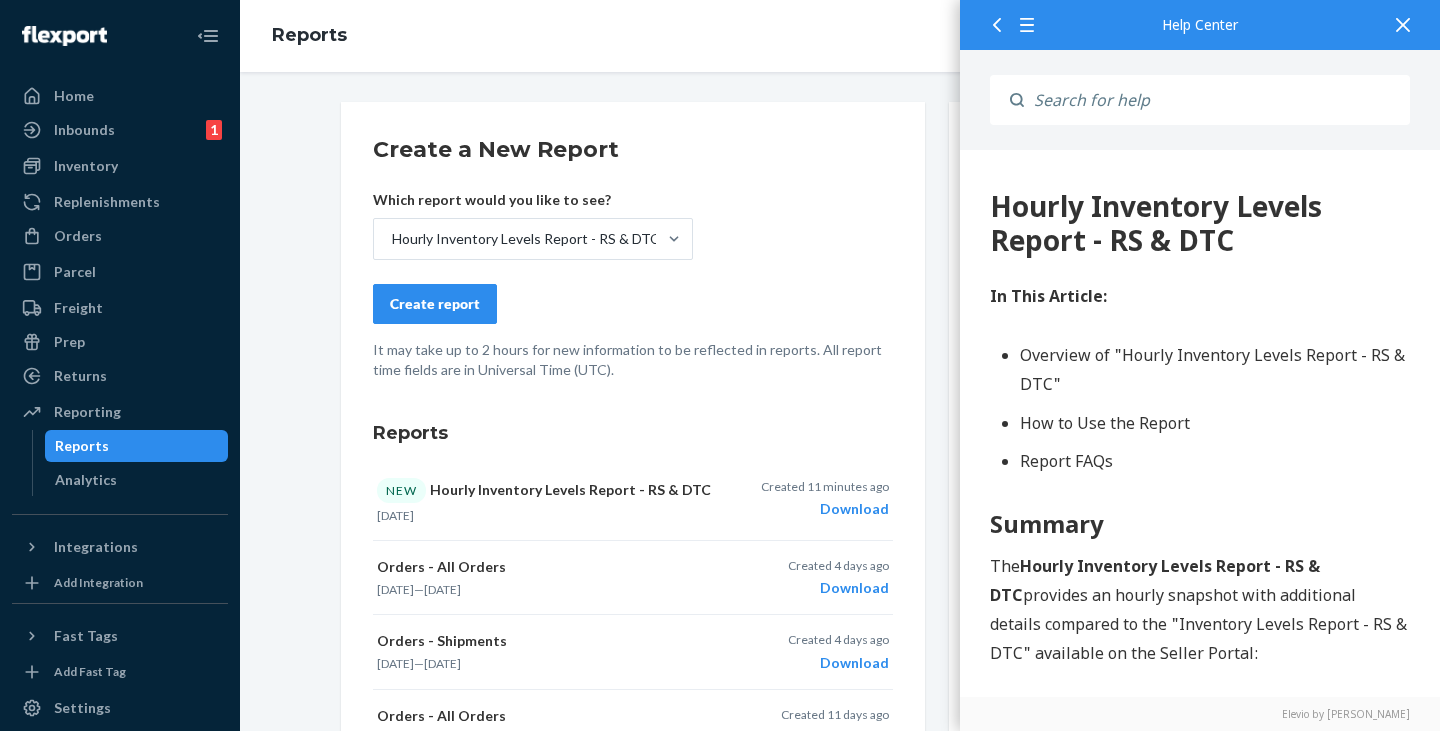 scroll, scrollTop: 0, scrollLeft: 0, axis: both 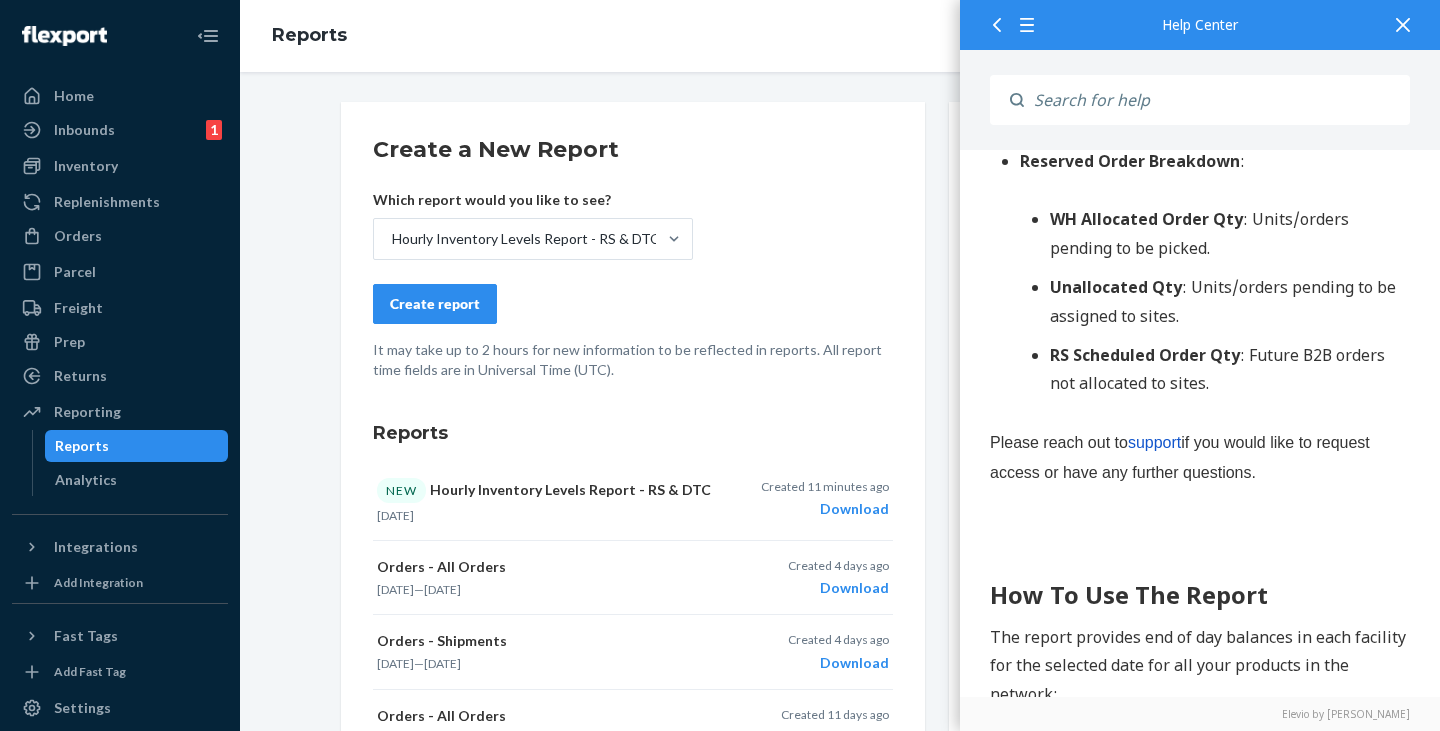 click on "Create report" at bounding box center (633, 304) 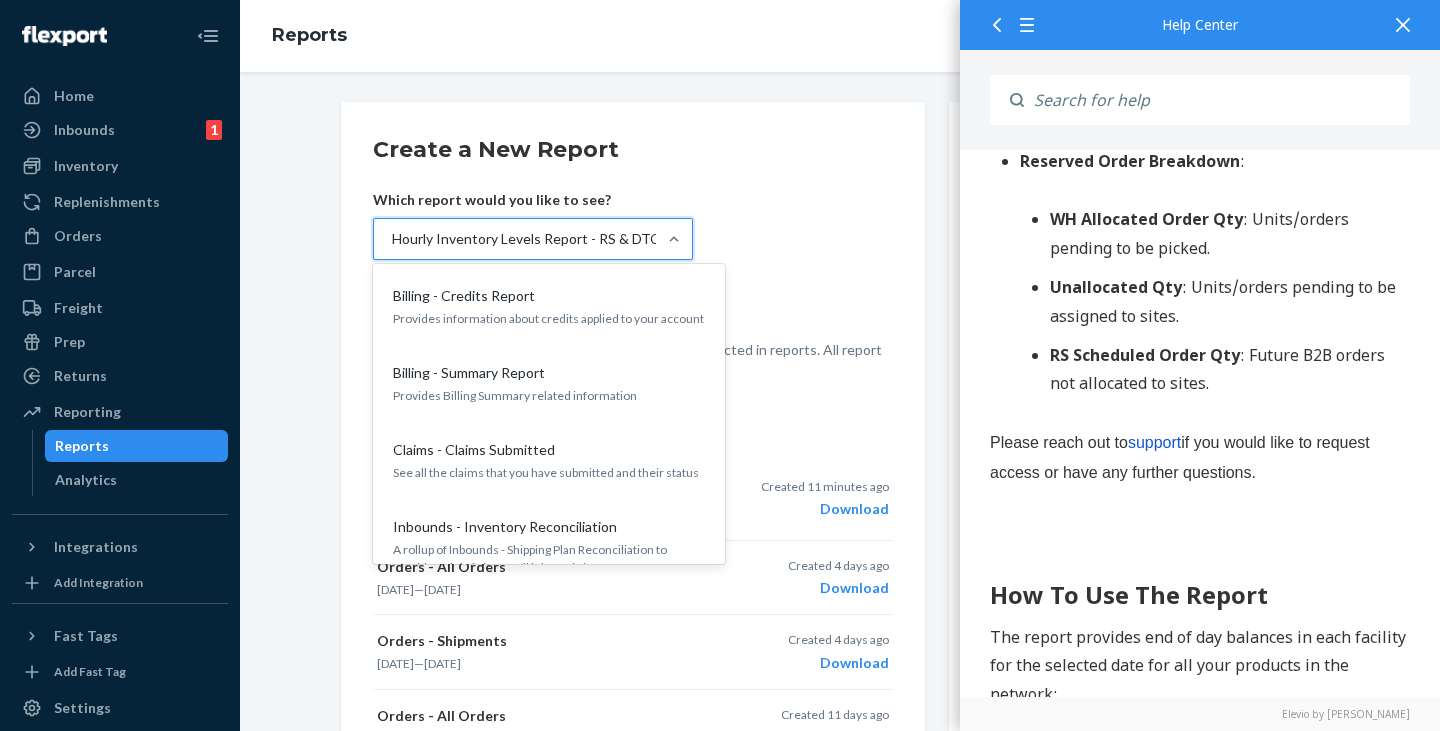 click on "Hourly Inventory Levels Report - RS & DTC" at bounding box center [515, 239] 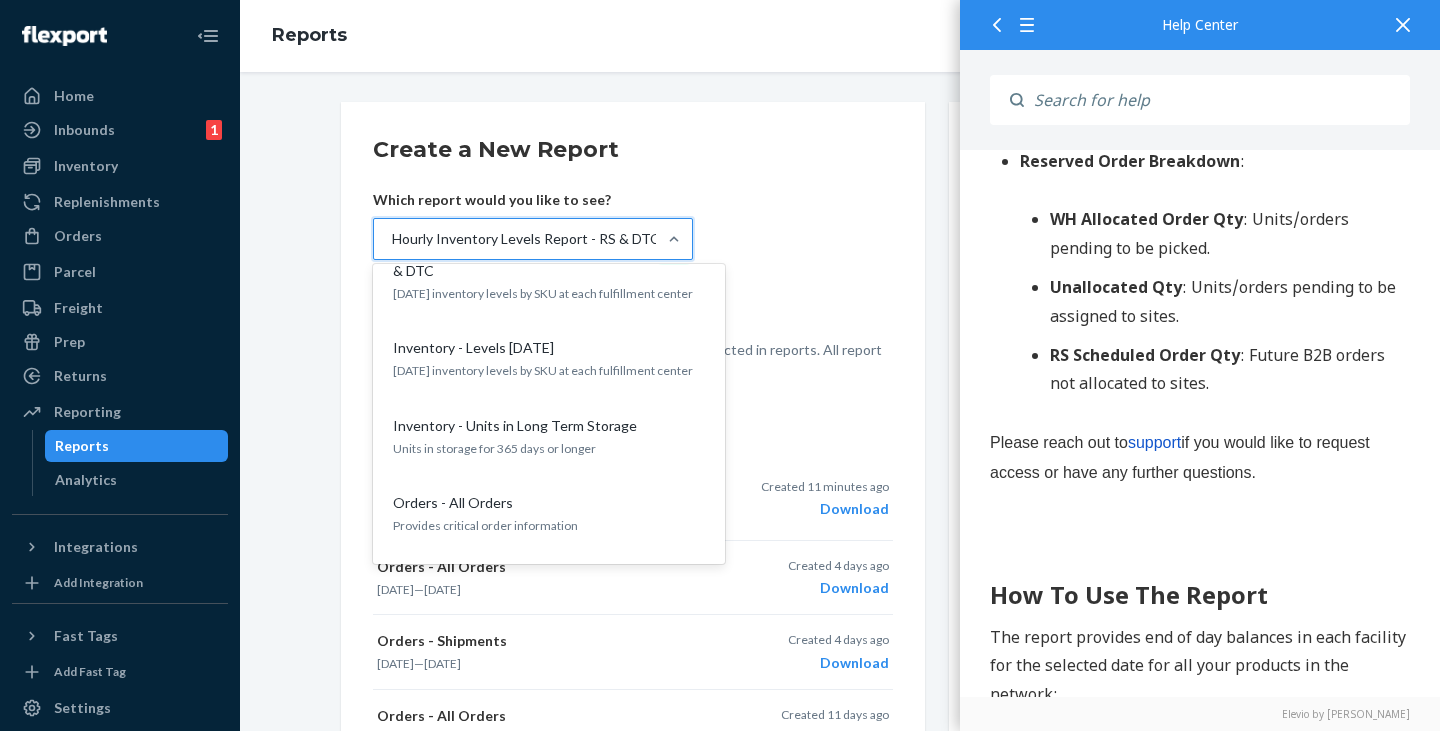 scroll, scrollTop: 1219, scrollLeft: 0, axis: vertical 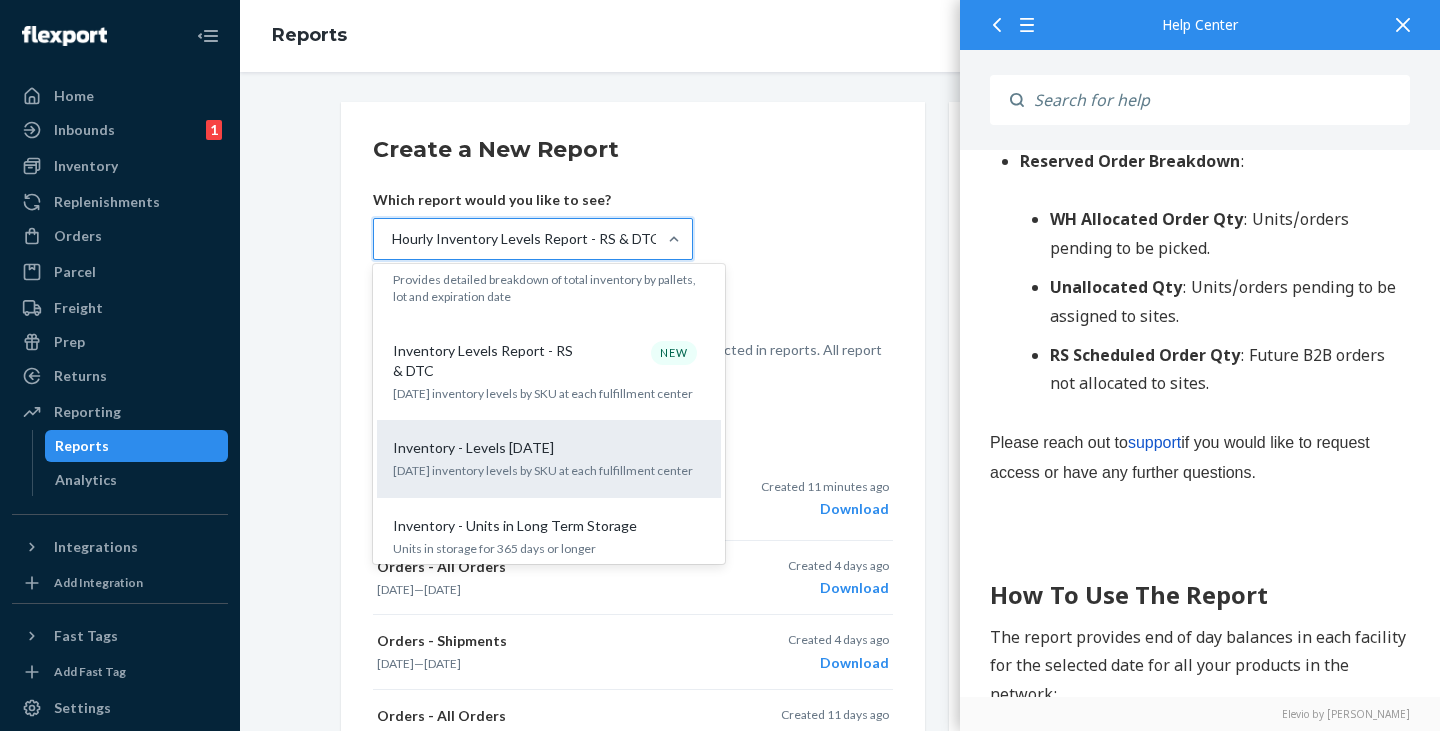 click on "[DATE] inventory levels by SKU at each fulfillment center" at bounding box center [549, 470] 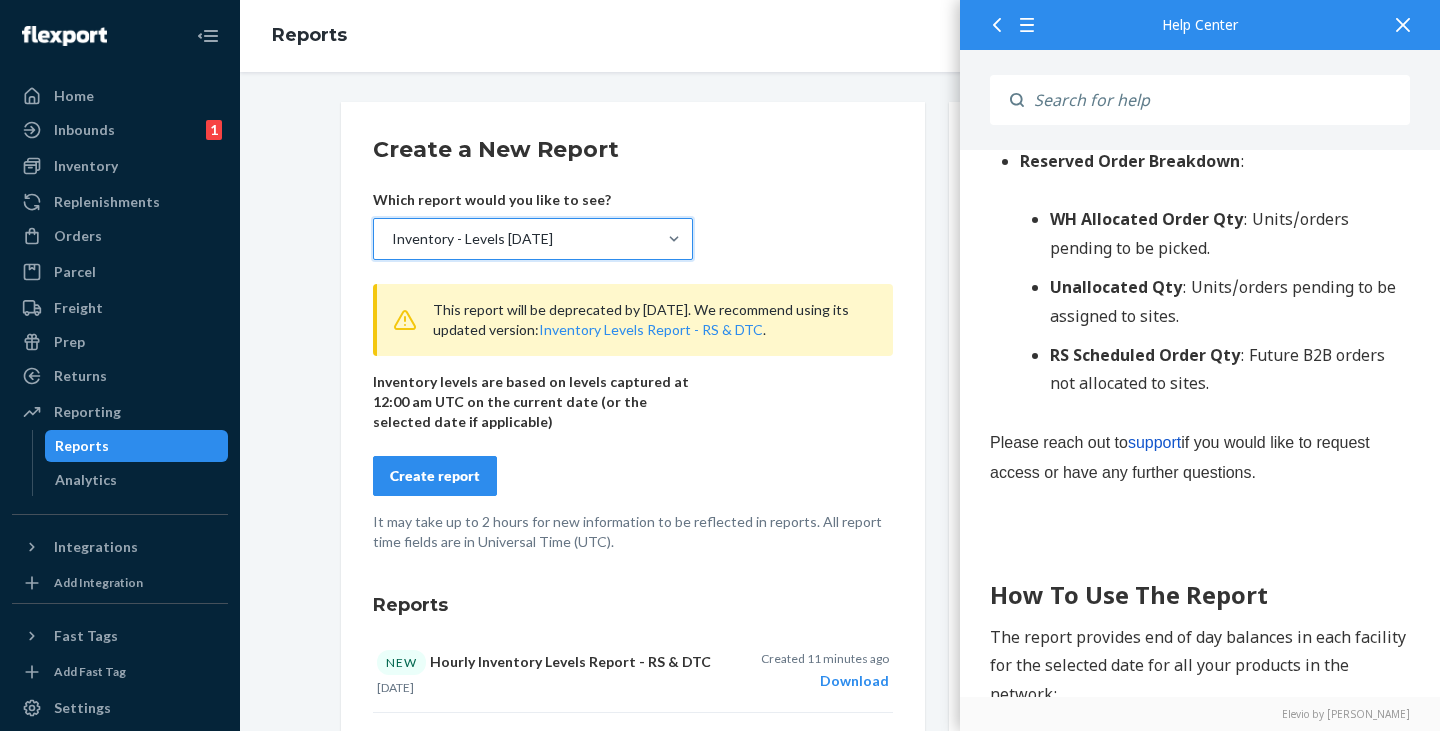 click on "Inventory - Levels [DATE]" at bounding box center [515, 239] 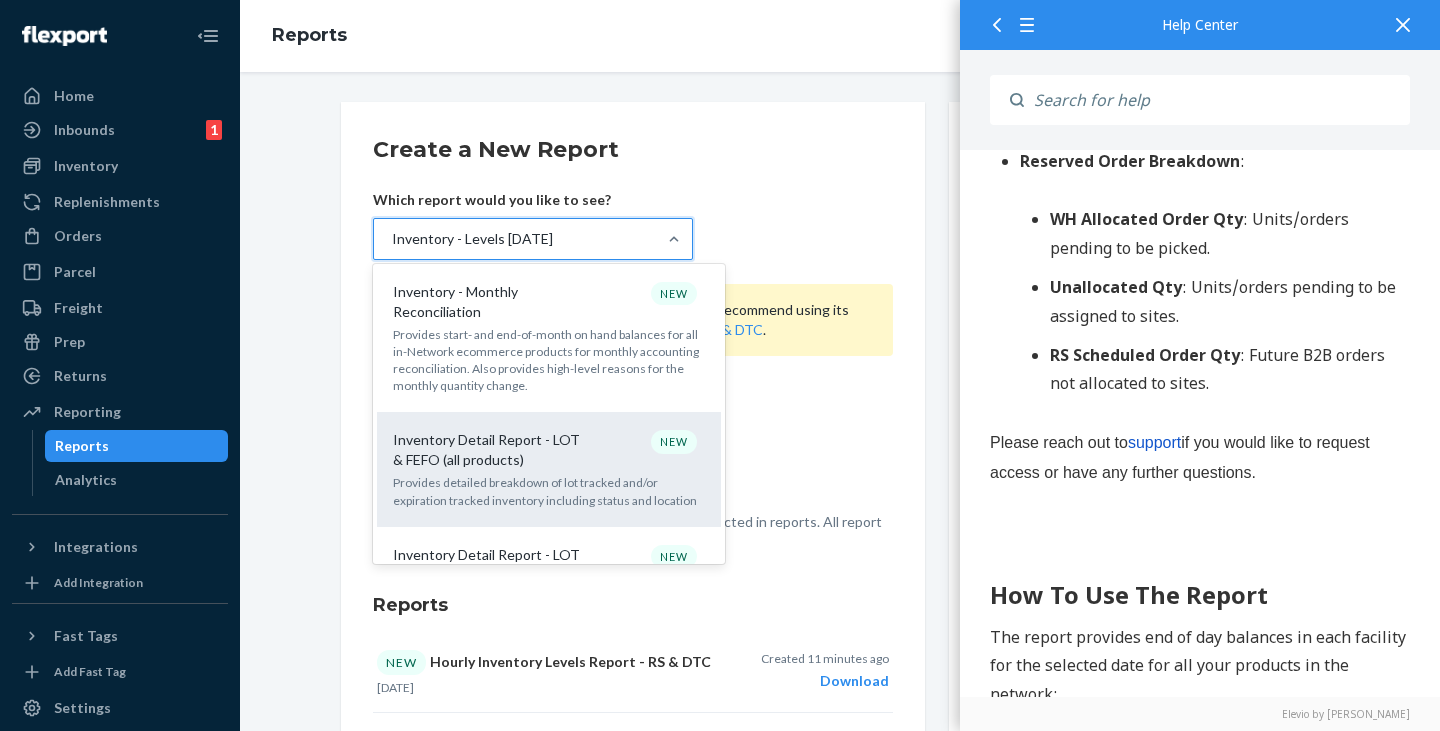 scroll, scrollTop: 744, scrollLeft: 0, axis: vertical 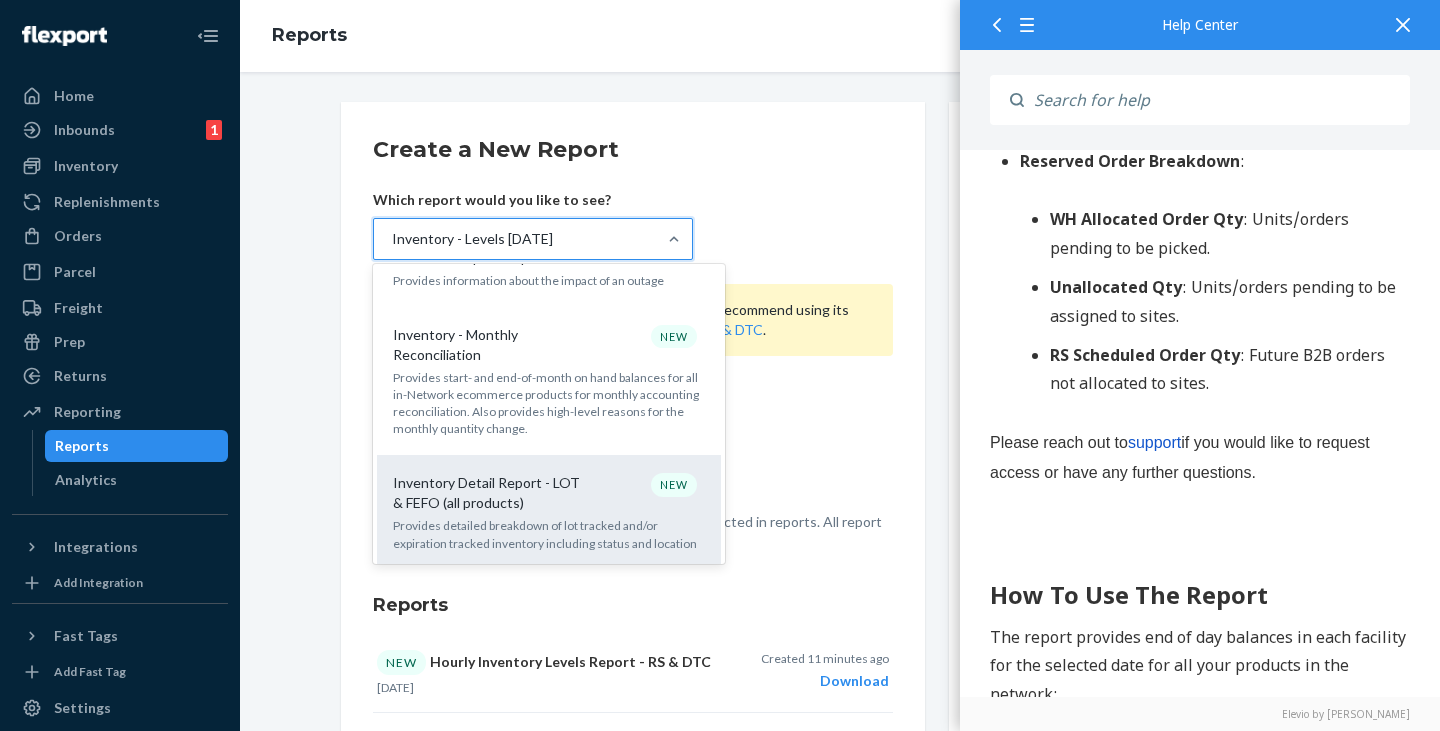 click on "Inventory Detail Report - LOT & FEFO (all products)" at bounding box center [489, 493] 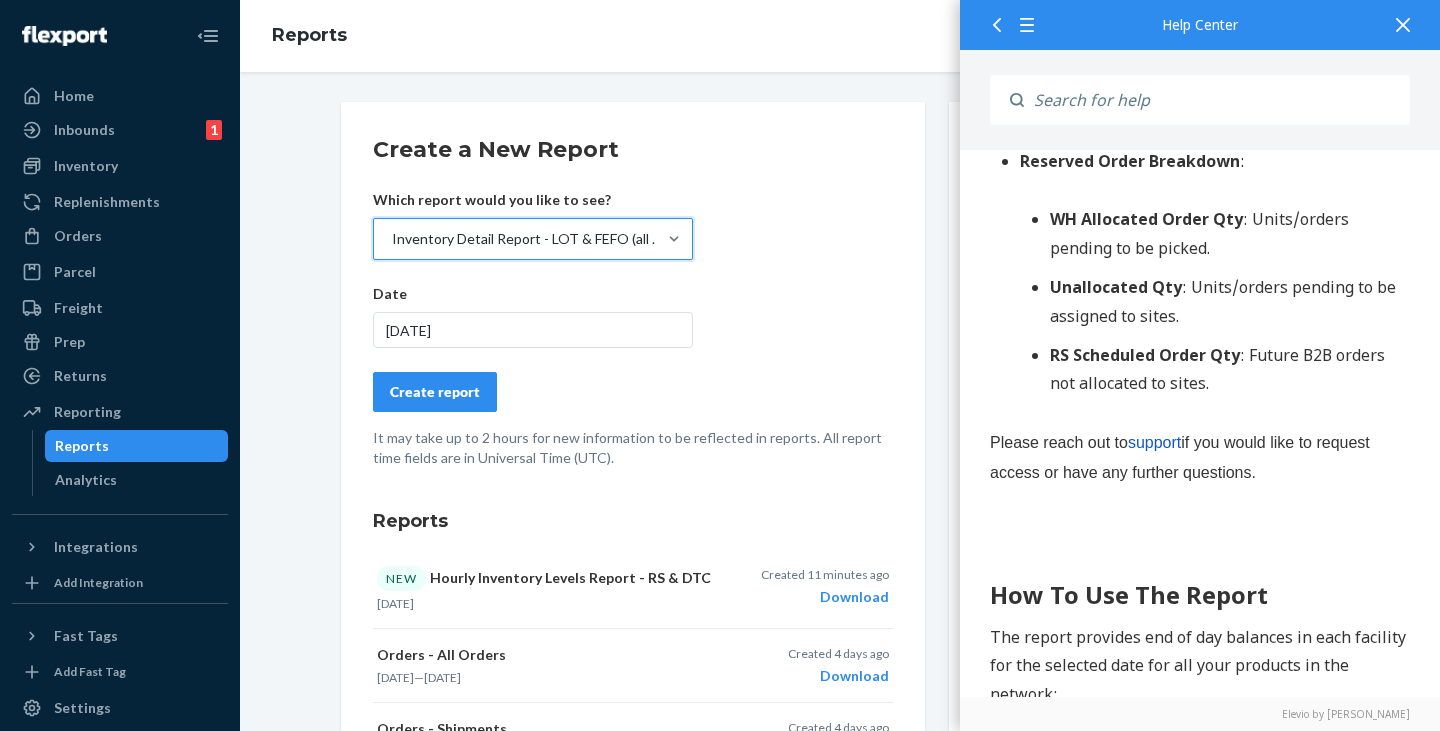 click on "Inventory Detail Report - LOT & FEFO (all products)" at bounding box center (529, 239) 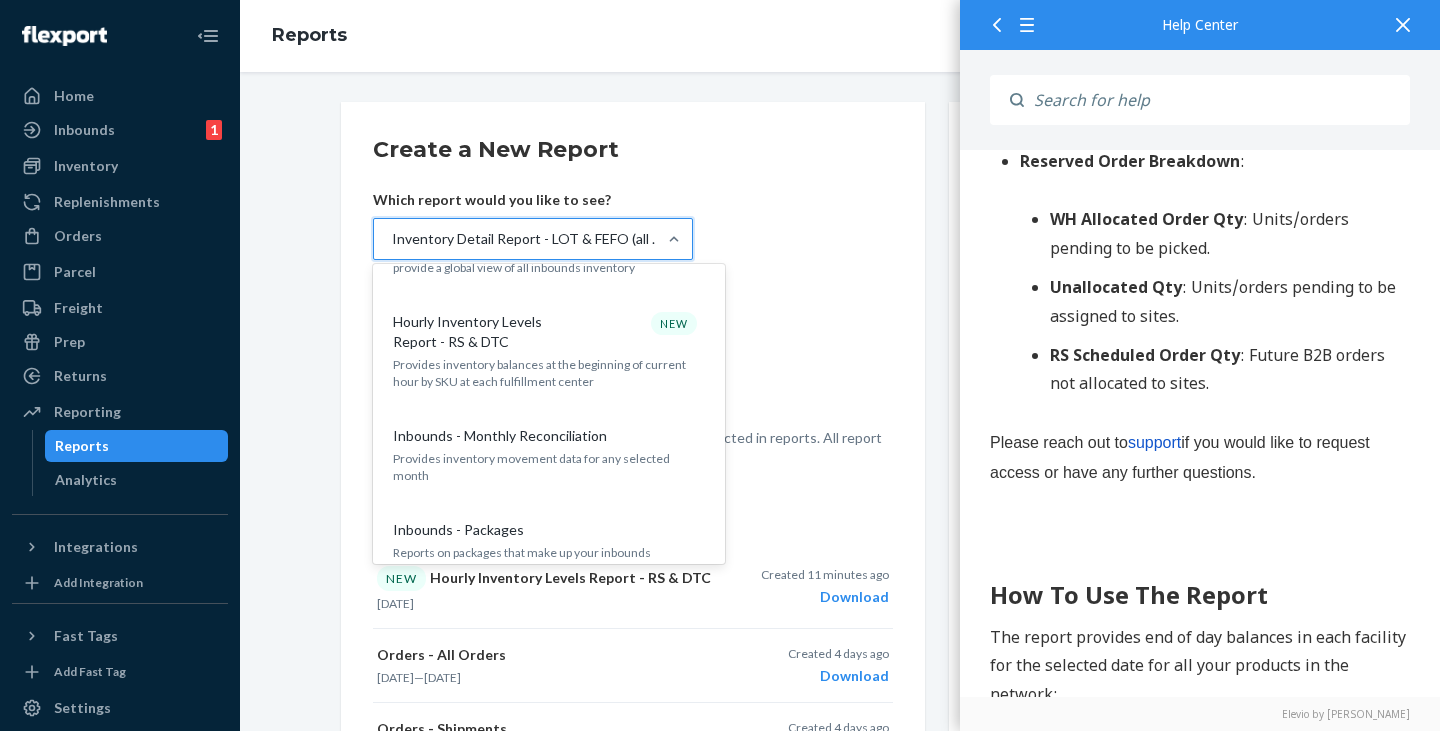 scroll, scrollTop: 200, scrollLeft: 0, axis: vertical 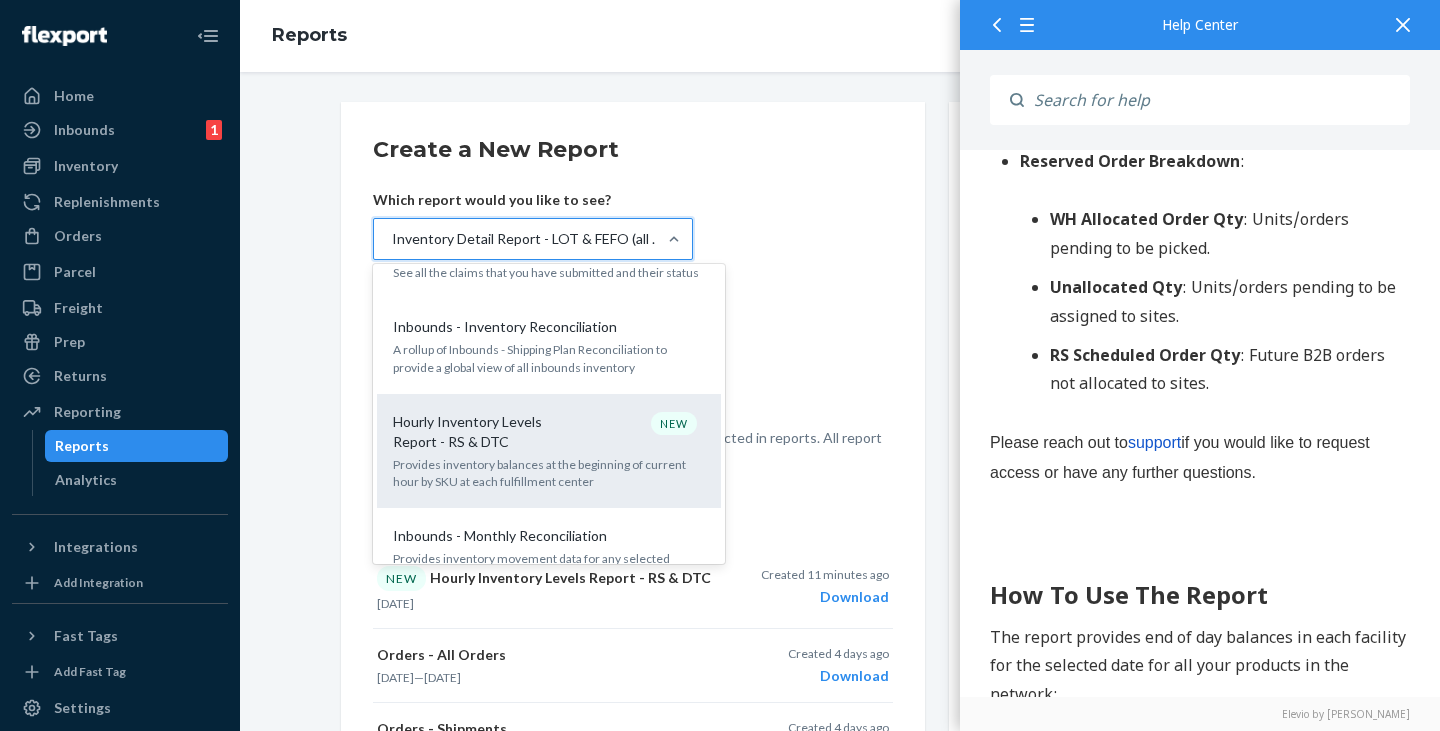 click on "Provides inventory balances at the beginning of current hour by SKU at each fulfillment center" at bounding box center [549, 473] 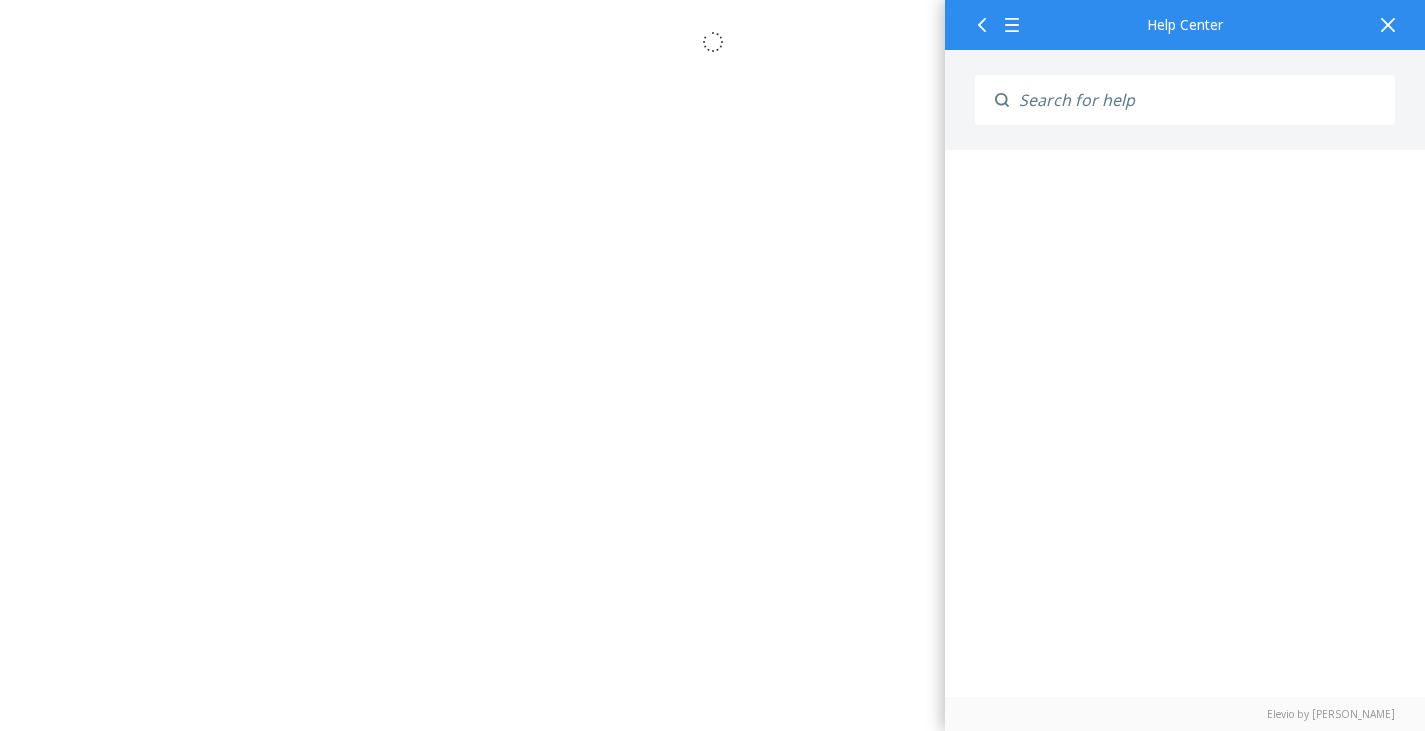 scroll, scrollTop: 0, scrollLeft: 0, axis: both 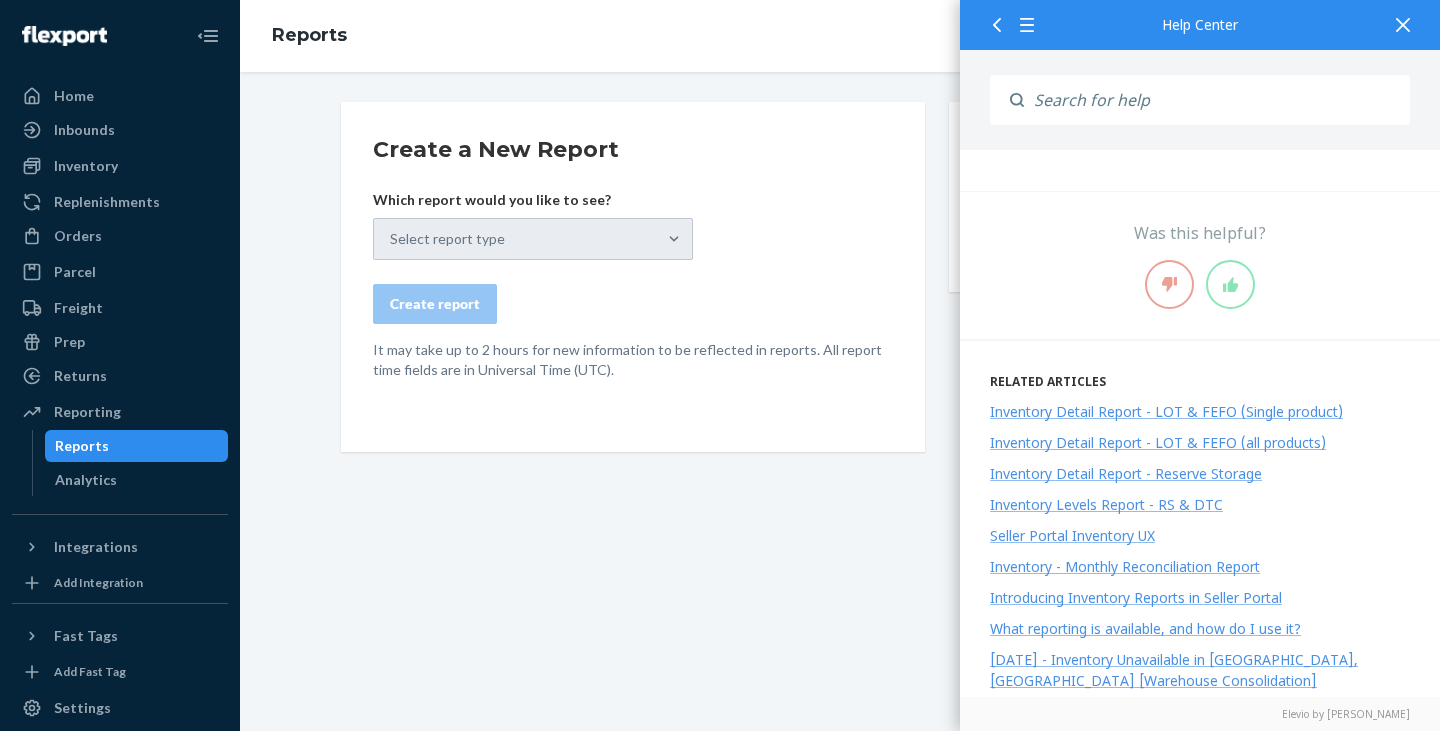 click on "Inventory Levels Report - RS & DTC" at bounding box center (1106, 504) 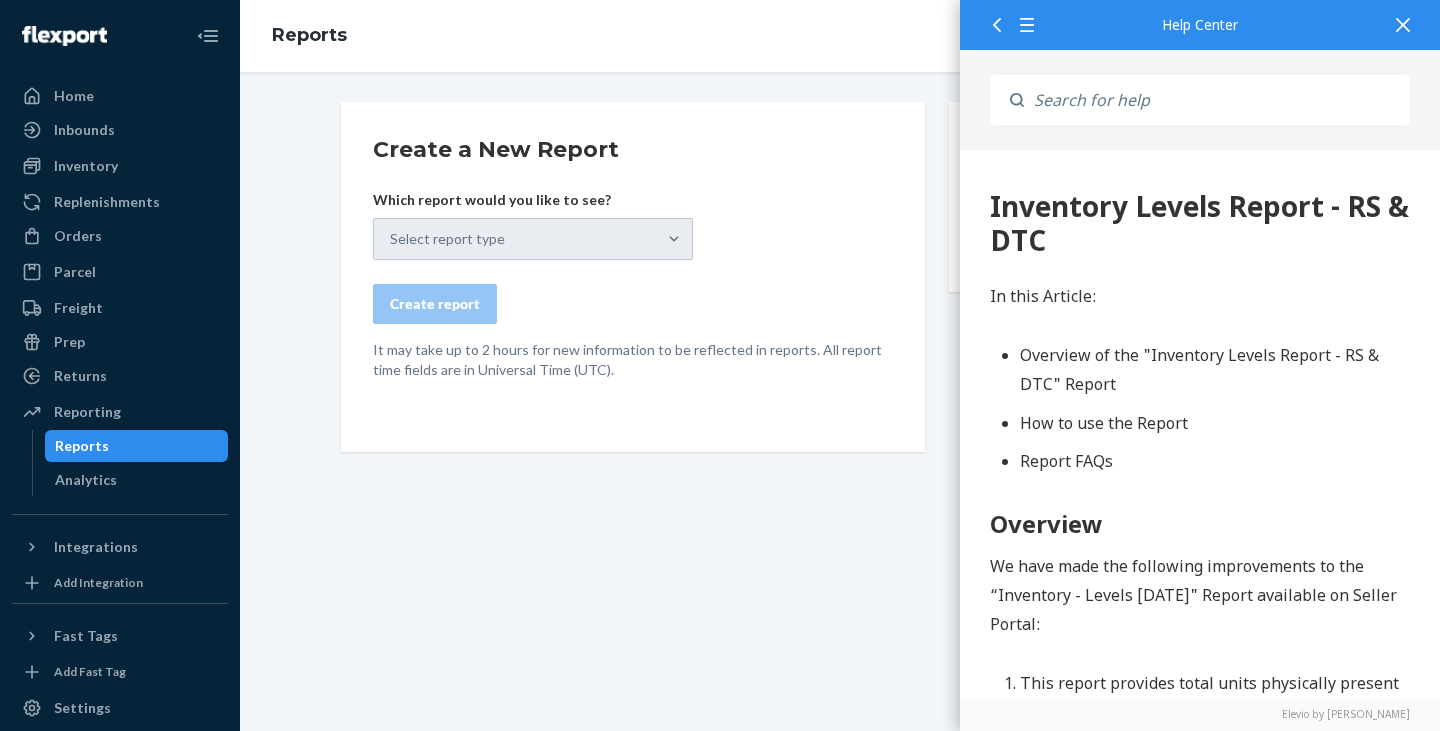 scroll, scrollTop: 0, scrollLeft: 0, axis: both 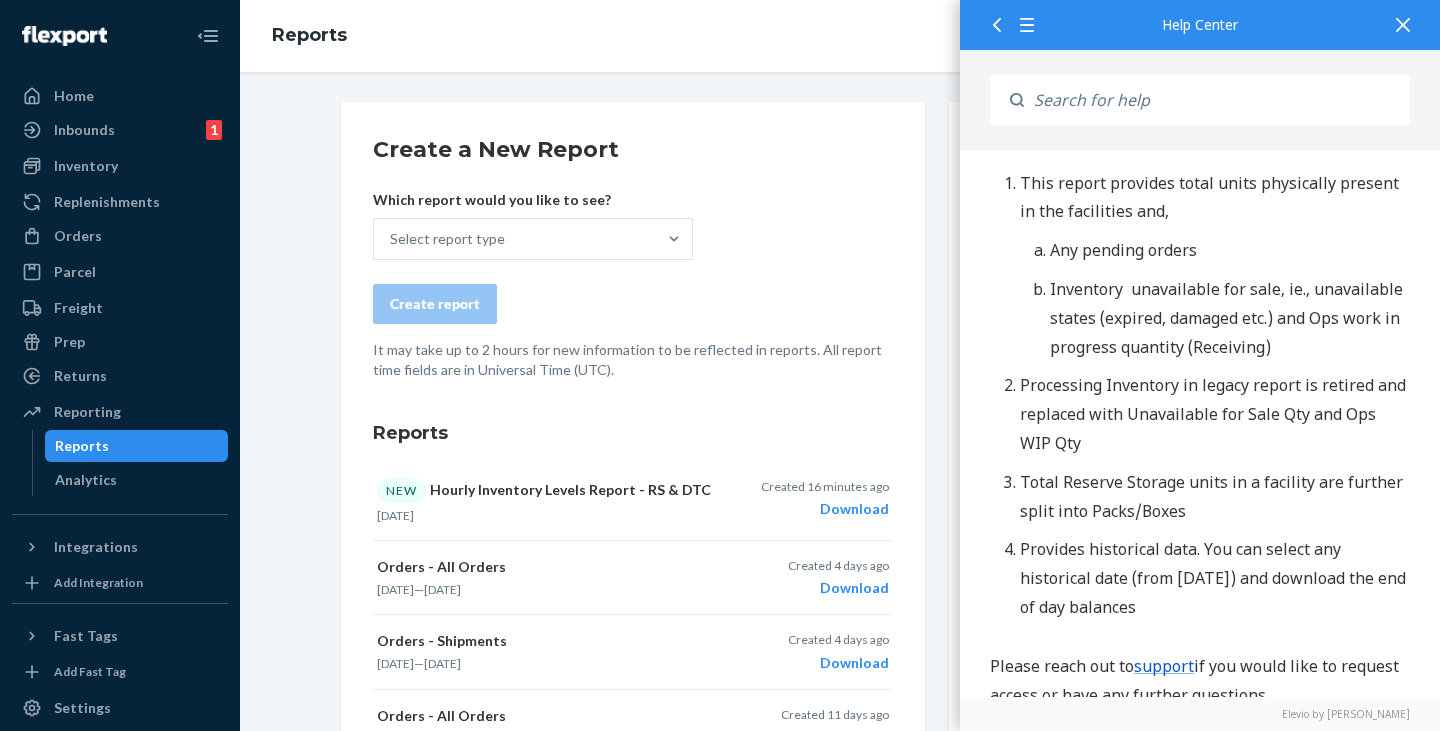 click on "Create report" at bounding box center (633, 304) 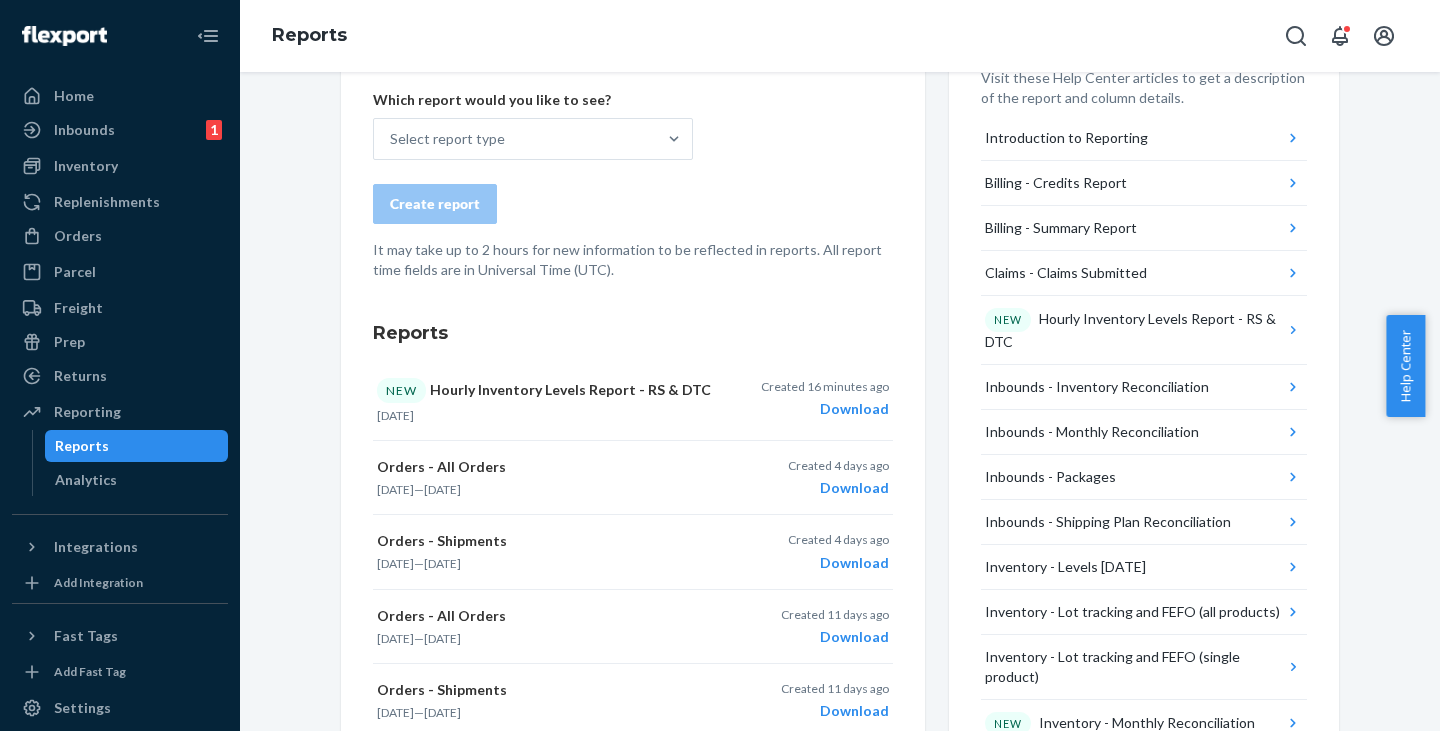 scroll, scrollTop: 0, scrollLeft: 0, axis: both 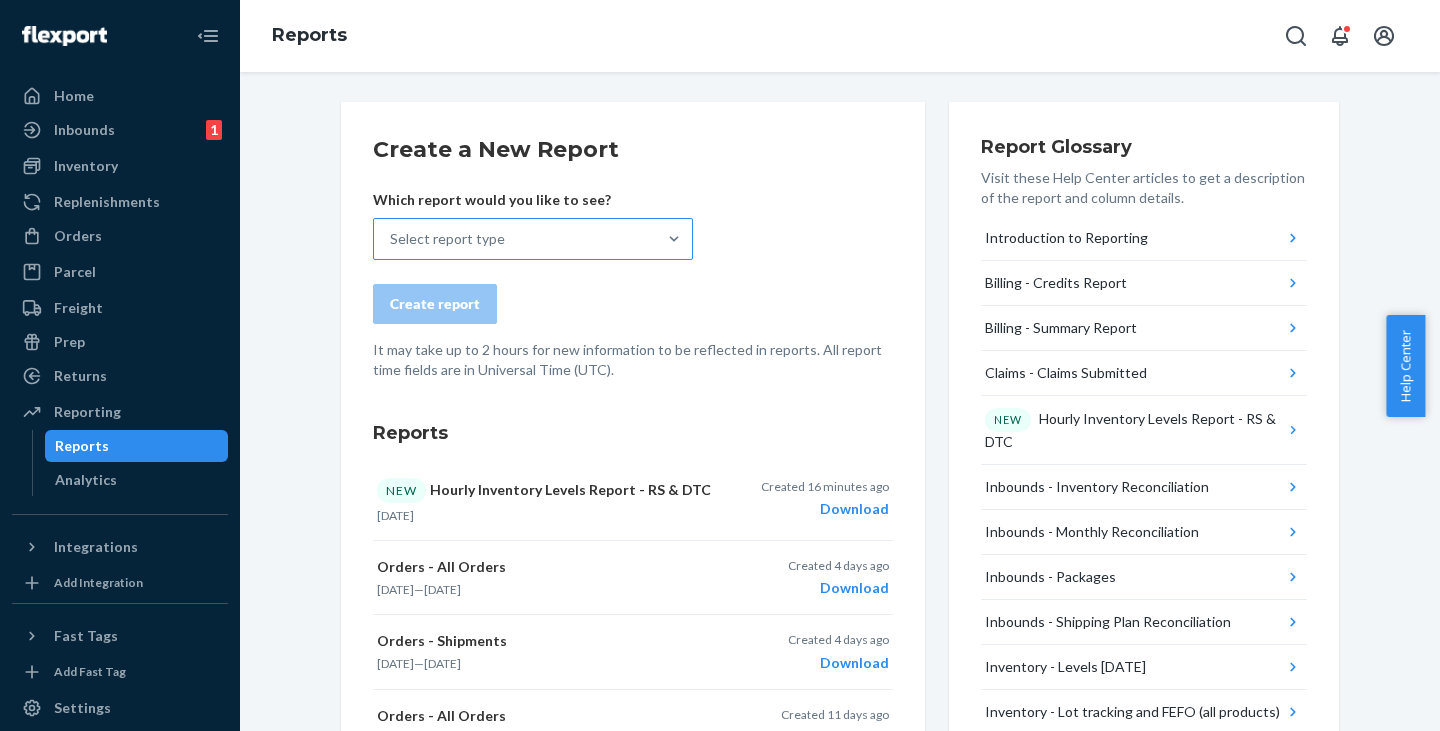 click on "Select report type" at bounding box center (515, 239) 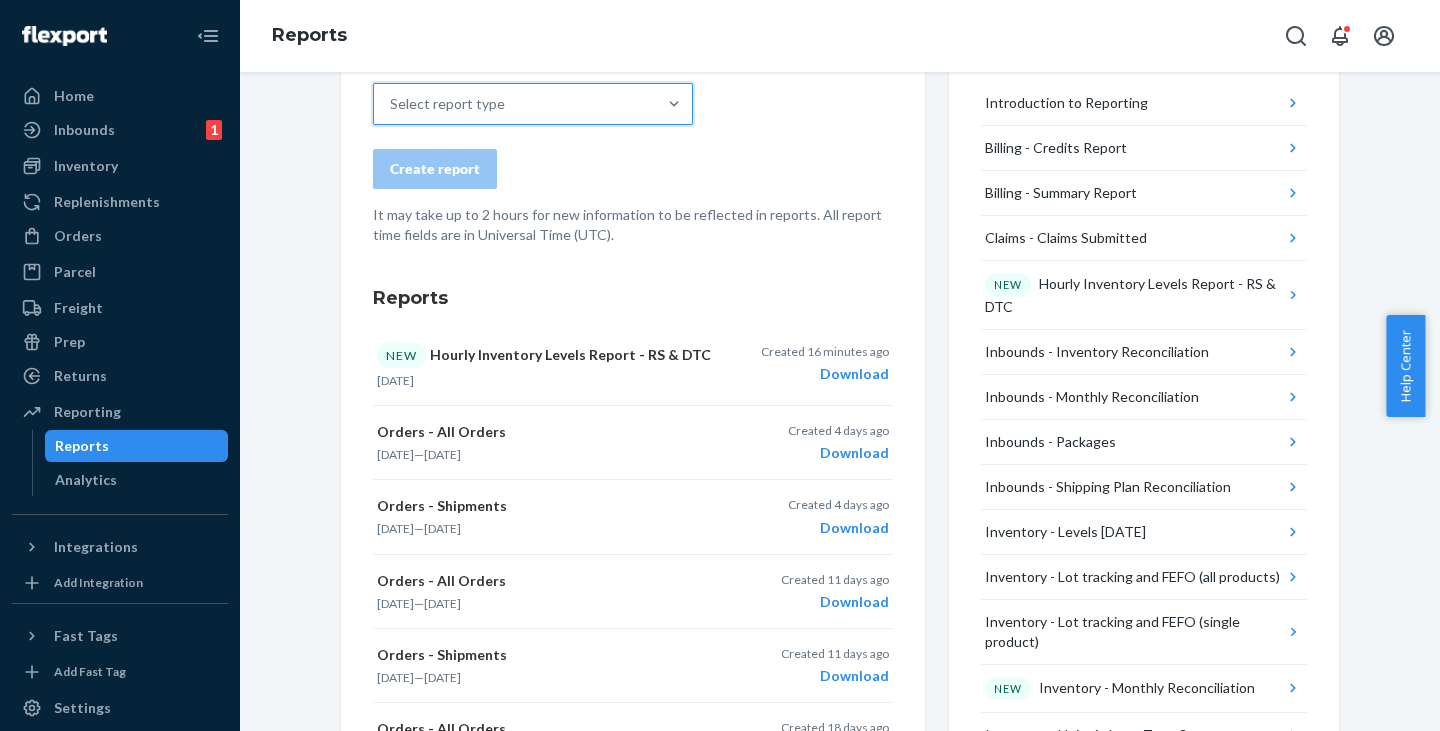 scroll, scrollTop: 0, scrollLeft: 0, axis: both 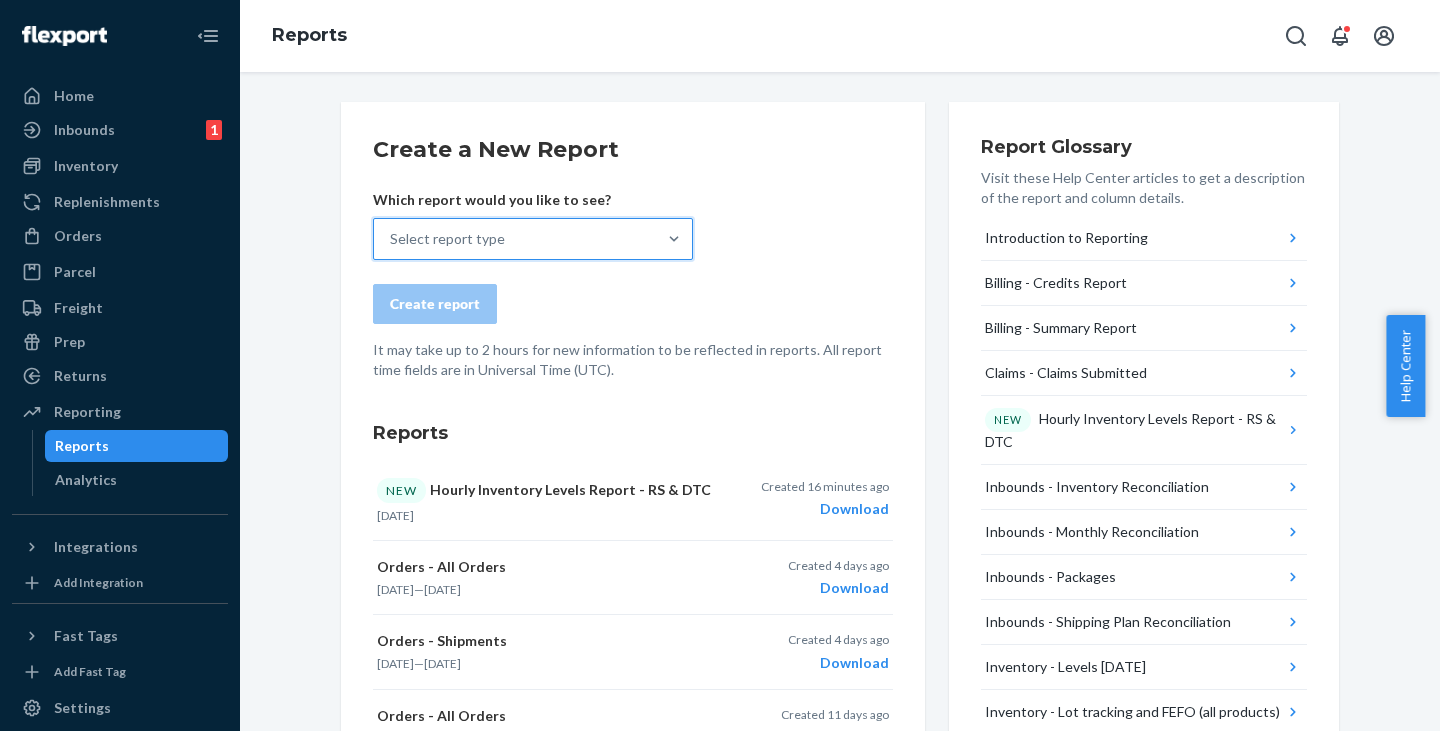click on "Select report type" at bounding box center [515, 239] 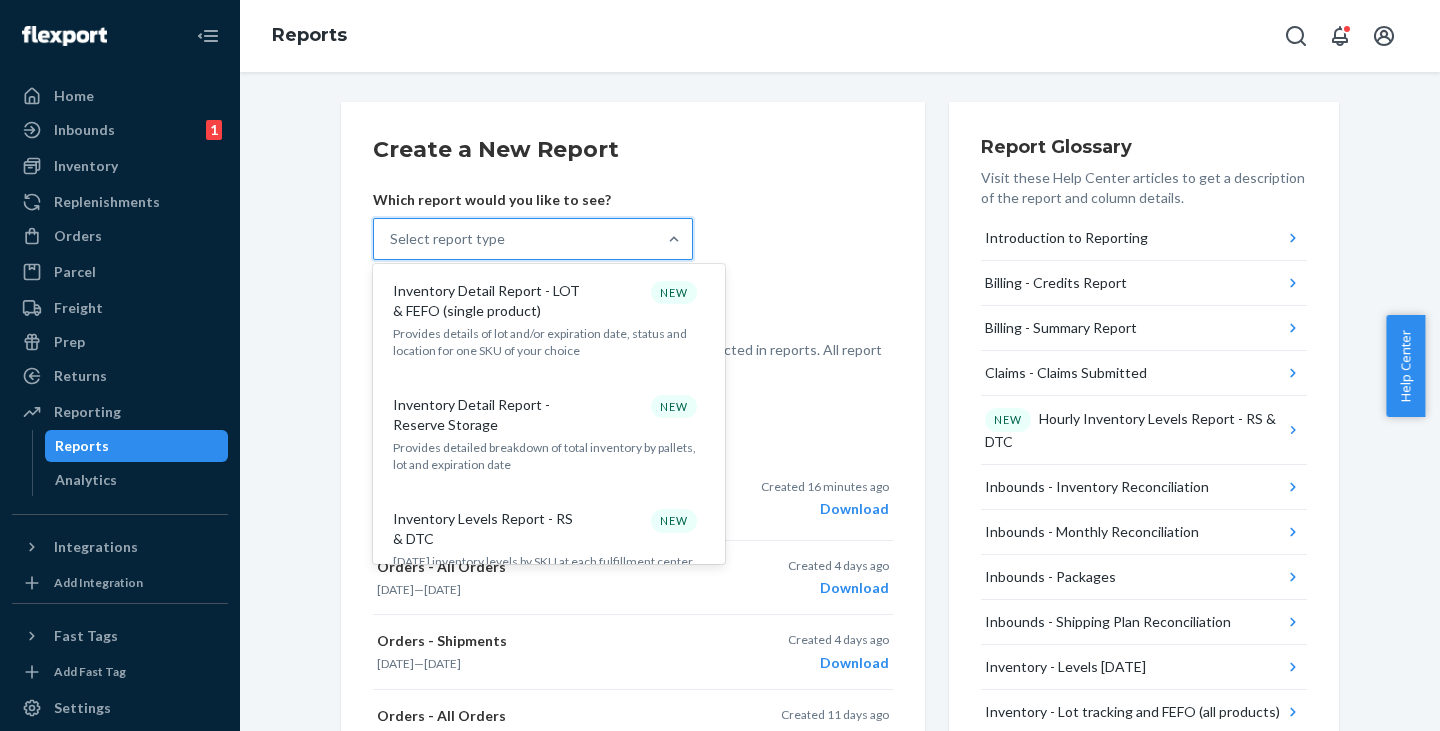 scroll, scrollTop: 1200, scrollLeft: 0, axis: vertical 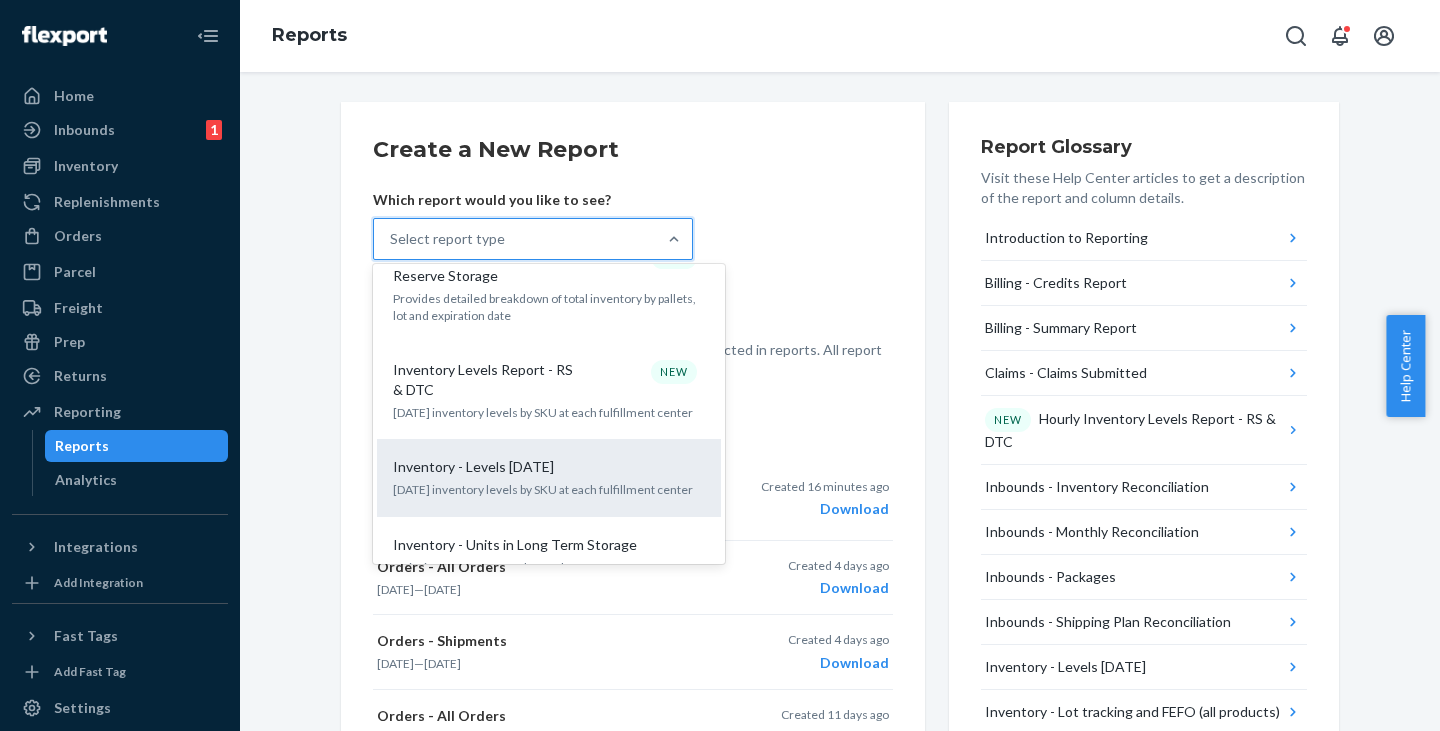 click on "Inventory - Levels [DATE]" at bounding box center [545, 467] 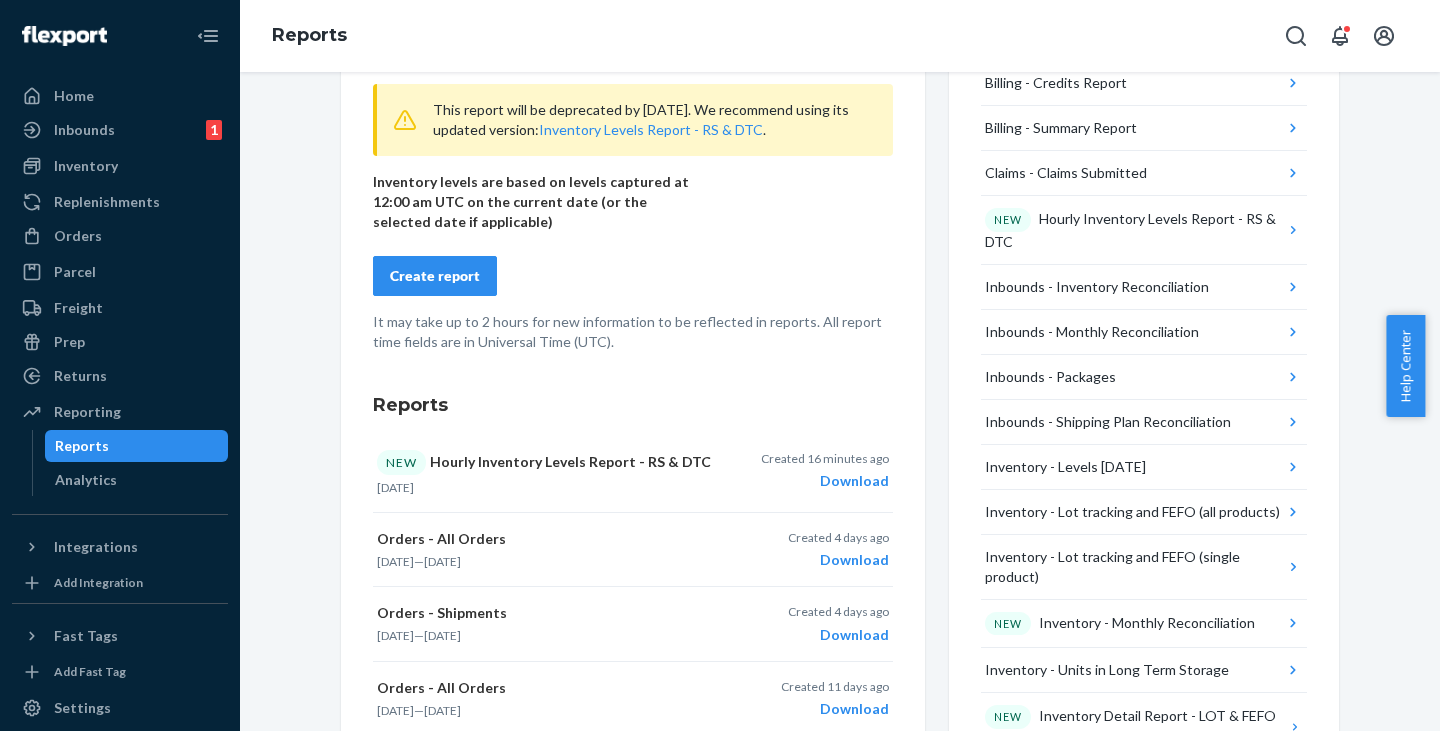 scroll, scrollTop: 0, scrollLeft: 0, axis: both 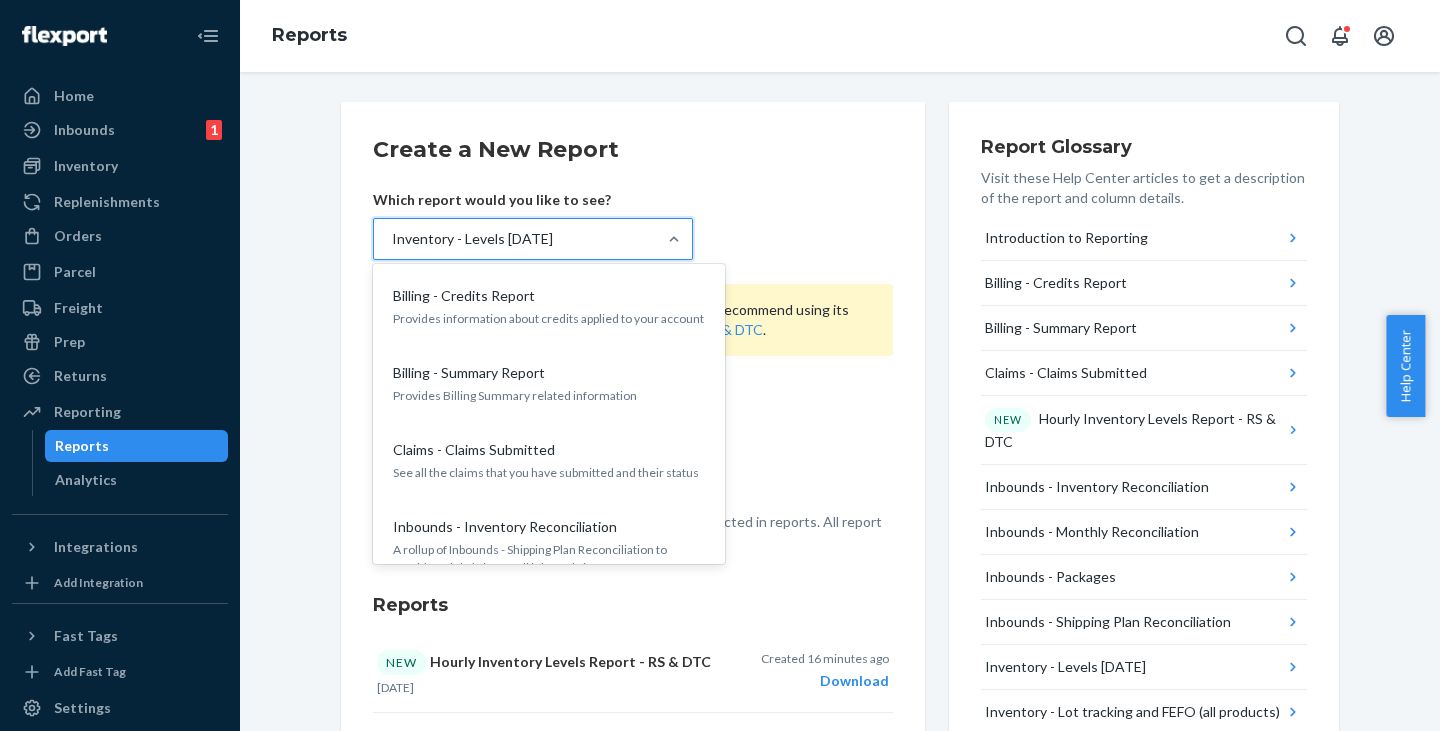 click on "Inventory - Levels [DATE]" at bounding box center (515, 239) 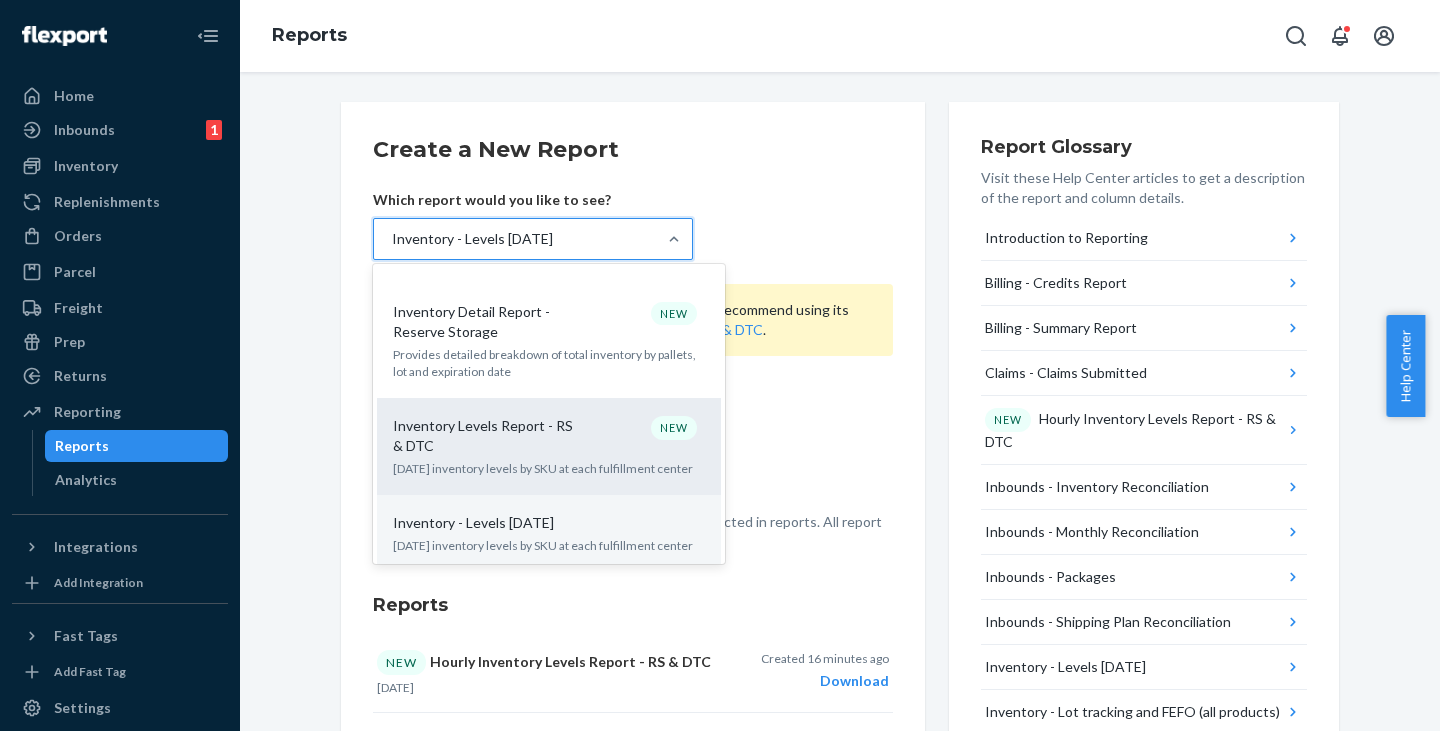 click on "Inventory Levels Report - RS & DTC NEW Today's inventory levels by SKU at each fulfillment center" at bounding box center [549, 446] 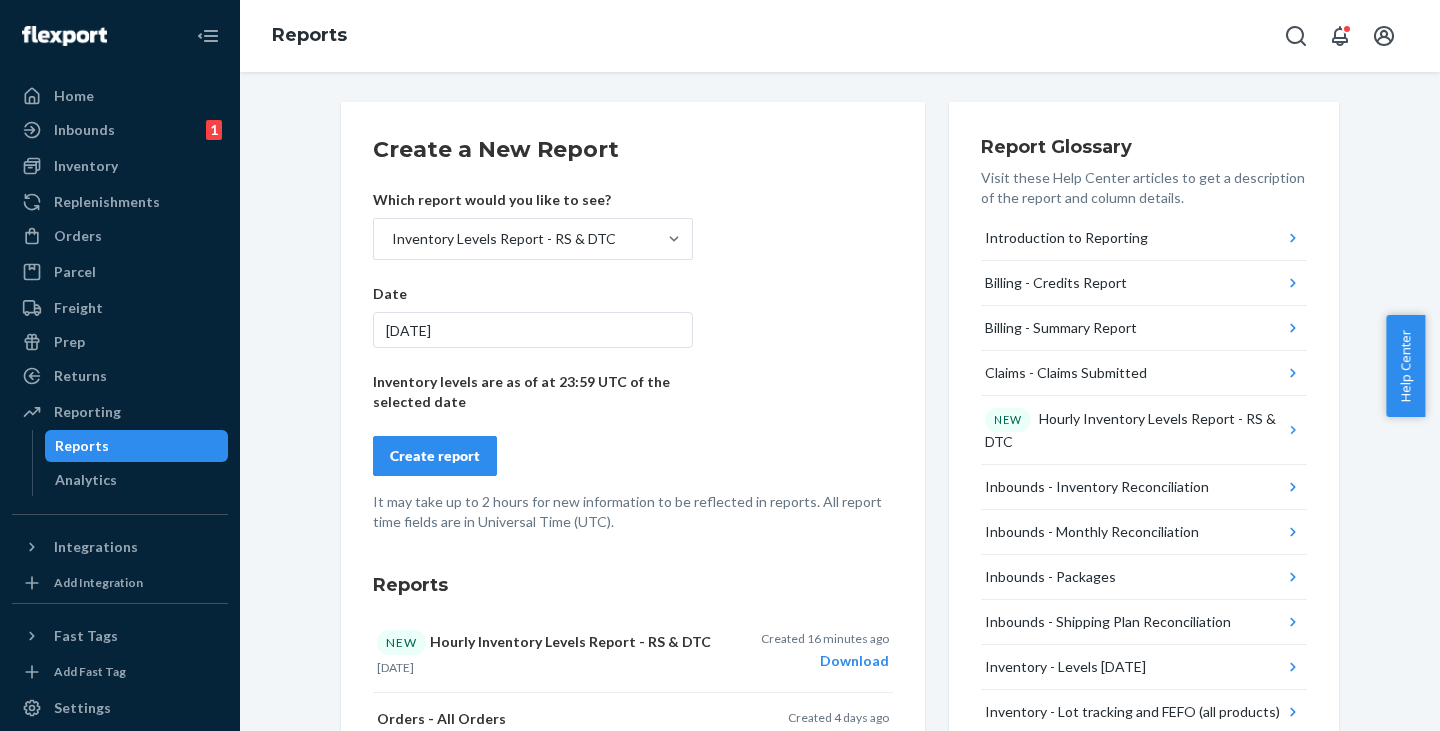 click on "7/8/2025" at bounding box center [533, 330] 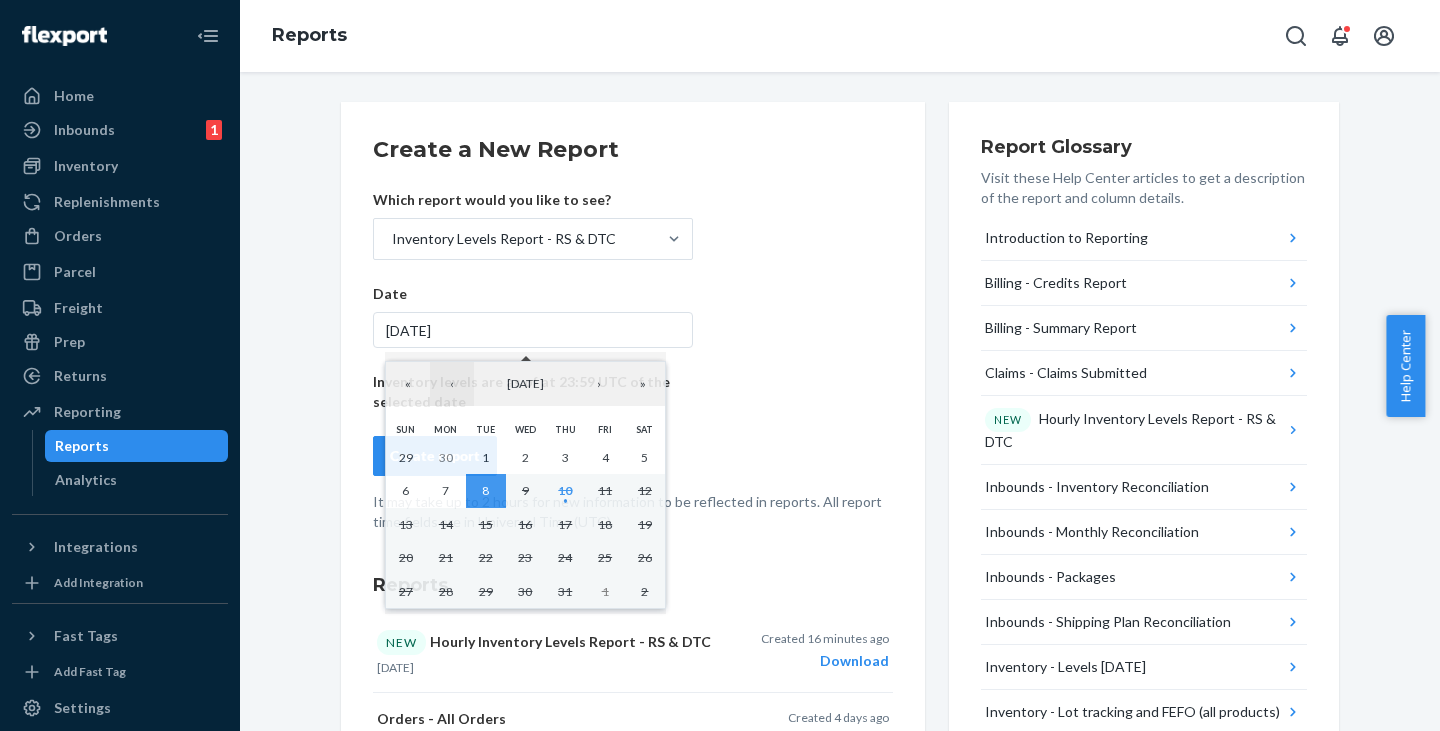click on "‹" at bounding box center [452, 384] 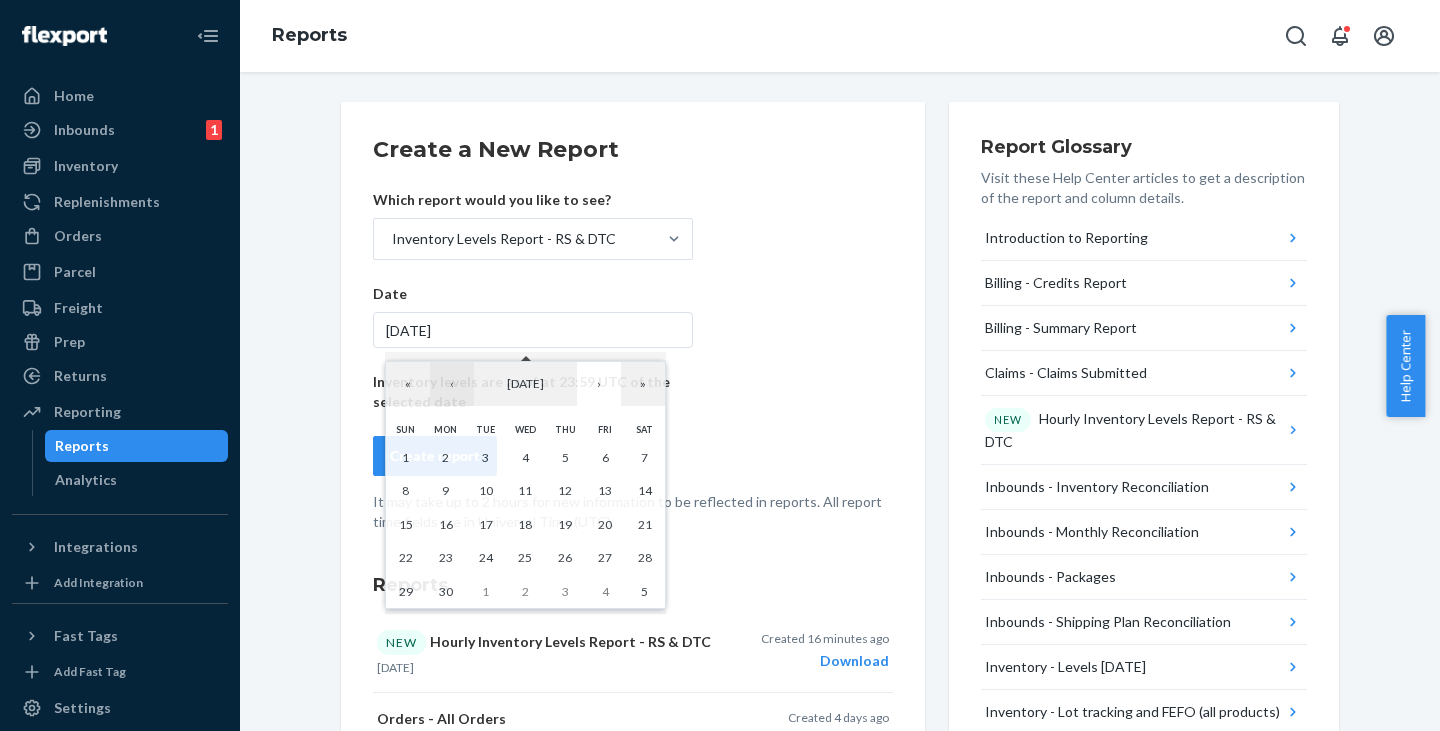 click on "‹" at bounding box center [452, 384] 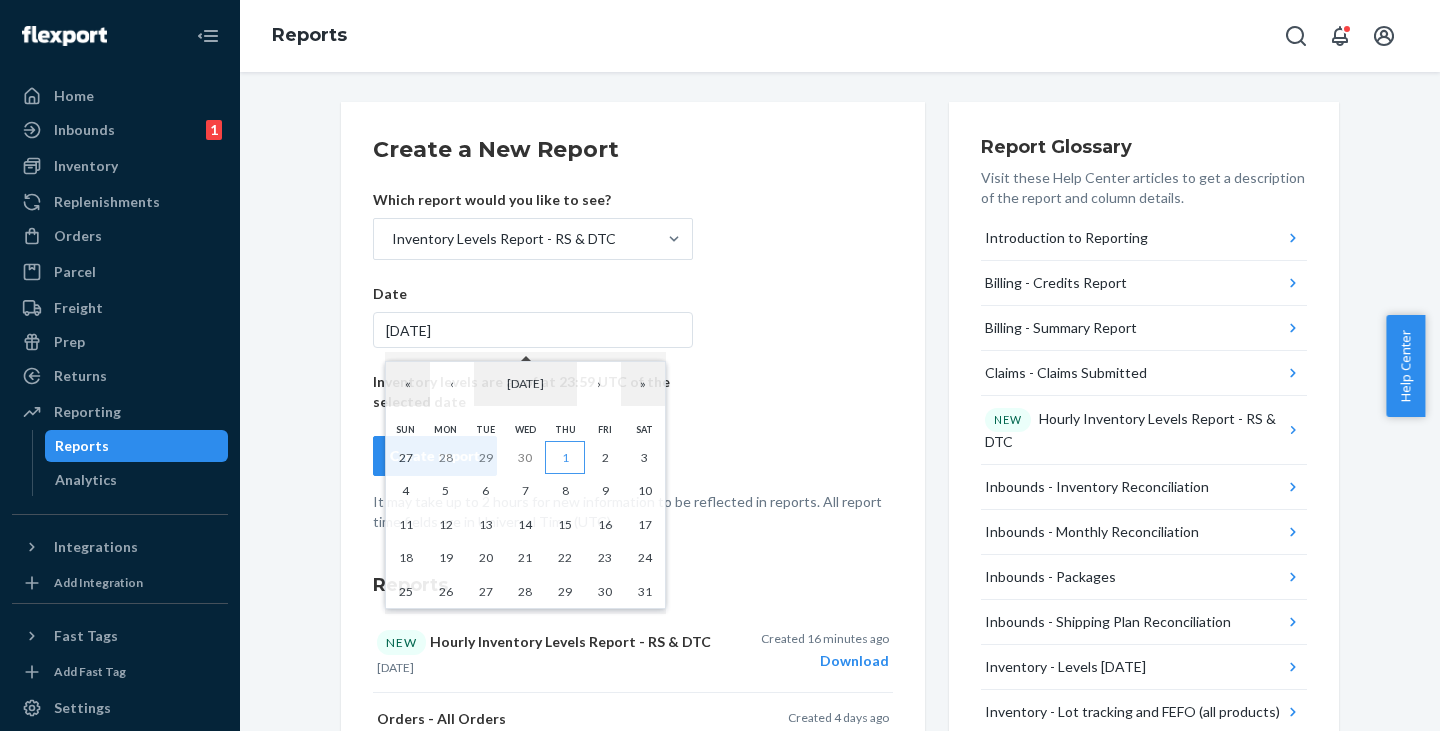 click on "1" at bounding box center (565, 457) 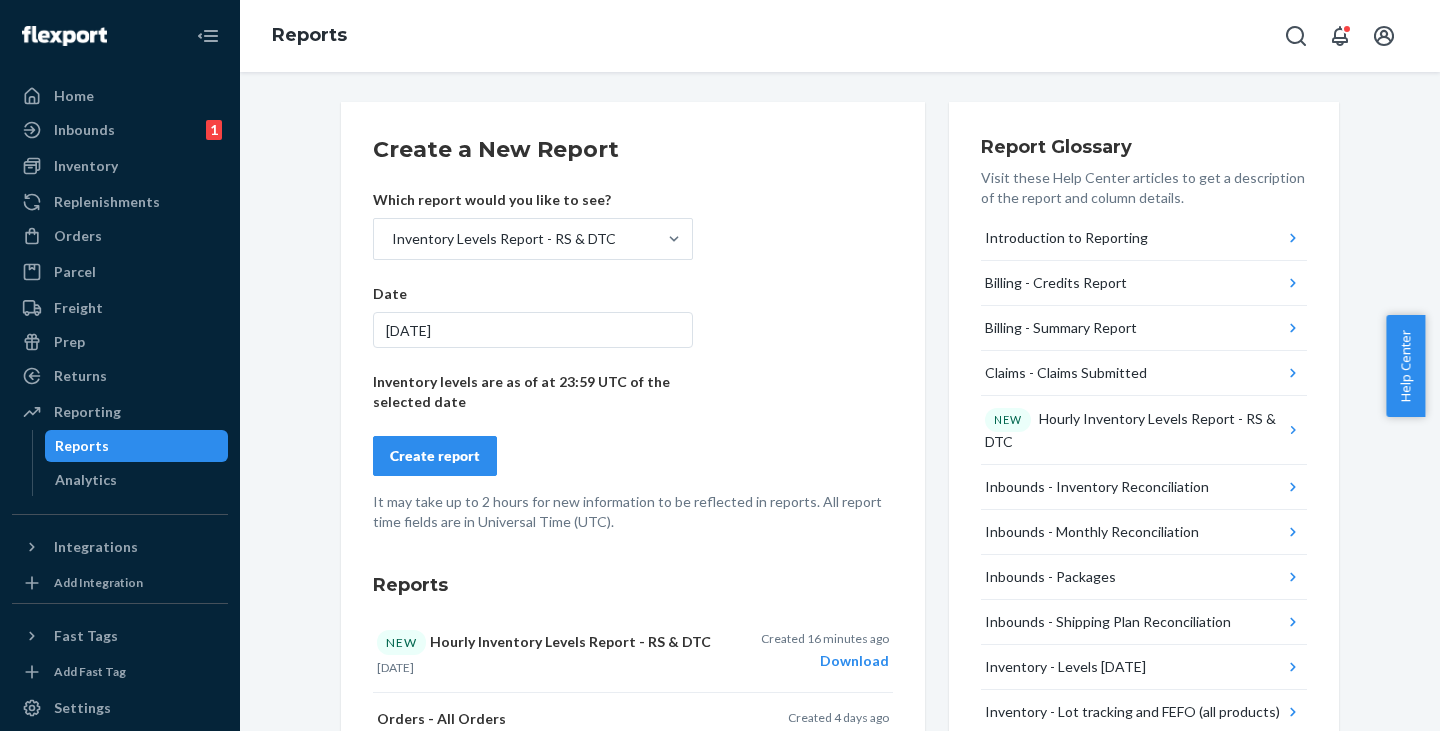 click on "Create report" at bounding box center (435, 456) 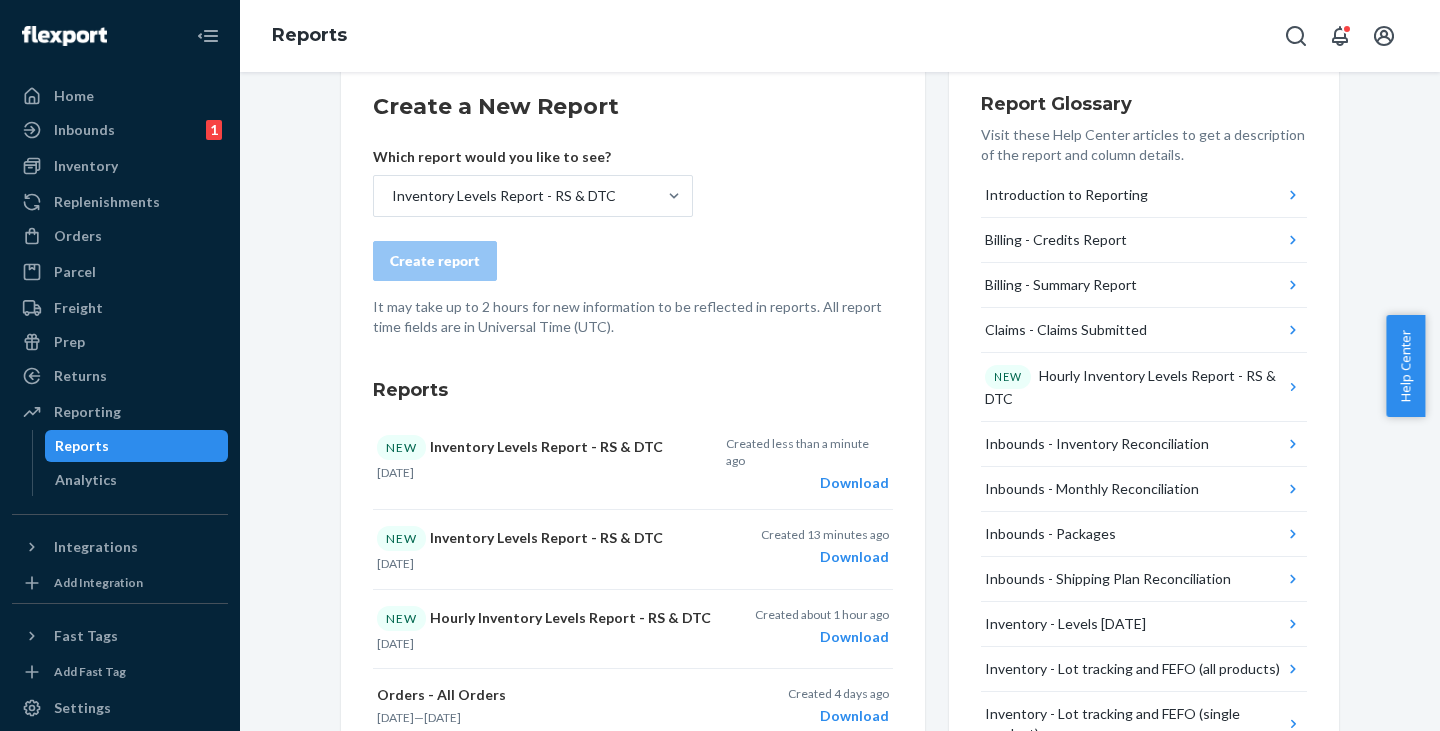 scroll, scrollTop: 0, scrollLeft: 0, axis: both 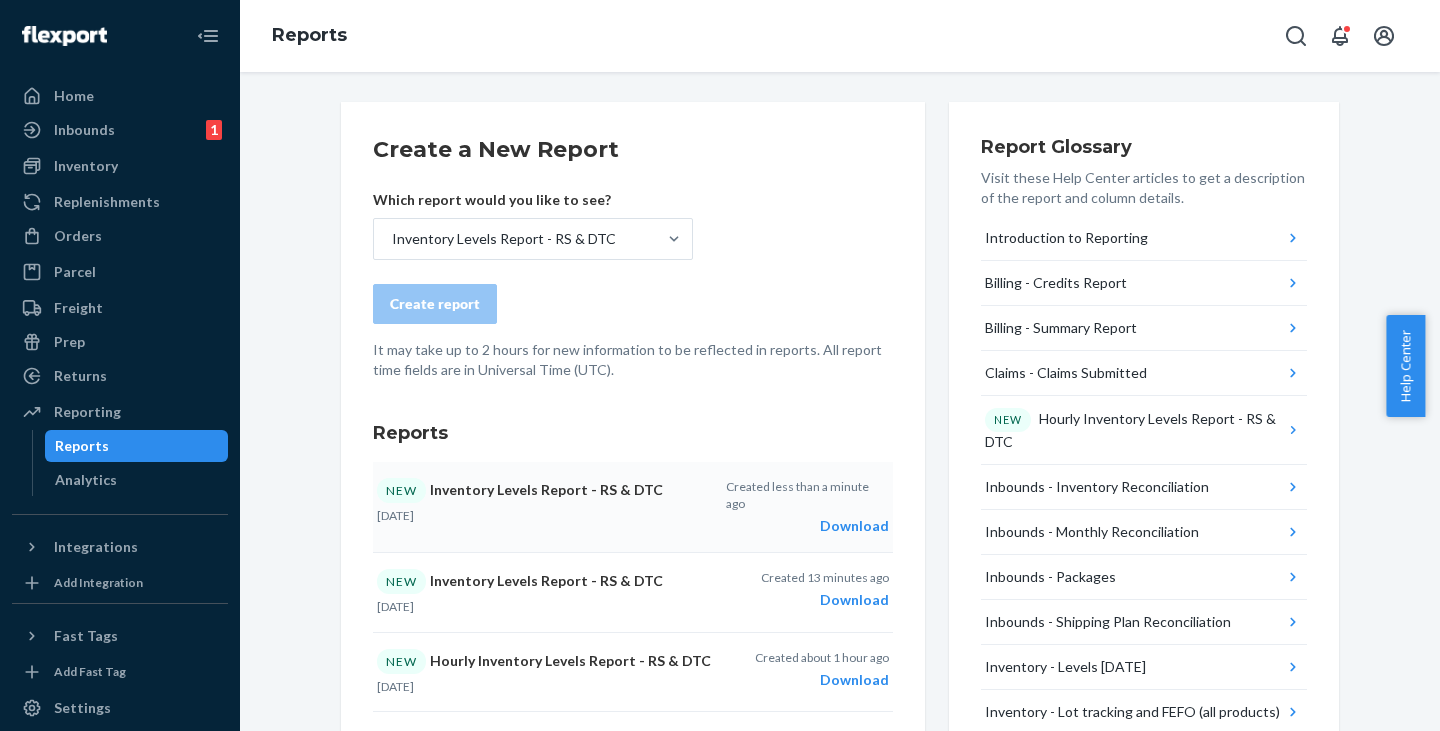 click on "Download" at bounding box center [807, 526] 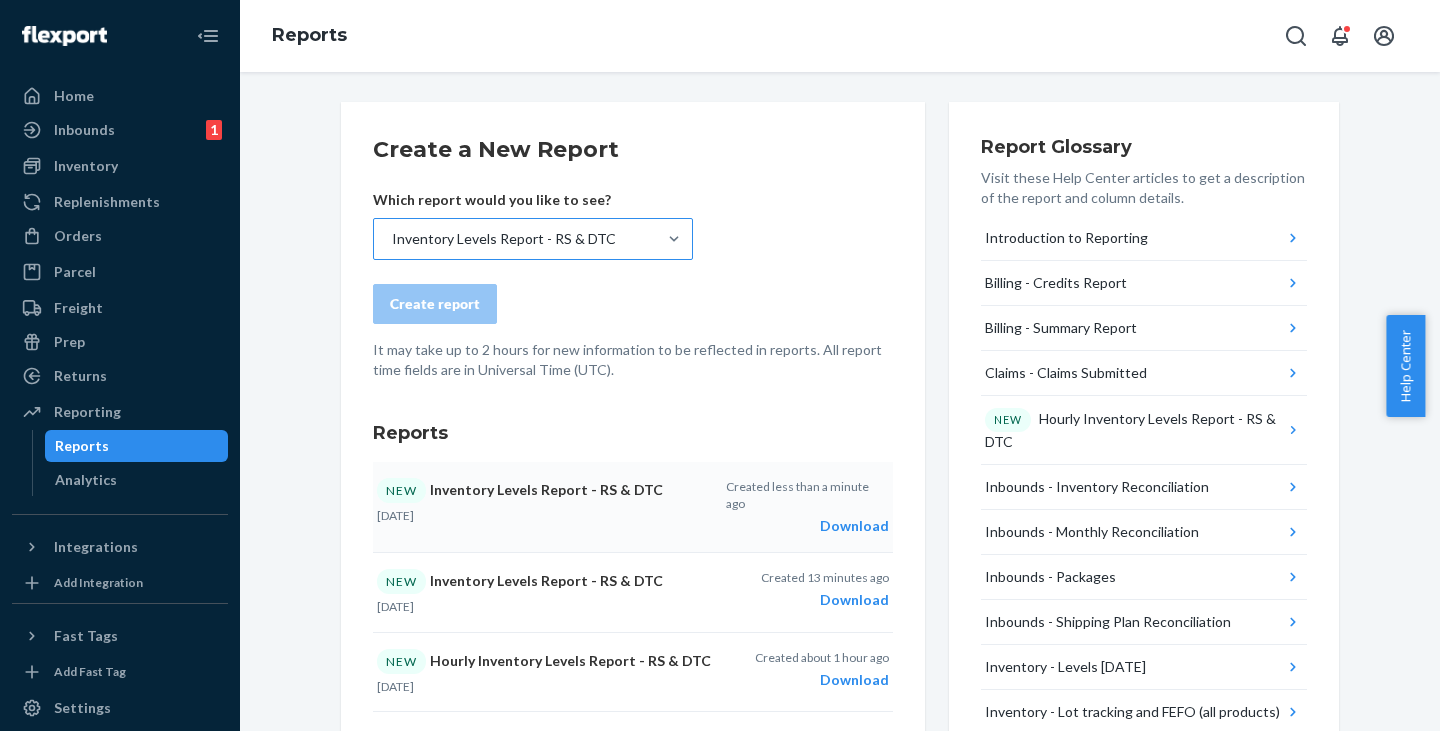 click on "Inventory Levels Report - RS & DTC" at bounding box center [504, 239] 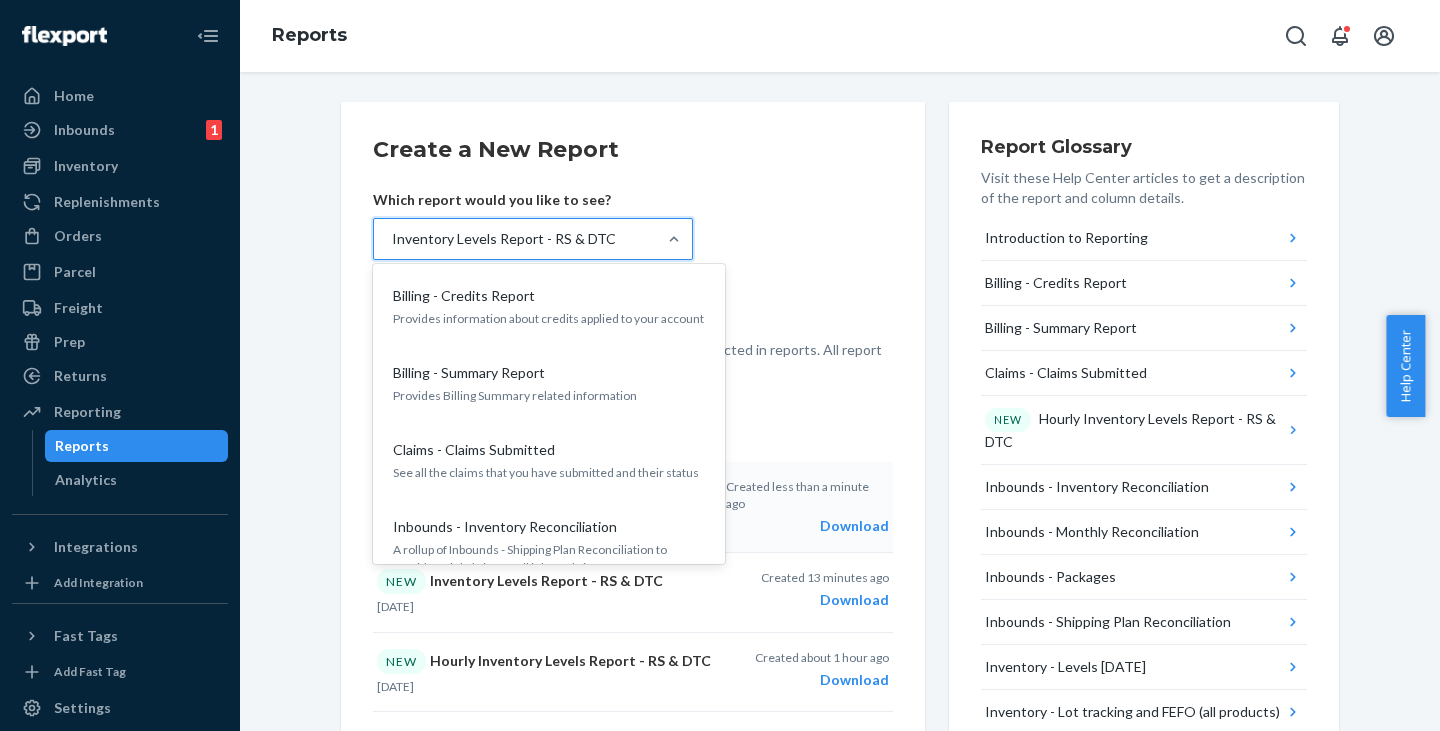 click on "Create a New Report Which report would you like to see?   option Inventory Levels Report - RS & DTC, selected.    option Billing - Credits Report focused, 1 of 30. 30 results available. Use Up and Down to choose options, press Enter to select the currently focused option, press Escape to exit the menu, press Tab to select the option and exit the menu. Inventory Levels Report - RS & DTC Billing - Credits Report Provides information about credits applied to your account Billing - Summary Report Provides Billing Summary related information Claims - Claims Submitted See all the claims that you have submitted and their status Inbounds - Inventory Reconciliation A rollup of Inbounds - Shipping Plan Reconciliation to provide a global view of all inbounds inventory Hourly Inventory Levels Report - RS & DTC NEW Provides inventory balances at the beginning of current hour by SKU at each fulfillment center Inbounds - Monthly Reconciliation Provides inventory movement data for any selected month Inbounds - Packages NEW" at bounding box center [633, 257] 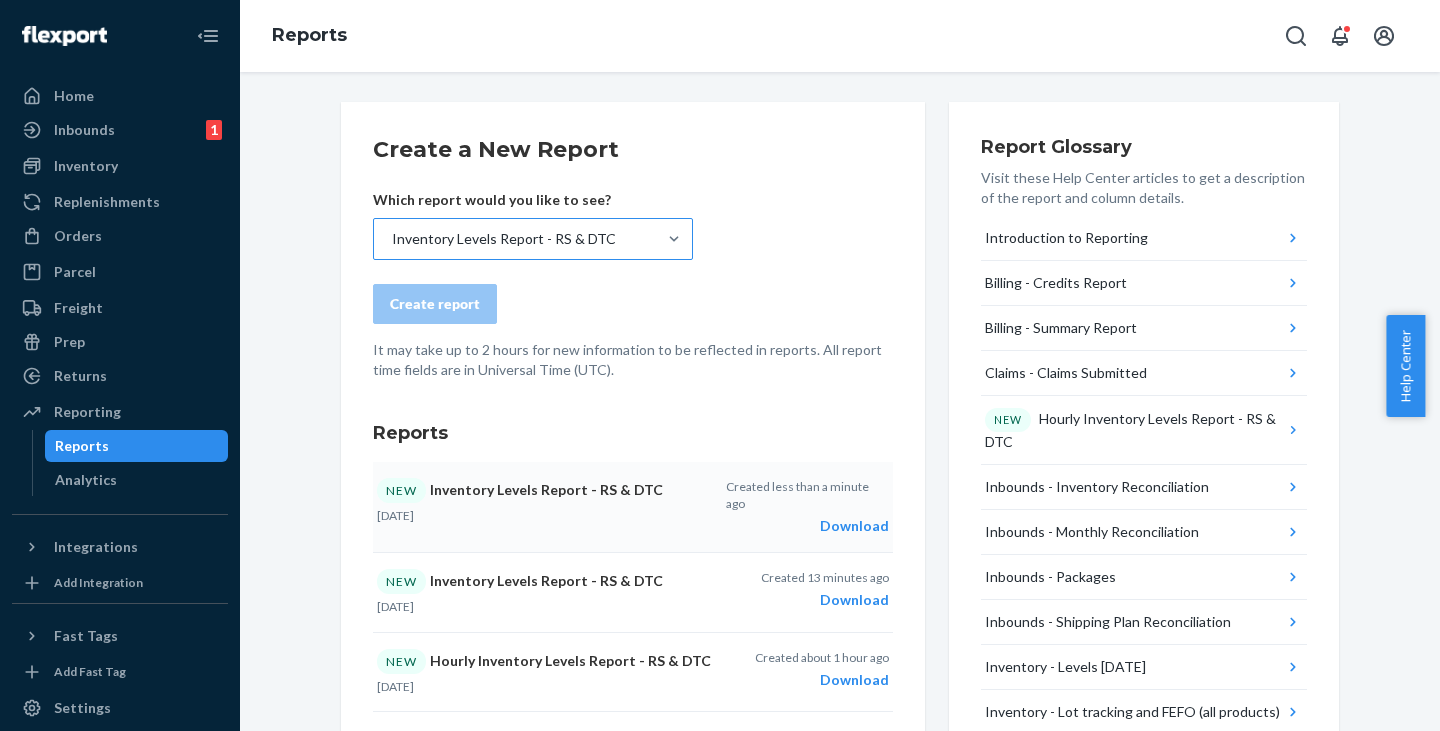 click on "Inventory Levels Report - RS & DTC" at bounding box center (504, 239) 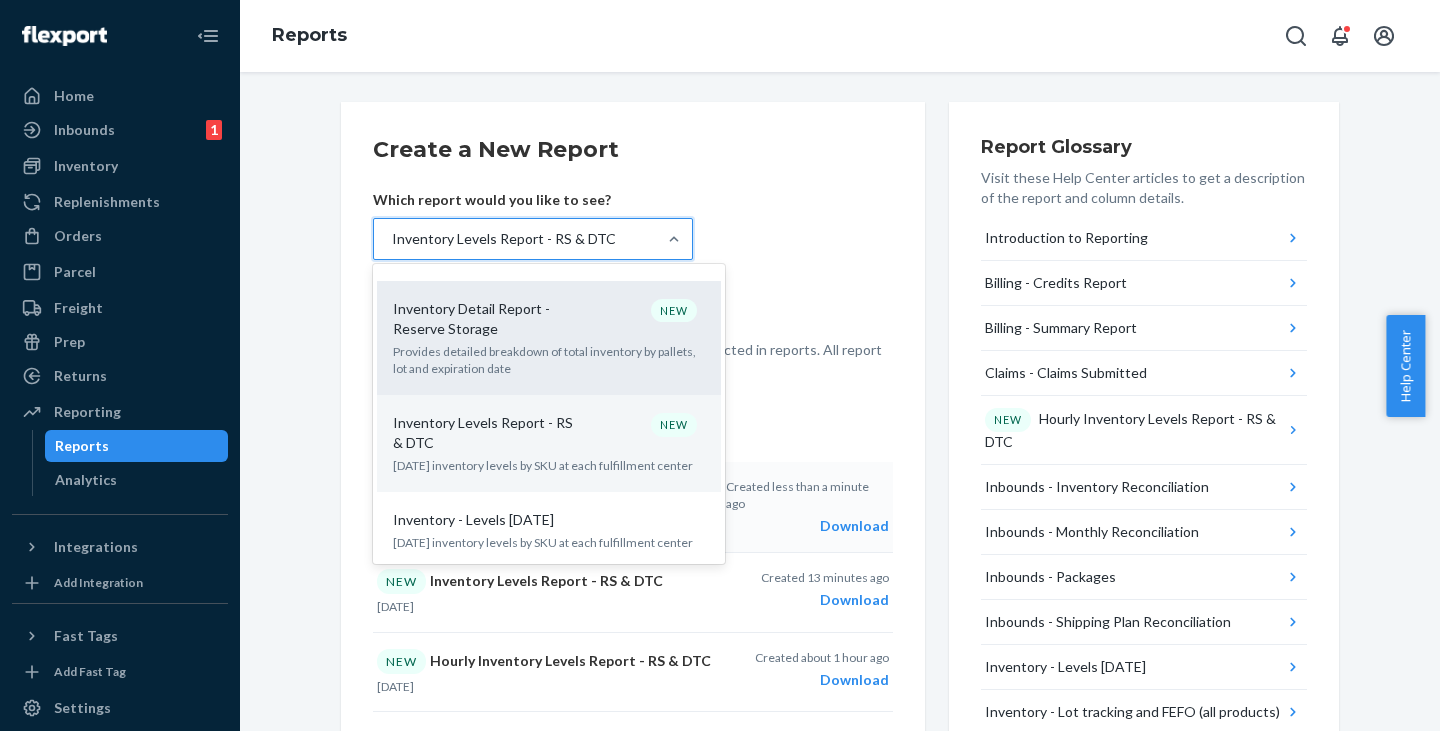 scroll, scrollTop: 1200, scrollLeft: 0, axis: vertical 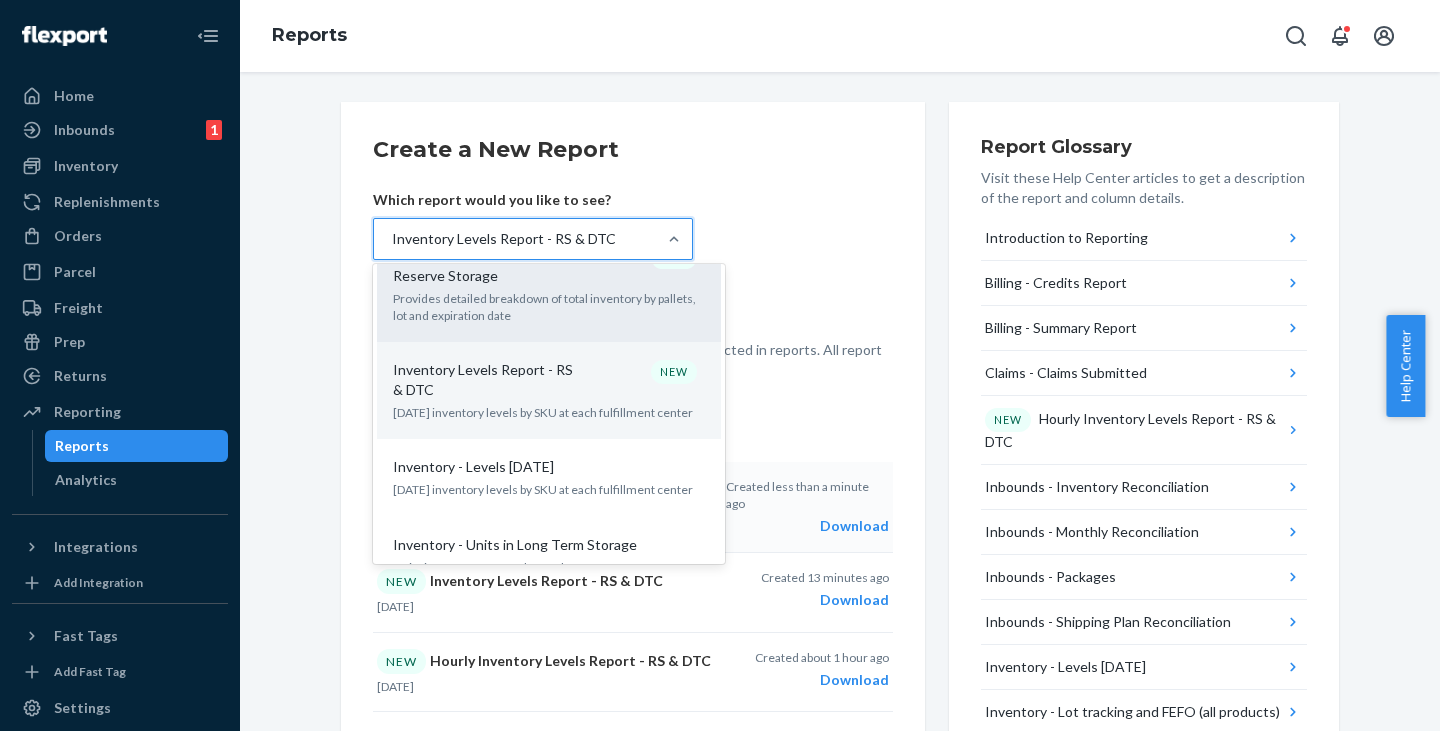 click on "Inventory Levels Report - RS & DTC NEW" at bounding box center [545, 380] 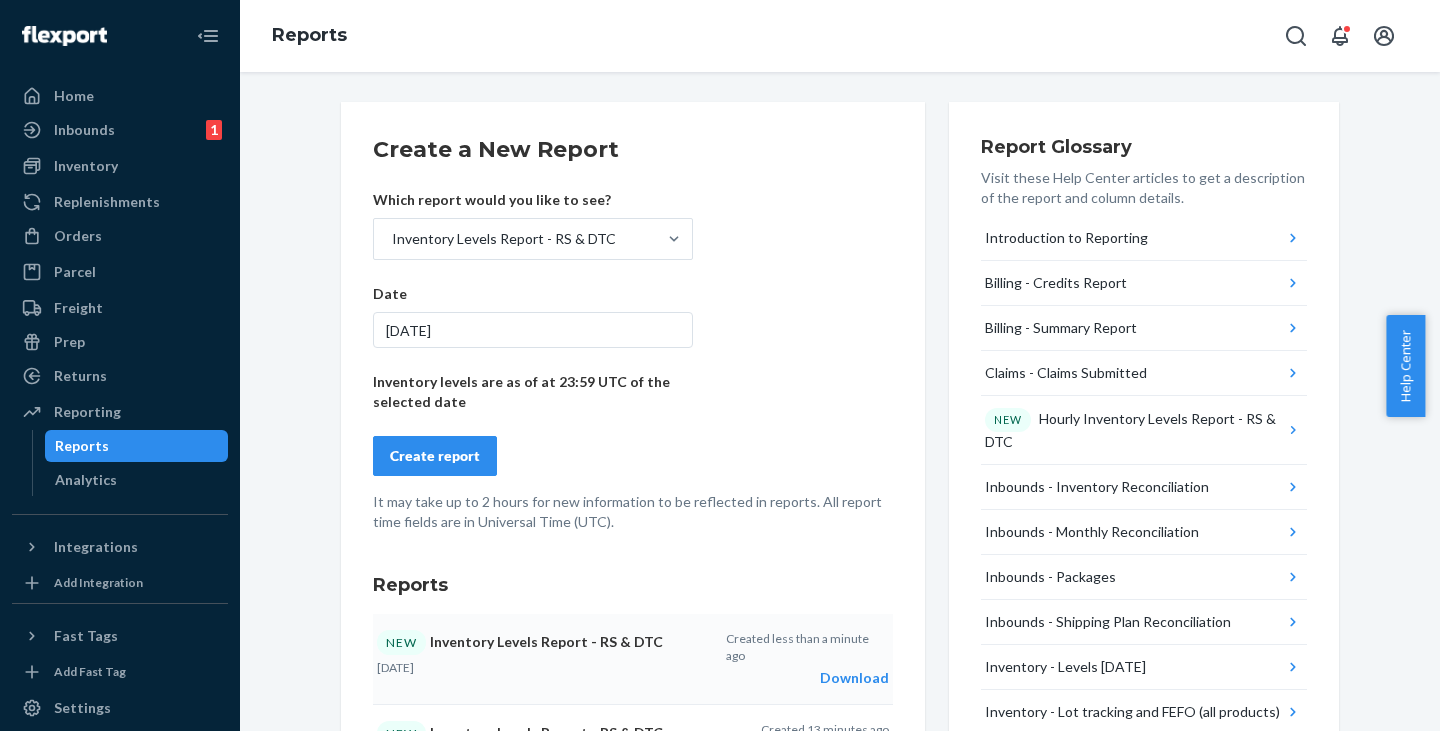 click on "7/8/2025" at bounding box center [533, 330] 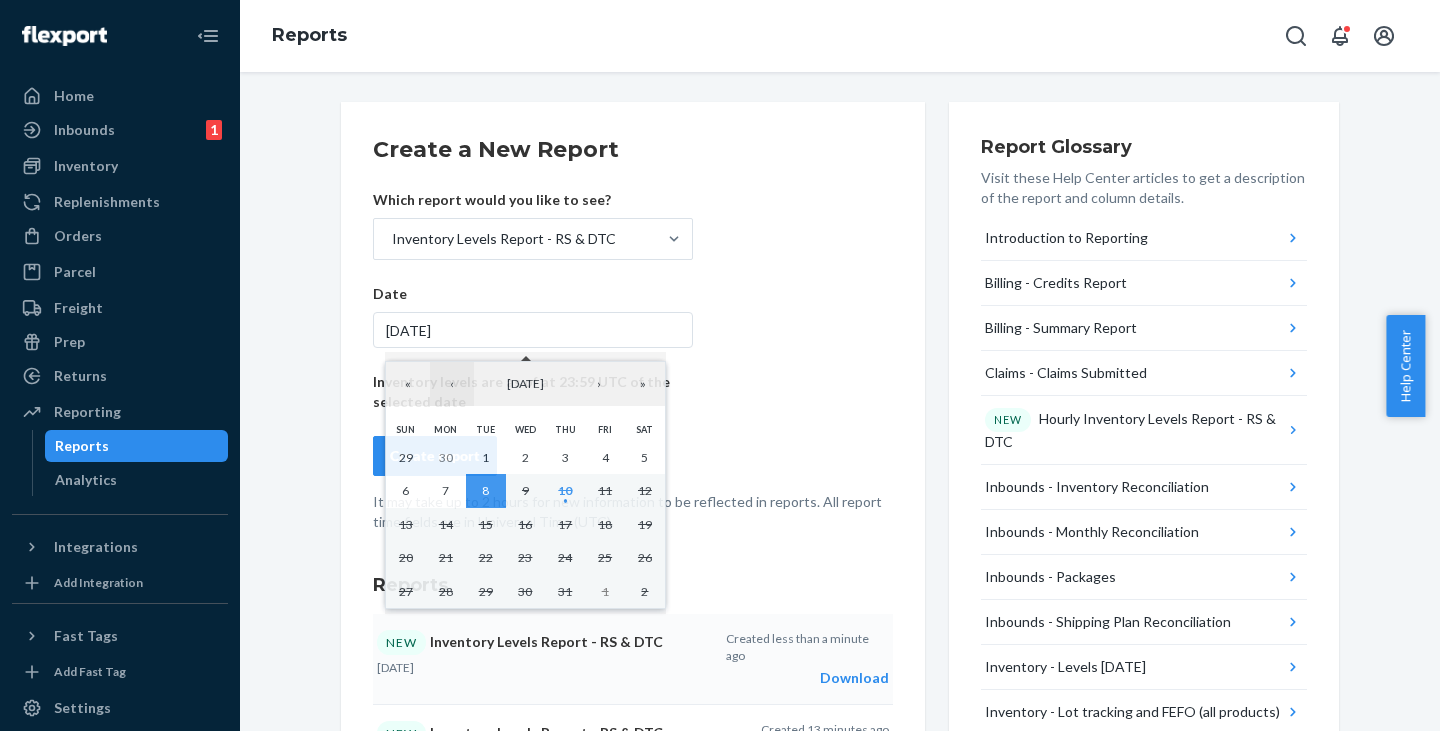 click on "‹" at bounding box center (452, 384) 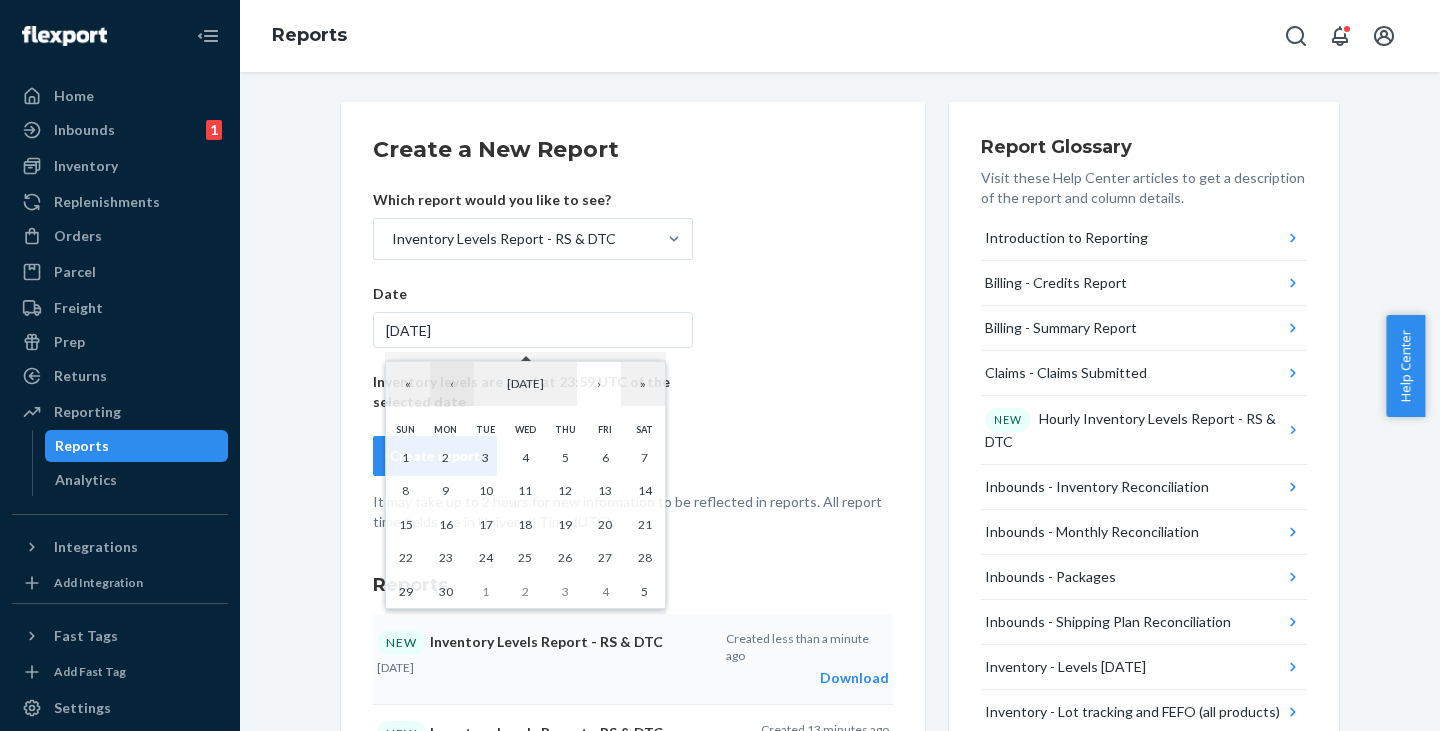 click on "‹" at bounding box center (452, 384) 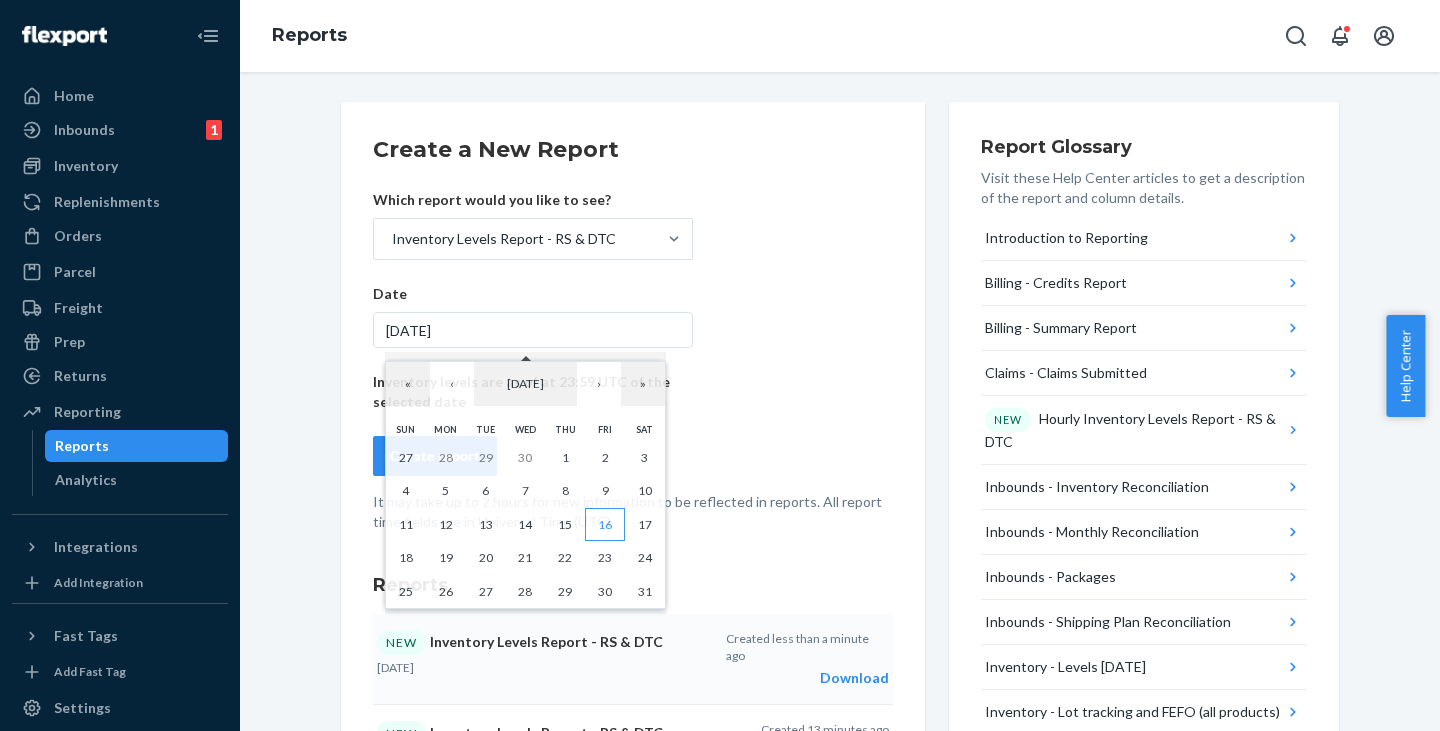 click on "16" at bounding box center (605, 524) 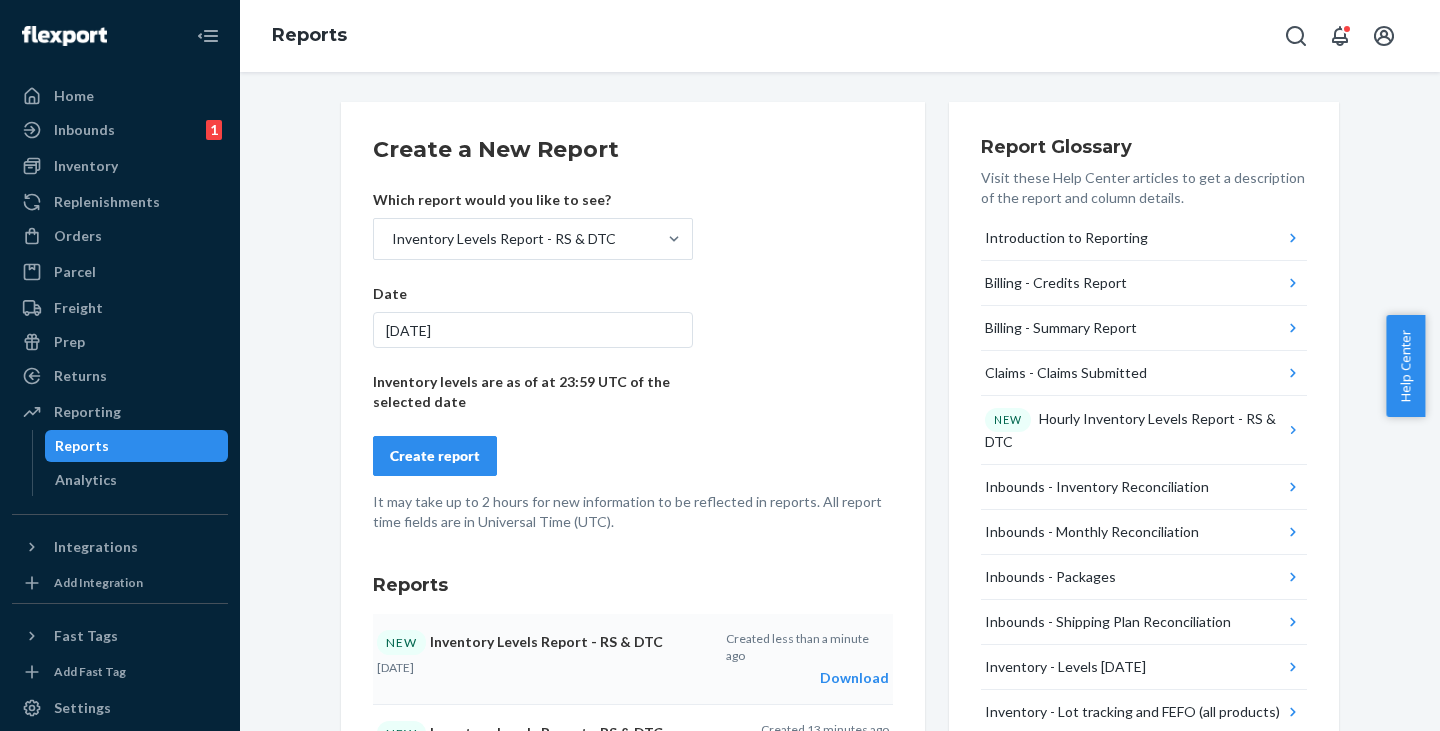 click on "Create report" at bounding box center (435, 456) 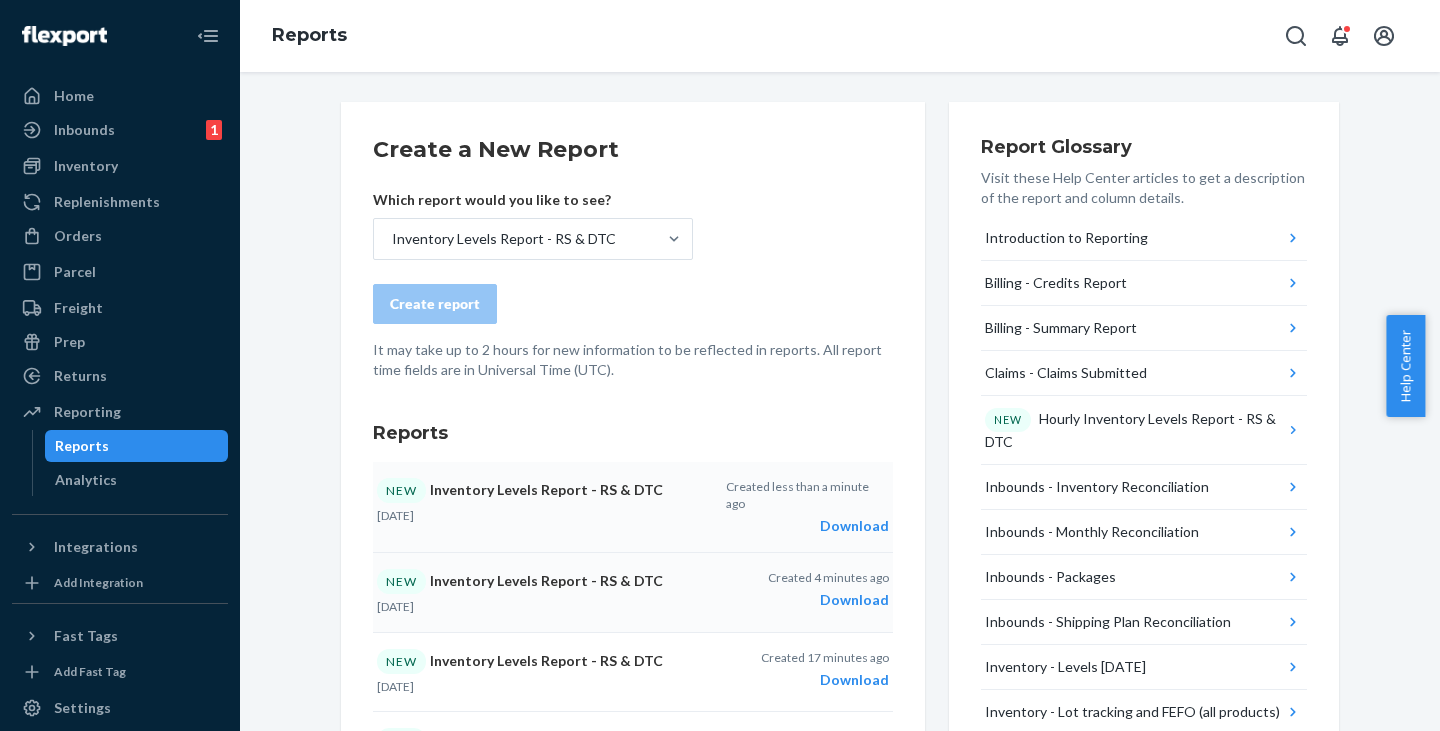 click on "Download" at bounding box center (807, 526) 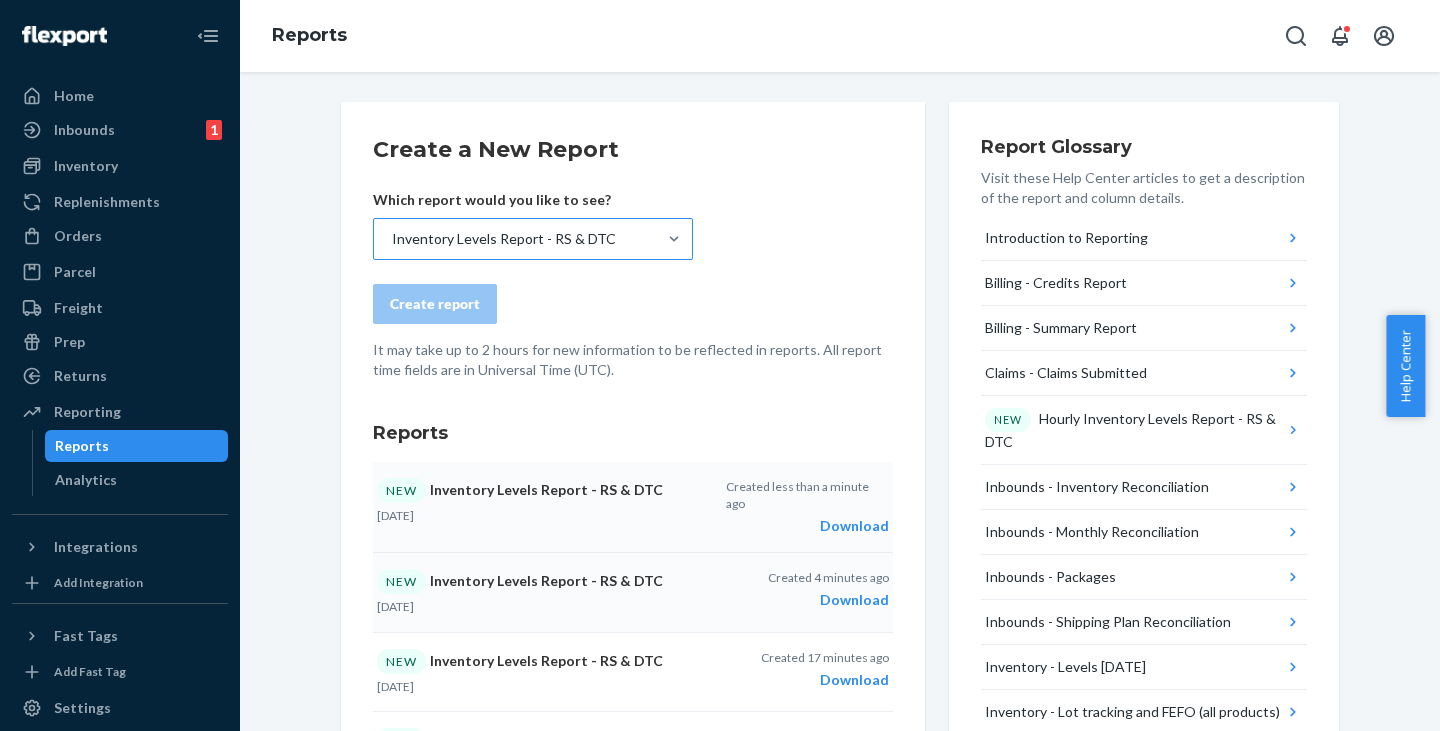 click on "Inventory Levels Report - RS & DTC" at bounding box center [504, 239] 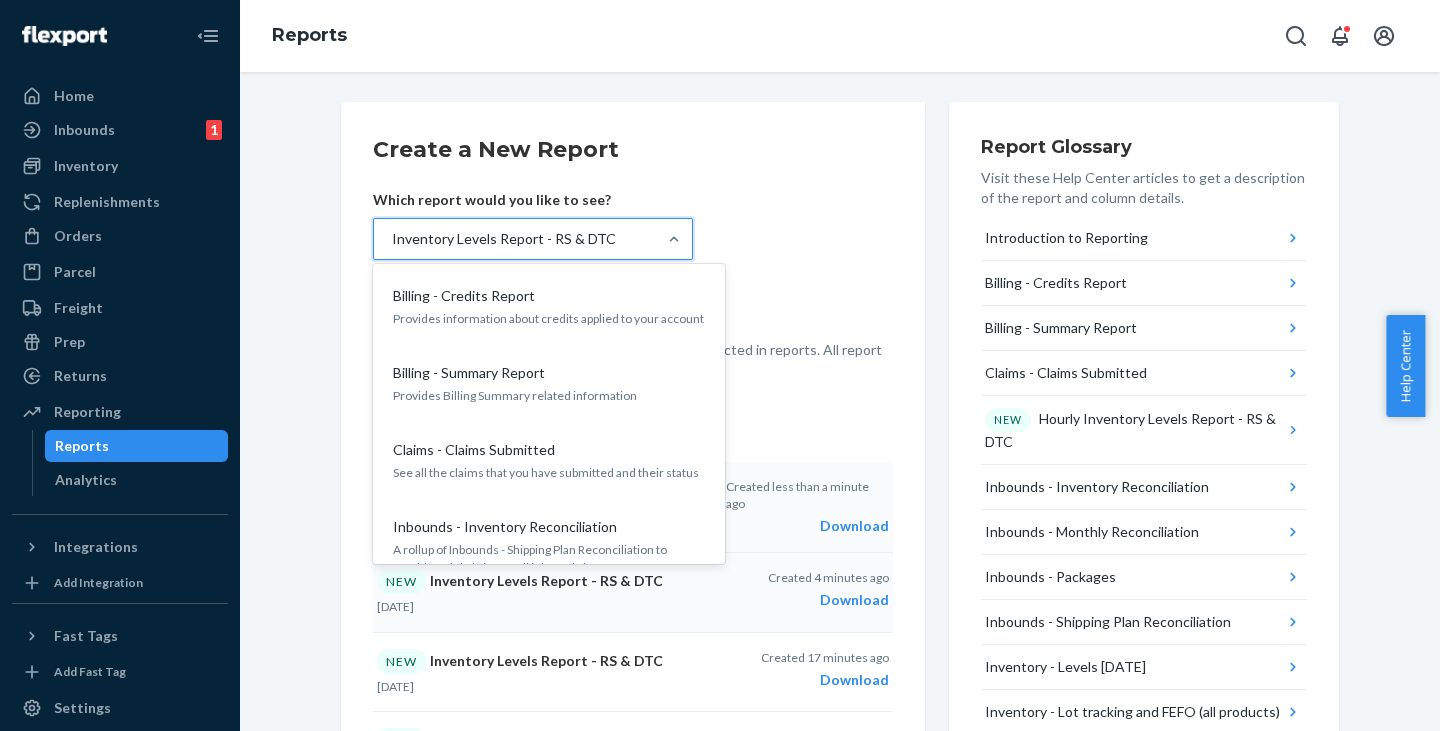 scroll, scrollTop: 1073, scrollLeft: 0, axis: vertical 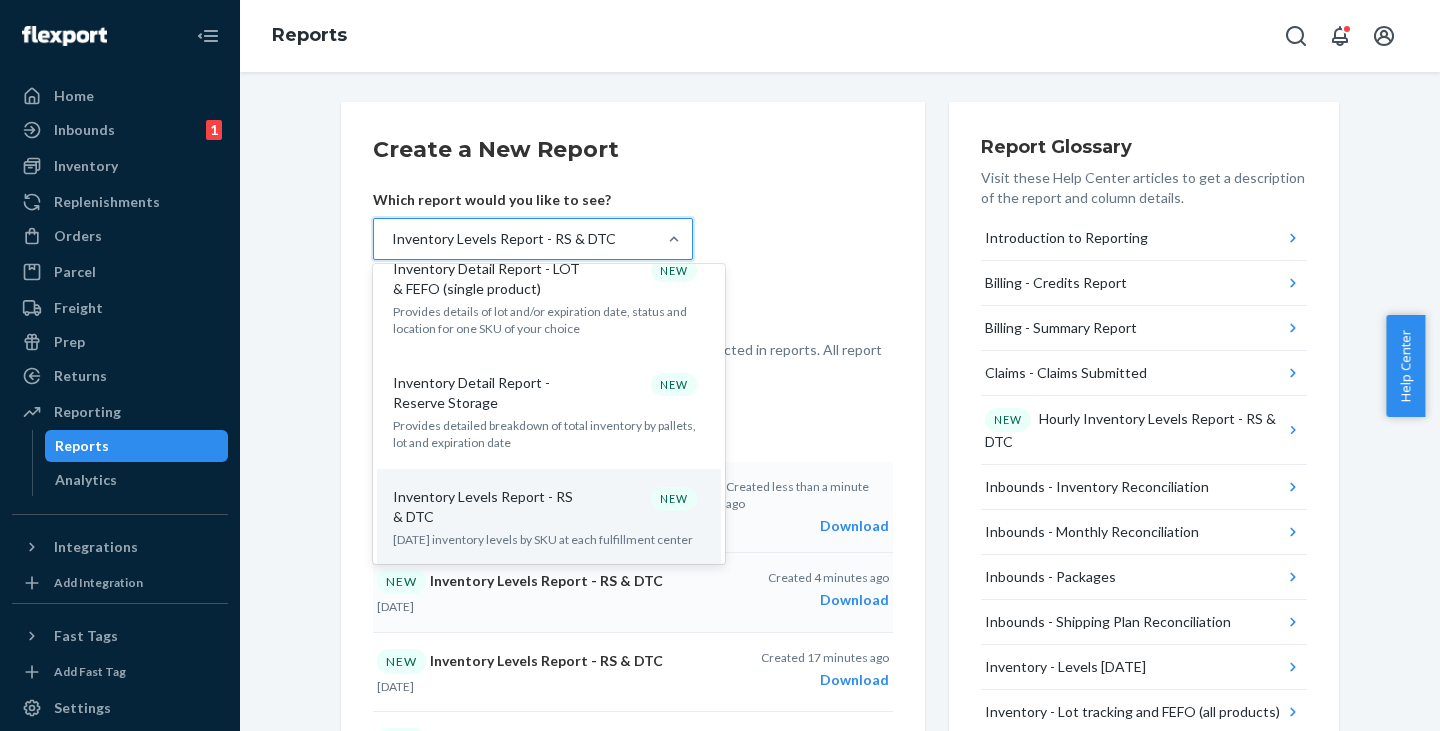 click on "Create a New Report Which report would you like to see?   option Inventory Levels Report - RS & DTC, selected.    option Inventory Levels Report - RS & DTC focused, 0 of 30. 30 results available. Use Up and Down to choose options, press Enter to select the currently focused option, press Escape to exit the menu, press Tab to select the option and exit the menu. Inventory Levels Report - RS & DTC Billing - Credits Report Provides information about credits applied to your account Billing - Summary Report Provides Billing Summary related information Claims - Claims Submitted See all the claims that you have submitted and their status Inbounds - Inventory Reconciliation A rollup of Inbounds - Shipping Plan Reconciliation to provide a global view of all inbounds inventory Hourly Inventory Levels Report - RS & DTC NEW Provides inventory balances at the beginning of current hour by SKU at each fulfillment center Inbounds - Monthly Reconciliation Provides inventory movement data for any selected month NEW NEW NEW" at bounding box center (633, 257) 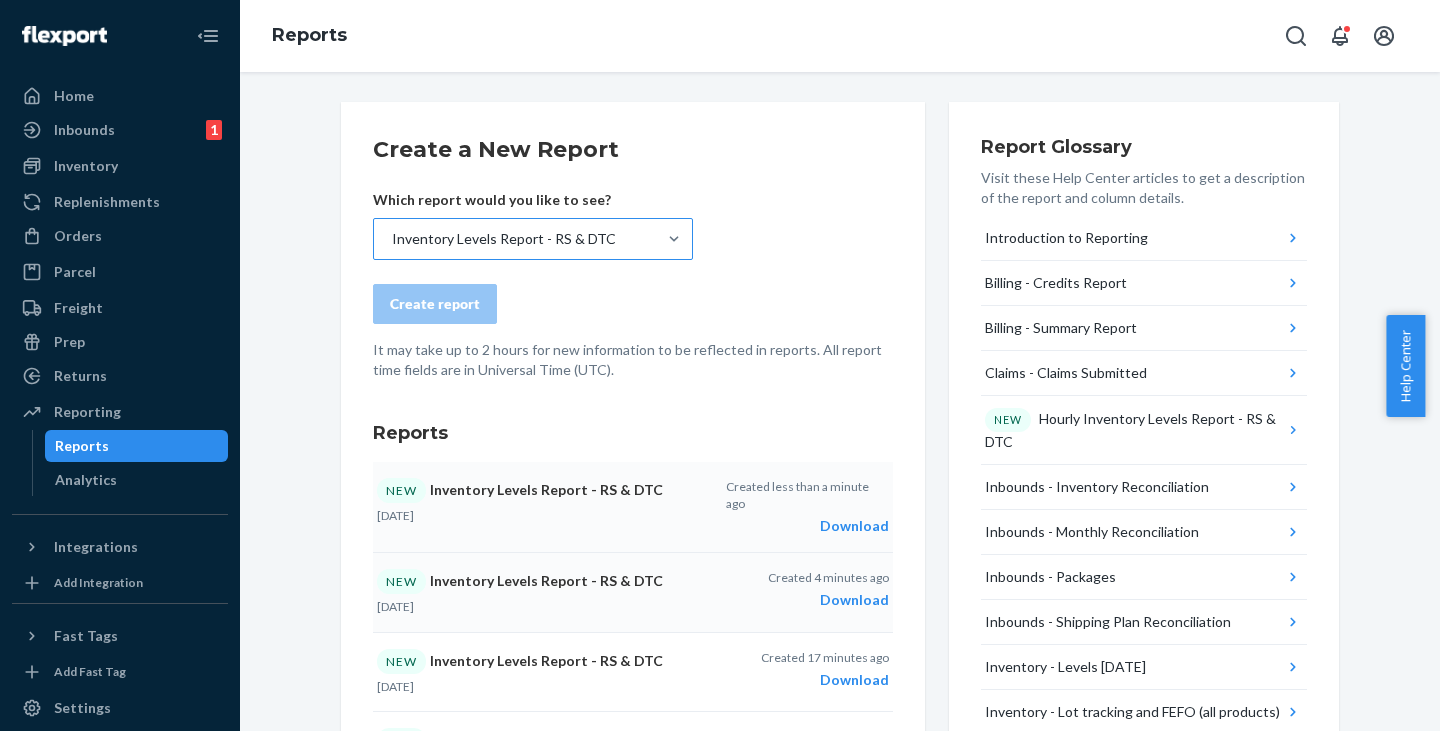 click on "Inventory Levels Report - RS & DTC" at bounding box center (504, 239) 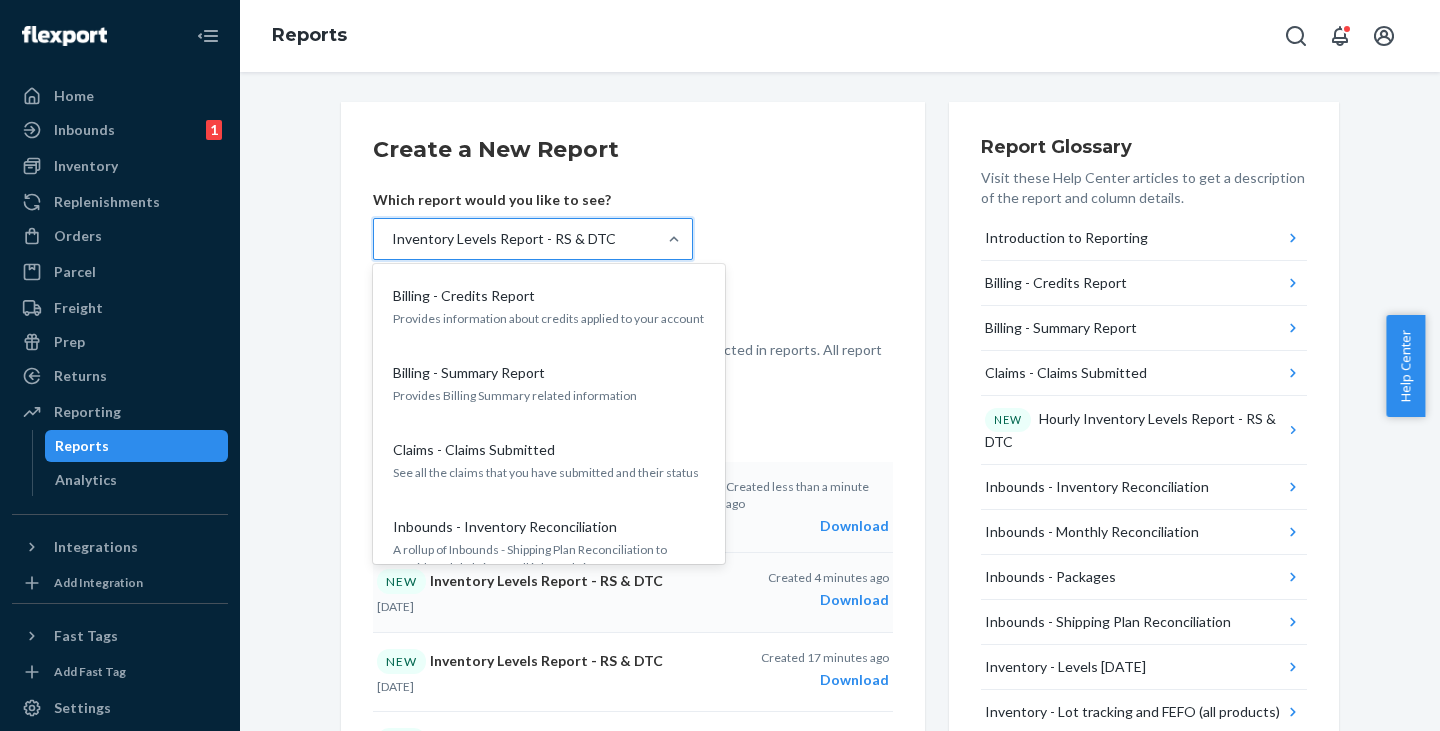 scroll, scrollTop: 1073, scrollLeft: 0, axis: vertical 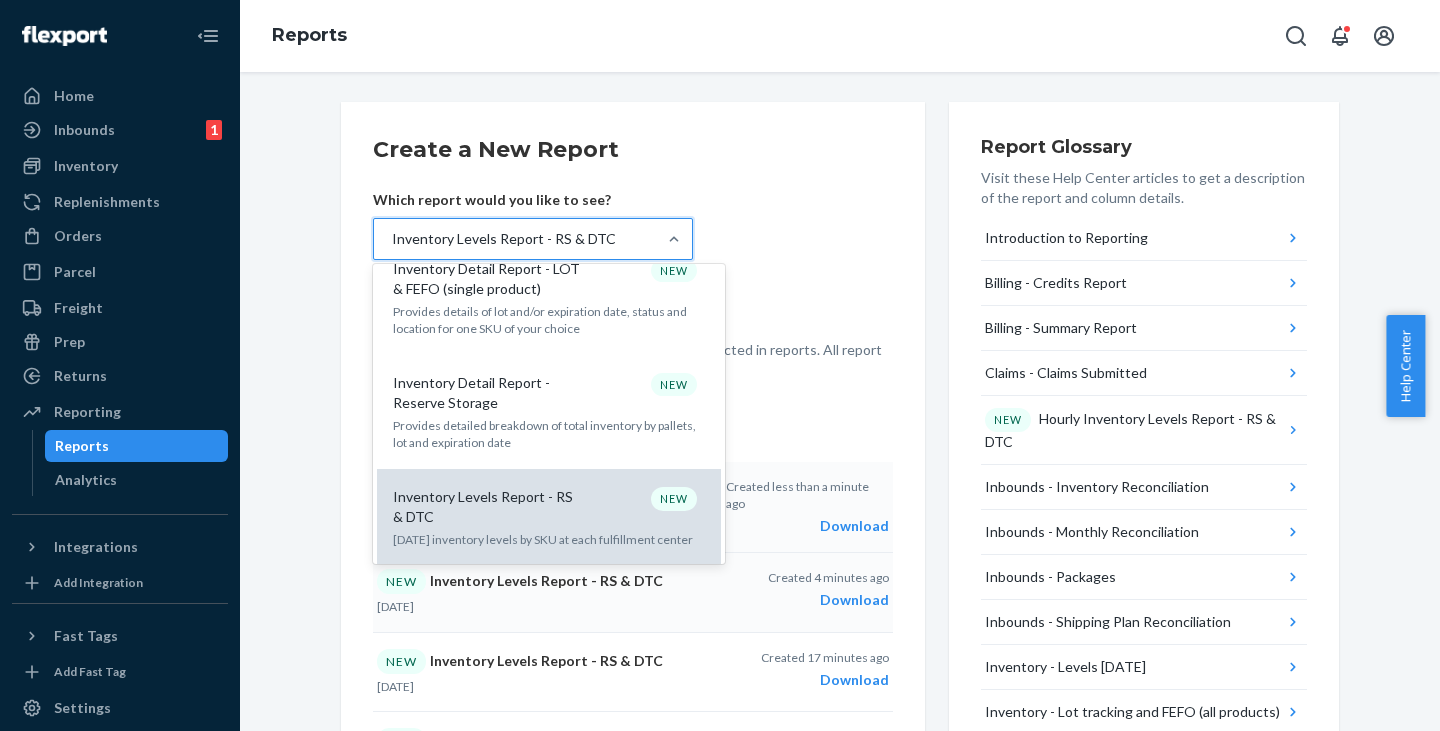 click on "Inventory Levels Report - RS & DTC NEW" at bounding box center (545, 507) 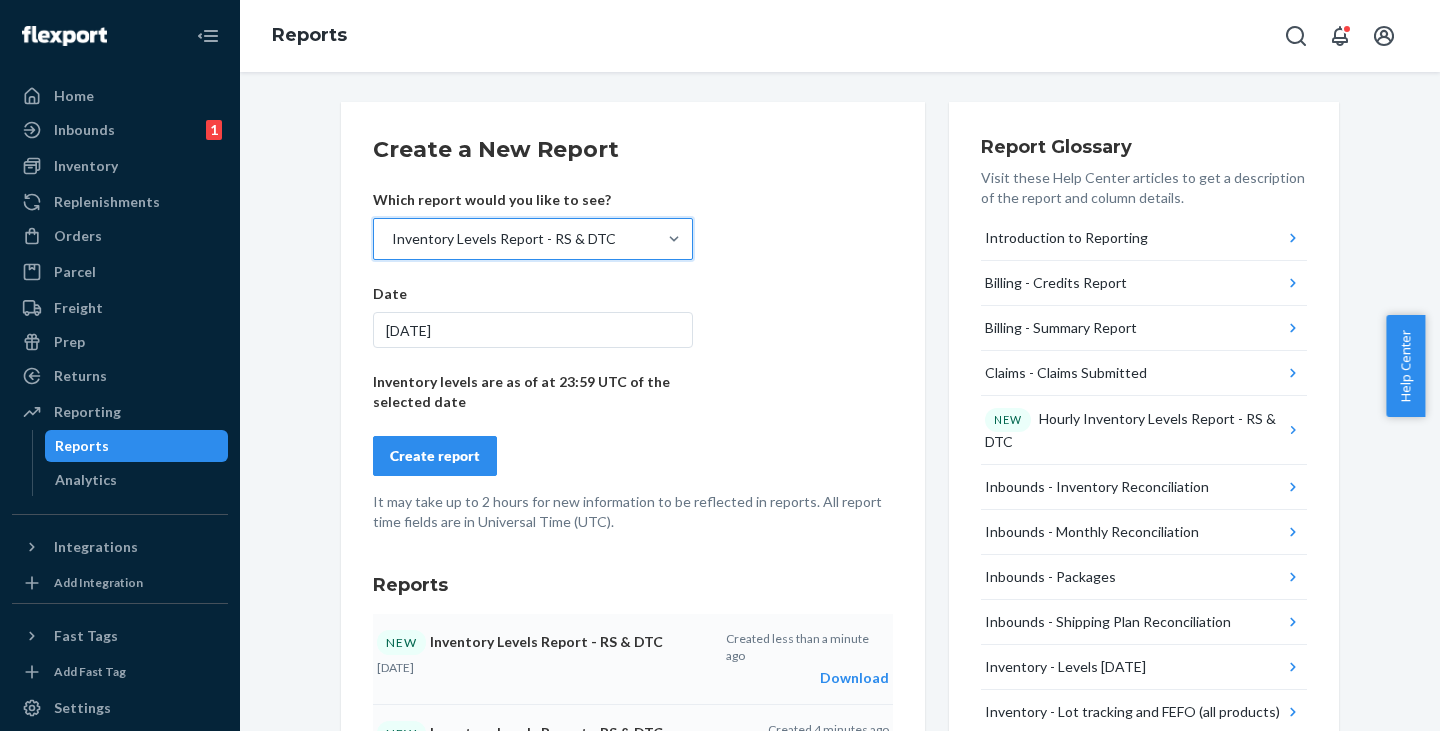 click on "7/8/2025" at bounding box center [533, 330] 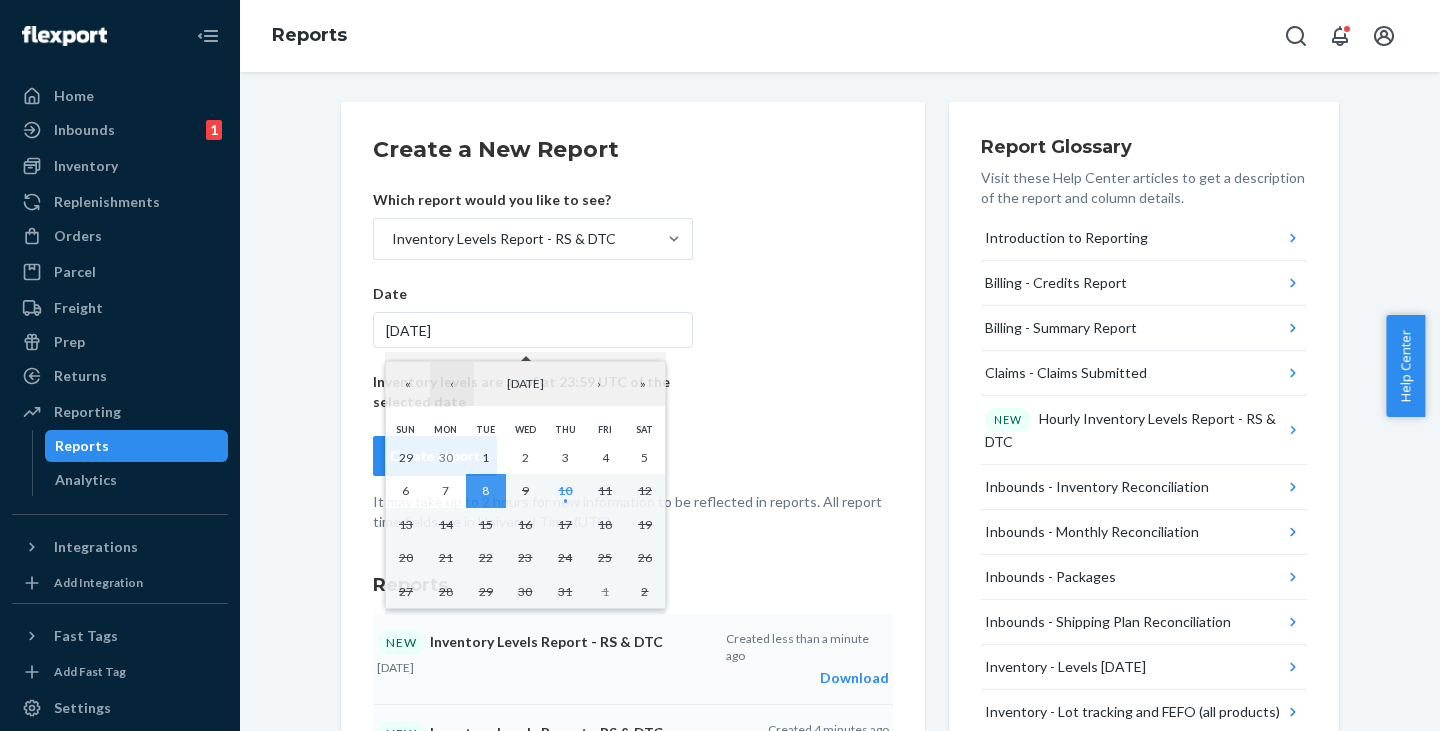 click on "‹" at bounding box center (452, 384) 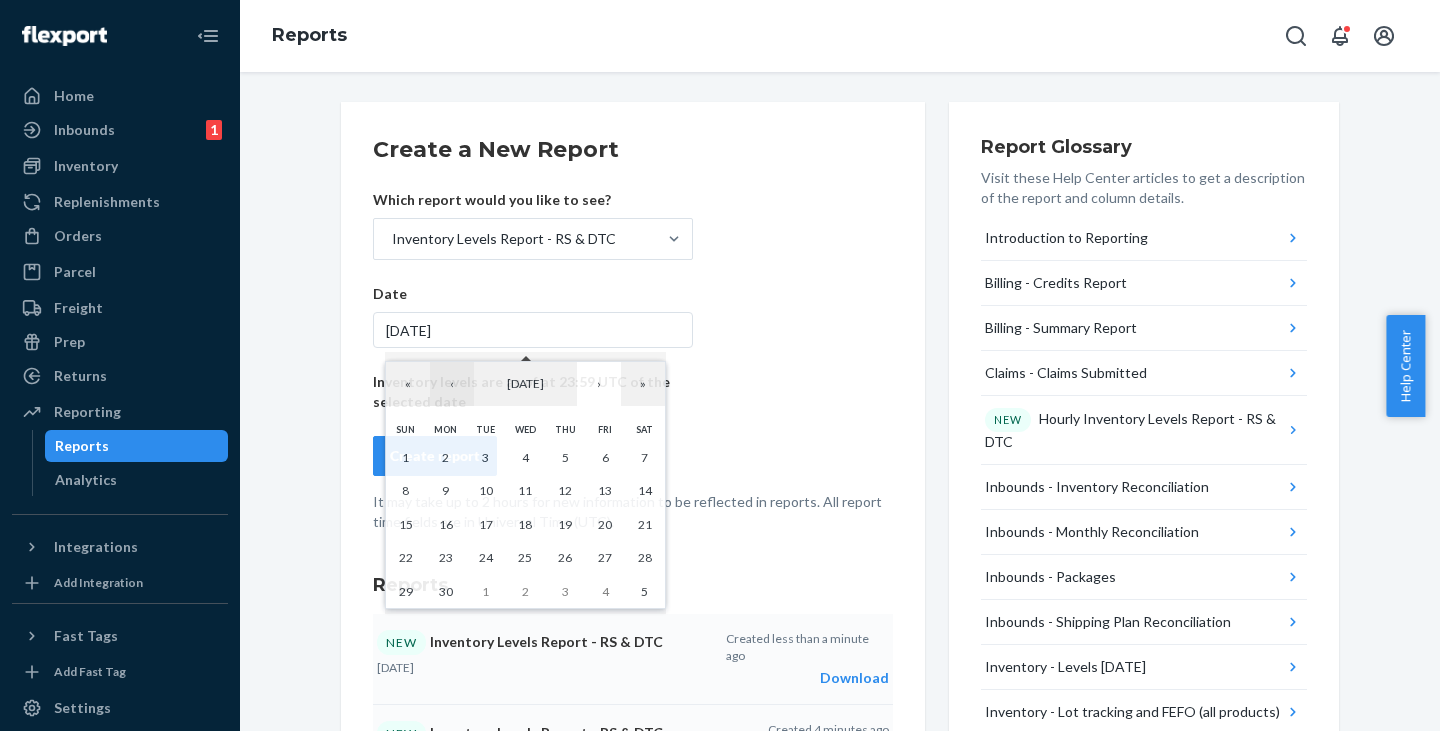 click on "‹" at bounding box center [452, 384] 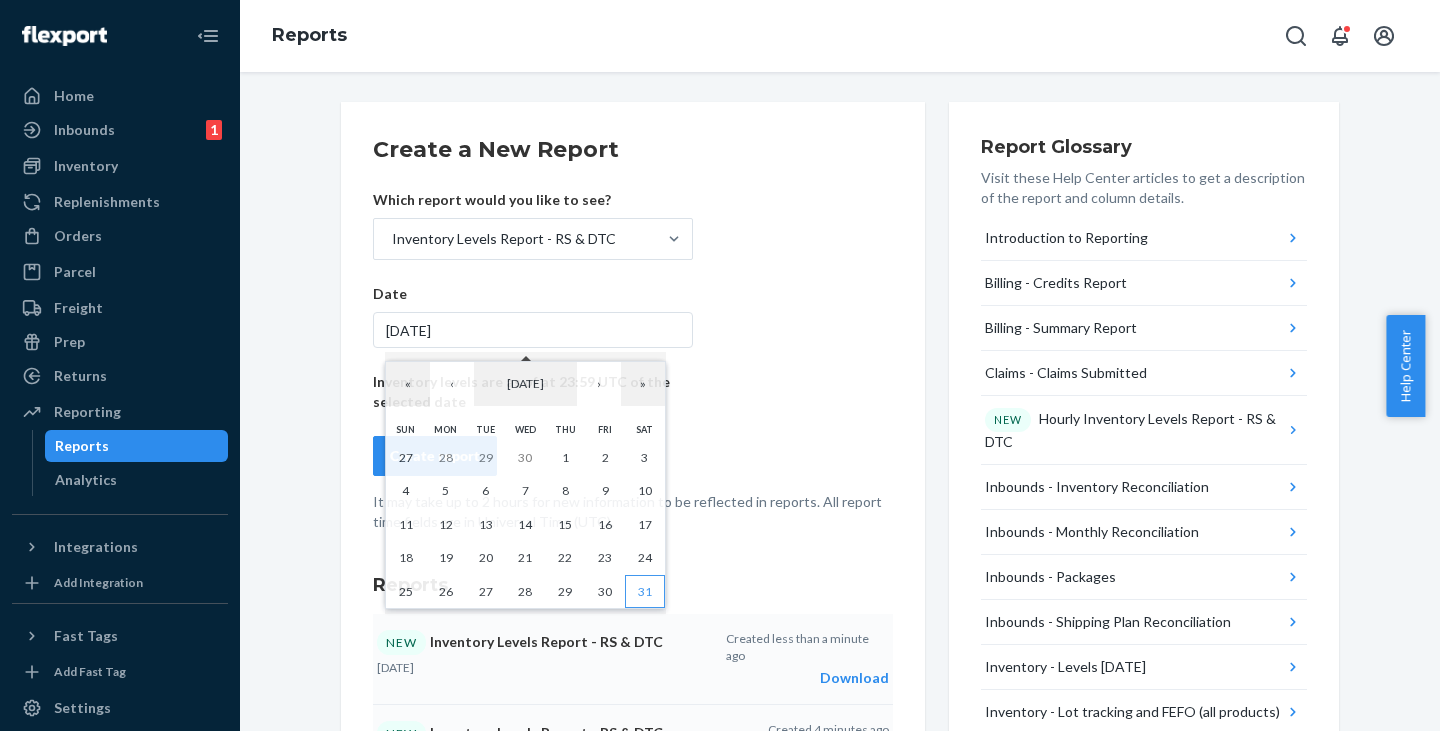 click on "31" at bounding box center (645, 592) 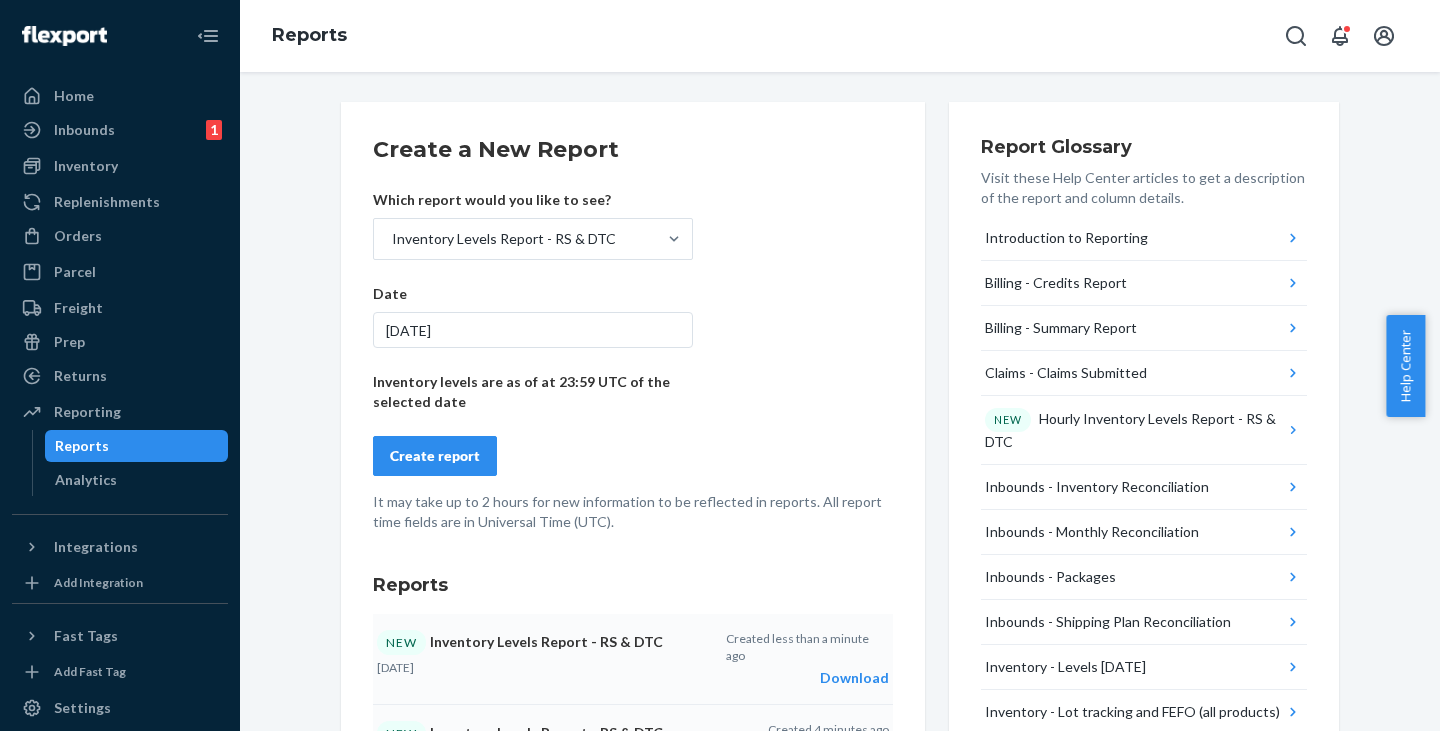 click on "Create report" at bounding box center [435, 456] 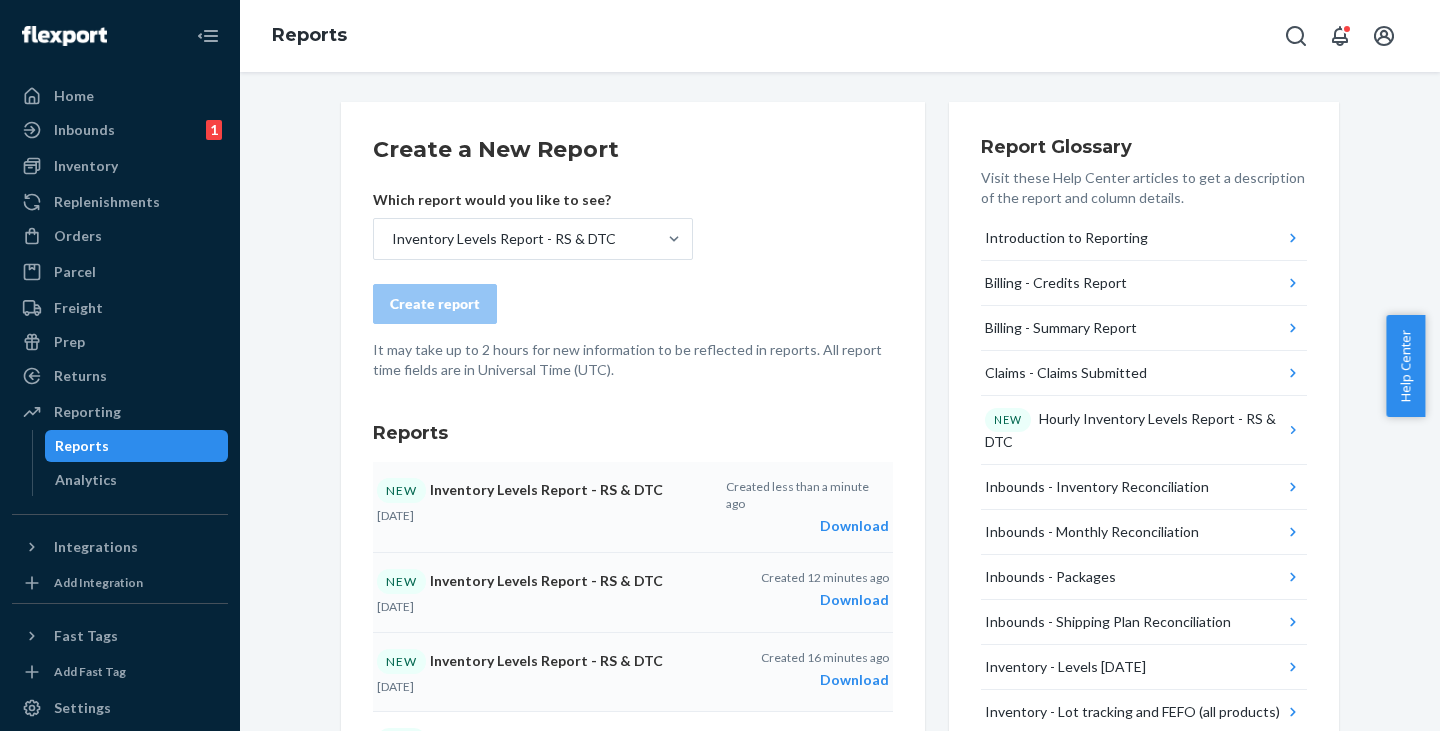 click on "Download" at bounding box center [807, 526] 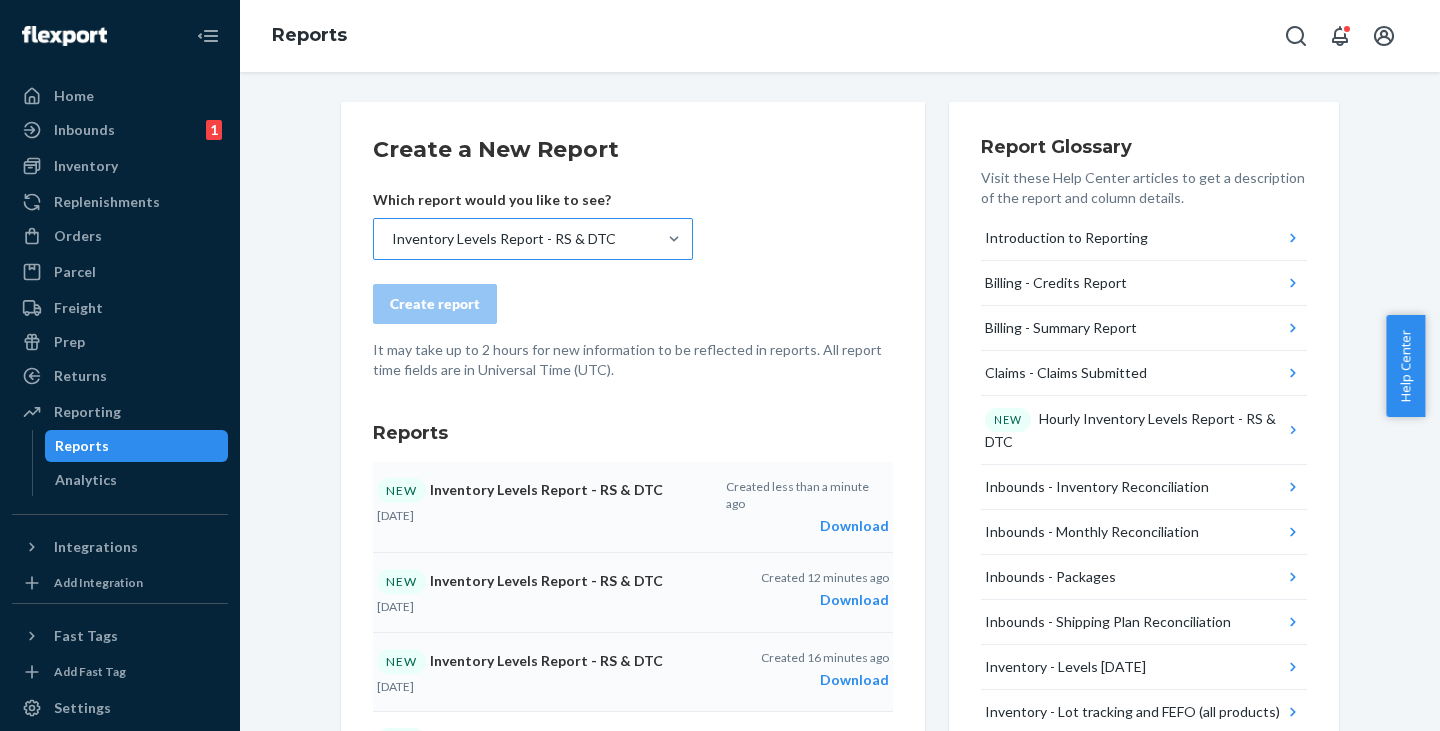 click on "Inventory Levels Report - RS & DTC" at bounding box center [504, 239] 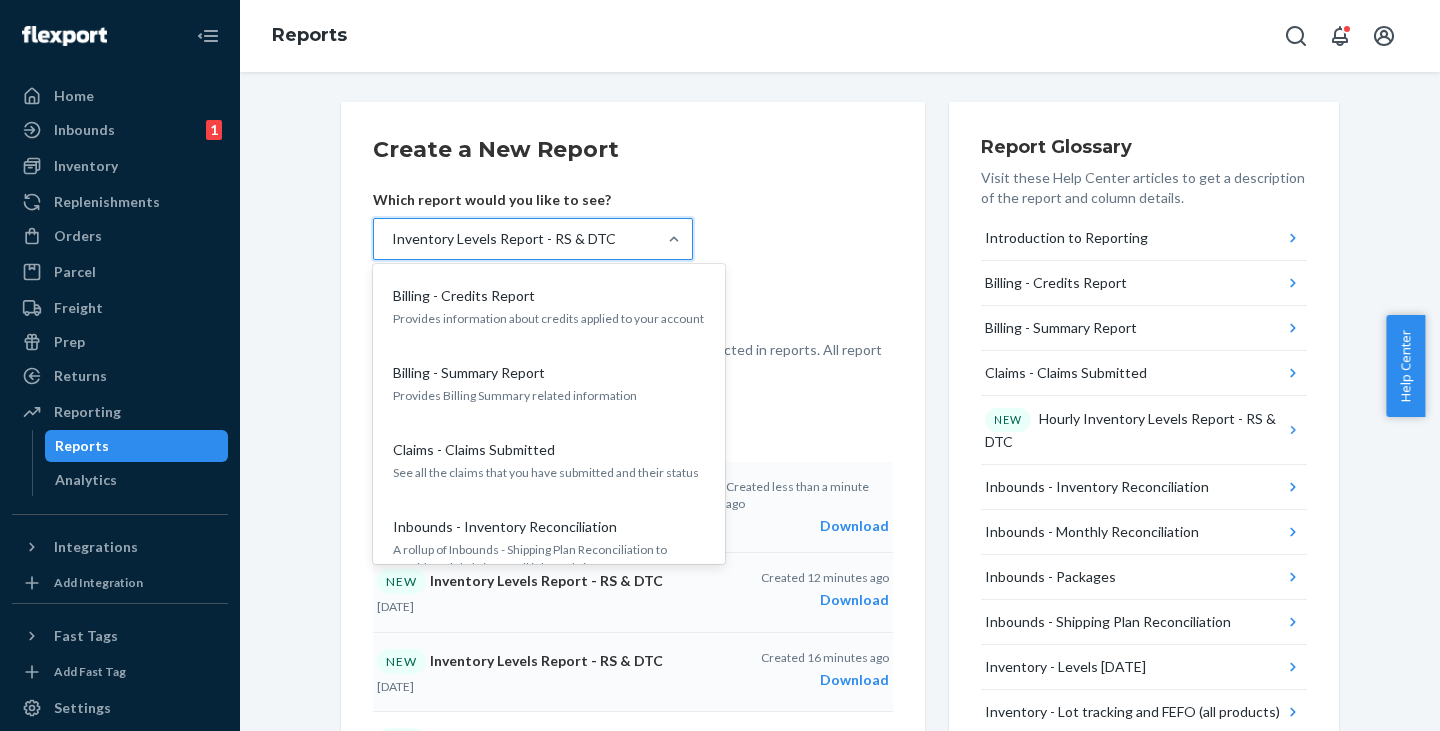 scroll, scrollTop: 1073, scrollLeft: 0, axis: vertical 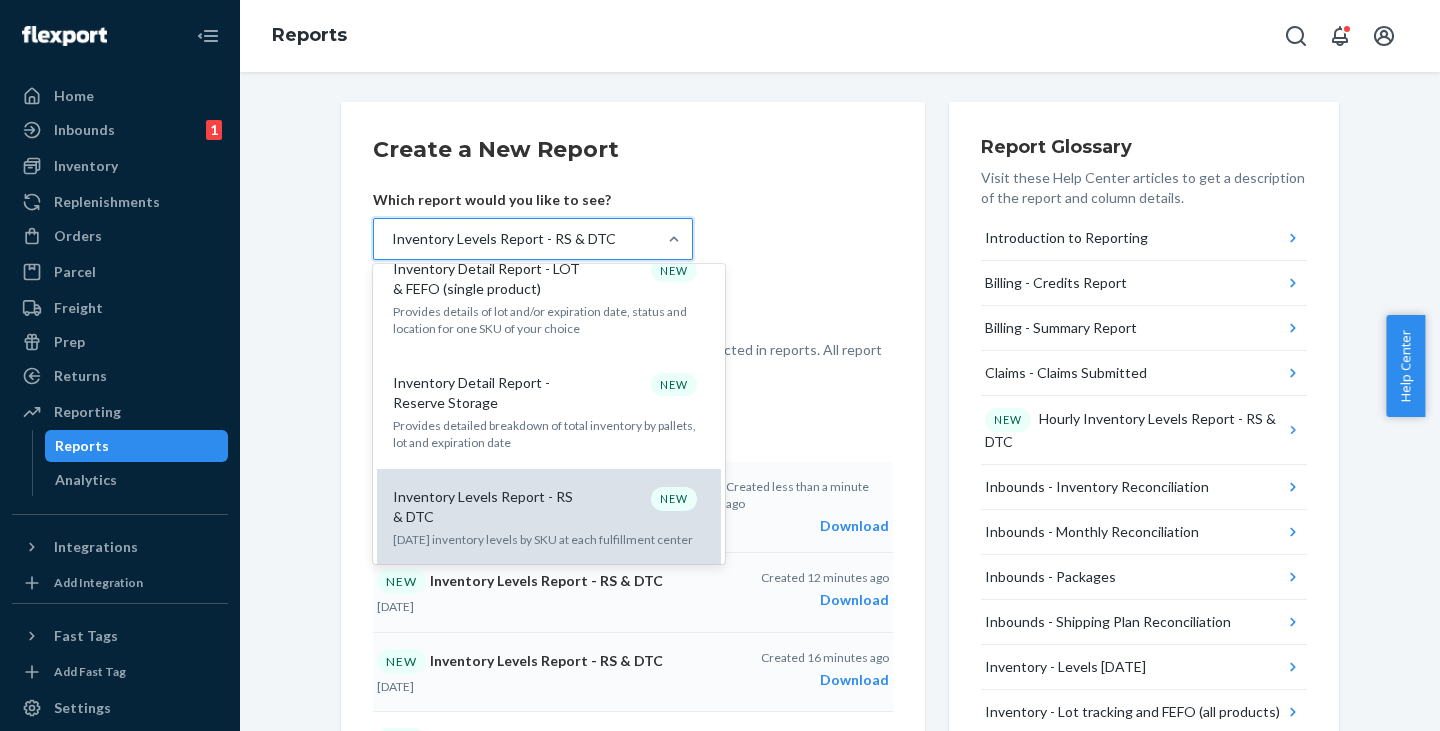 click on "Inventory Levels Report - RS & DTC" at bounding box center (489, 507) 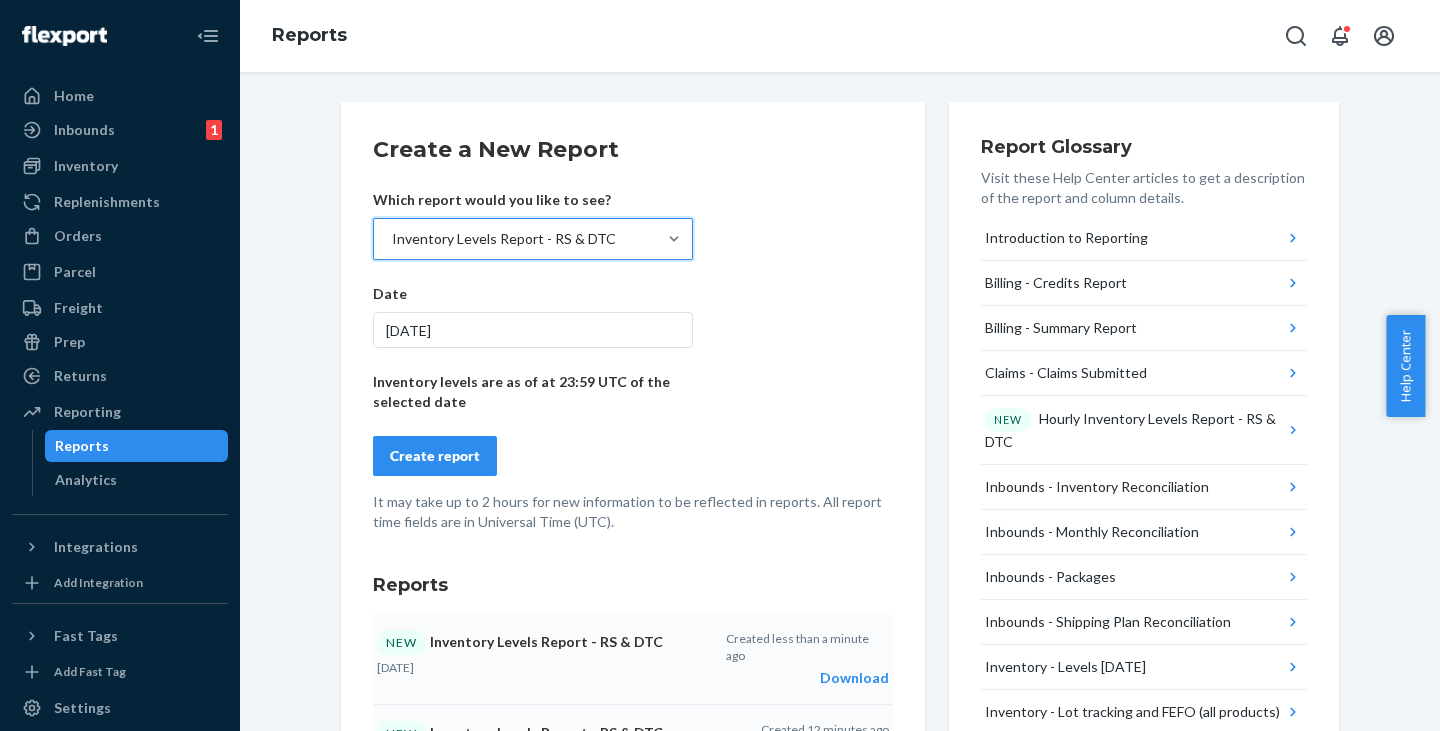 click on "7/8/2025" at bounding box center [533, 330] 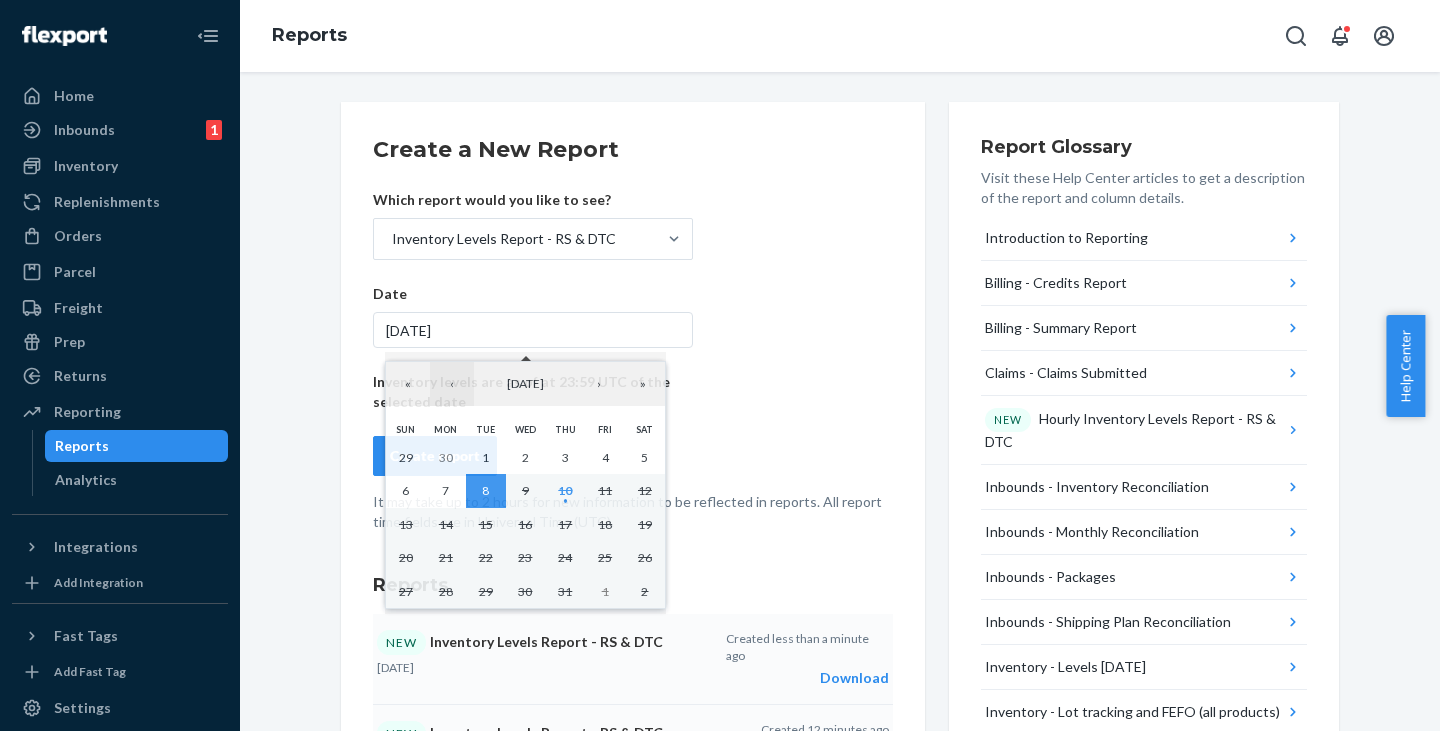click on "‹" at bounding box center [452, 384] 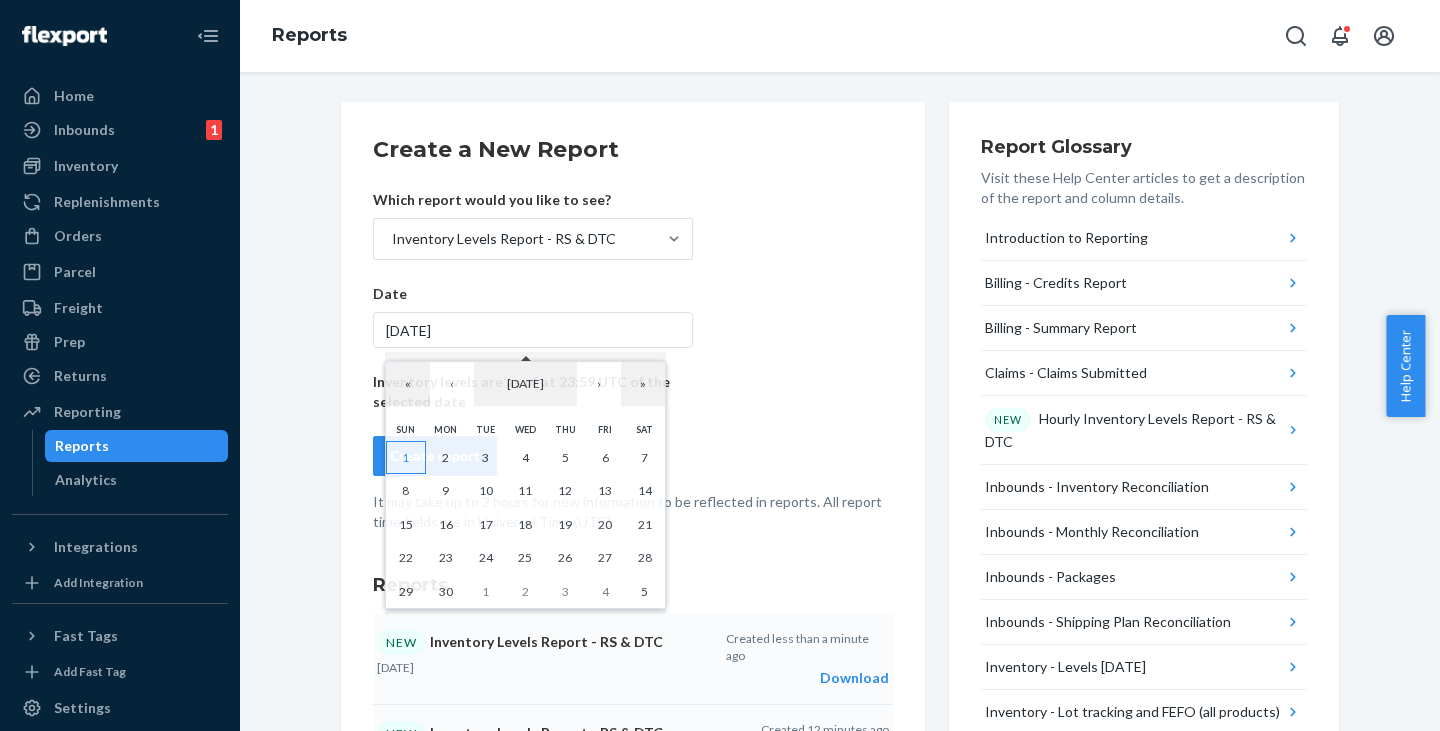 click on "1" at bounding box center (406, 458) 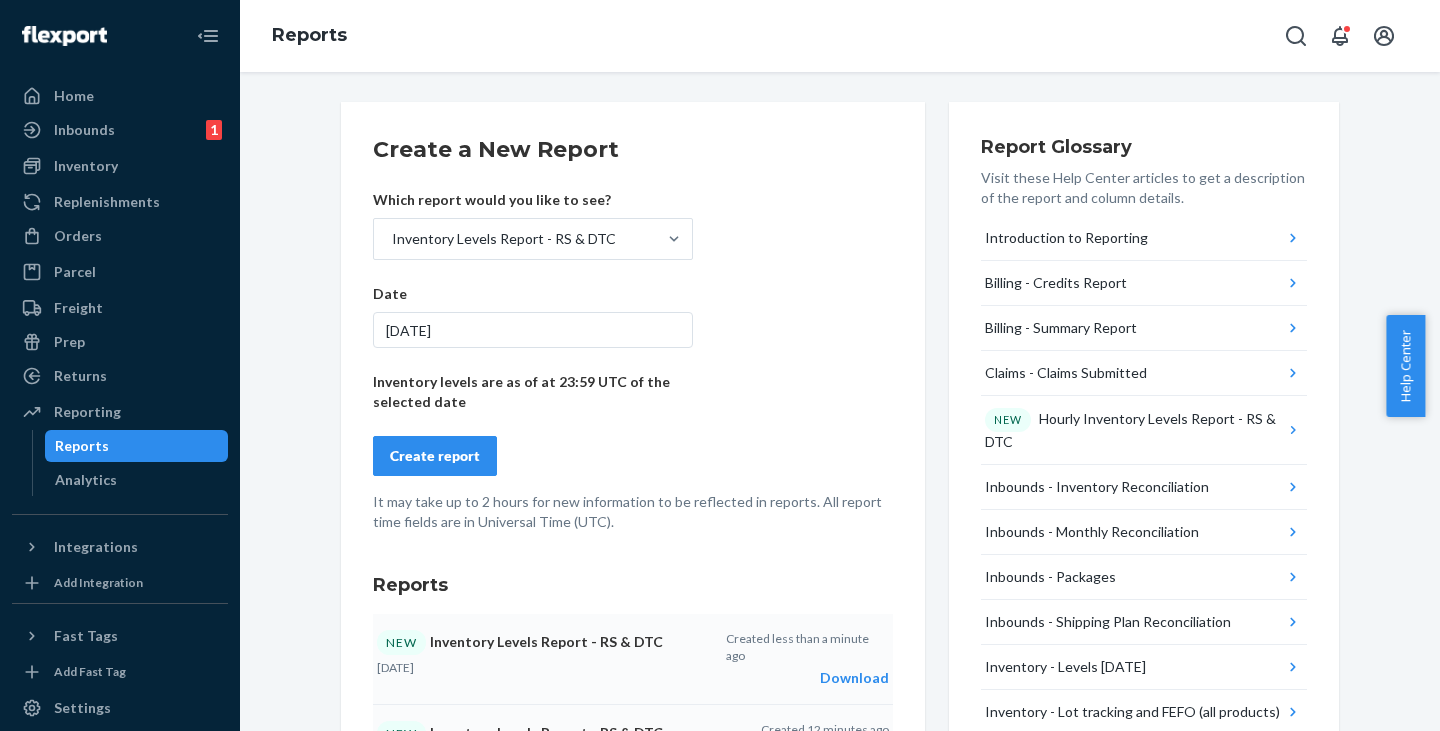click on "Create report" at bounding box center (435, 456) 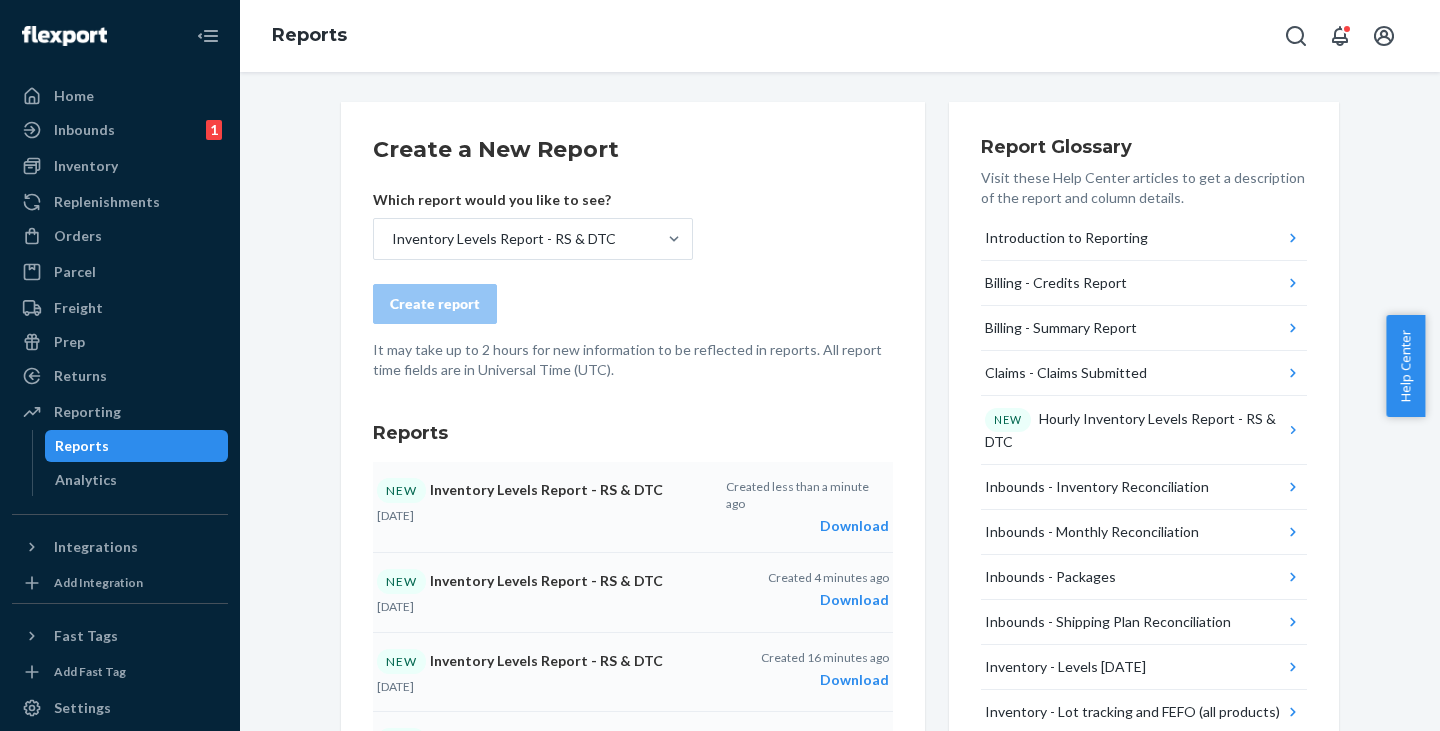 click on "Download" at bounding box center (807, 526) 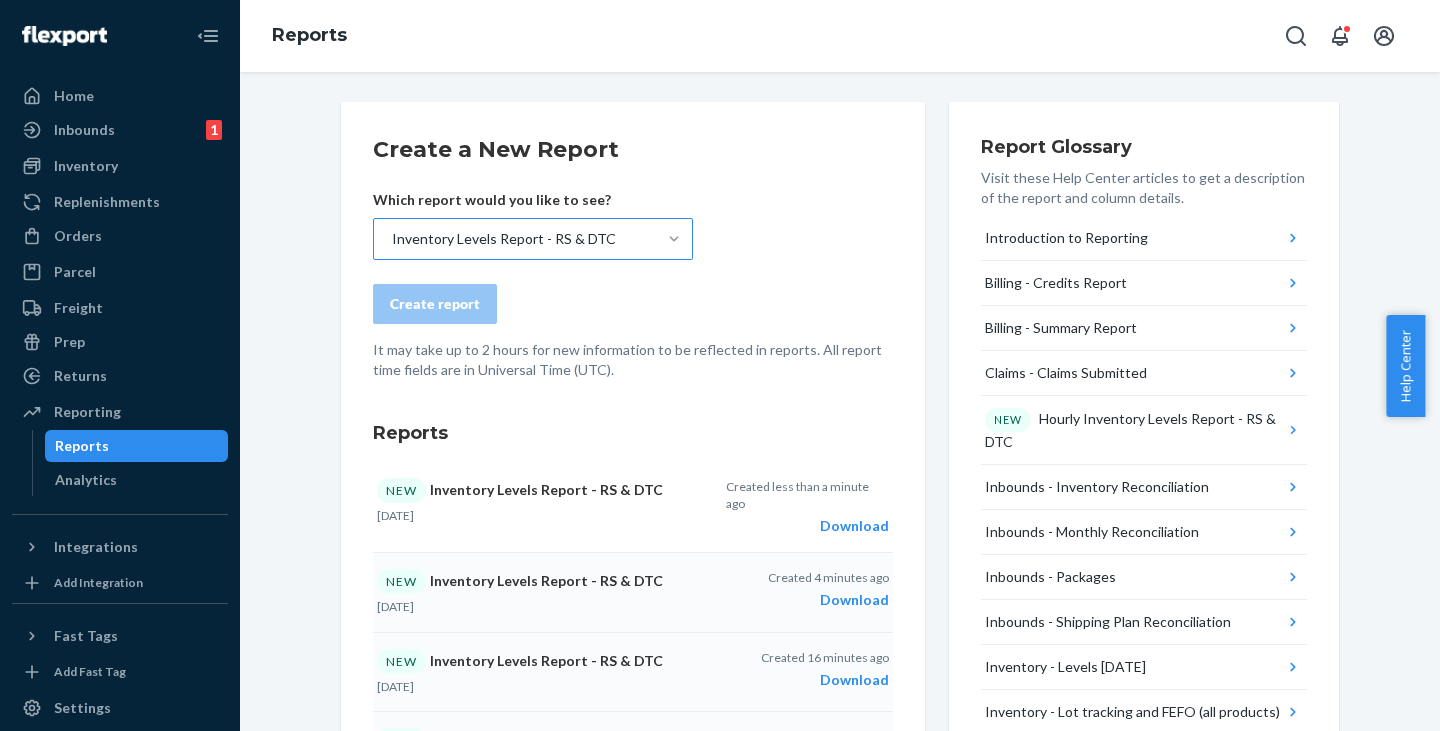 click at bounding box center (674, 239) 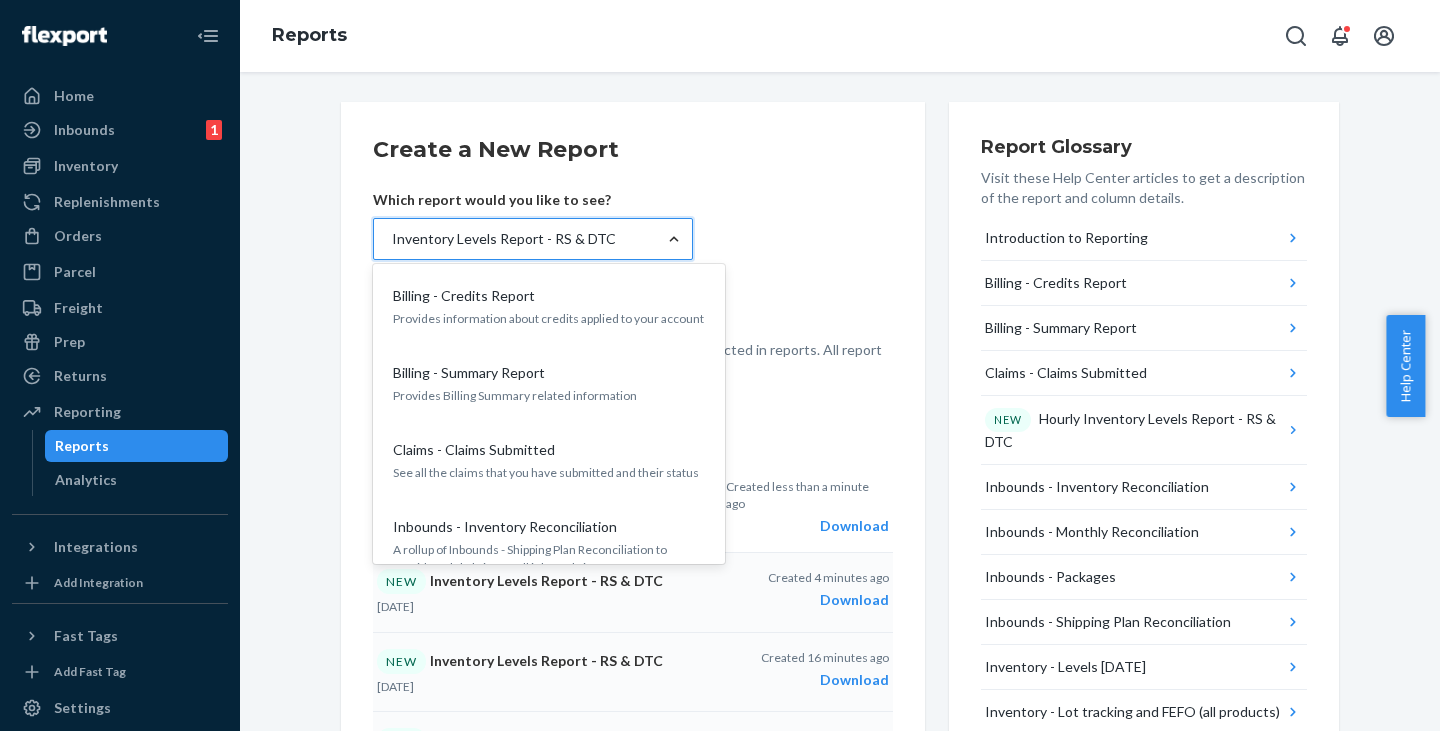 scroll, scrollTop: 1073, scrollLeft: 0, axis: vertical 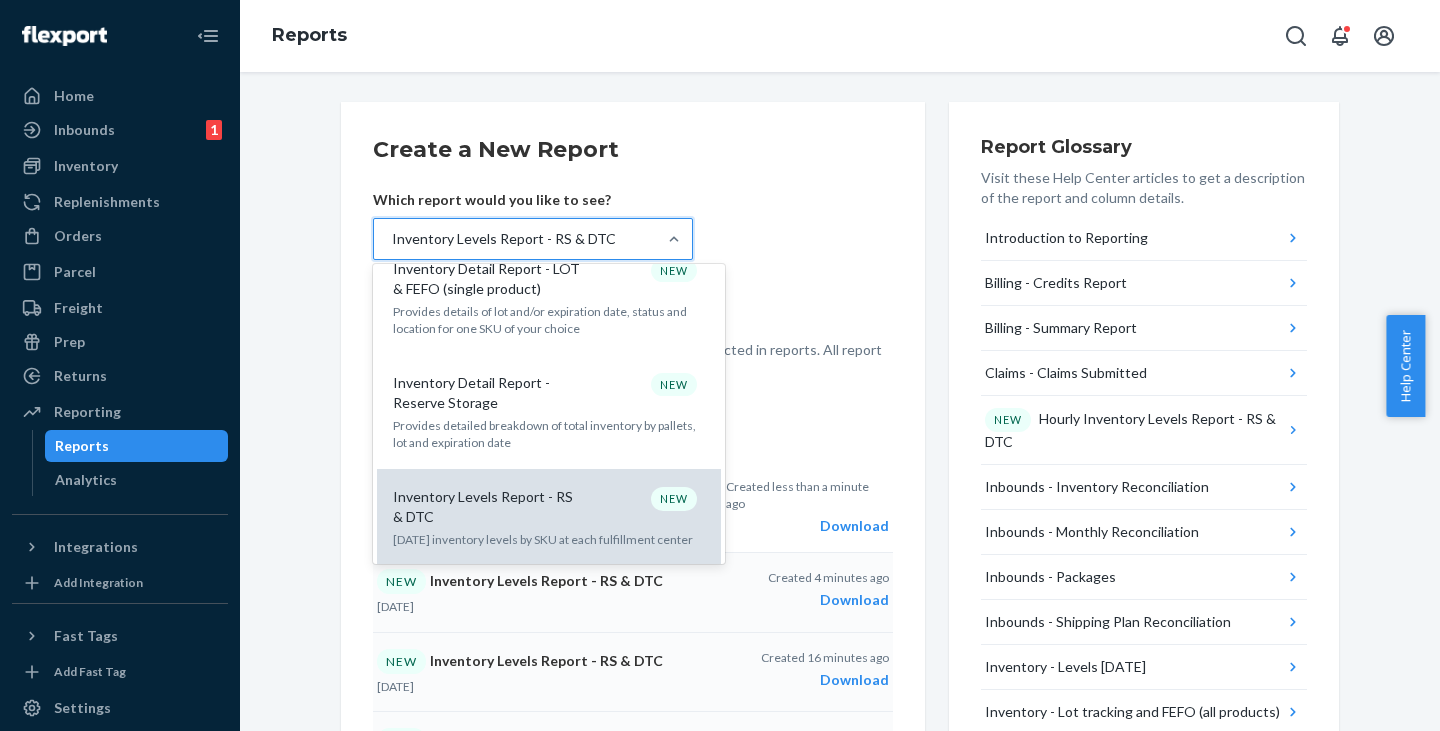 click on "Inventory Levels Report - RS & DTC" at bounding box center [489, 507] 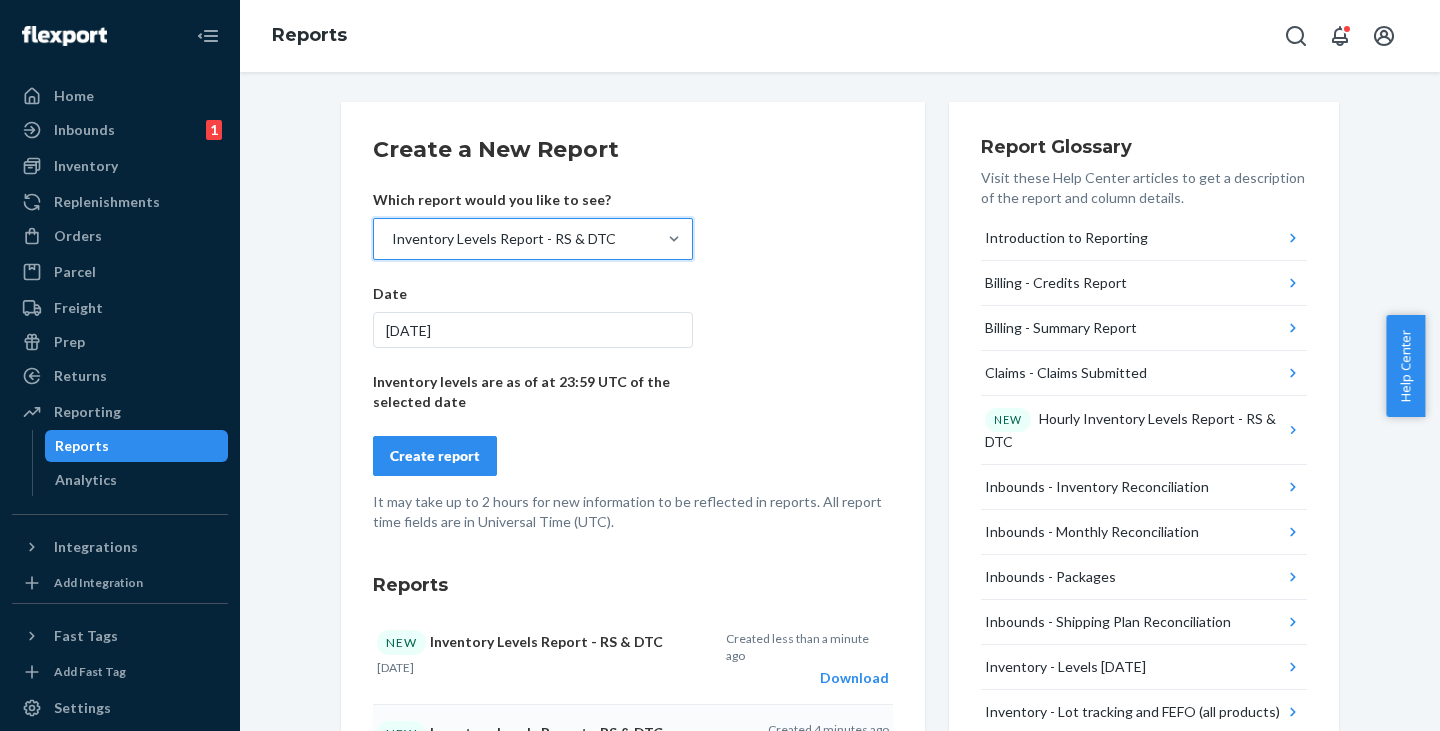 click on "[DATE]" at bounding box center (533, 330) 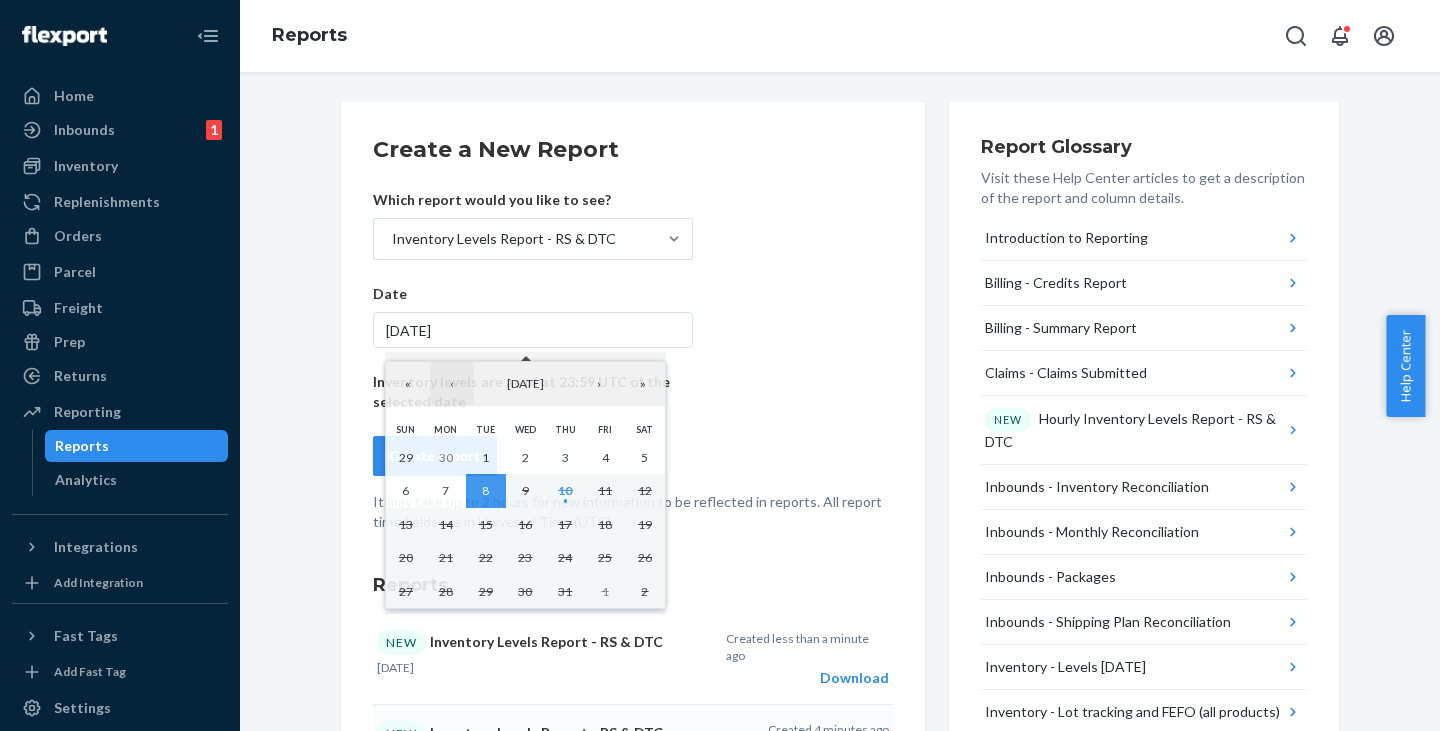 click on "‹" at bounding box center (452, 384) 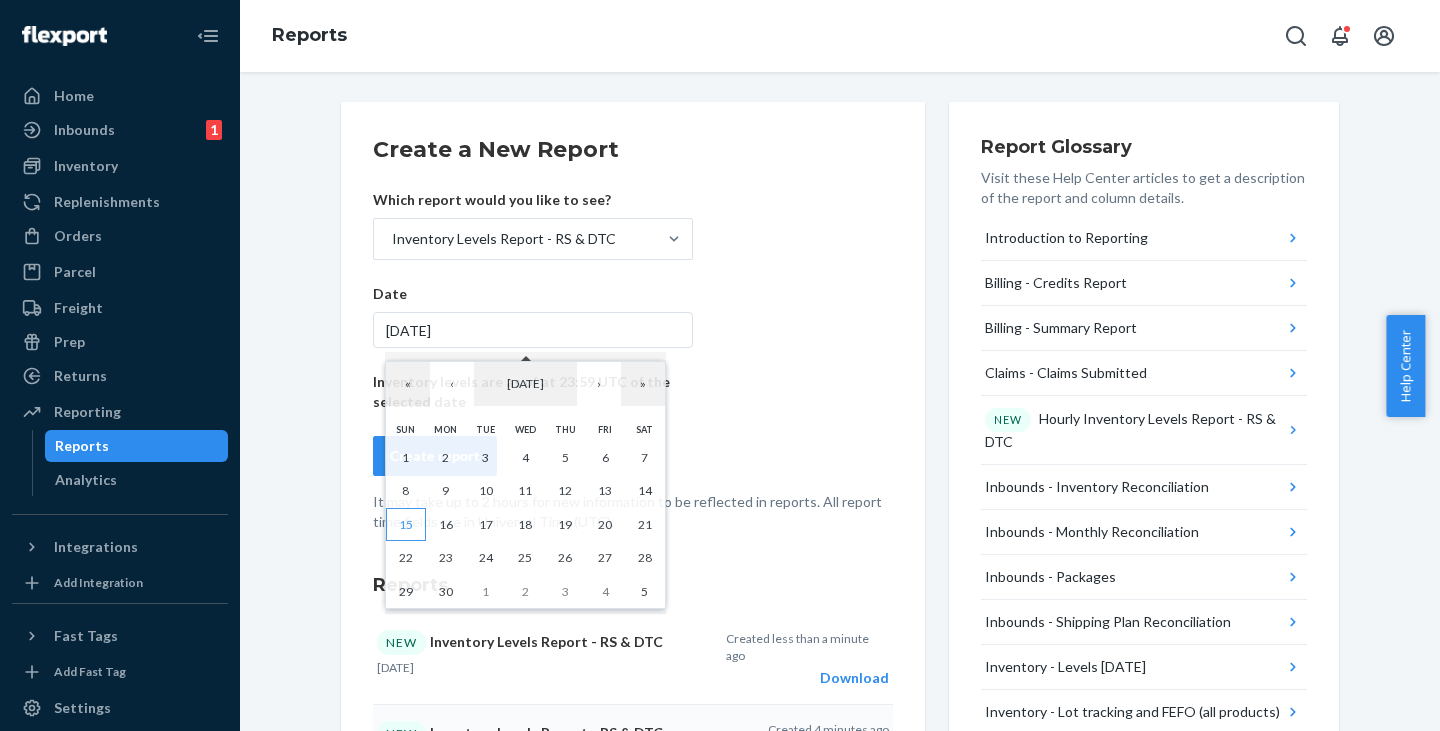 click on "15" at bounding box center [406, 525] 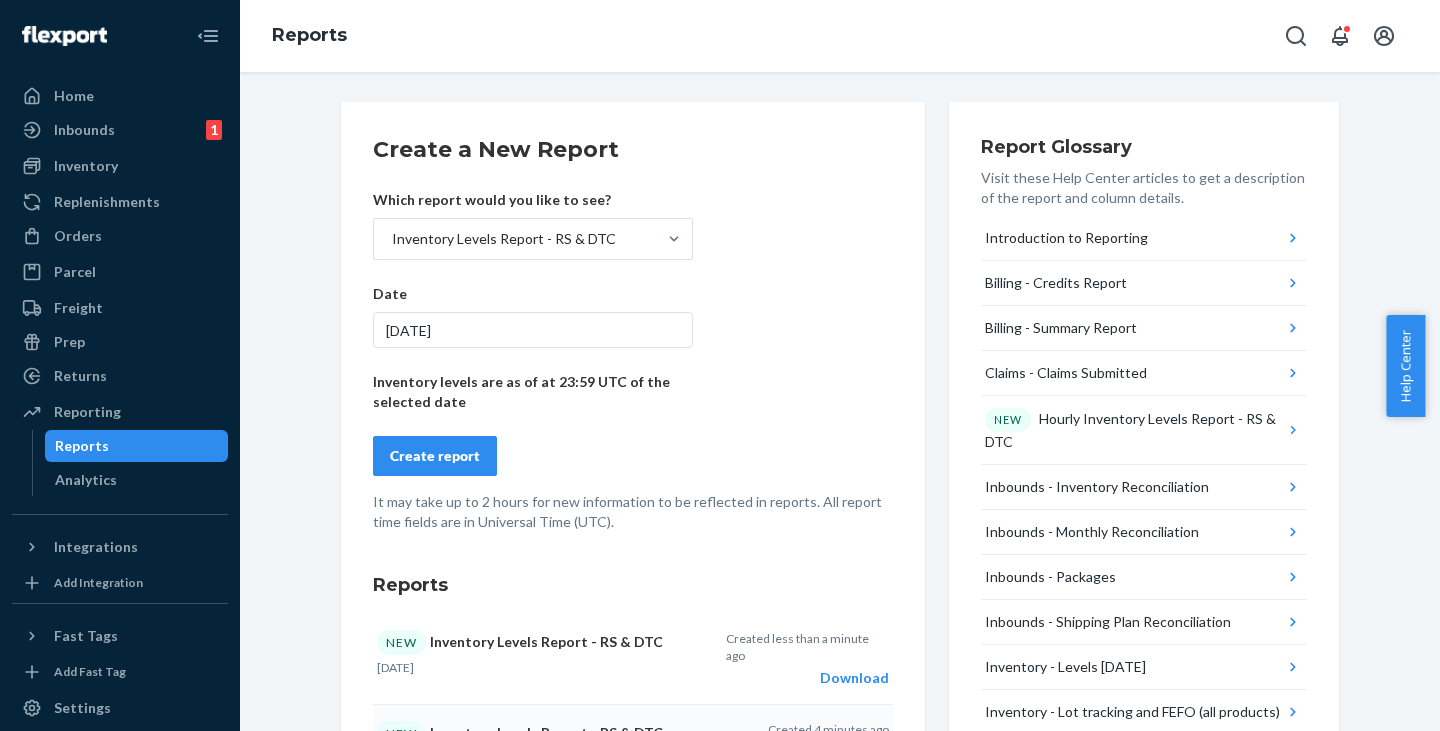 click on "Create report" at bounding box center [435, 456] 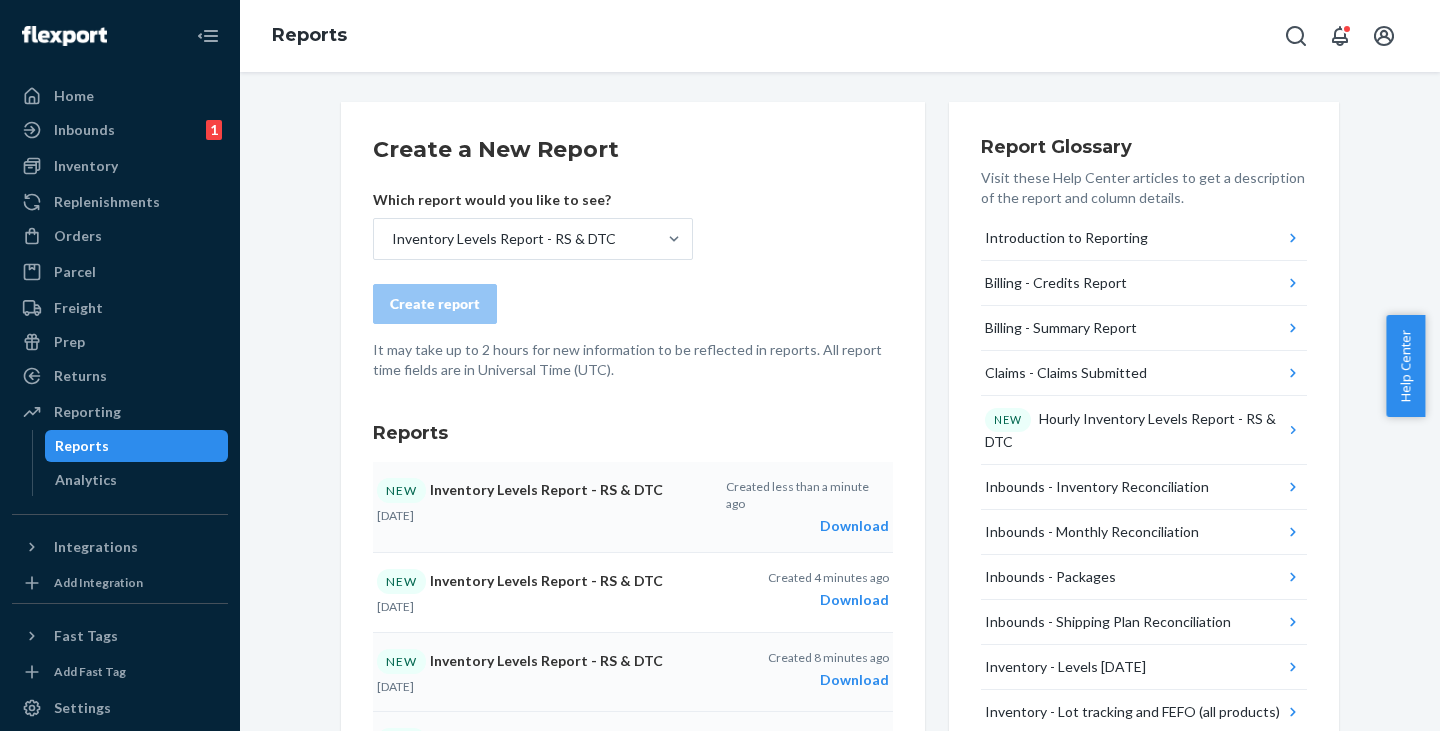 click on "Download" at bounding box center (807, 526) 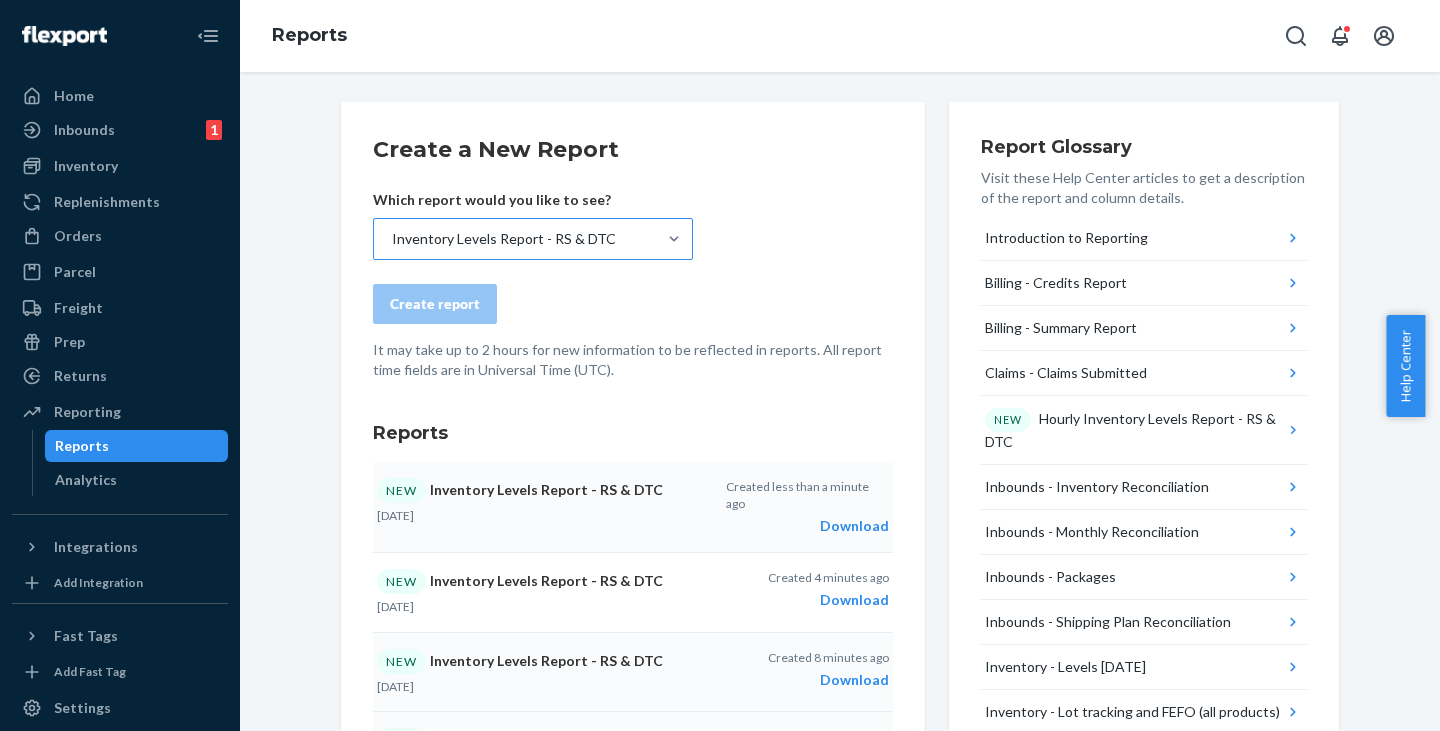 click on "Inventory Levels Report - RS & DTC" at bounding box center [515, 239] 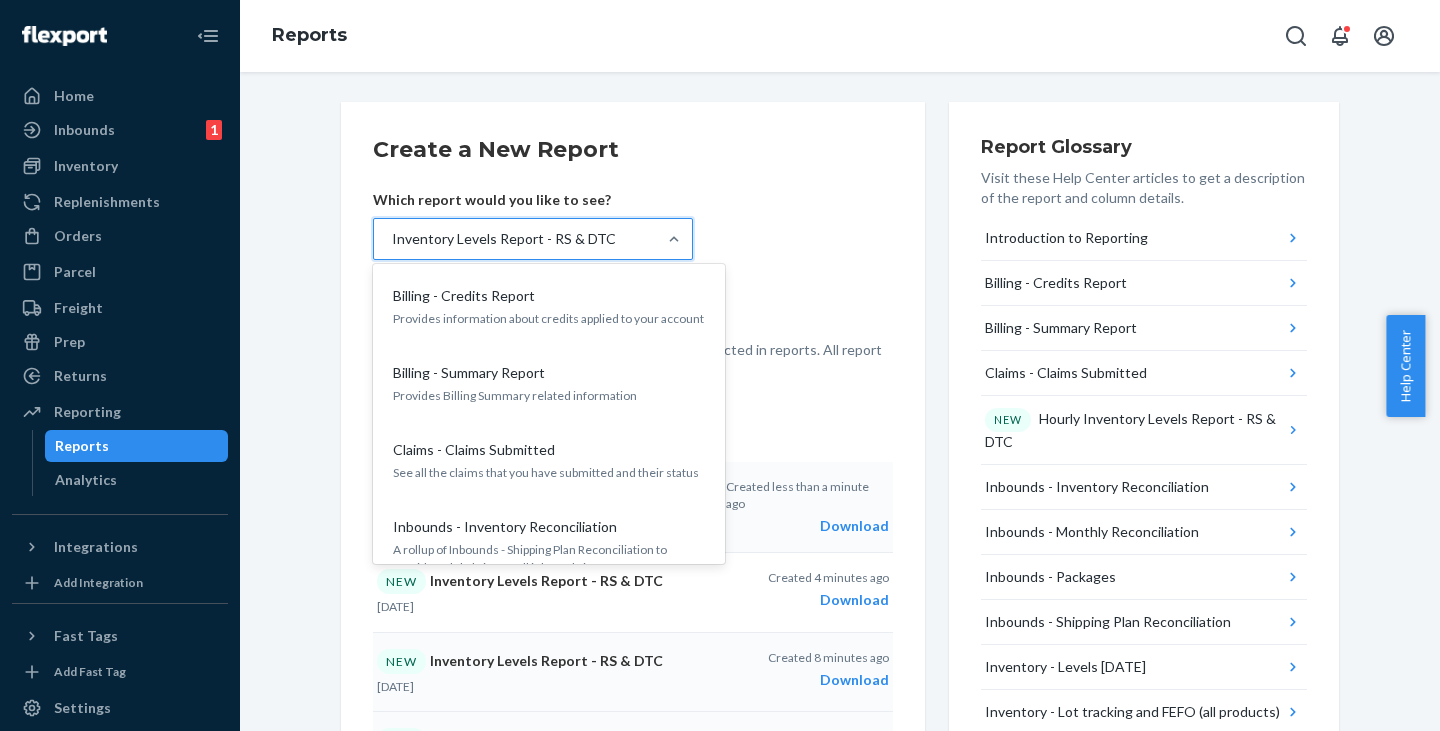 scroll, scrollTop: 1073, scrollLeft: 0, axis: vertical 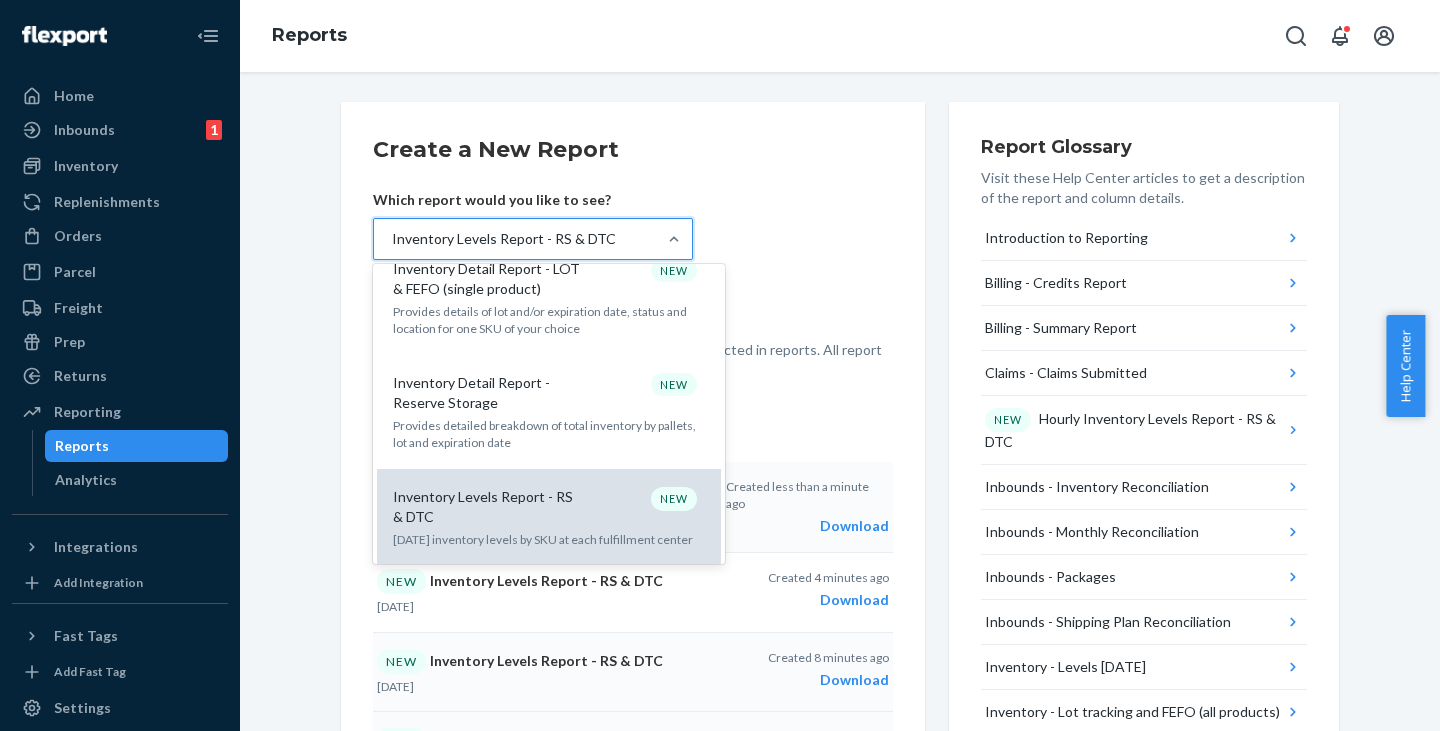 click on "Inventory Levels Report - RS & DTC" at bounding box center [489, 507] 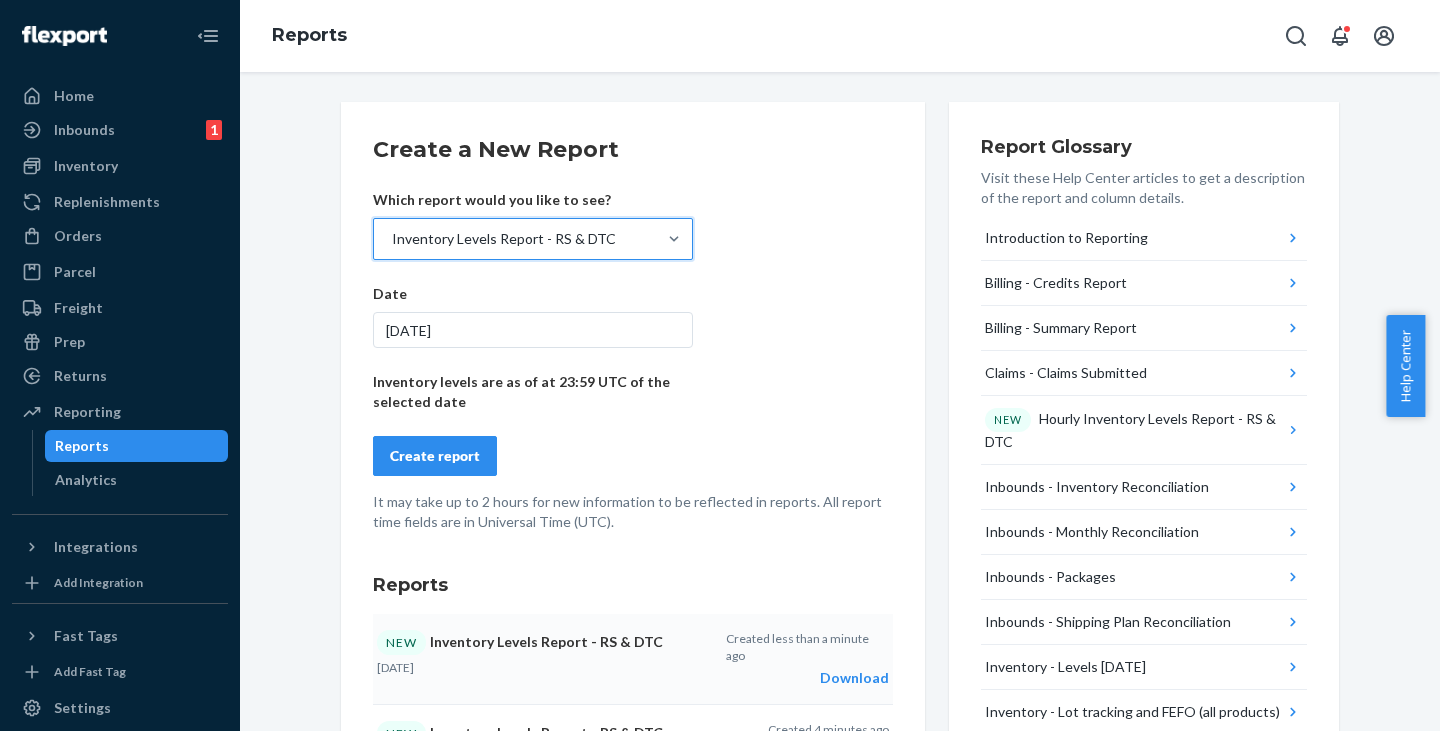 click on "7/8/2025" at bounding box center [533, 330] 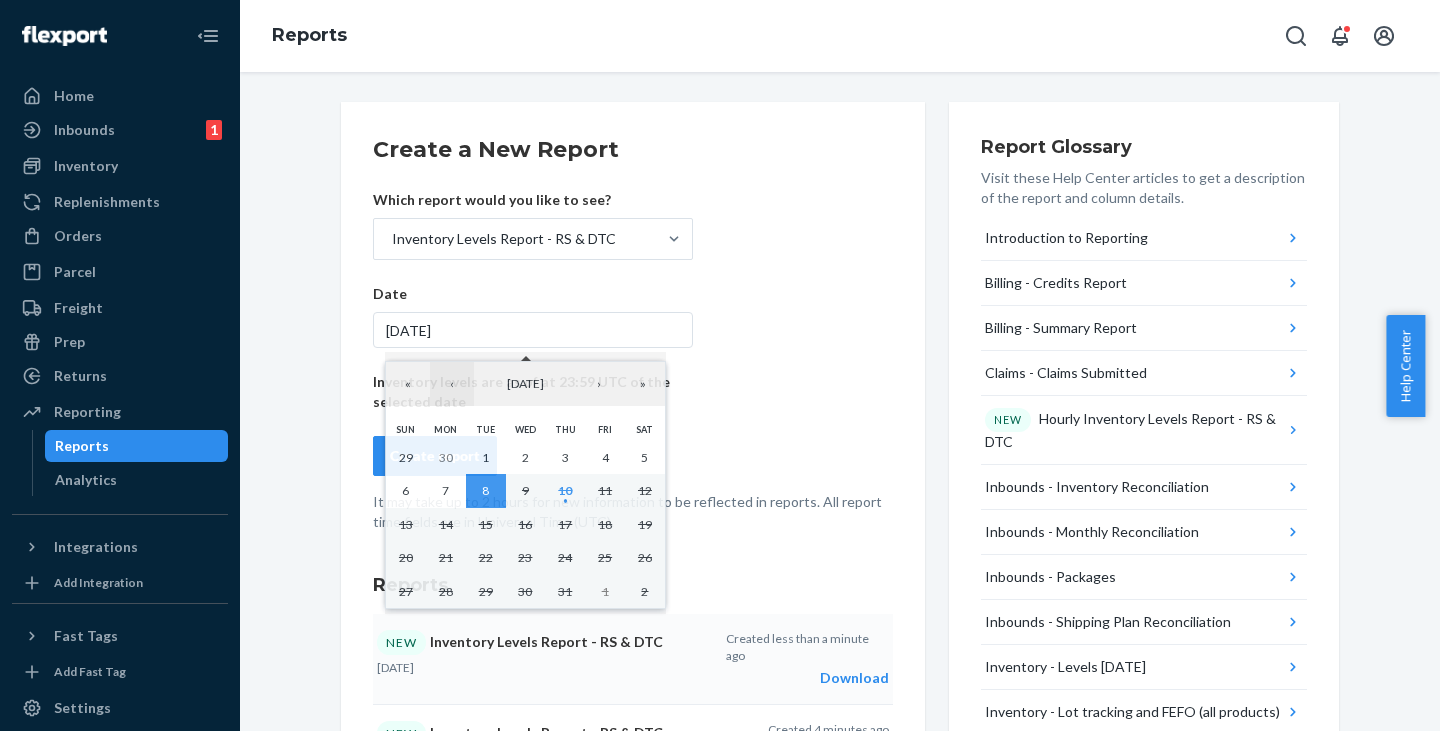 click on "‹" at bounding box center (452, 384) 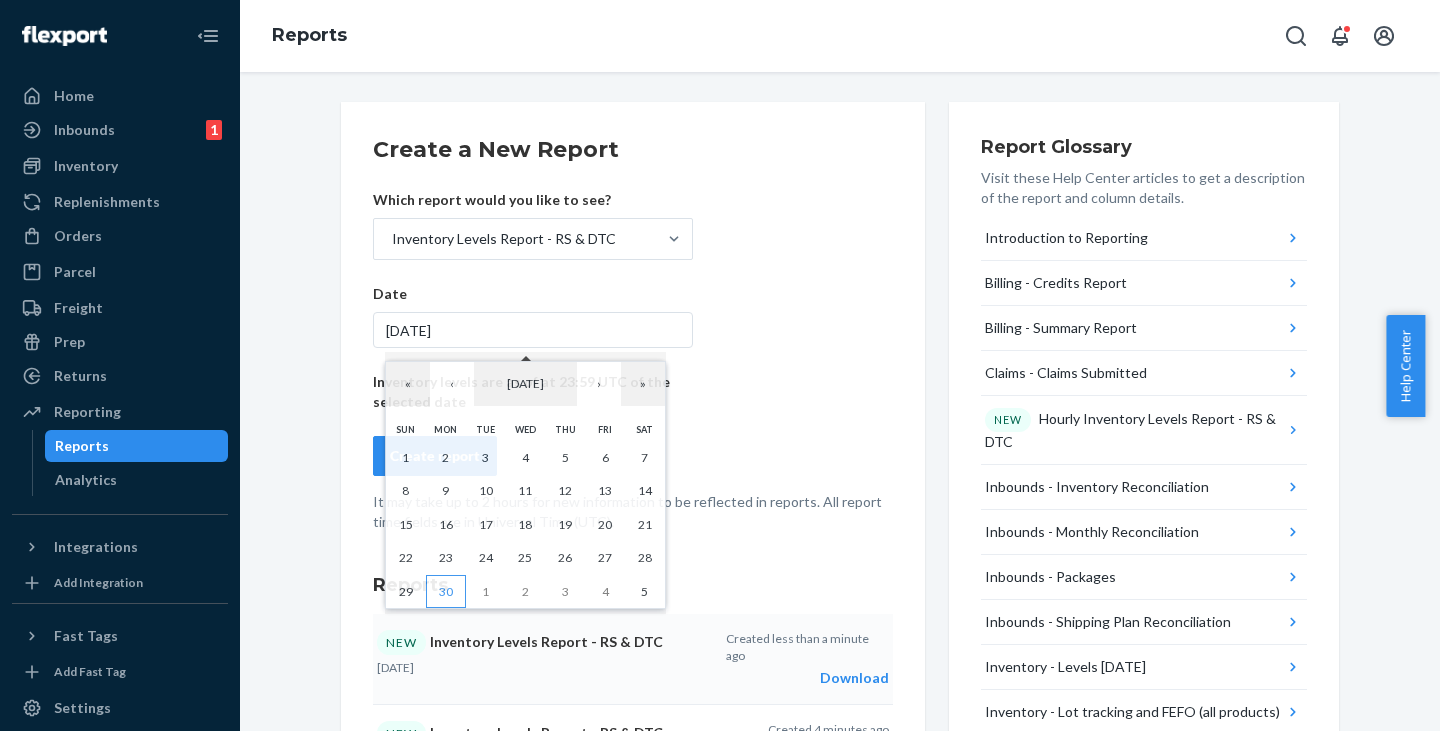 click on "30" at bounding box center [446, 592] 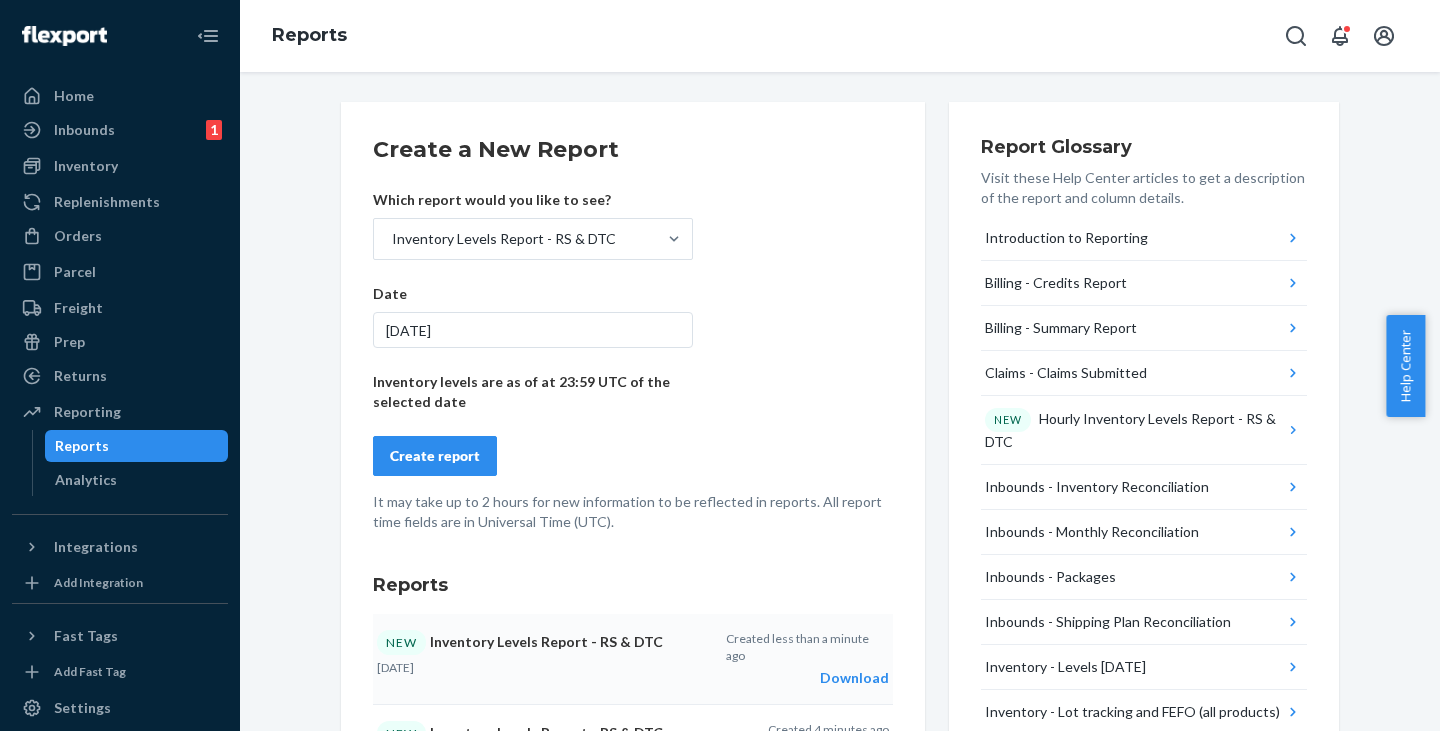 click on "Create report" at bounding box center (435, 456) 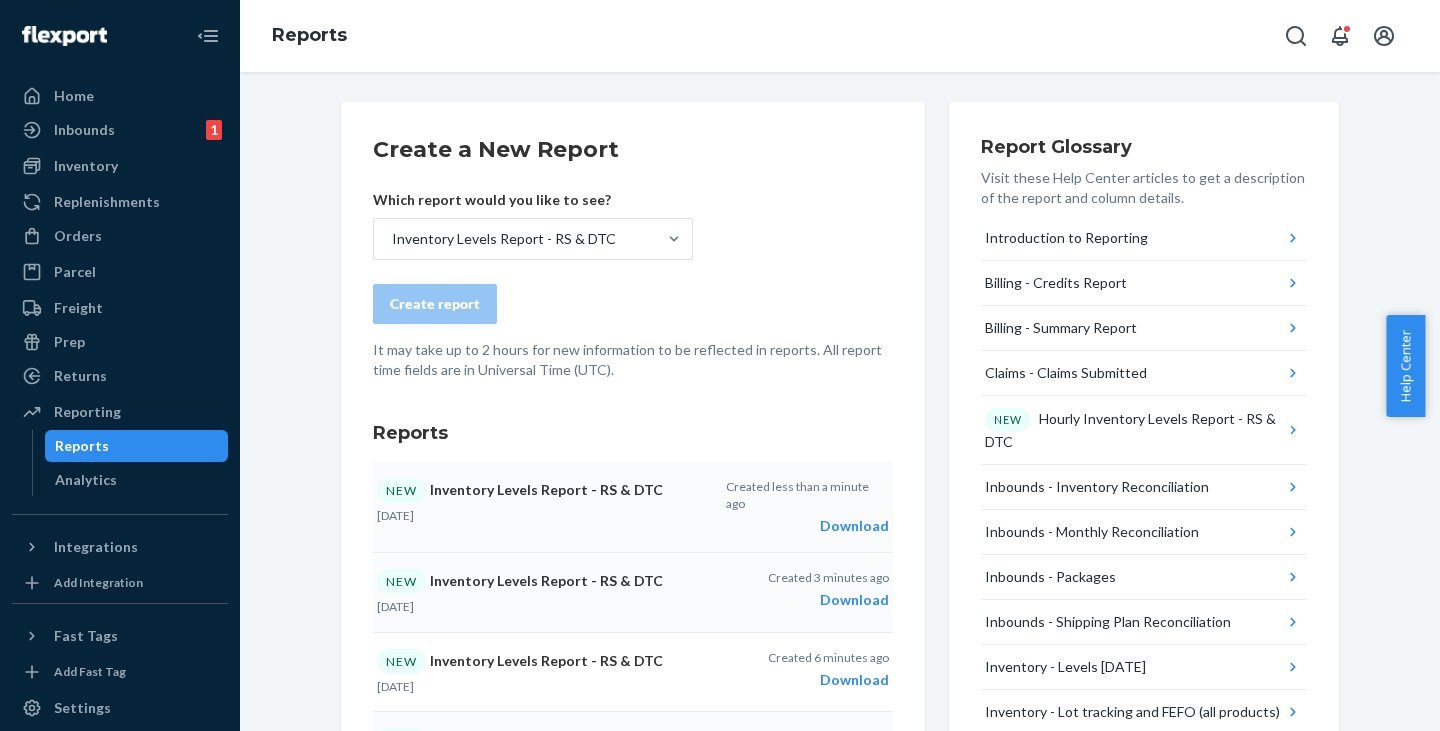 click on "Download" at bounding box center [807, 526] 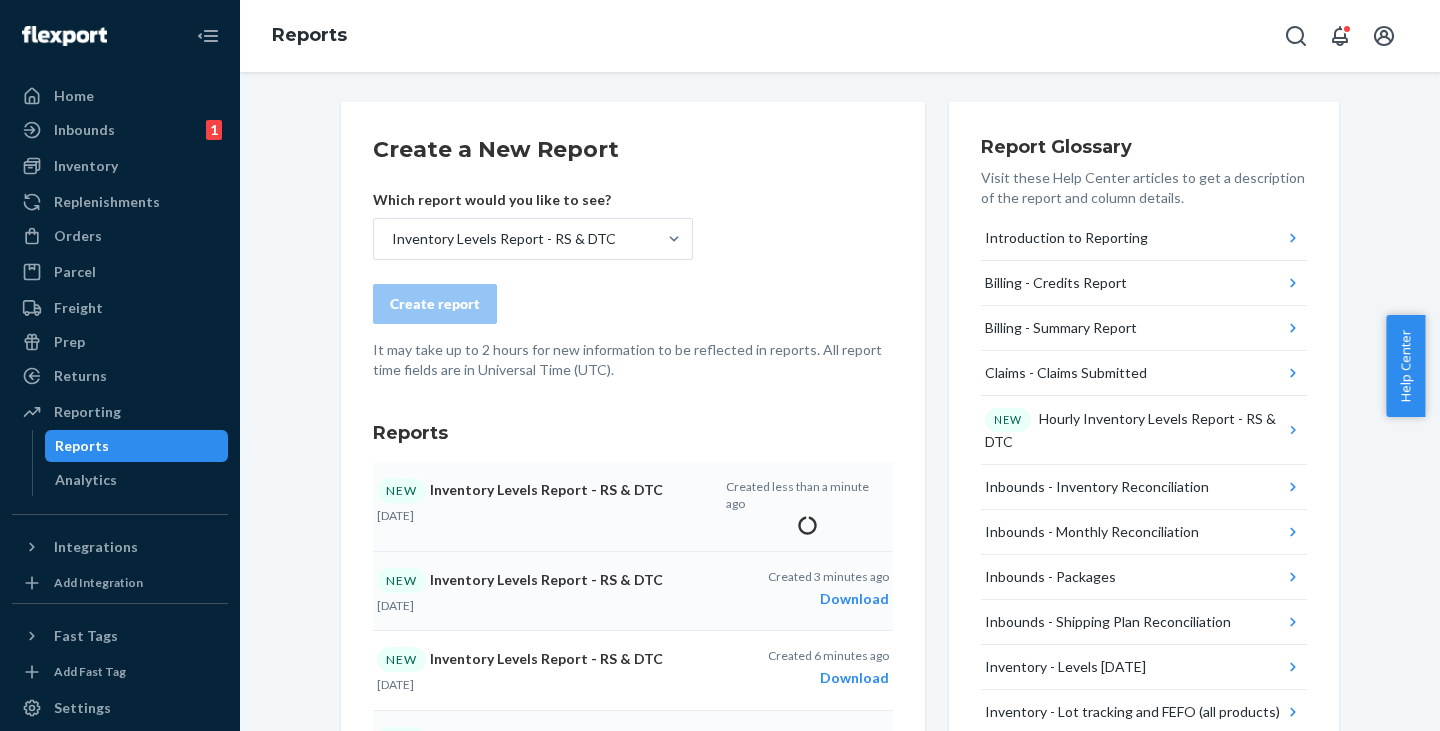 drag, startPoint x: 414, startPoint y: 489, endPoint x: 703, endPoint y: 486, distance: 289.01556 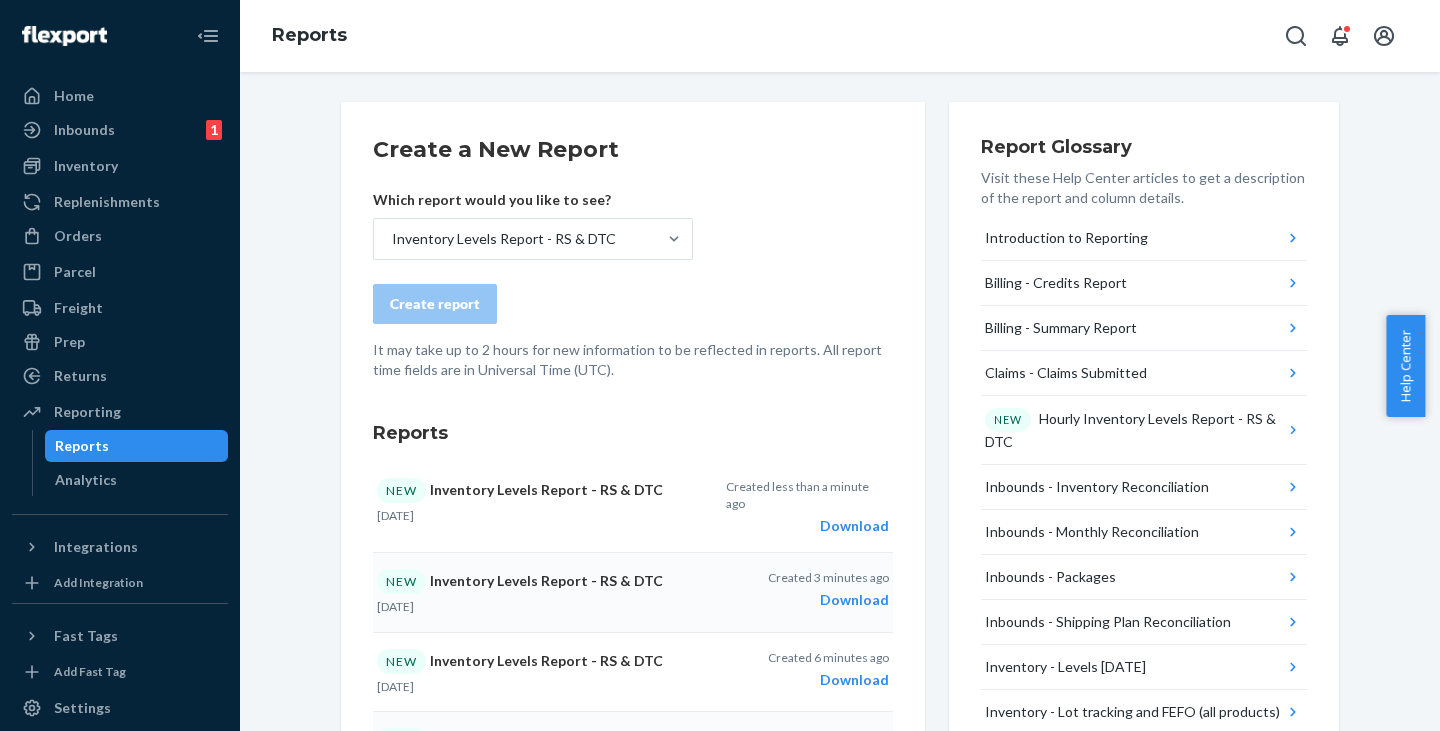 click on "Create a New Report Which report would you like to see? Inventory Levels Report - RS & DTC Create report It may take up to 2 hours for new information to be reflected in reports. All report time fields are in Universal Time (UTC). Reports NEW Inventory Levels Report - RS & DTC Jun 30, 2025 Created   less than a minute   ago Download NEW Inventory Levels Report - RS & DTC Jun 15, 2025 Created   3 minutes   ago Download NEW Inventory Levels Report - RS & DTC Jun 1, 2025 Created   6 minutes   ago Download NEW Inventory Levels Report - RS & DTC May 31, 2025 Created   10 minutes   ago Download NEW Inventory Levels Report - RS & DTC May 16, 2025 Created   22 minutes   ago Download NEW Inventory Levels Report - RS & DTC May 1, 2025 Created   26 minutes   ago Download NEW Inventory Levels Report - RS & DTC Jul 8, 2025 Created   39 minutes   ago Download NEW Hourly Inventory Levels Report - RS & DTC Jul 10, 2025 Created   about 1 hour   ago Download Orders - All Orders Jun 30, 2025  —  Jul 6, 2025 Created   4 days" at bounding box center (633, 985) 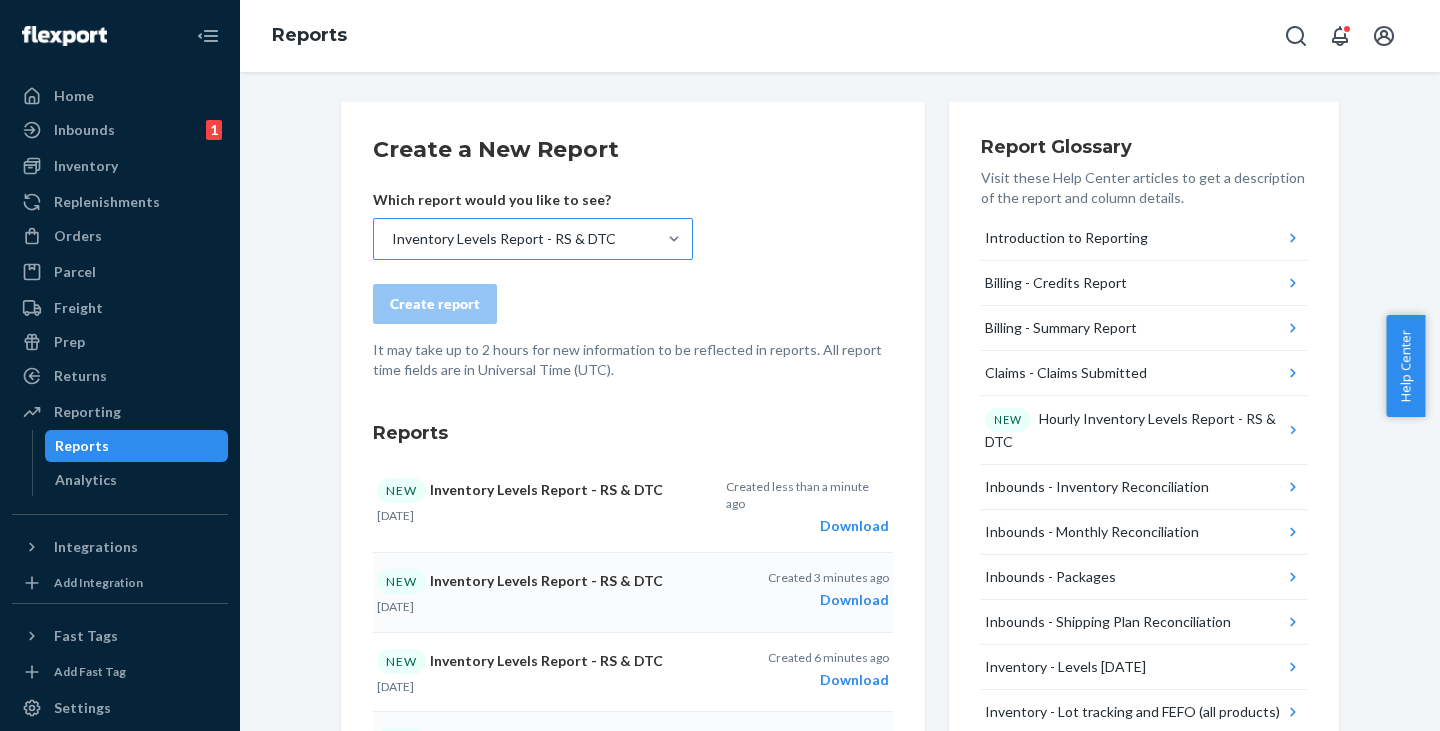 click on "Inventory Levels Report - RS & DTC" at bounding box center (515, 239) 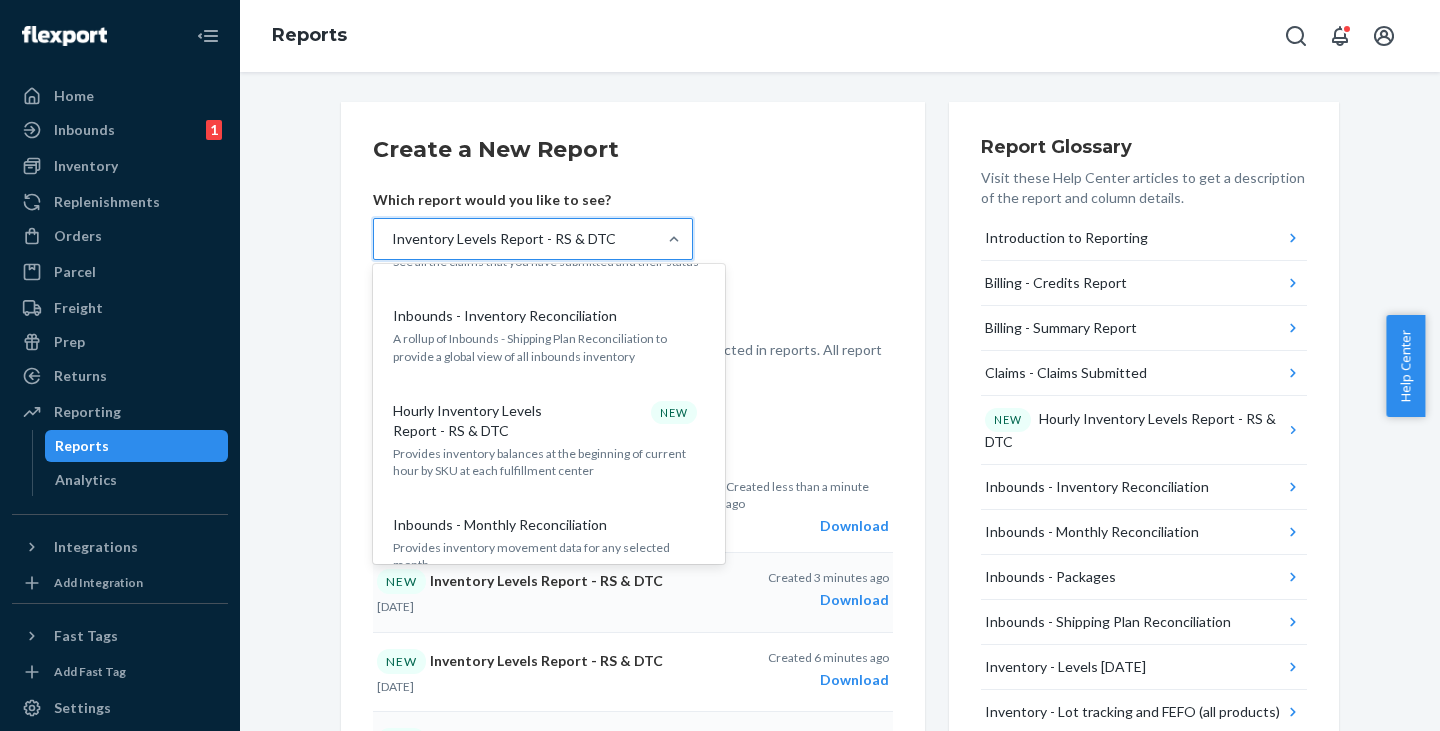 scroll, scrollTop: 200, scrollLeft: 0, axis: vertical 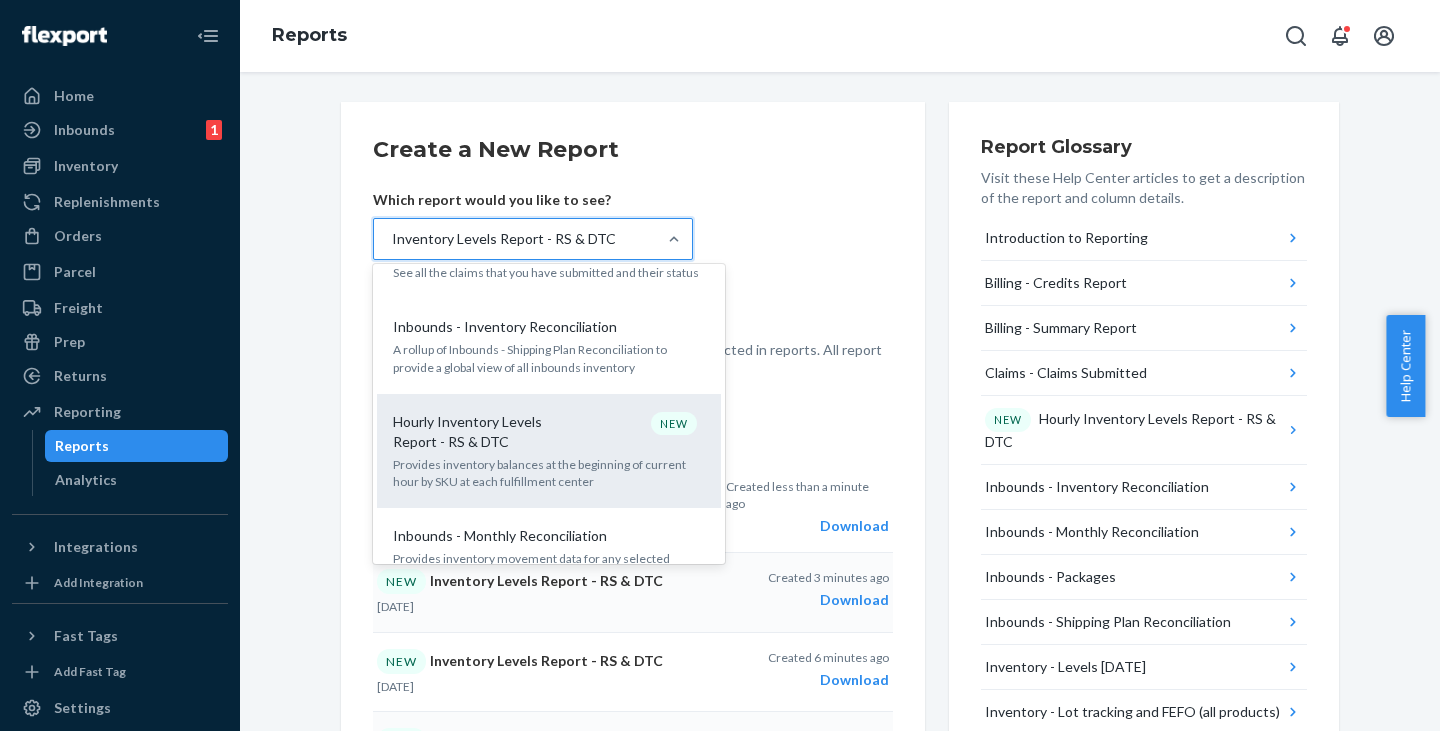 click on "Hourly Inventory Levels Report - RS & DTC NEW" at bounding box center (545, 432) 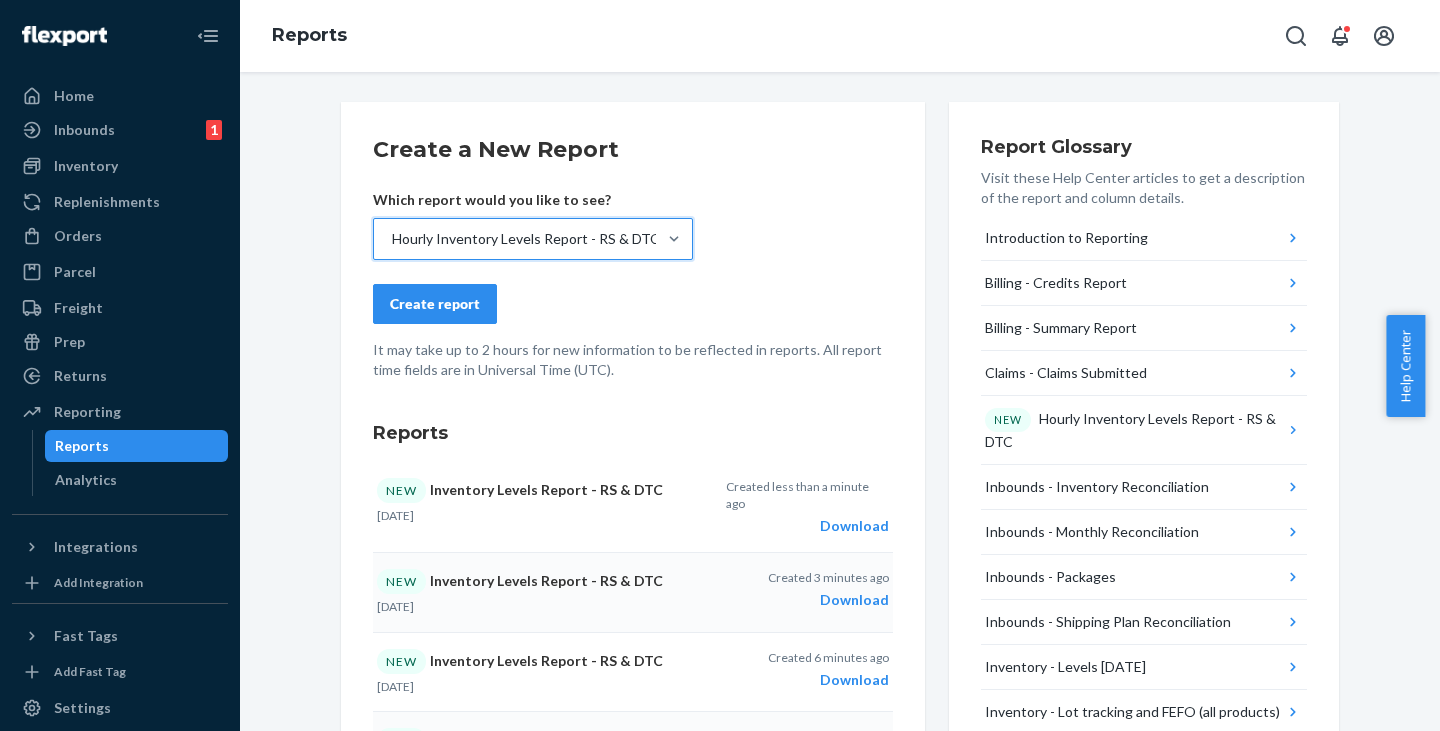 click on "Create report" at bounding box center (435, 304) 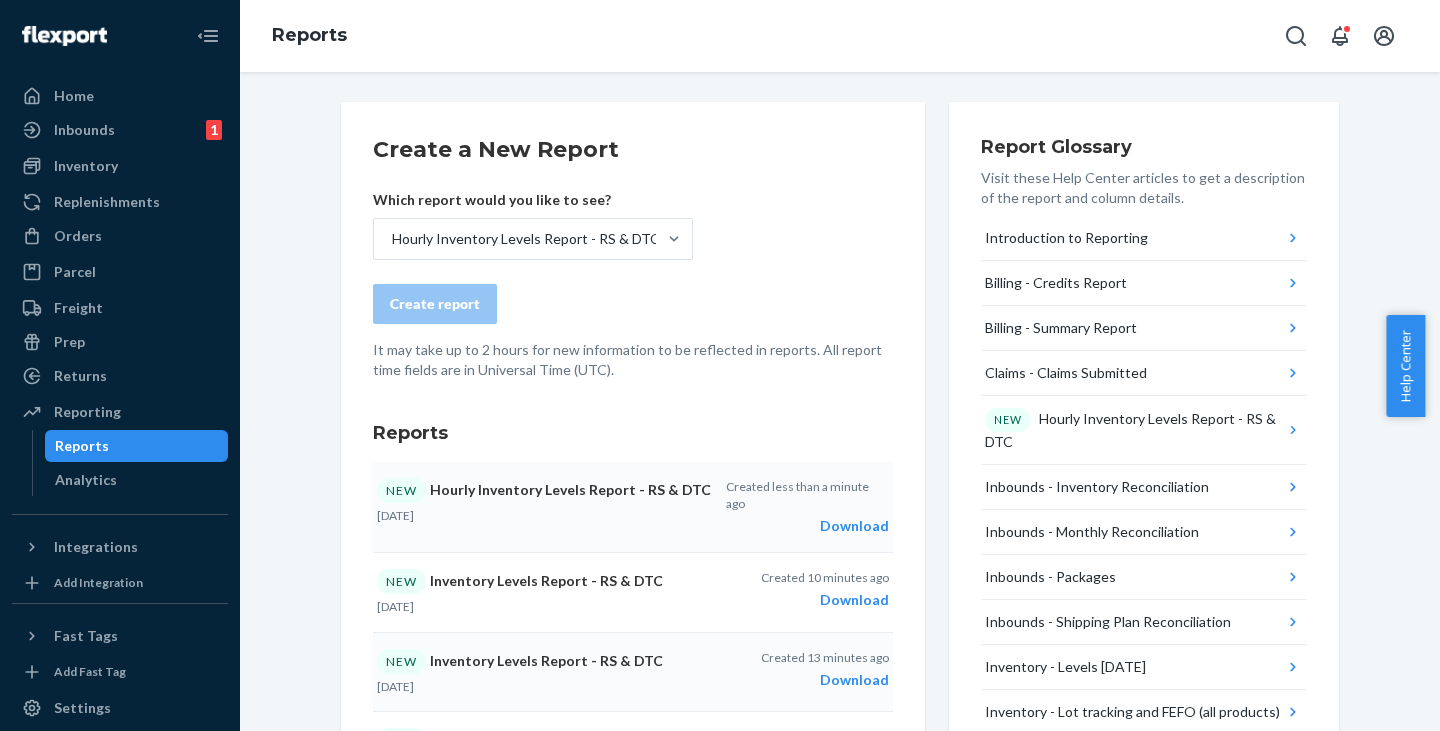 click on "Download" at bounding box center (807, 526) 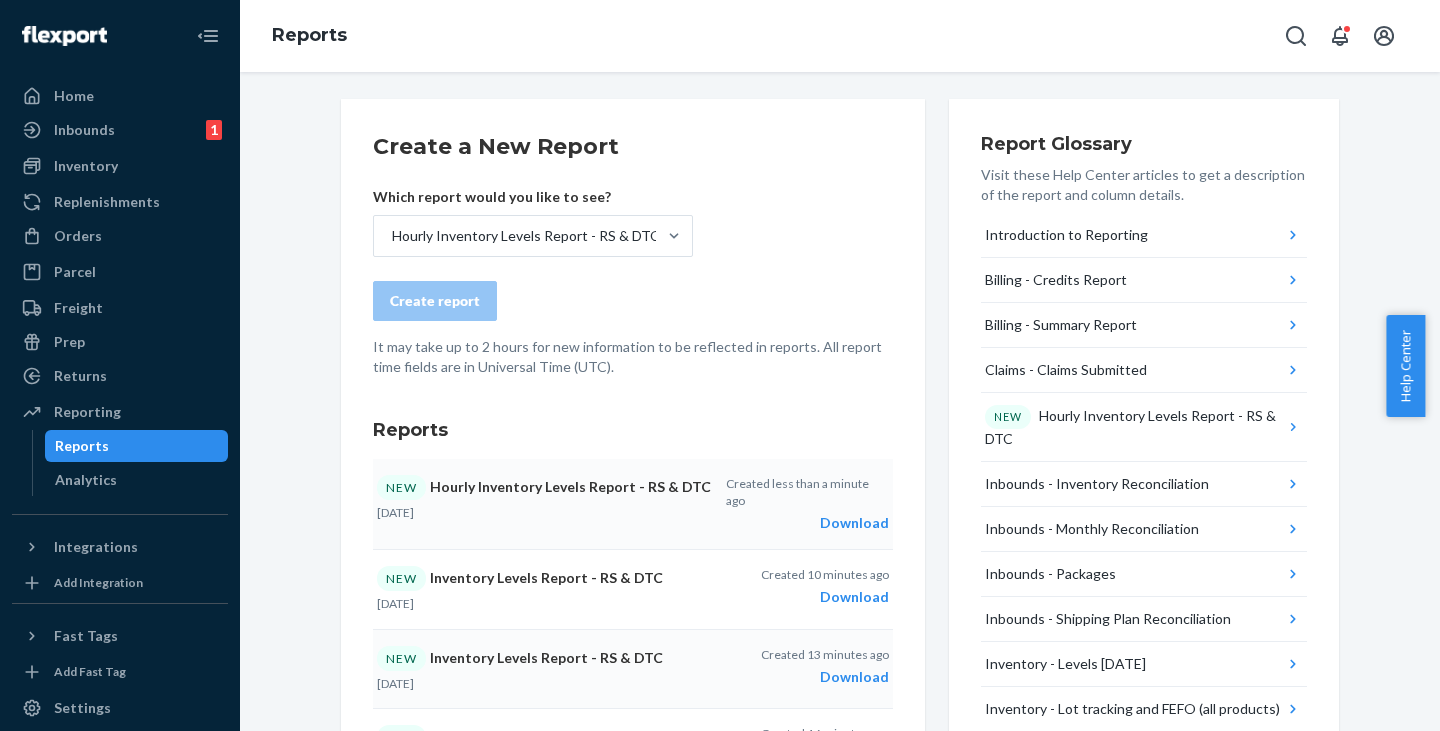 scroll, scrollTop: 0, scrollLeft: 0, axis: both 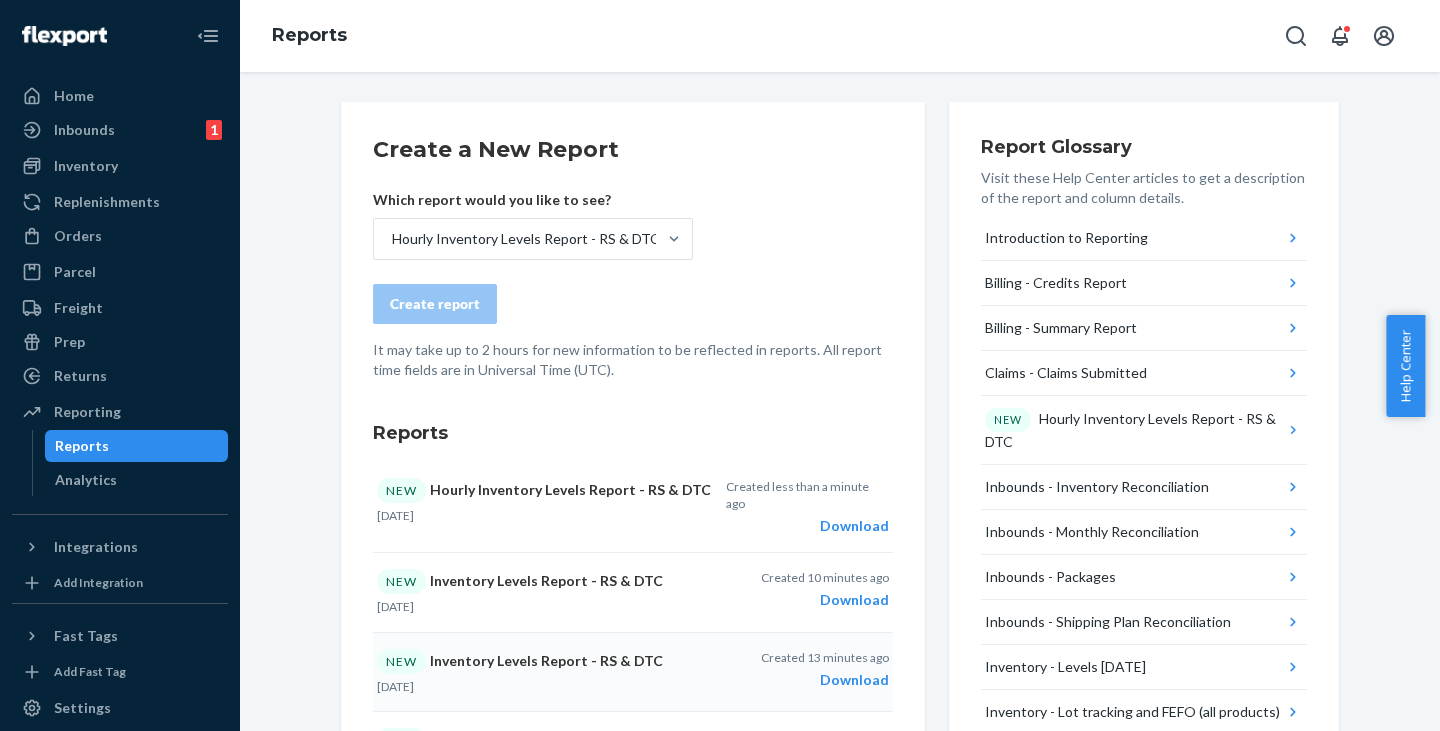click on "Download" at bounding box center [807, 526] 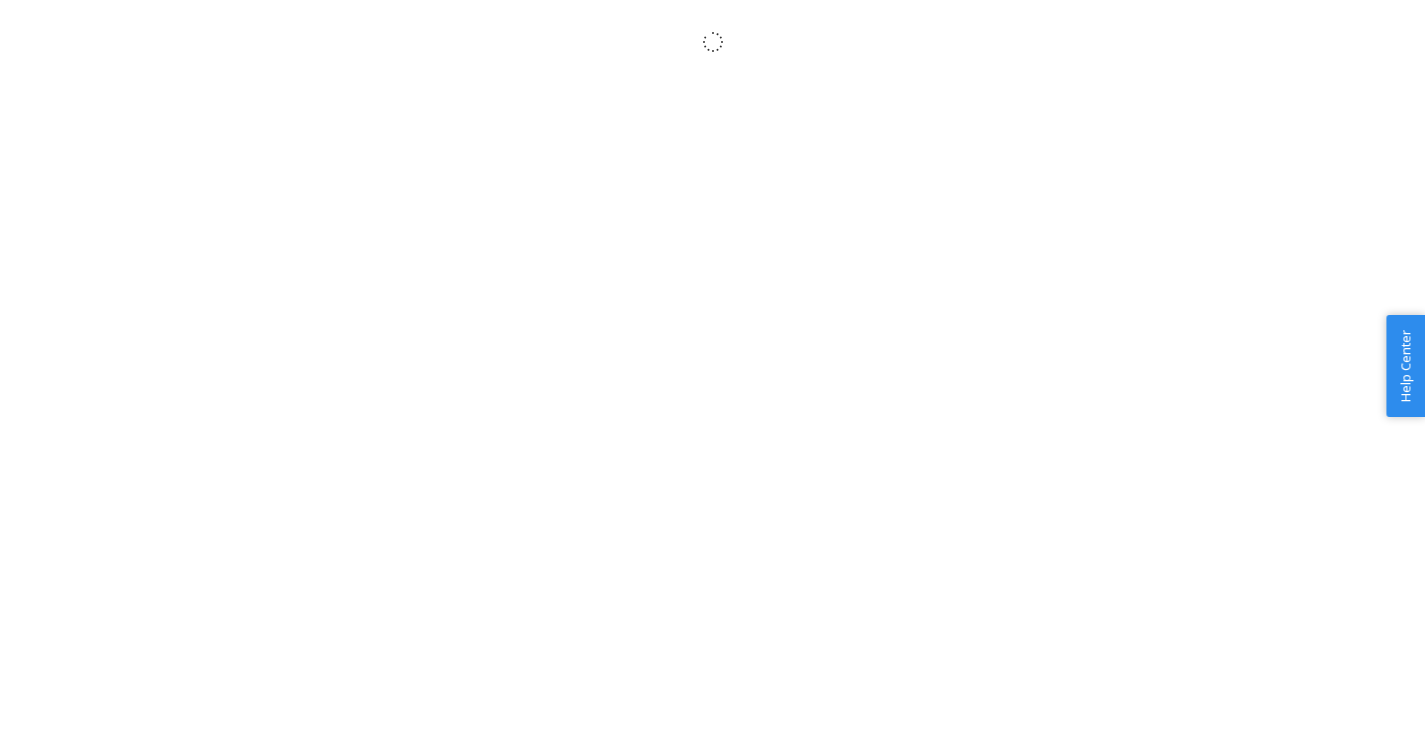 scroll, scrollTop: 0, scrollLeft: 0, axis: both 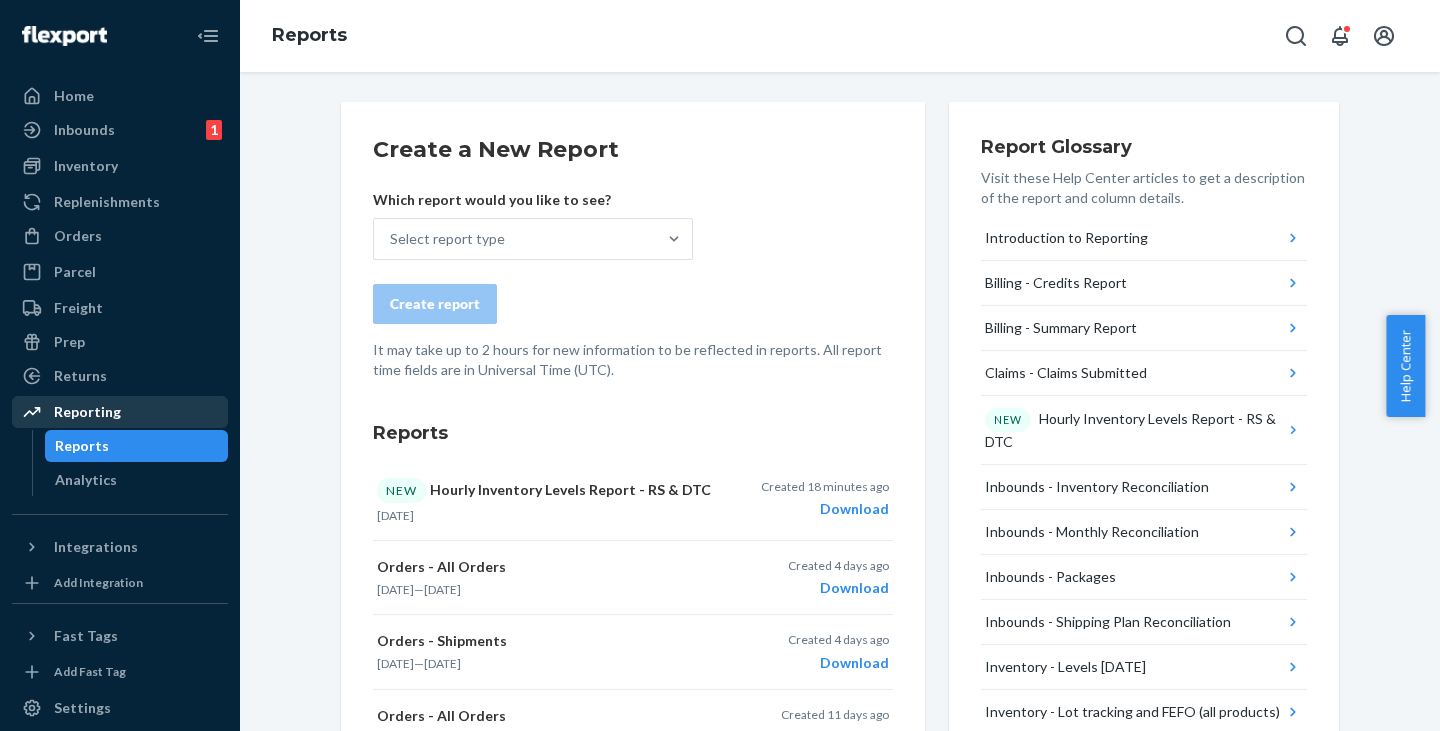 click on "Reporting" at bounding box center (87, 412) 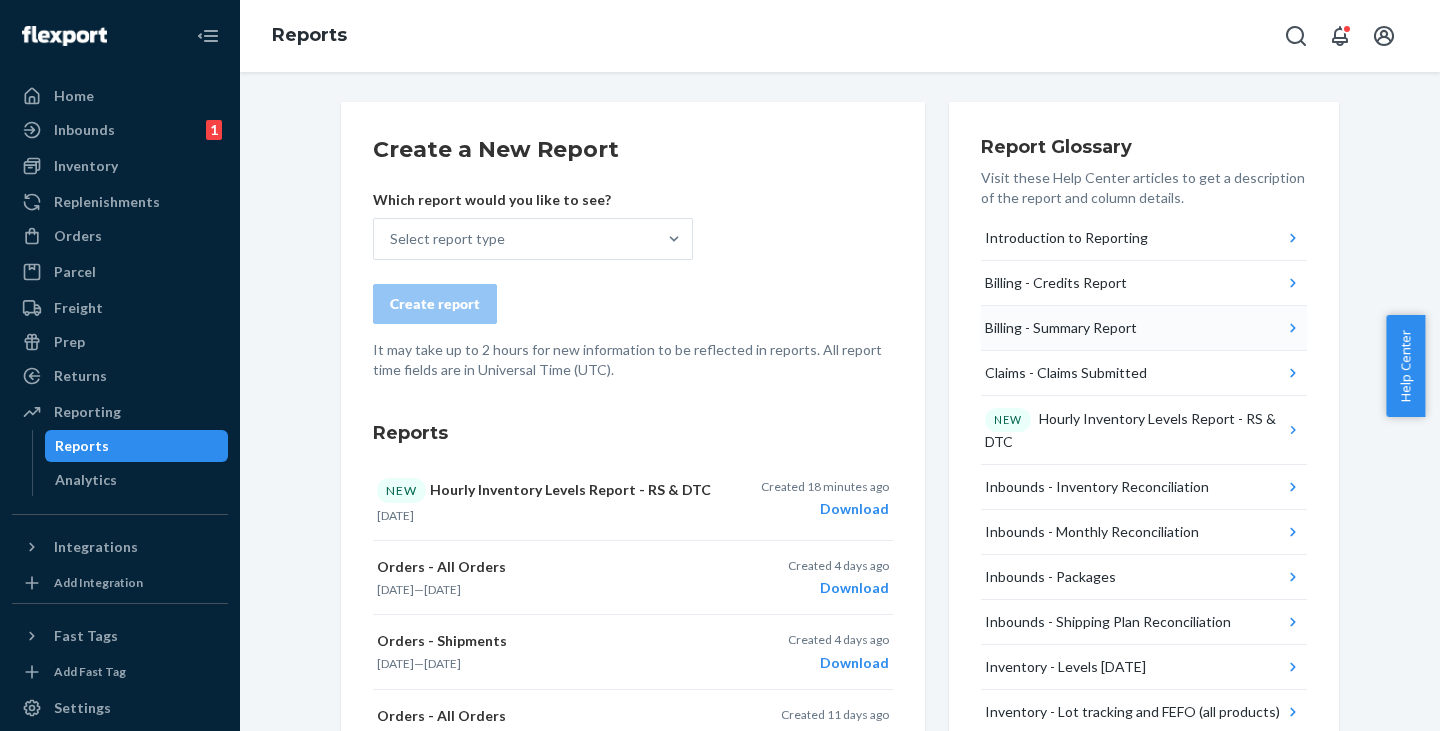 click on "Billing - Summary Report" at bounding box center (1061, 328) 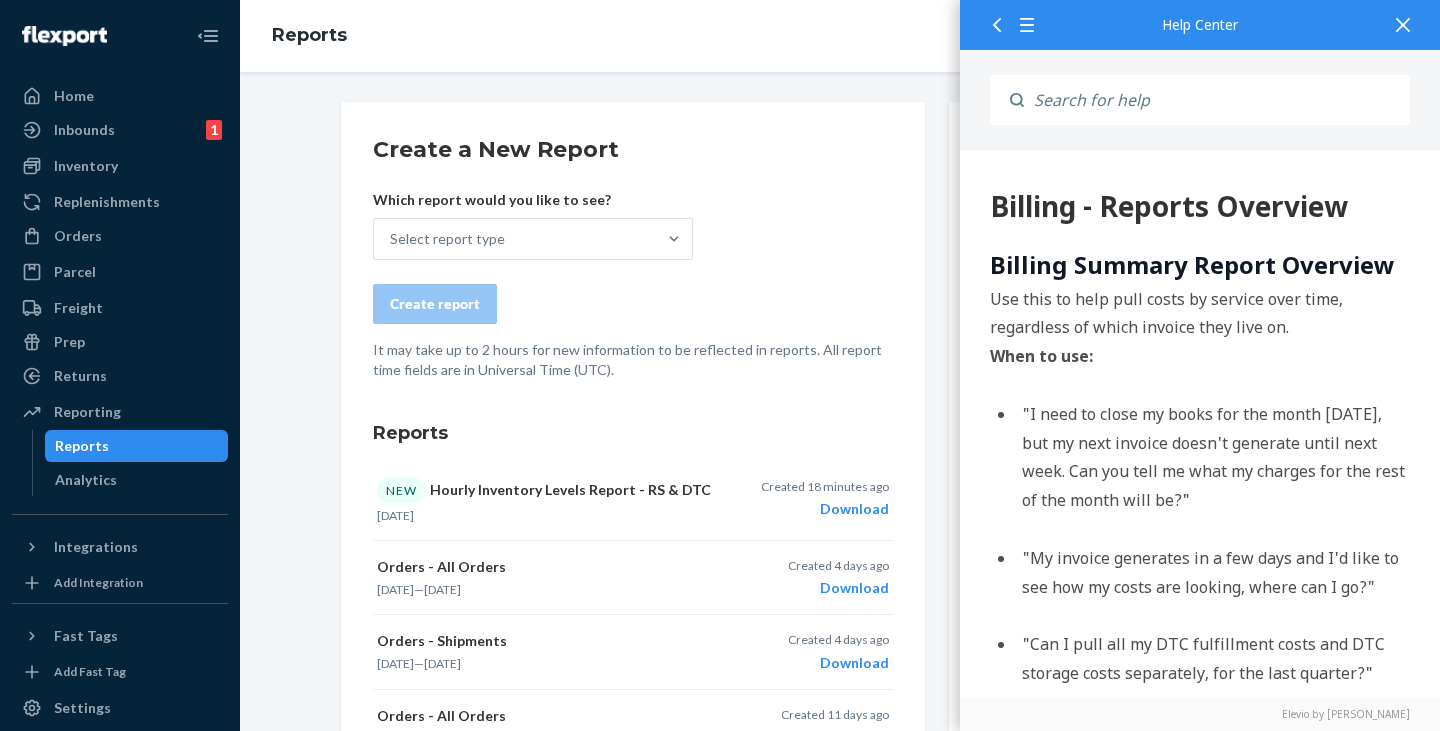 scroll, scrollTop: 0, scrollLeft: 0, axis: both 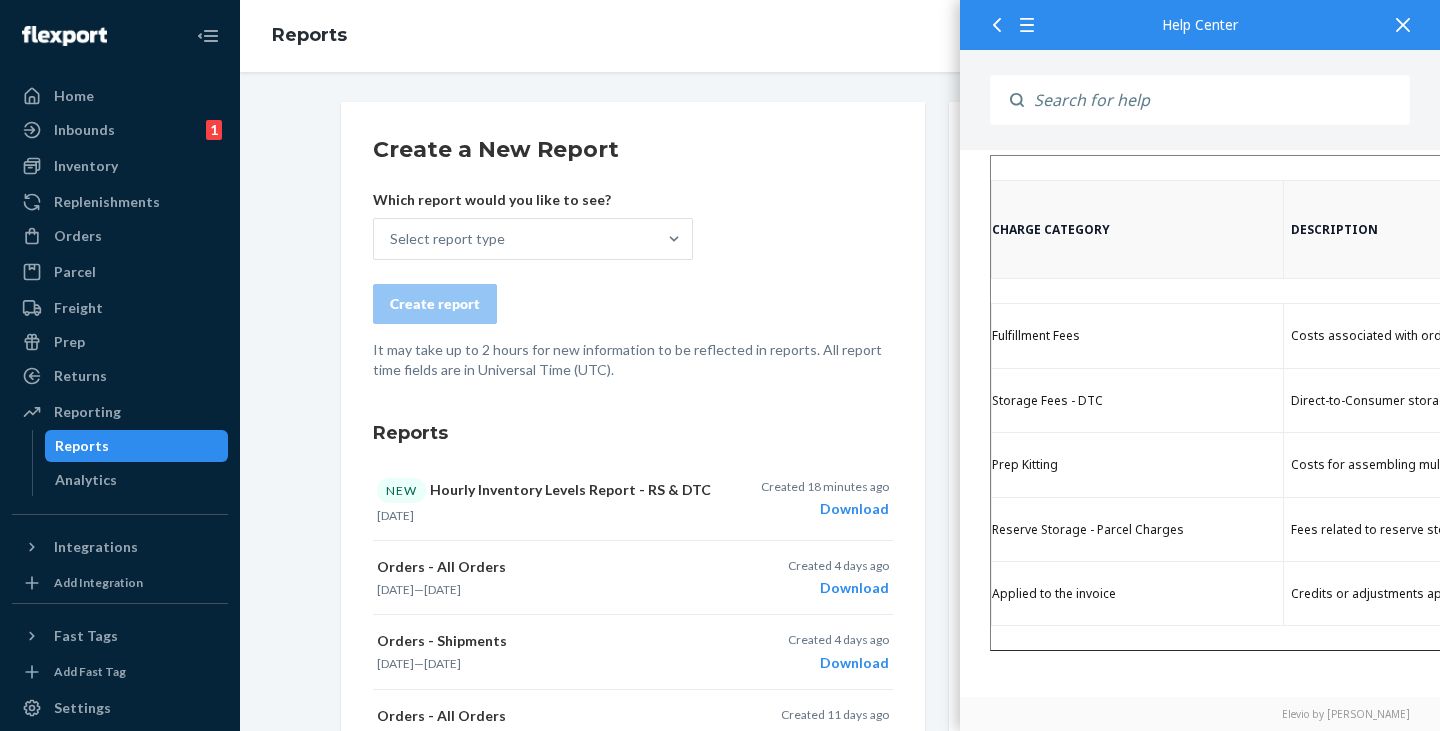 click on "Create a New Report Which report would you like to see? Select report type Create report It may take up to 2 hours for new information to be reflected in reports. All report time fields are in Universal Time (UTC)." at bounding box center [633, 257] 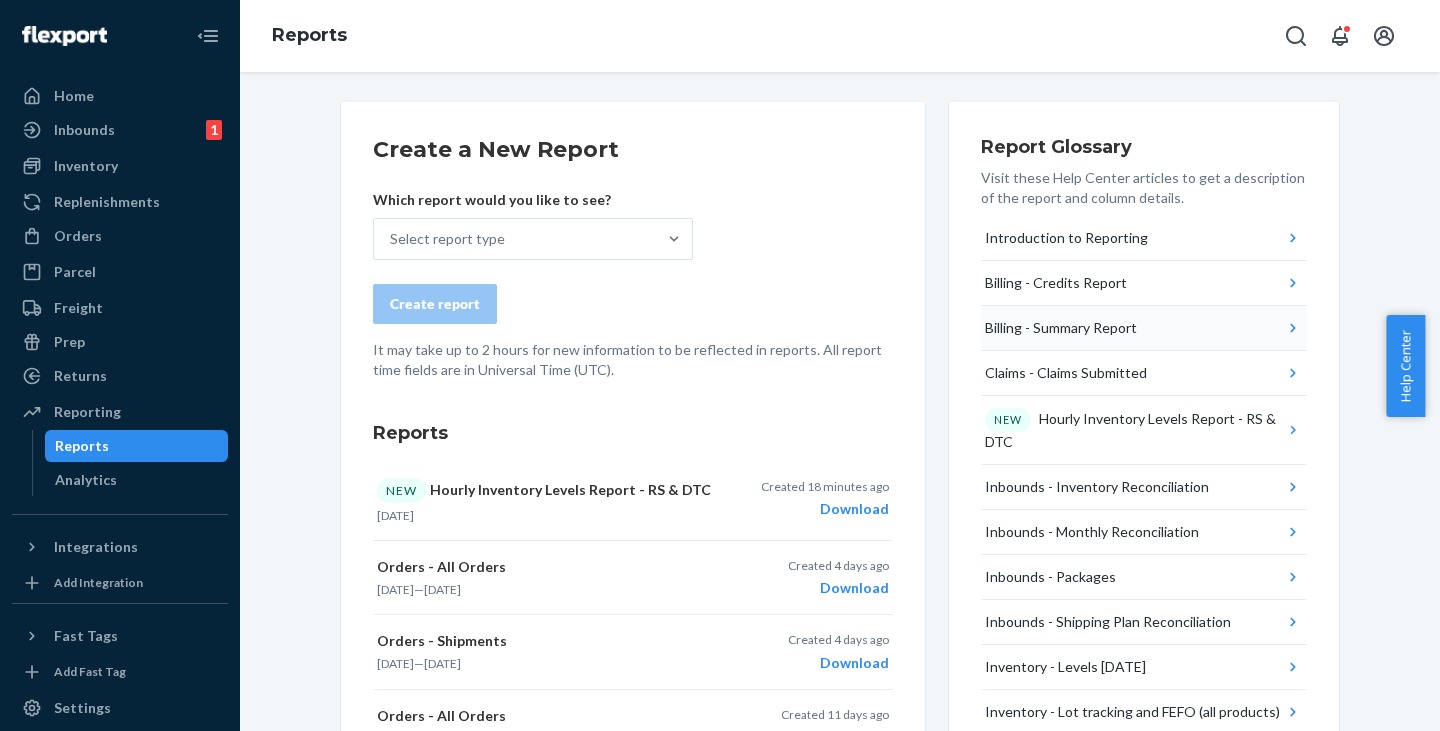 click on "Billing - Summary Report" at bounding box center (1144, 328) 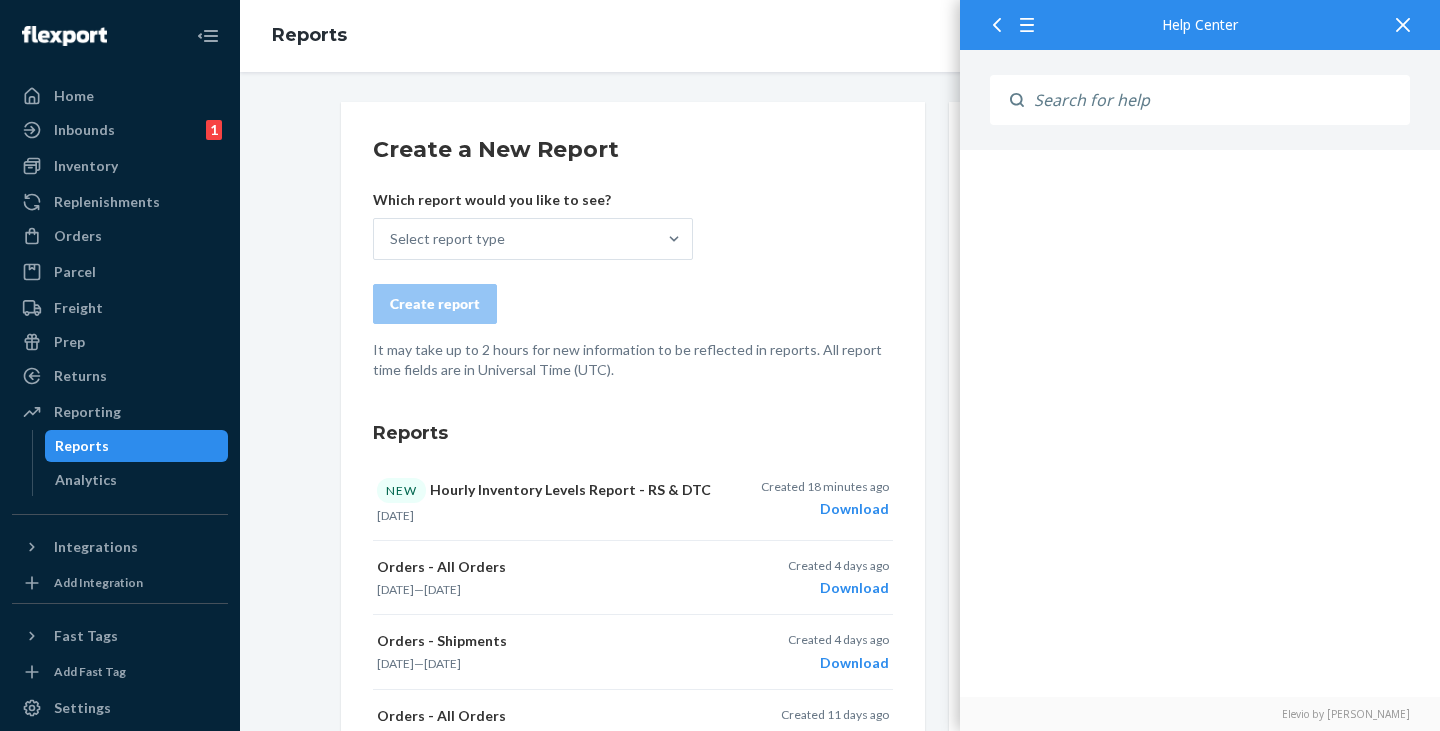 scroll, scrollTop: 0, scrollLeft: 0, axis: both 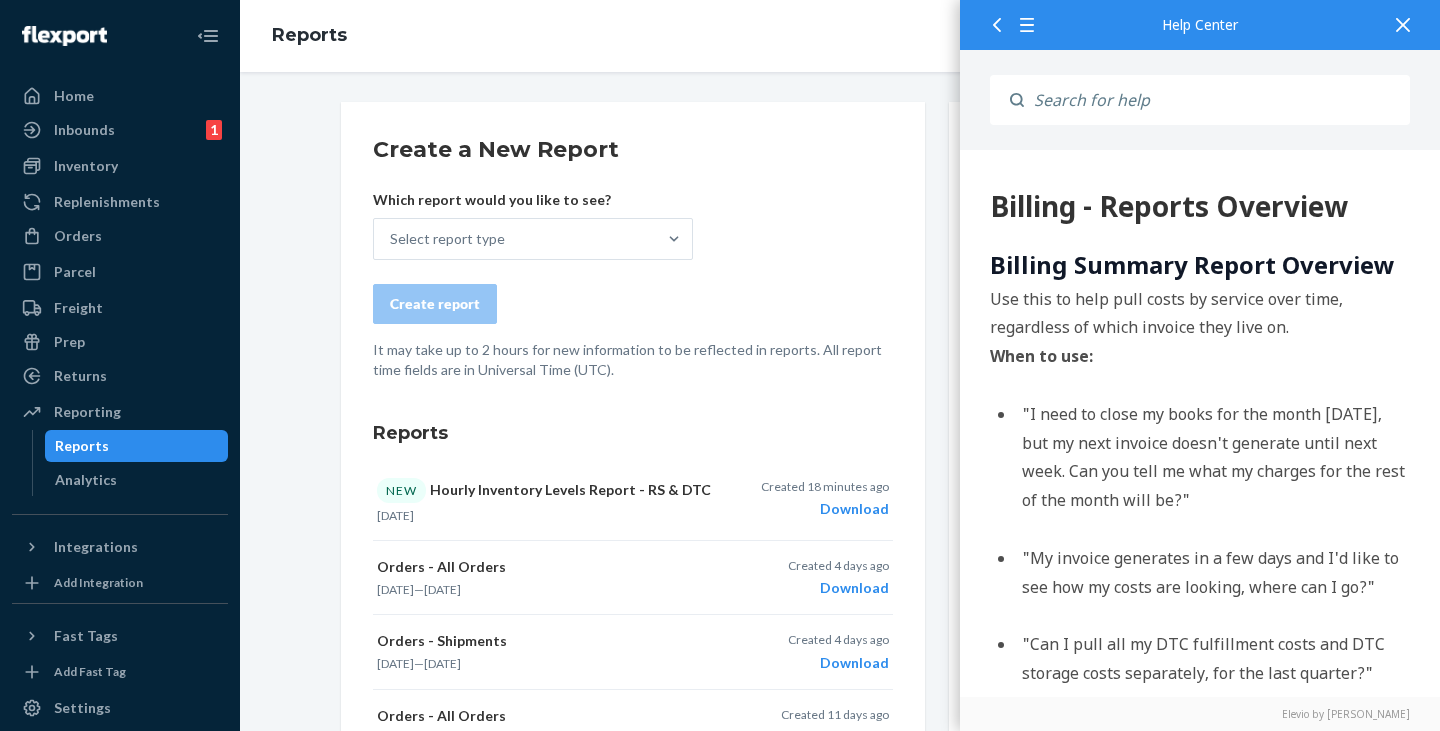 click on "Create a New Report Which report would you like to see? Select report type Create report It may take up to 2 hours for new information to be reflected in reports. All report time fields are in Universal Time (UTC)." at bounding box center [633, 257] 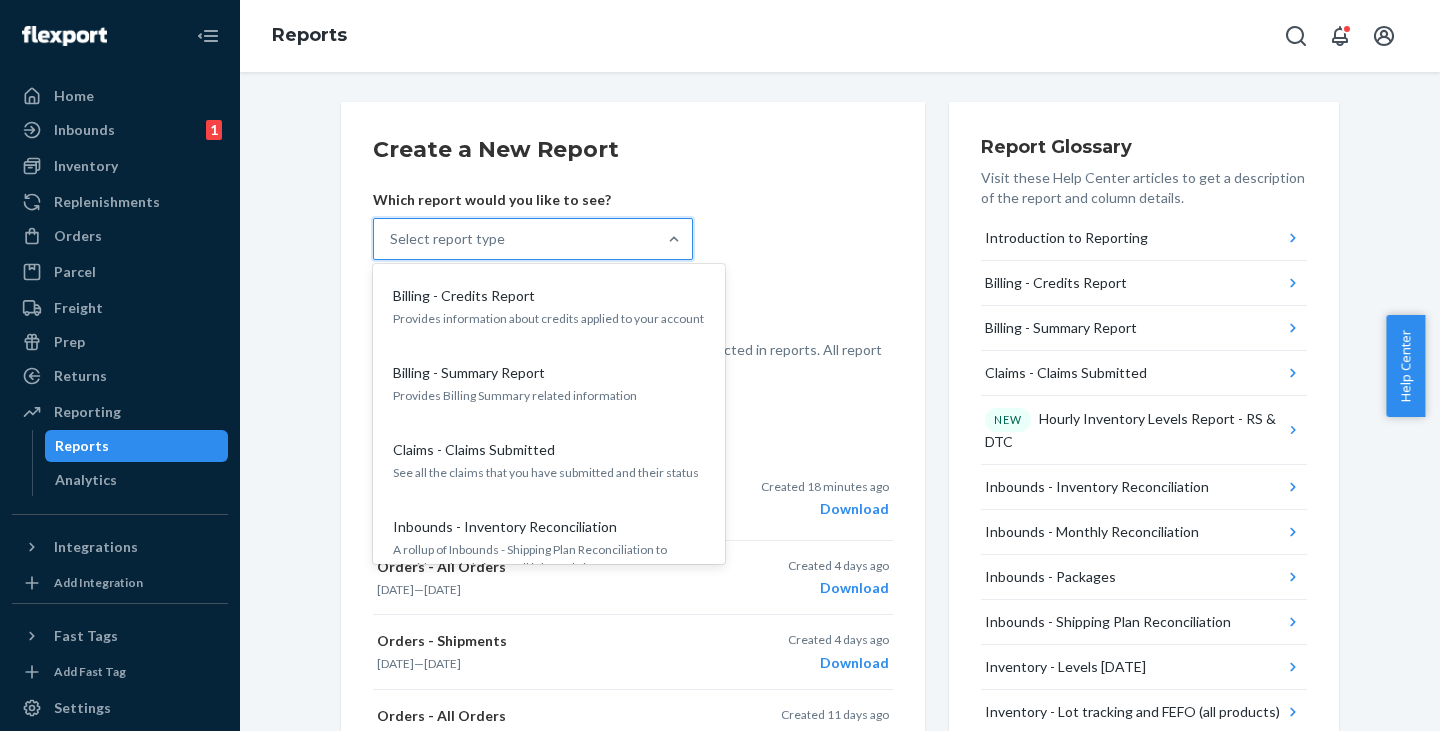 click on "Select report type" at bounding box center [515, 239] 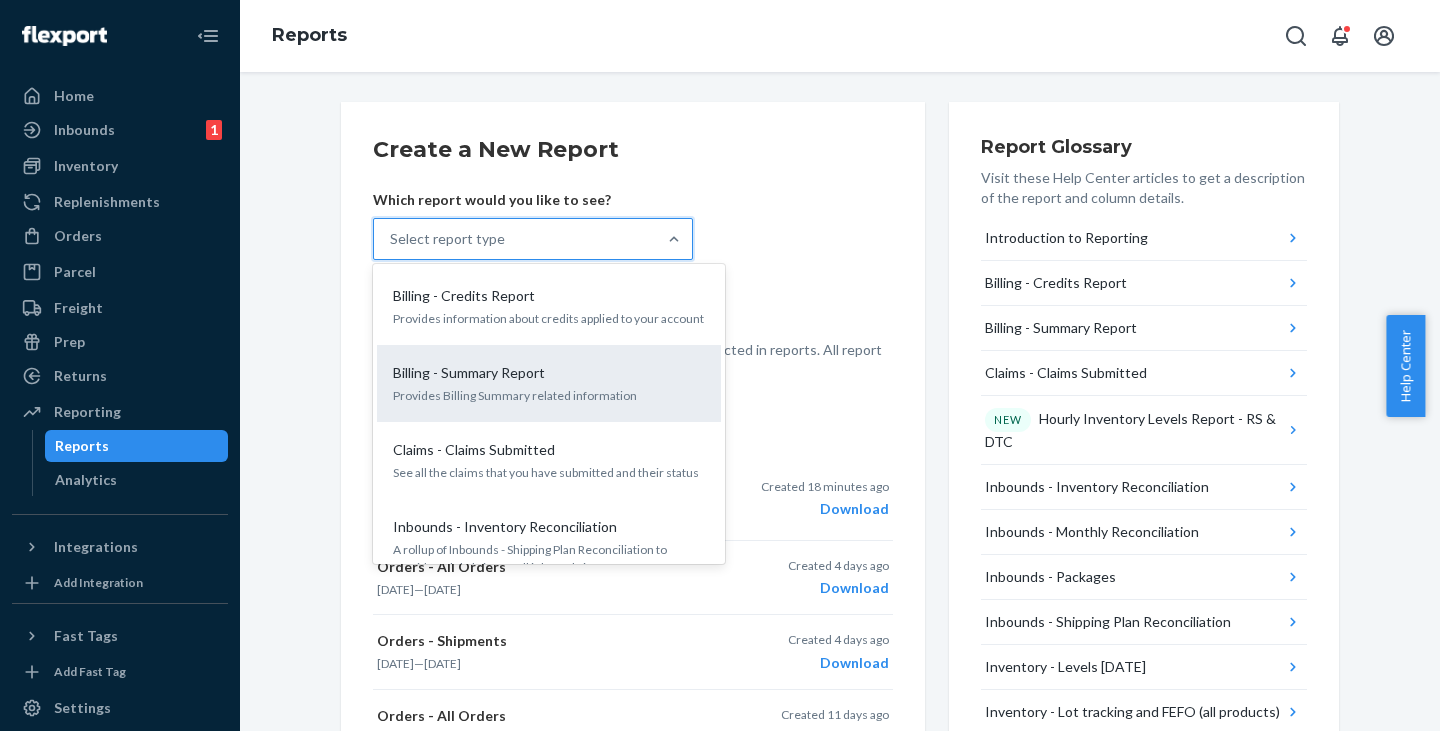 click on "Provides Billing Summary related information" at bounding box center (549, 395) 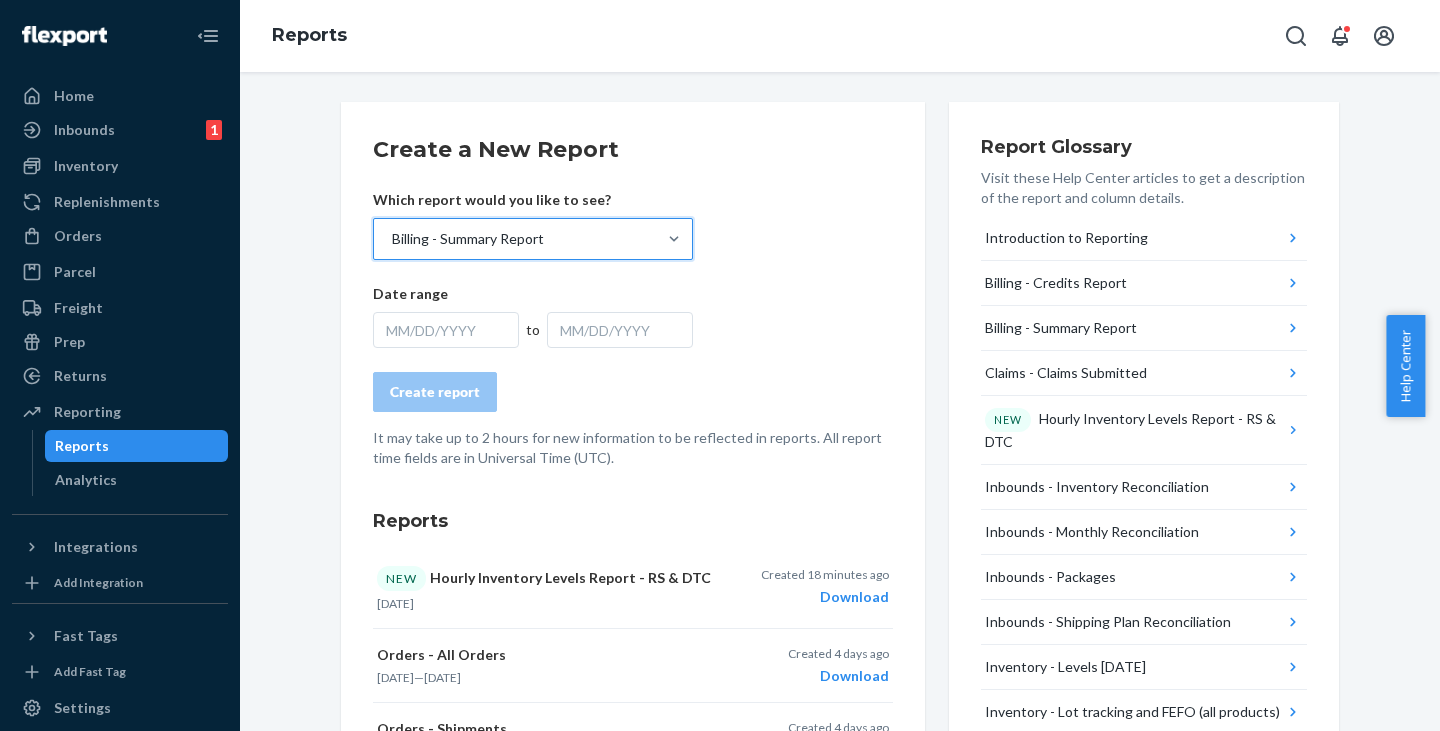click on "MM/DD/YYYY" at bounding box center (446, 330) 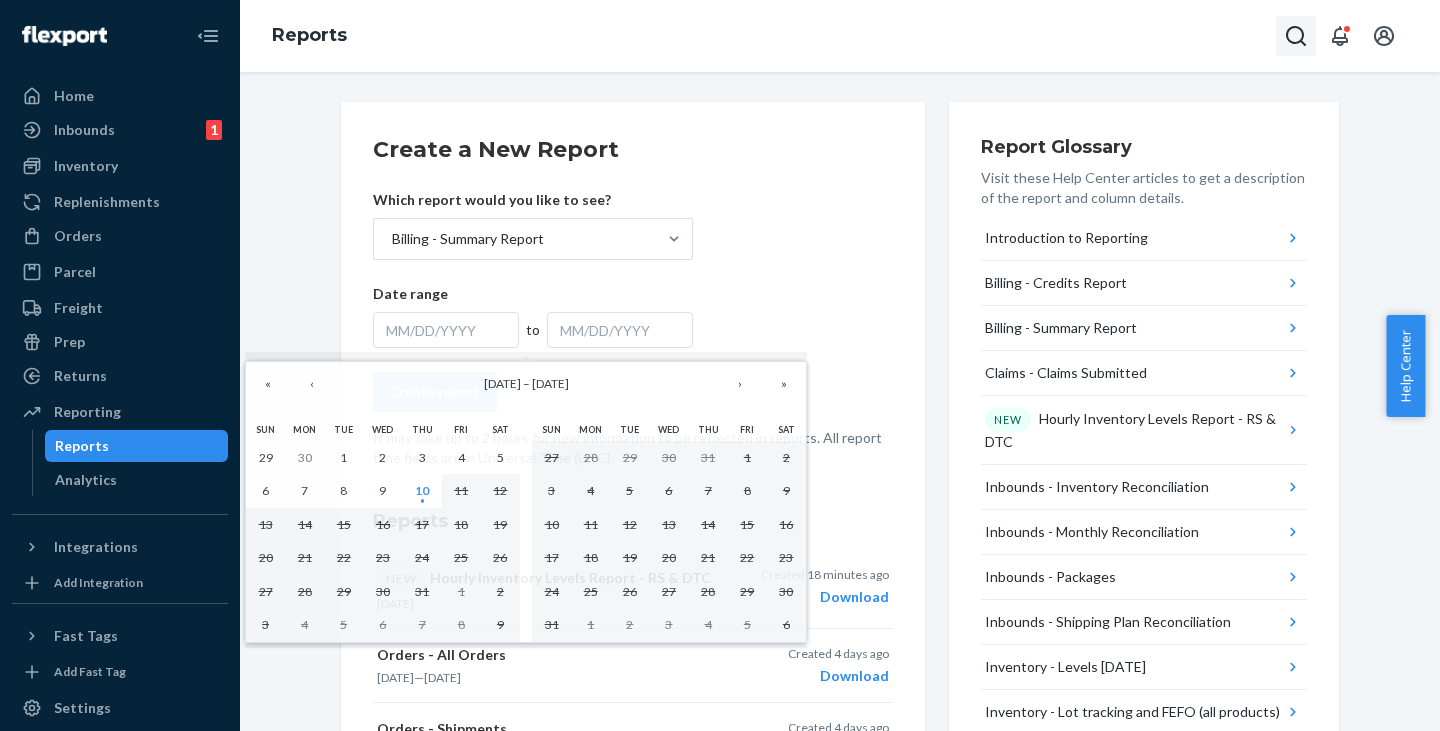 click at bounding box center [1296, 36] 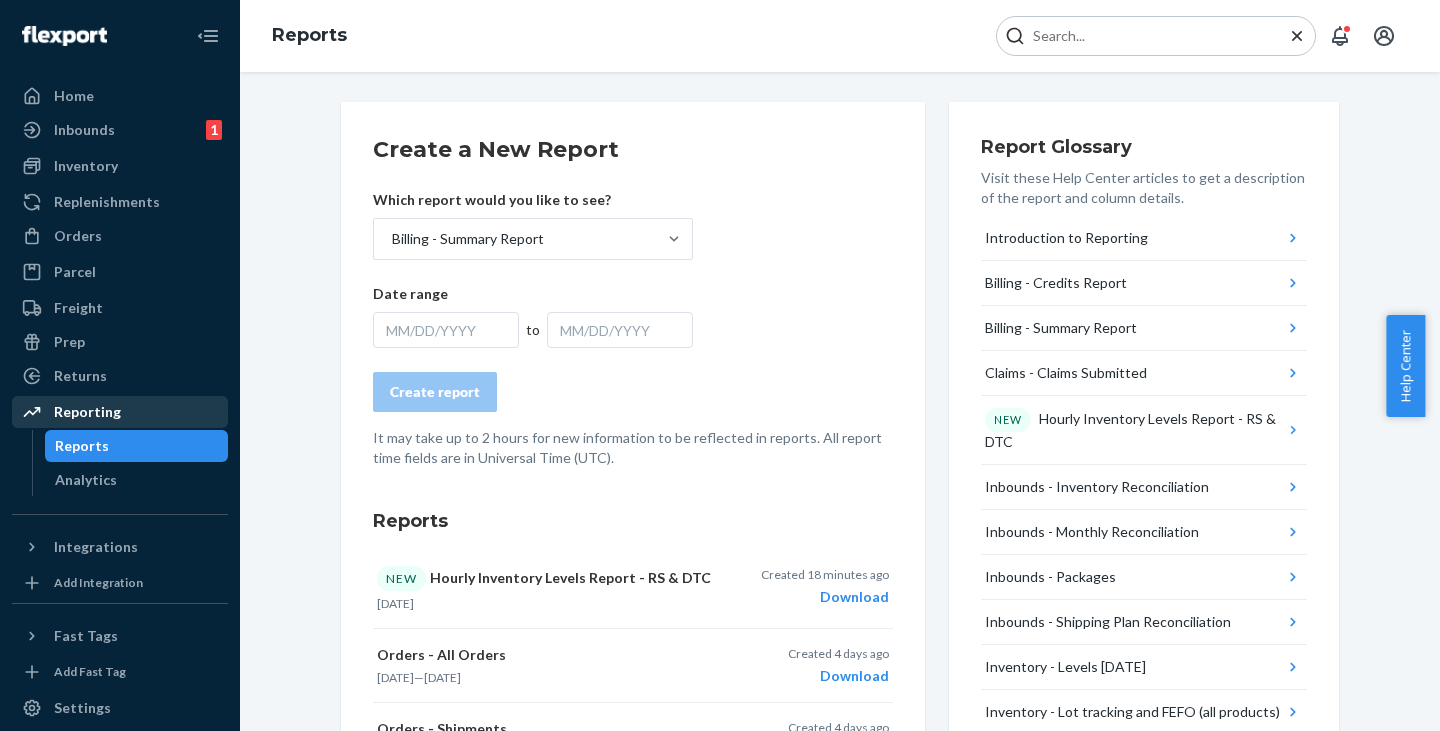 click on "Reporting" at bounding box center (120, 412) 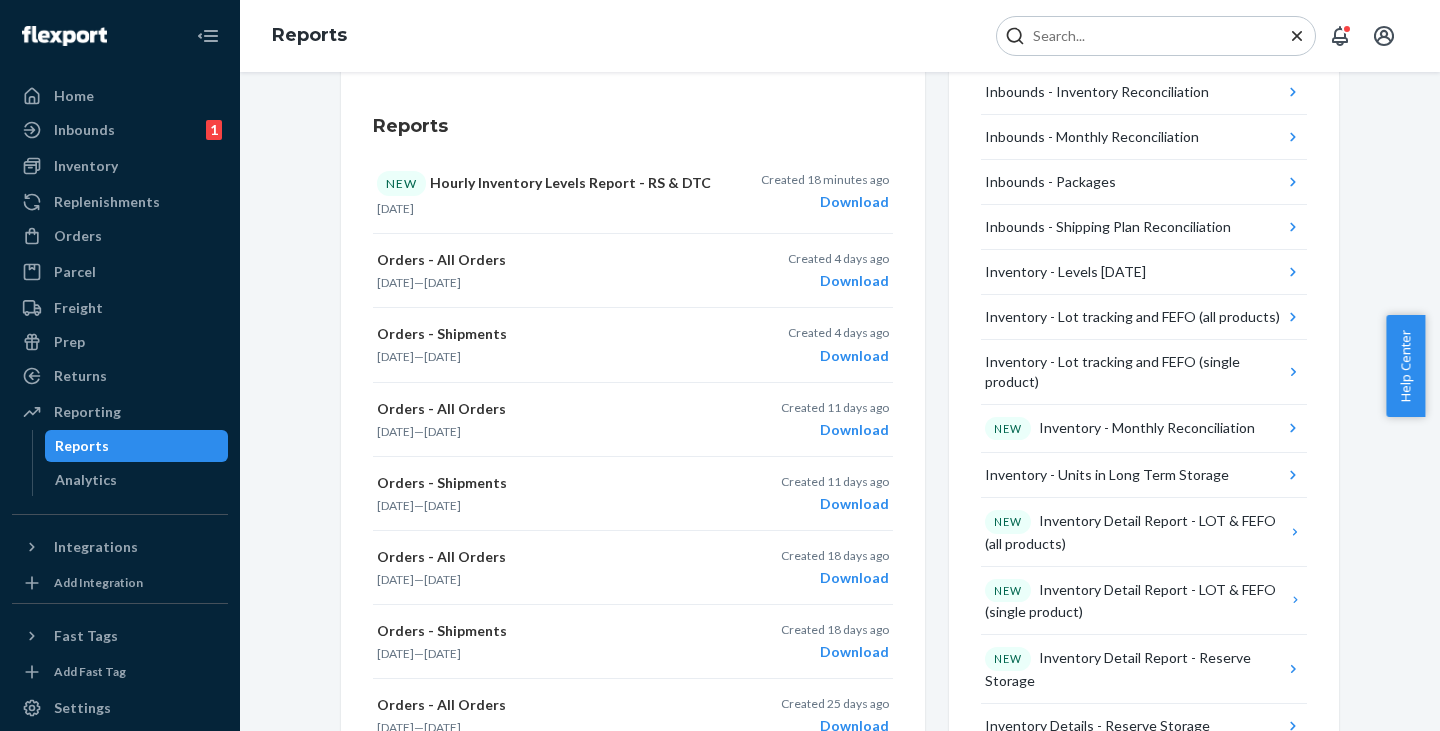 scroll, scrollTop: 0, scrollLeft: 0, axis: both 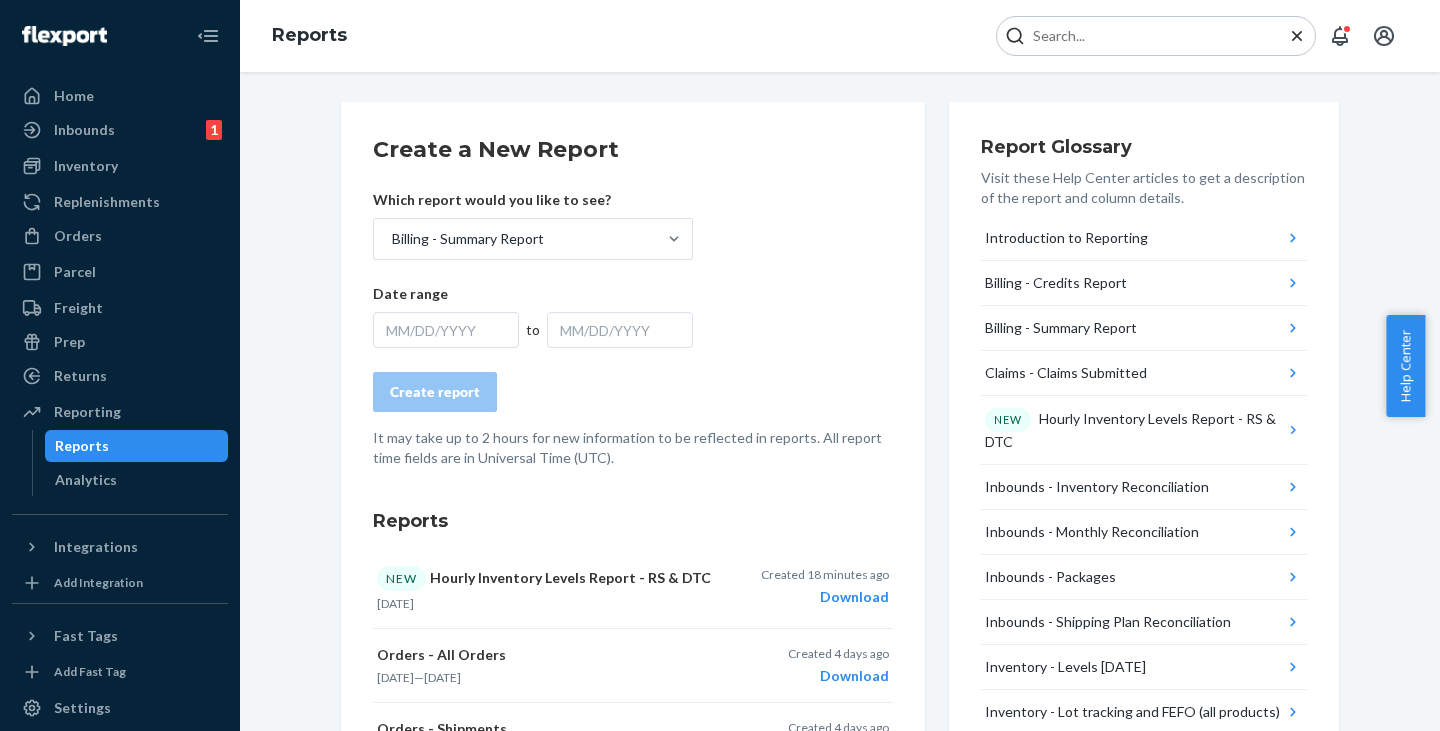 click on "Reports" at bounding box center [137, 446] 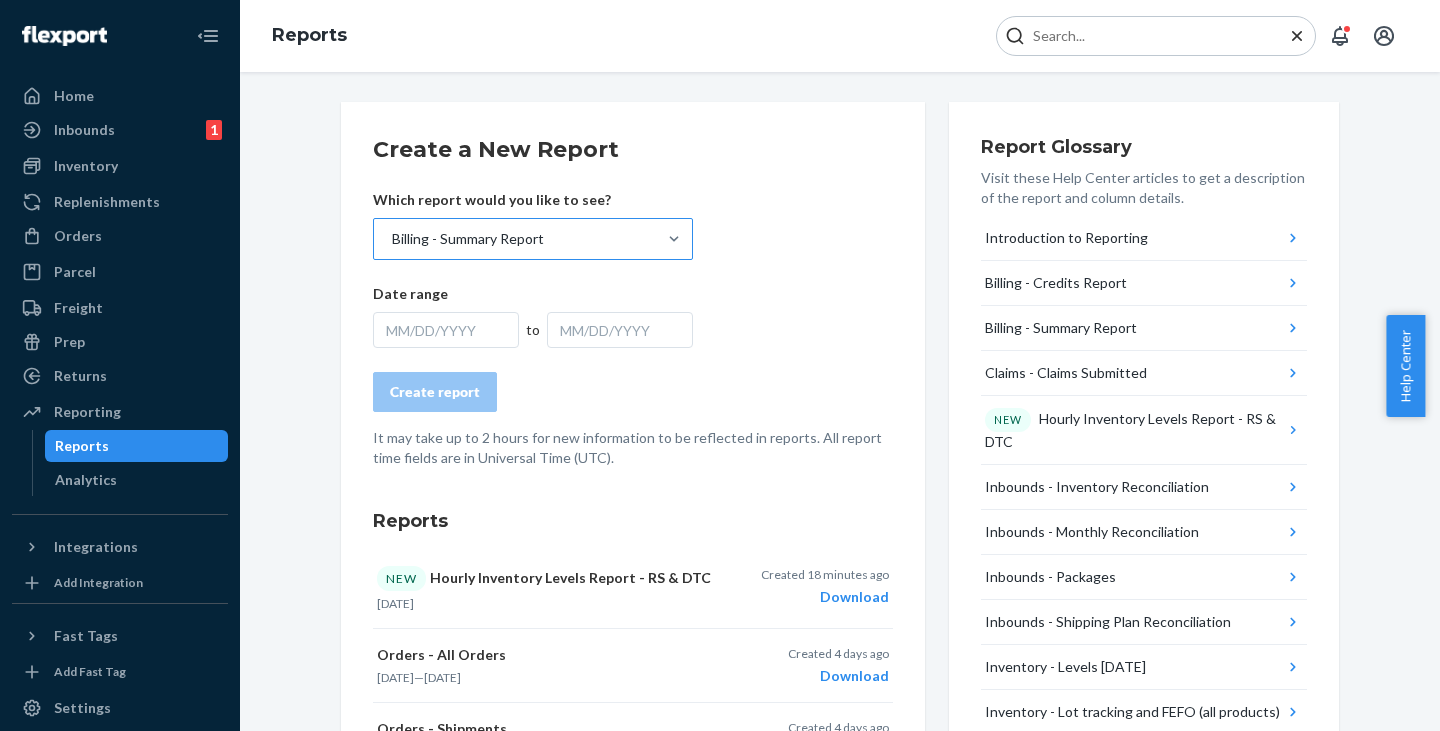 click on "Billing - Summary Report" at bounding box center (468, 239) 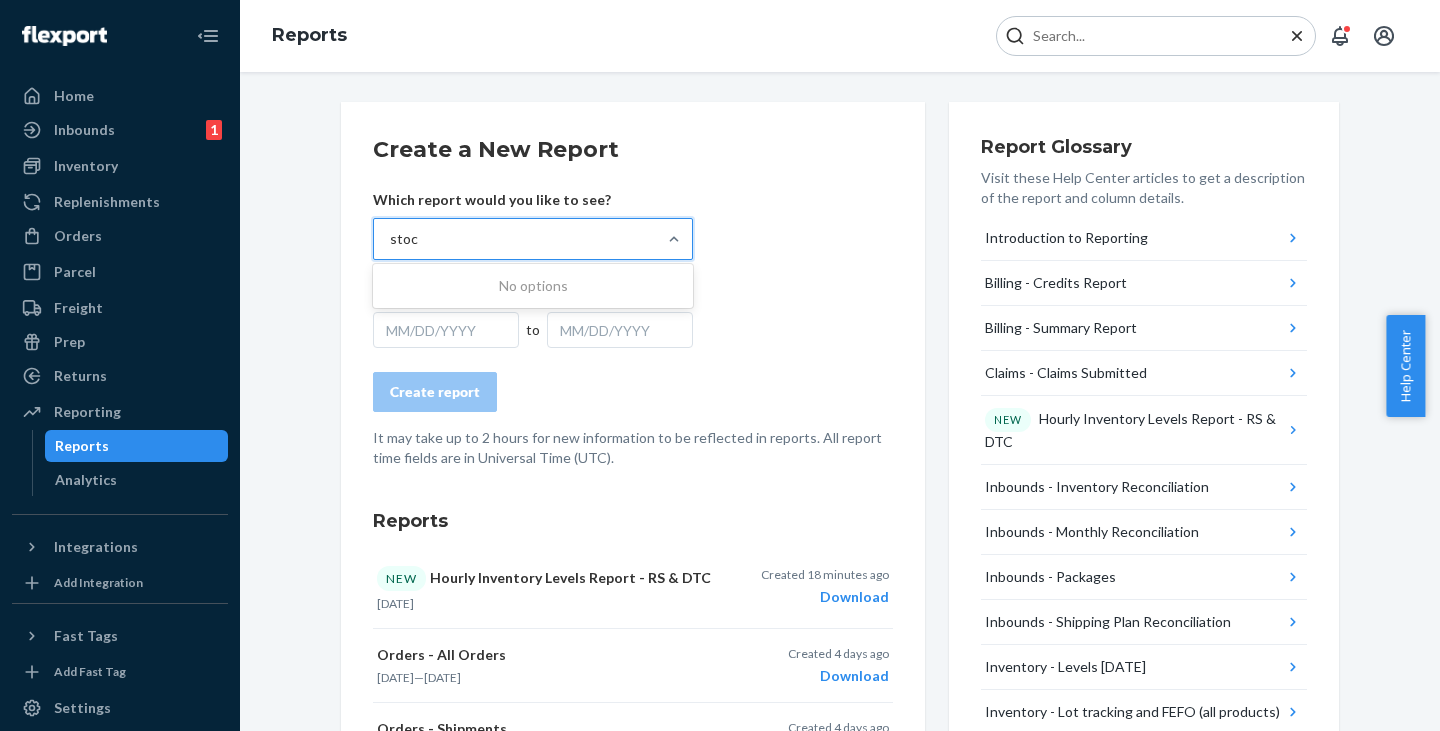 scroll, scrollTop: 0, scrollLeft: 0, axis: both 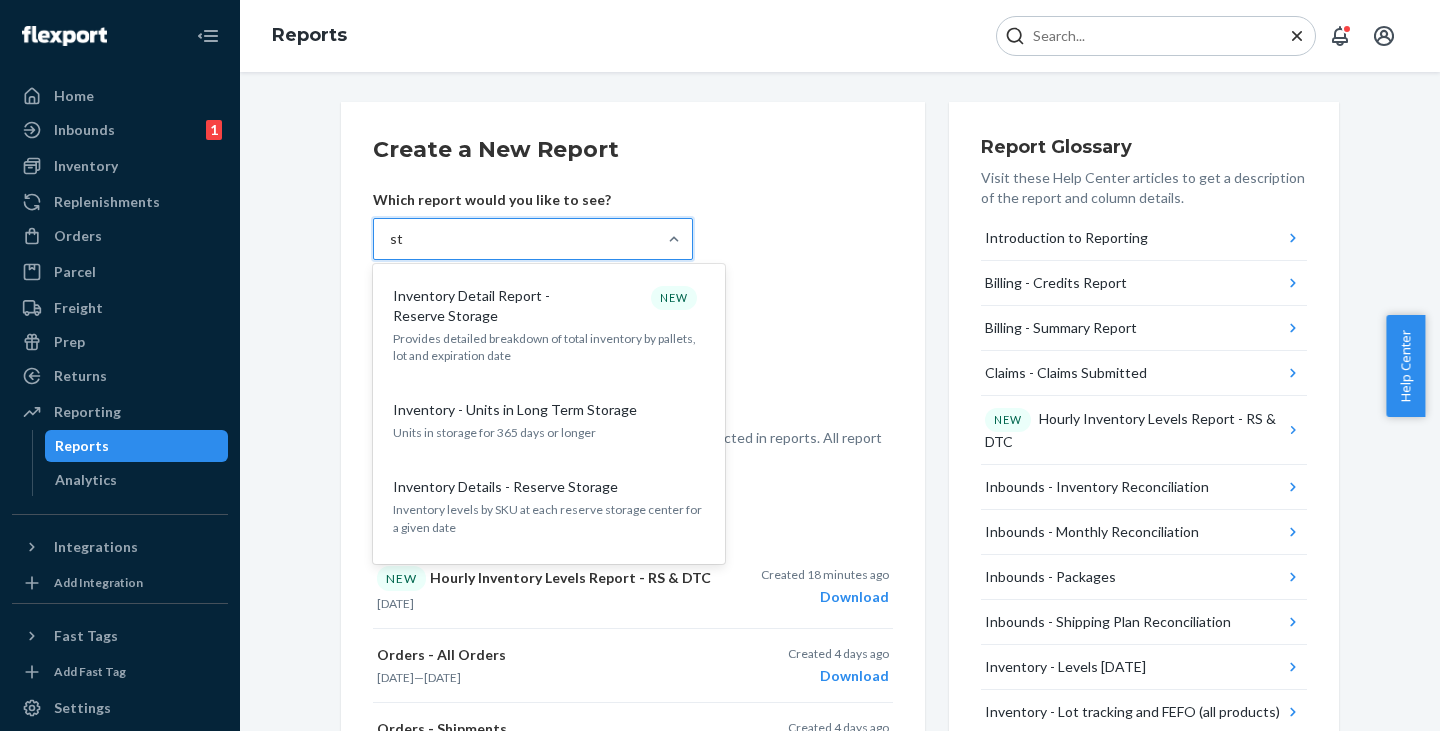 type on "s" 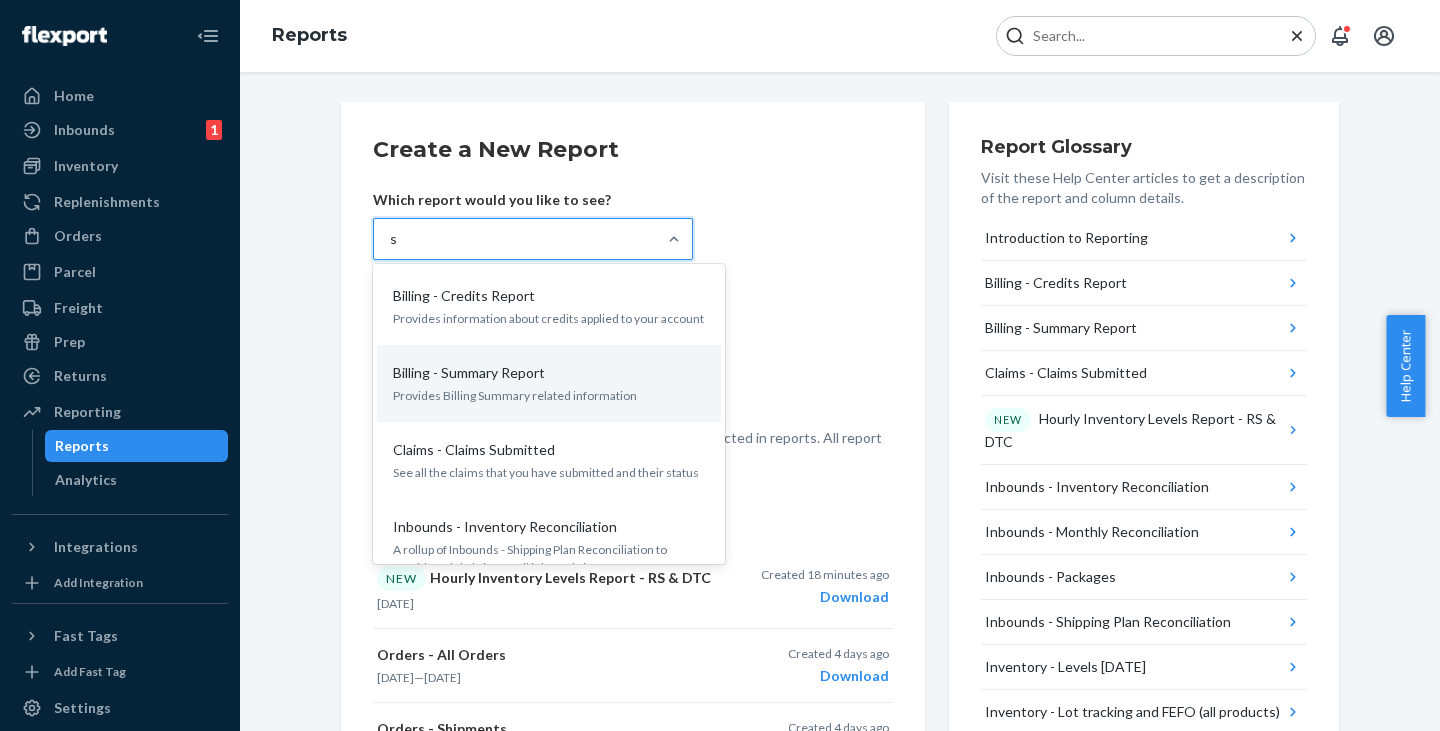 type 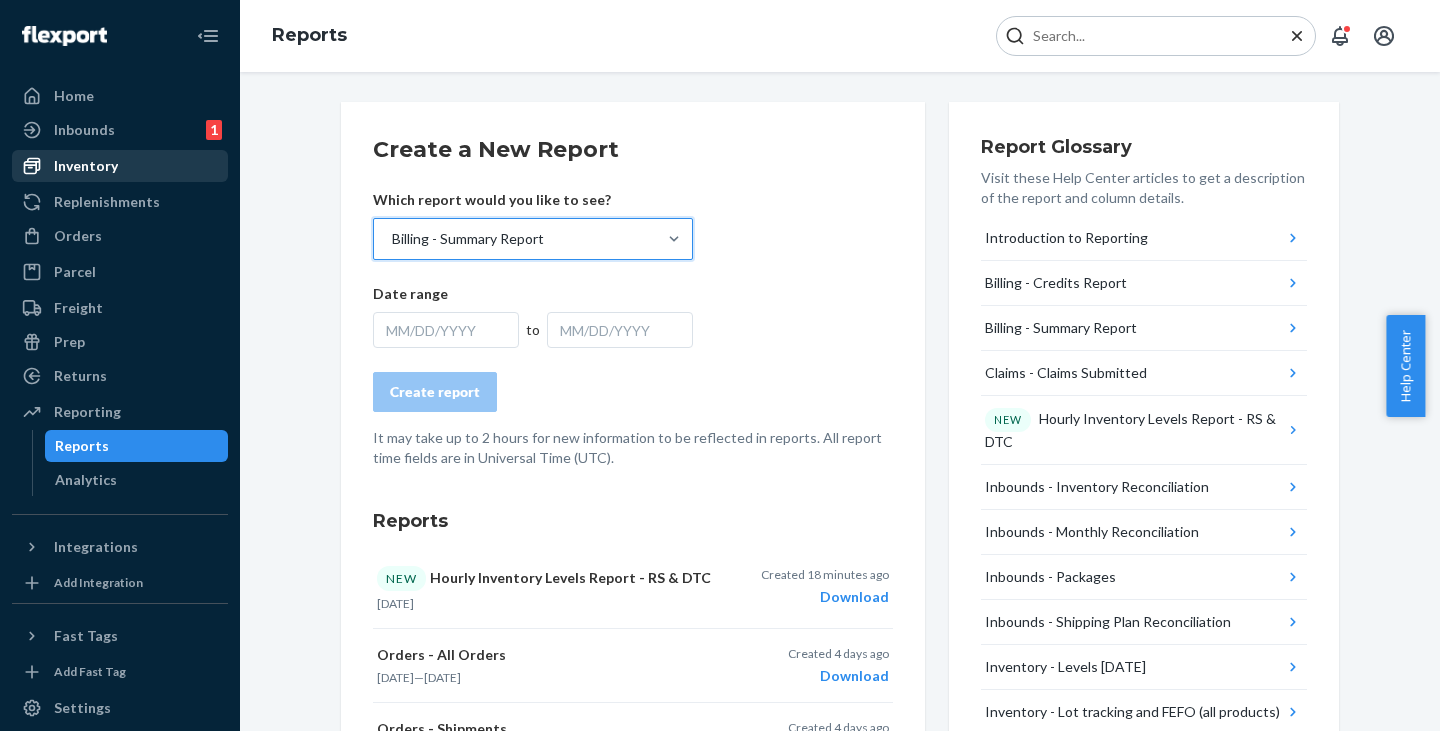 click on "Inventory" at bounding box center [86, 166] 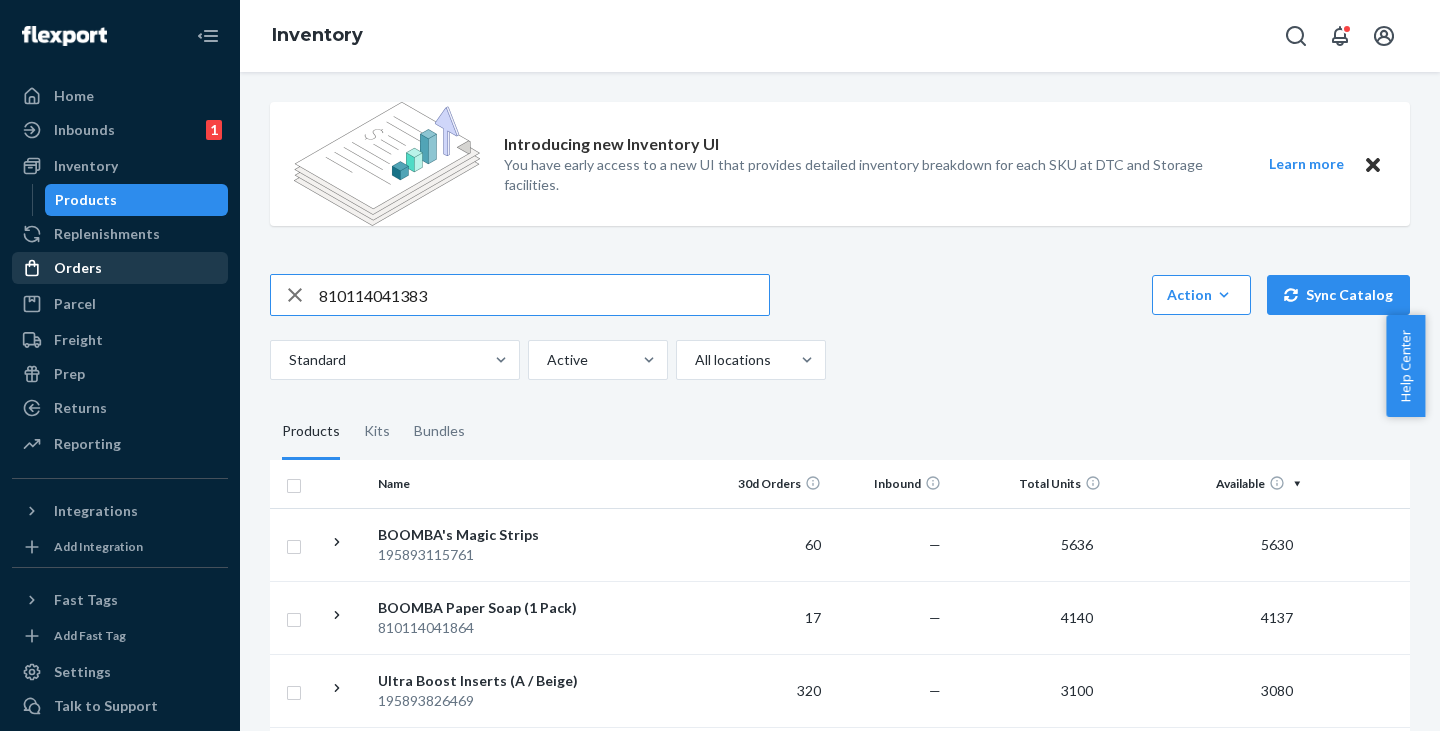drag, startPoint x: 458, startPoint y: 298, endPoint x: 154, endPoint y: 256, distance: 306.8876 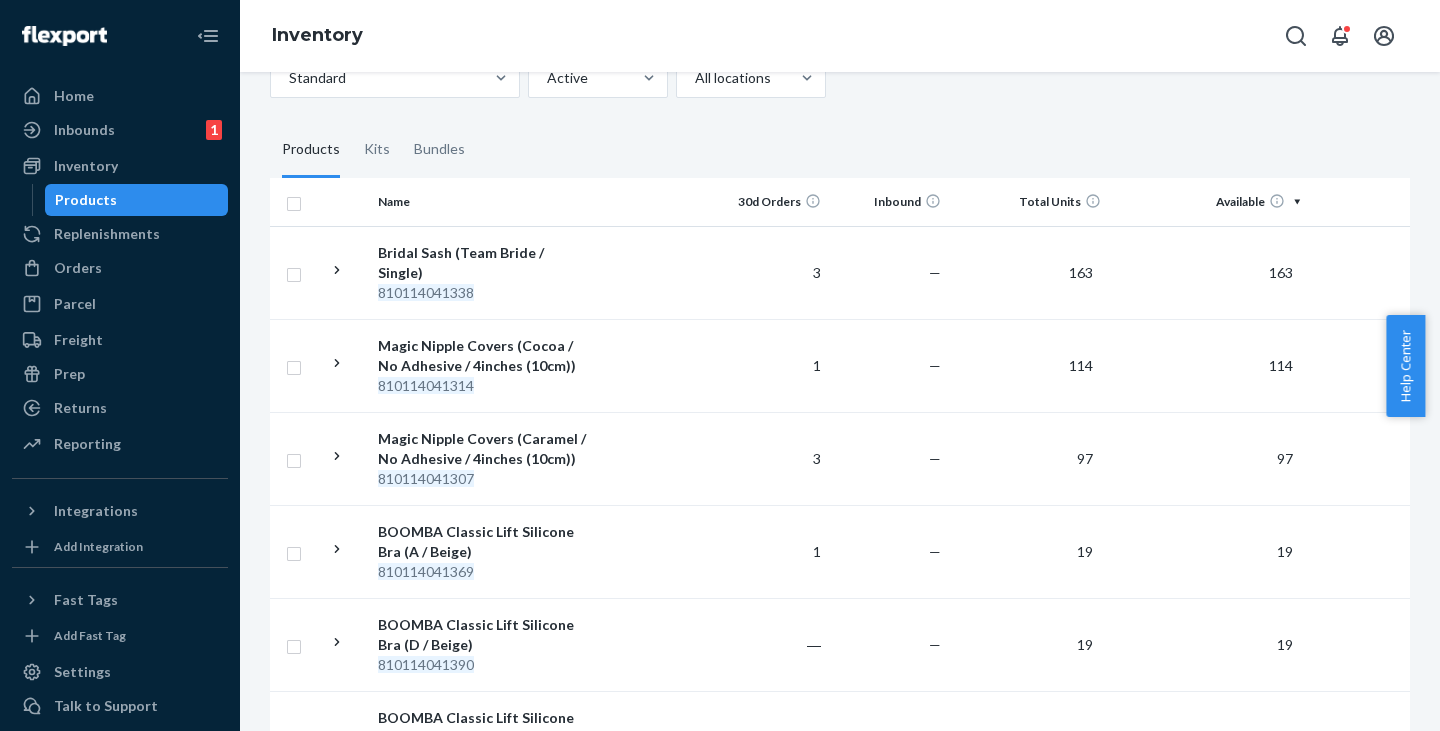 scroll, scrollTop: 0, scrollLeft: 0, axis: both 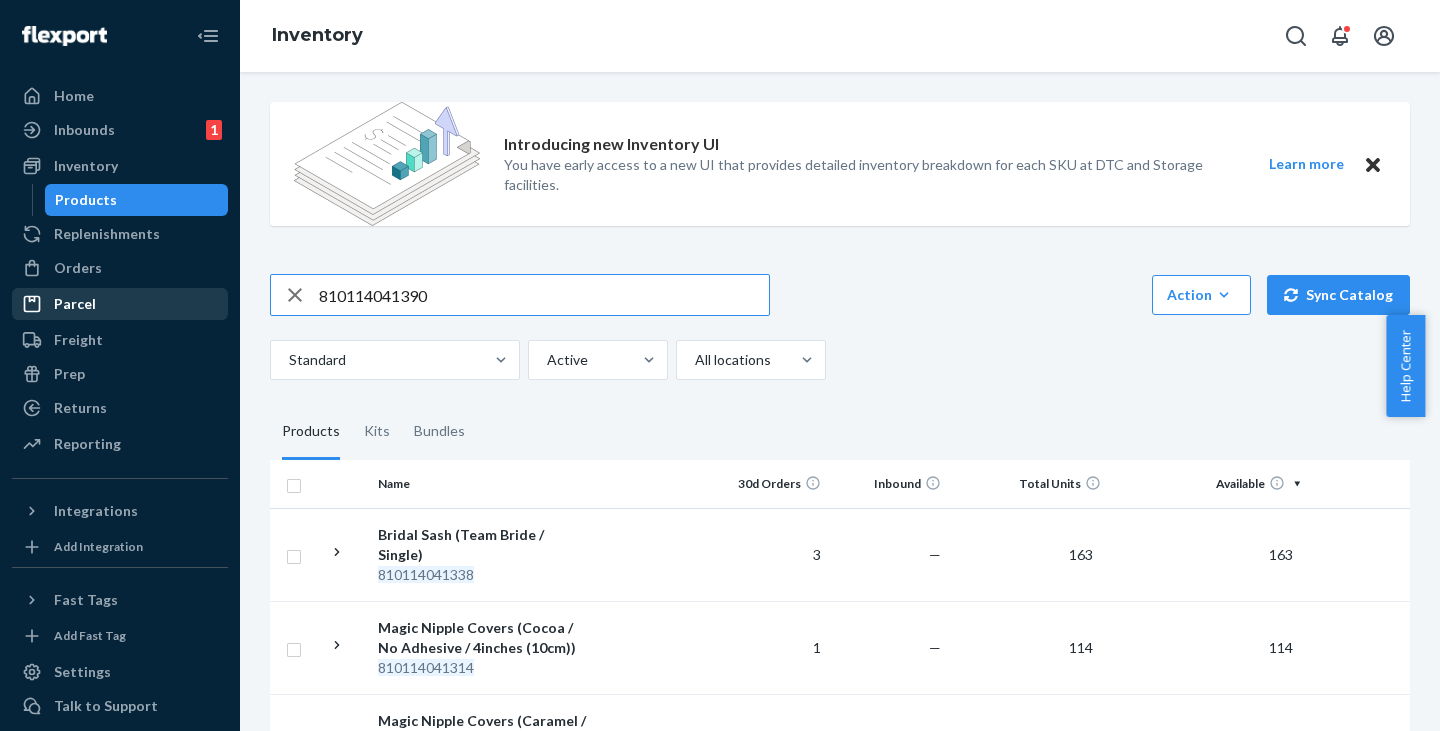 drag, startPoint x: 452, startPoint y: 298, endPoint x: 174, endPoint y: 292, distance: 278.06473 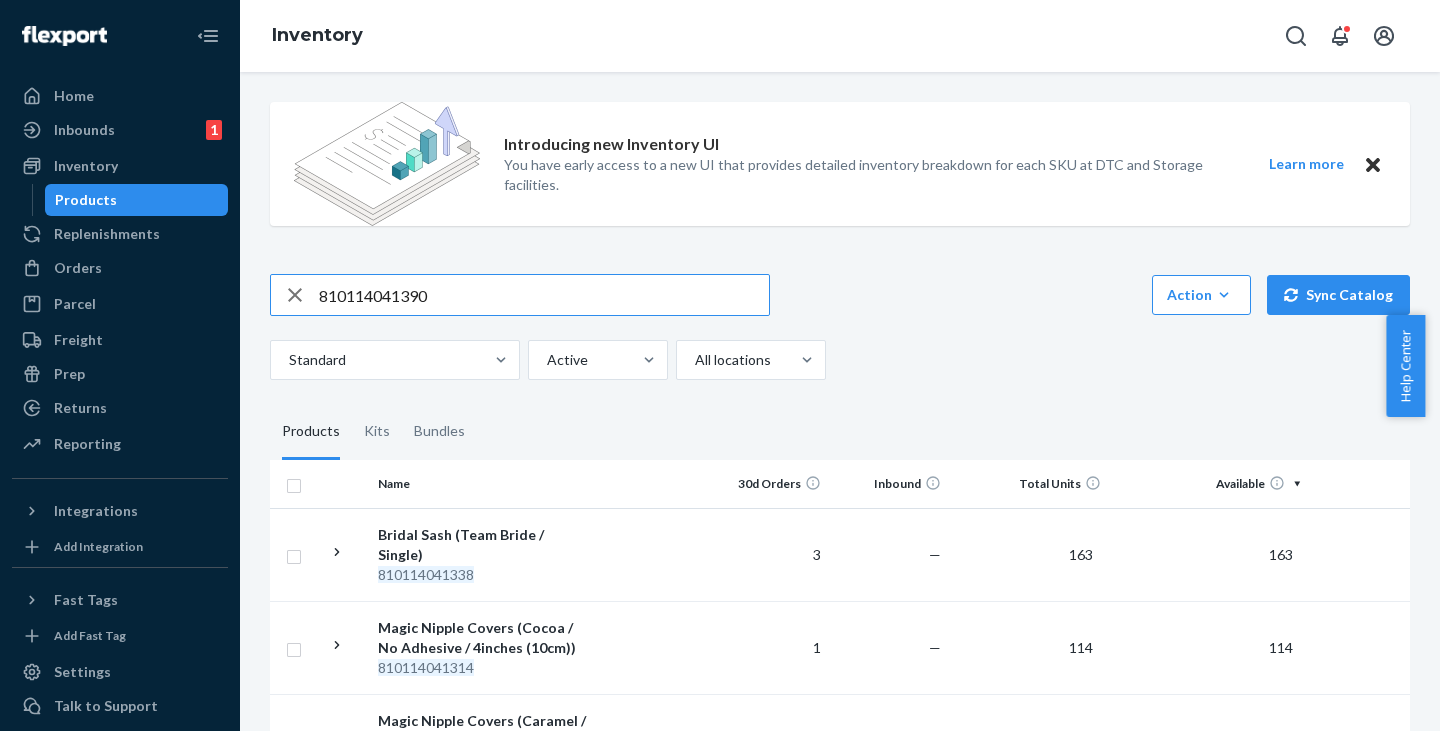 paste on "195893826469" 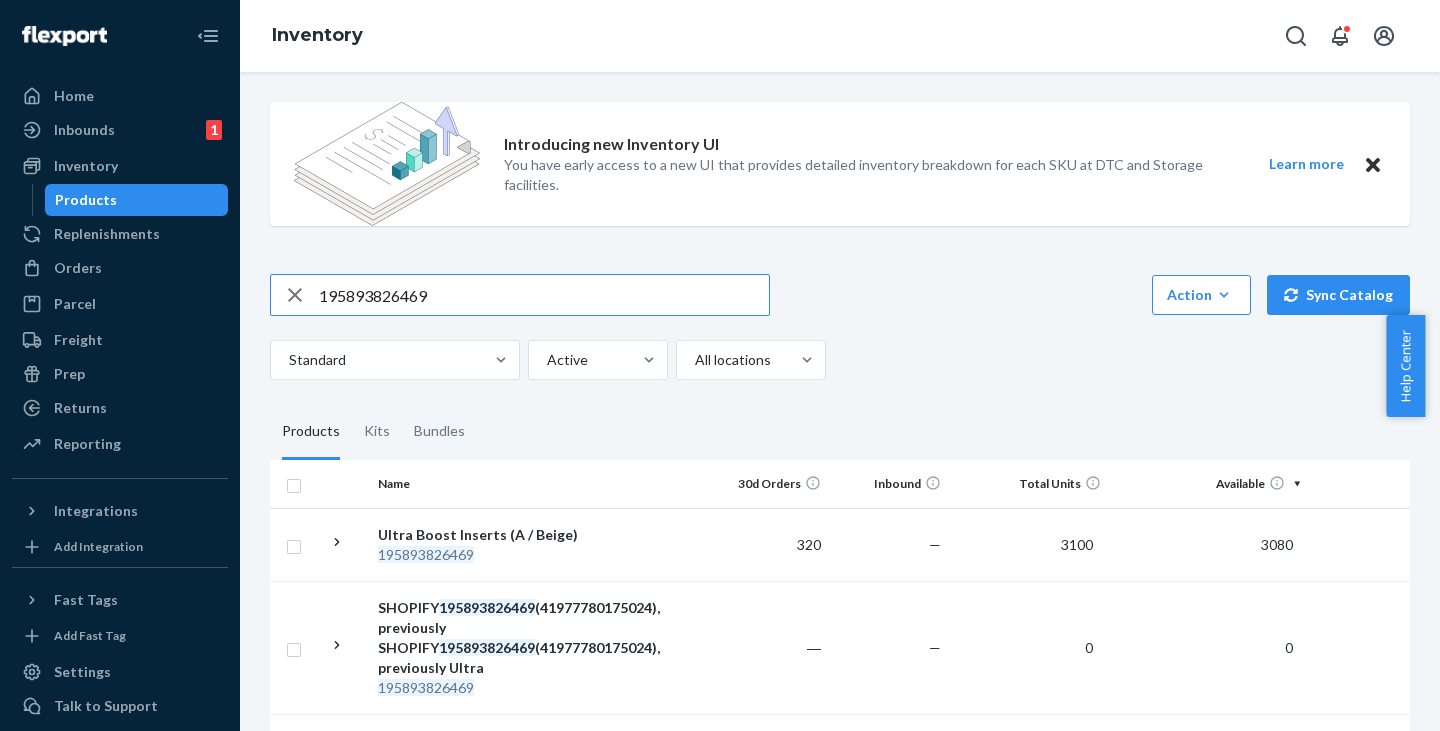 drag, startPoint x: 457, startPoint y: 300, endPoint x: 207, endPoint y: 286, distance: 250.3917 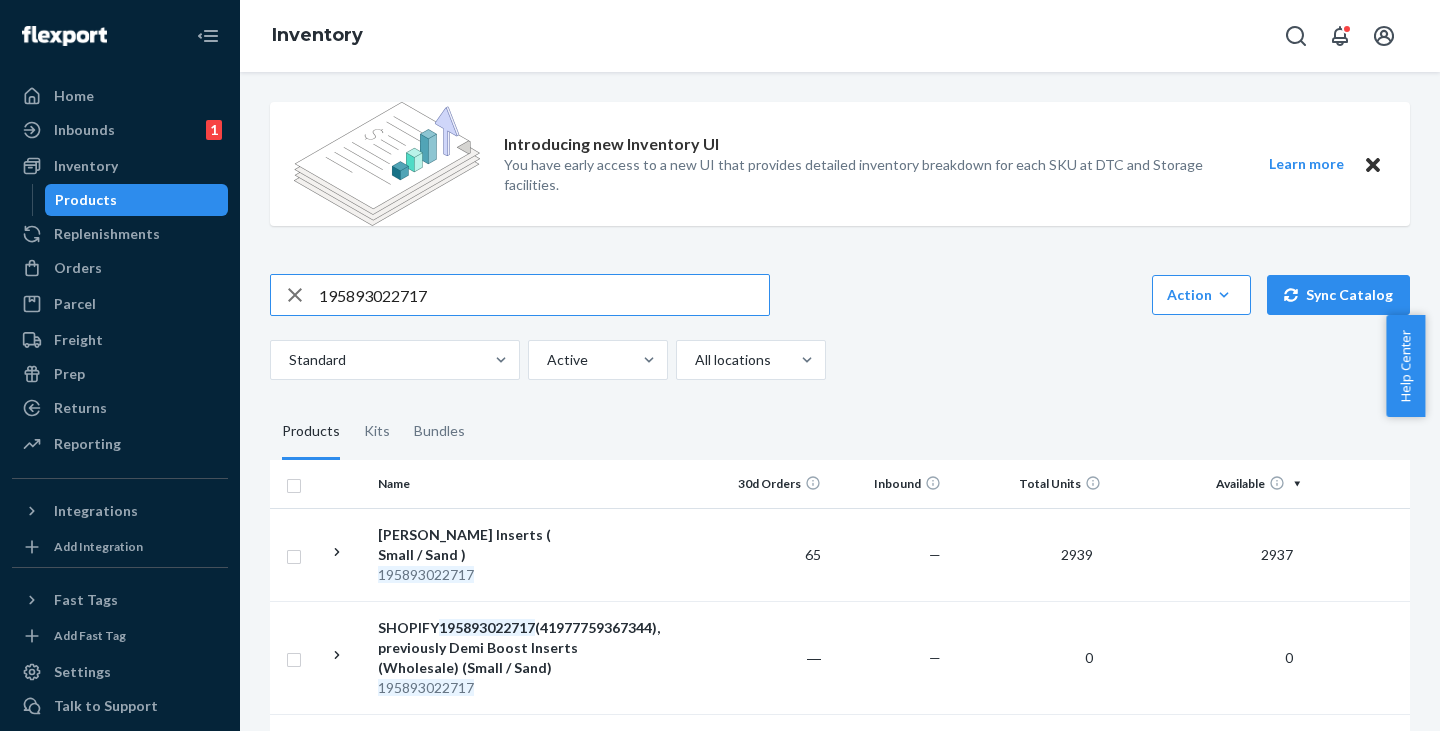 drag, startPoint x: 449, startPoint y: 293, endPoint x: 237, endPoint y: 288, distance: 212.05896 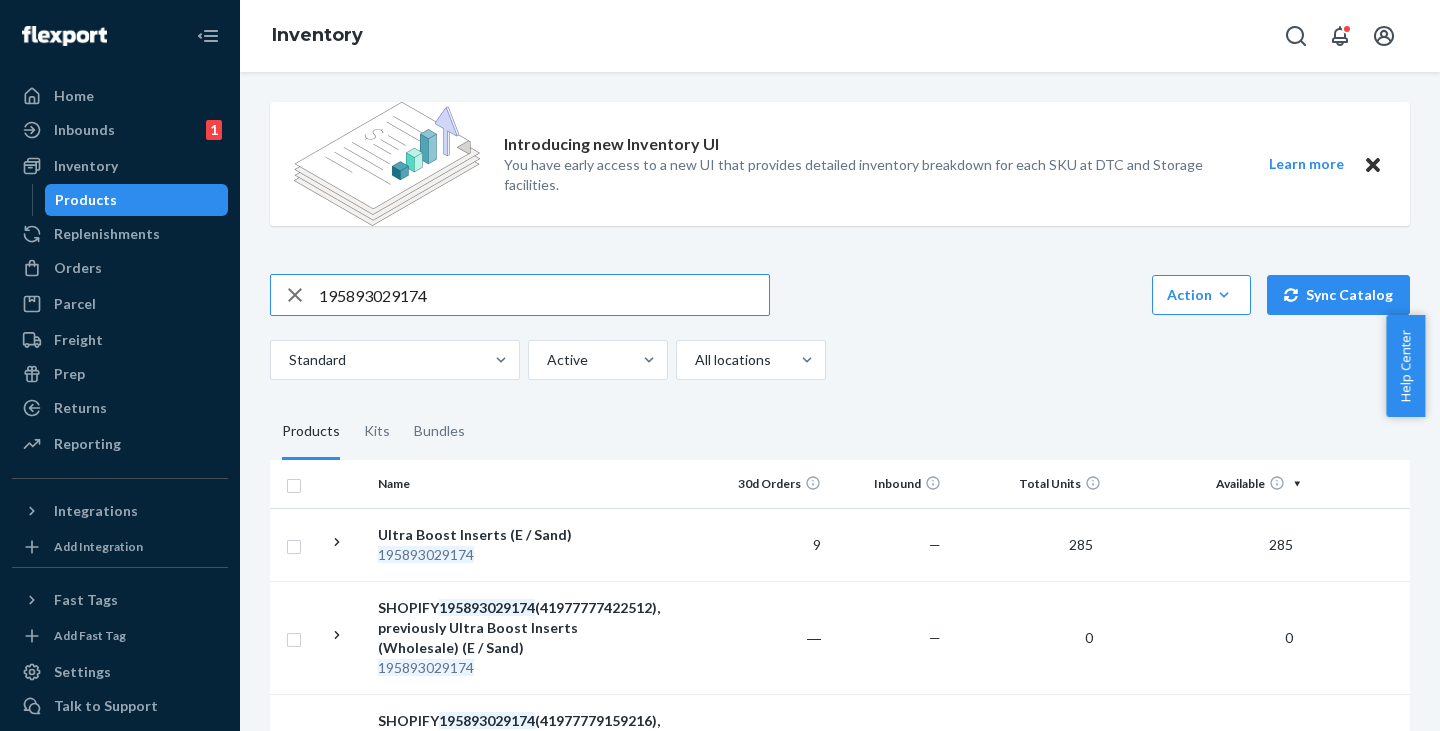 drag, startPoint x: 469, startPoint y: 297, endPoint x: 276, endPoint y: 295, distance: 193.01036 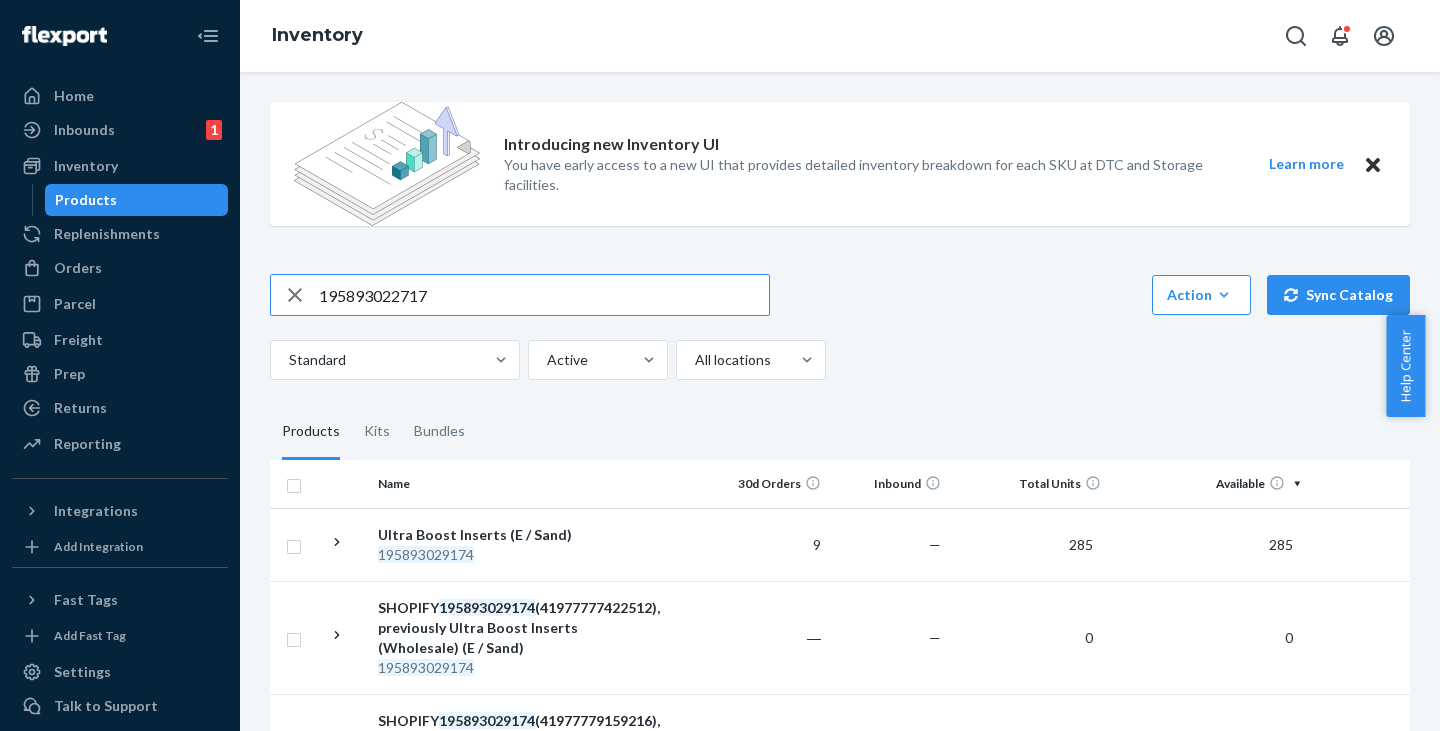 type on "195893022717" 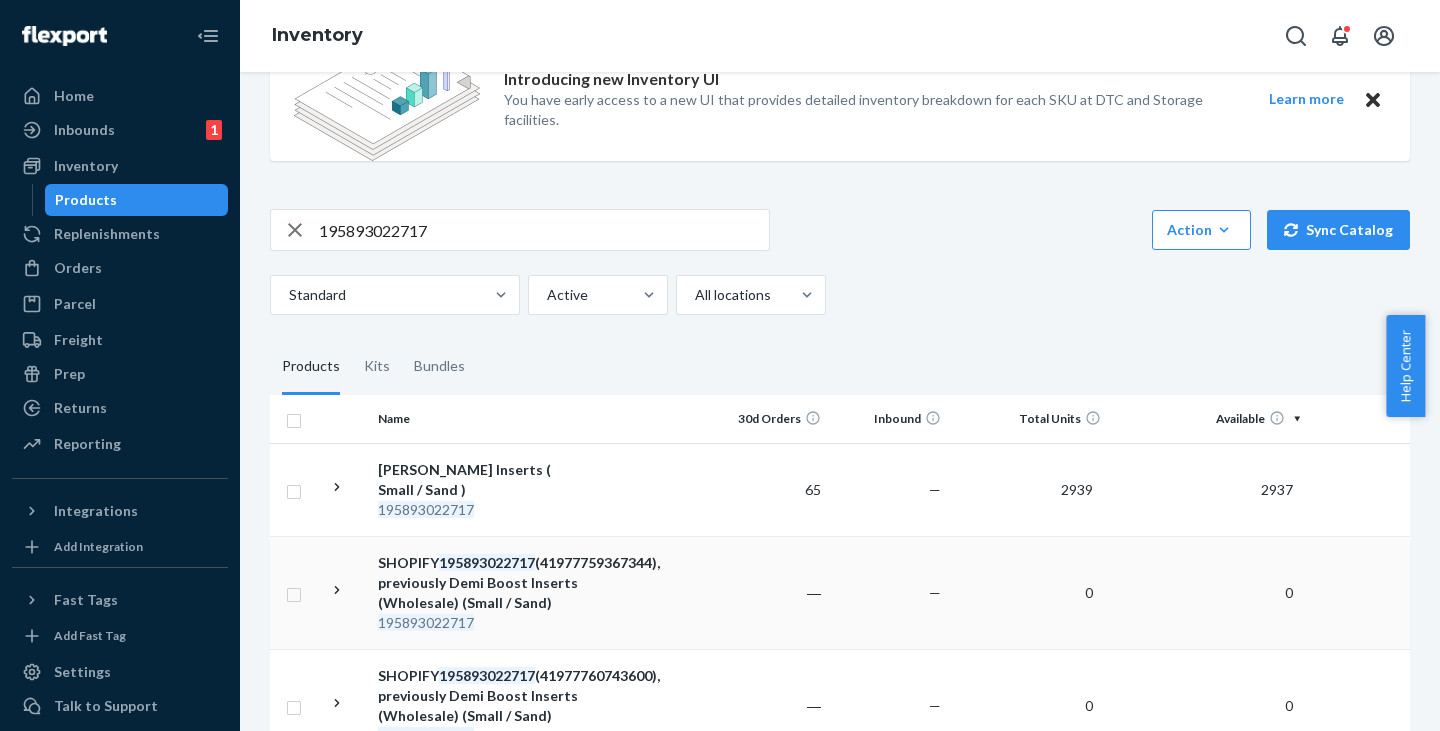 scroll, scrollTop: 400, scrollLeft: 0, axis: vertical 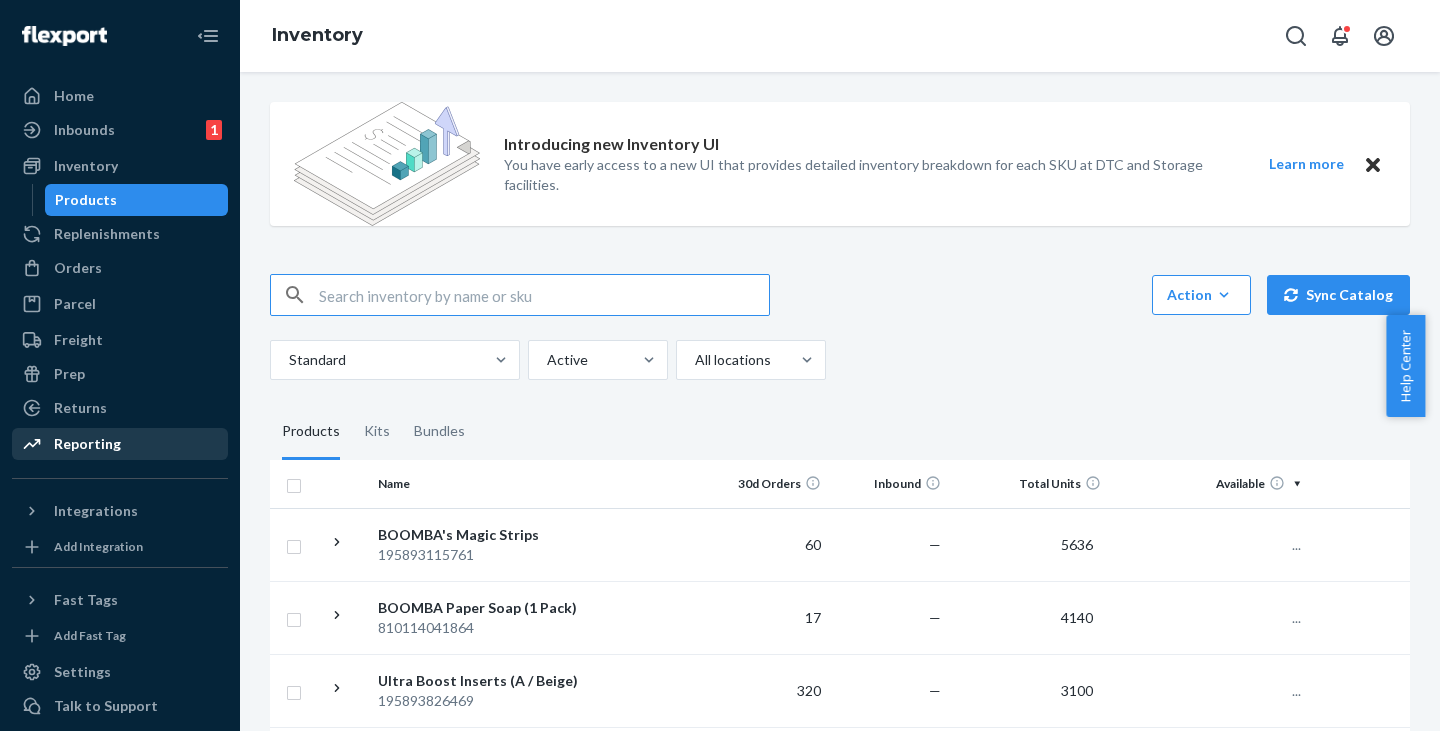 click on "Reporting" at bounding box center (87, 444) 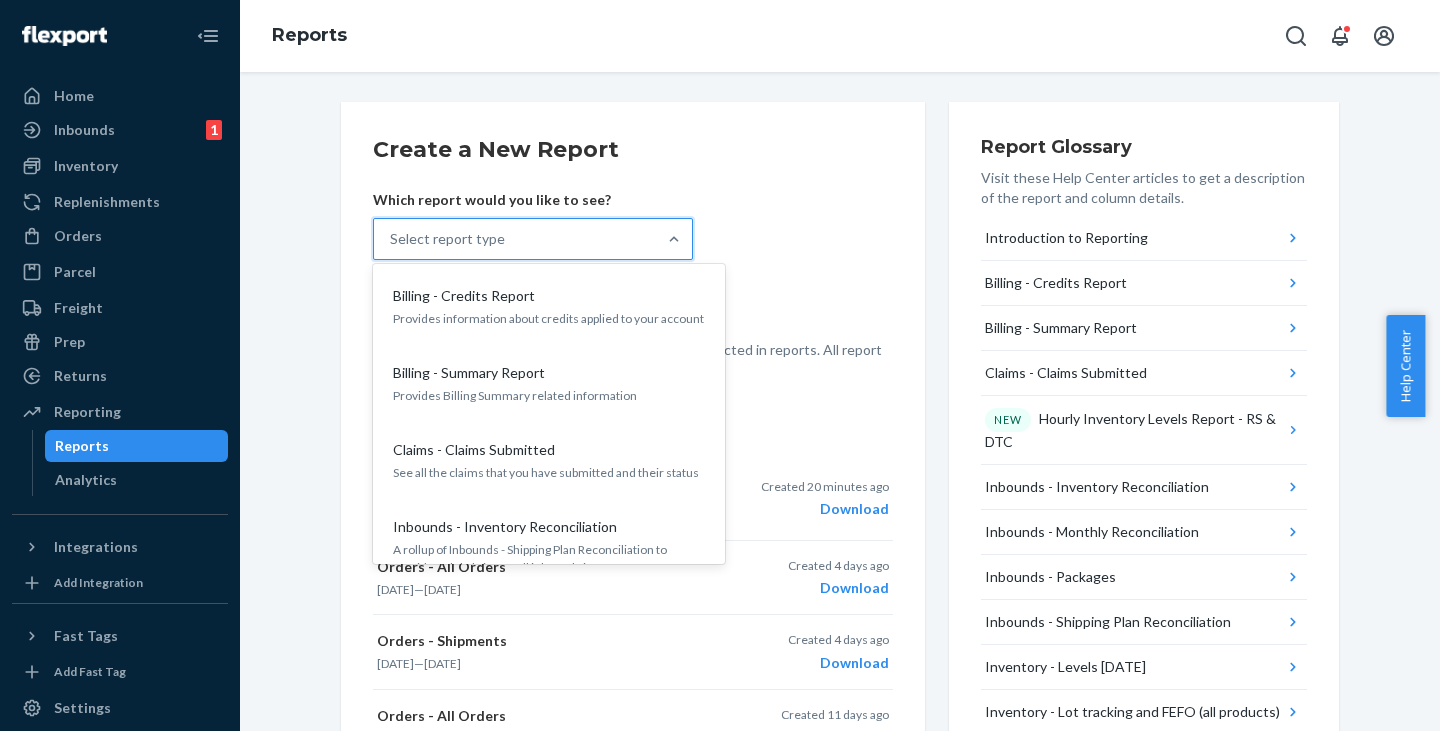 click on "Select report type" at bounding box center [515, 239] 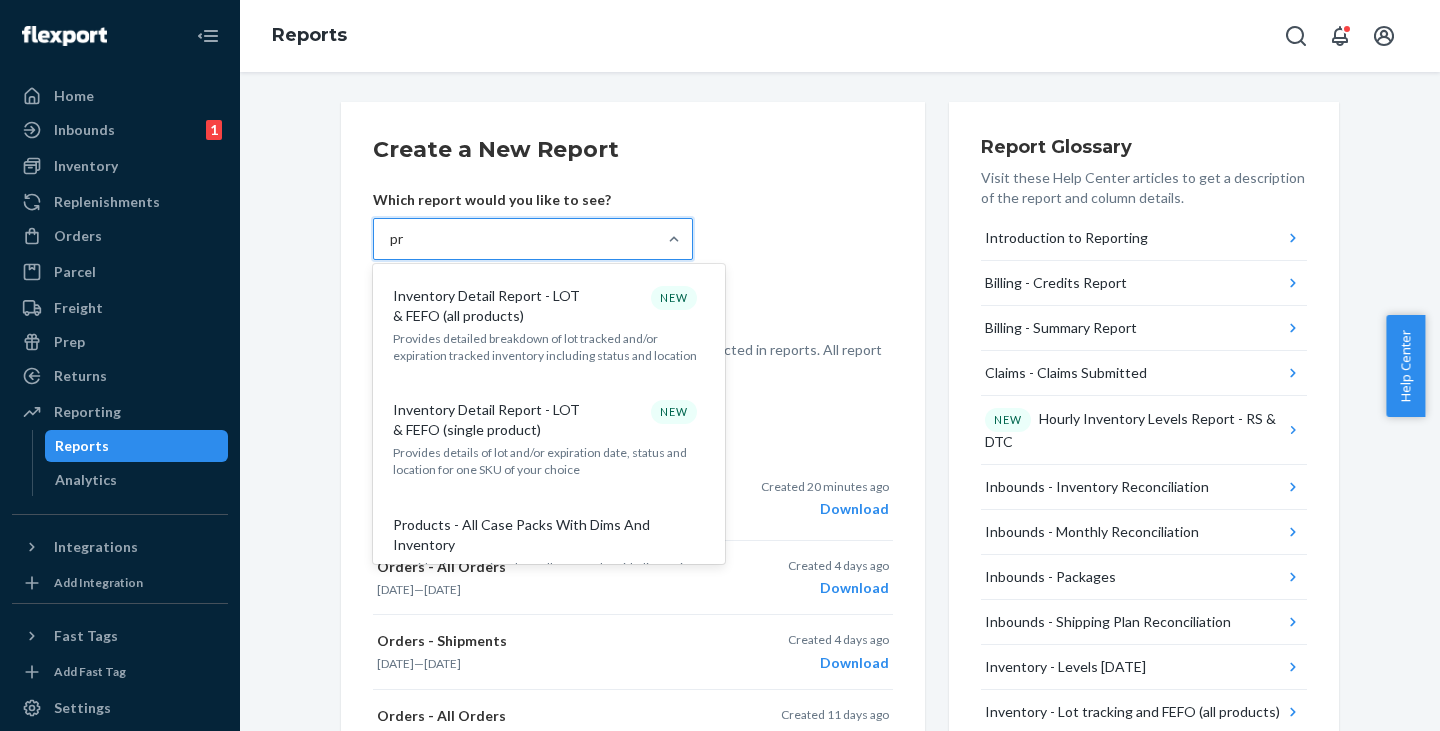 type on "p" 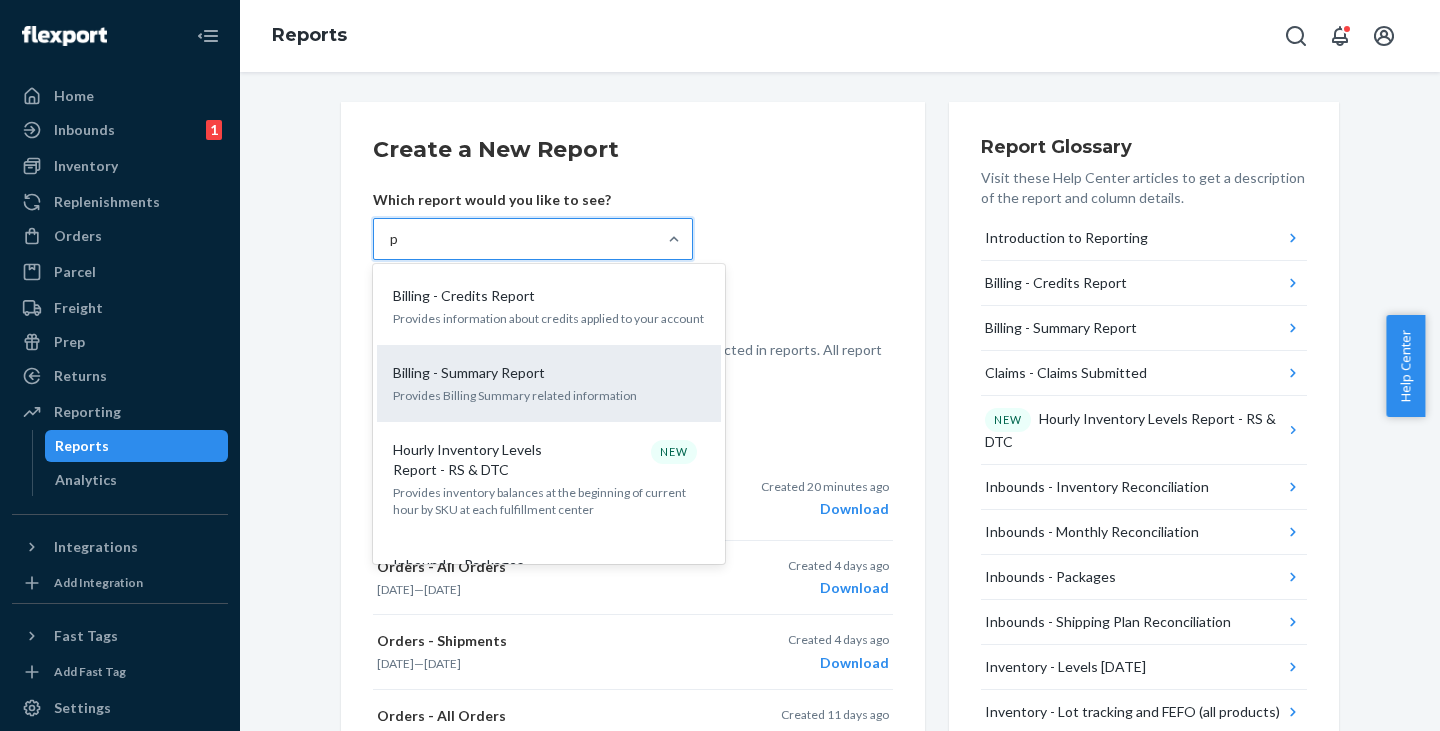 click on "Provides Billing Summary related information" at bounding box center [549, 395] 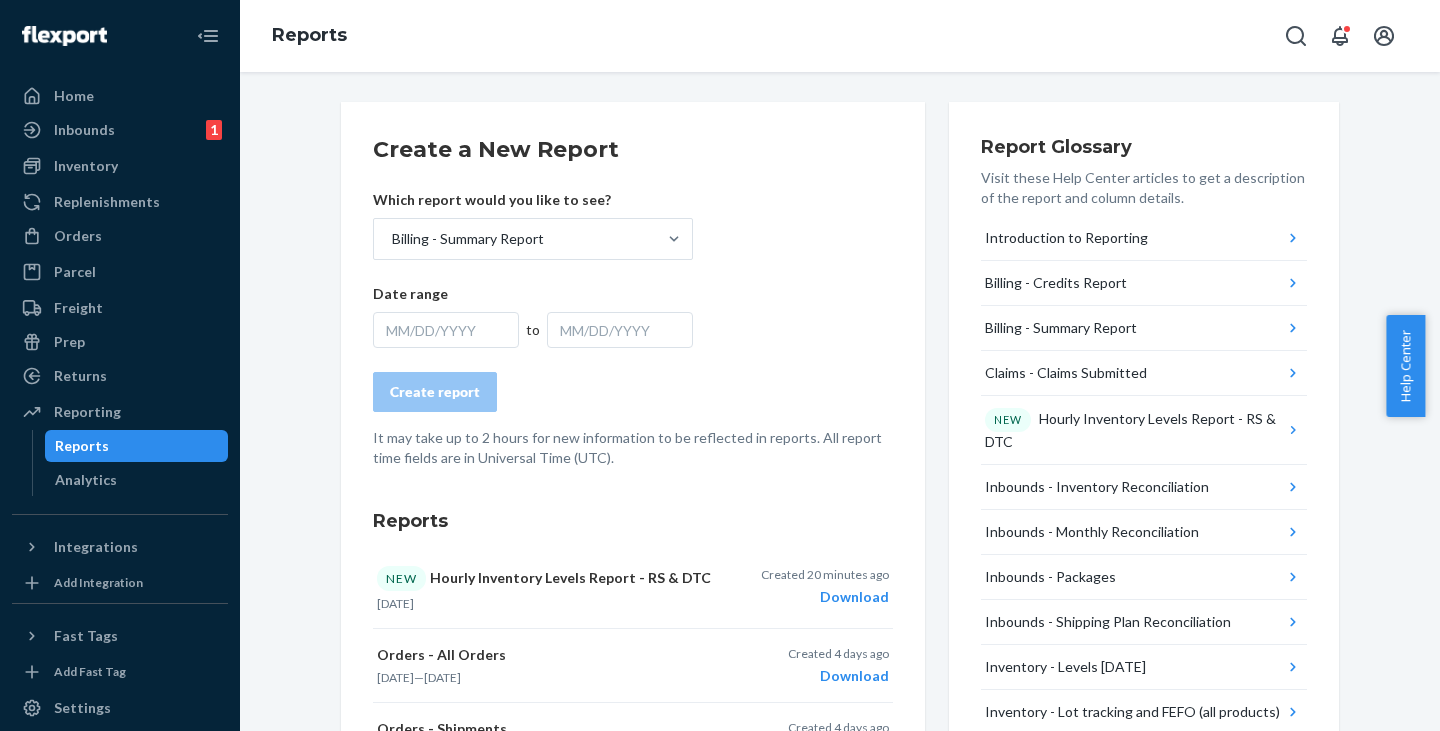 click on "Home Inbounds 1 Shipping Plans Problems 1 Inventory Products Replenishments Orders Ecommerce Orders Wholesale Orders Parcel Parcel orders Integrations Freight Prep Returns All Returns Settings Packages Reporting Reports Analytics Integrations Add Integration Fast Tags Add Fast Tag Settings Talk to Support Help Center Give Feedback" at bounding box center [120, 365] 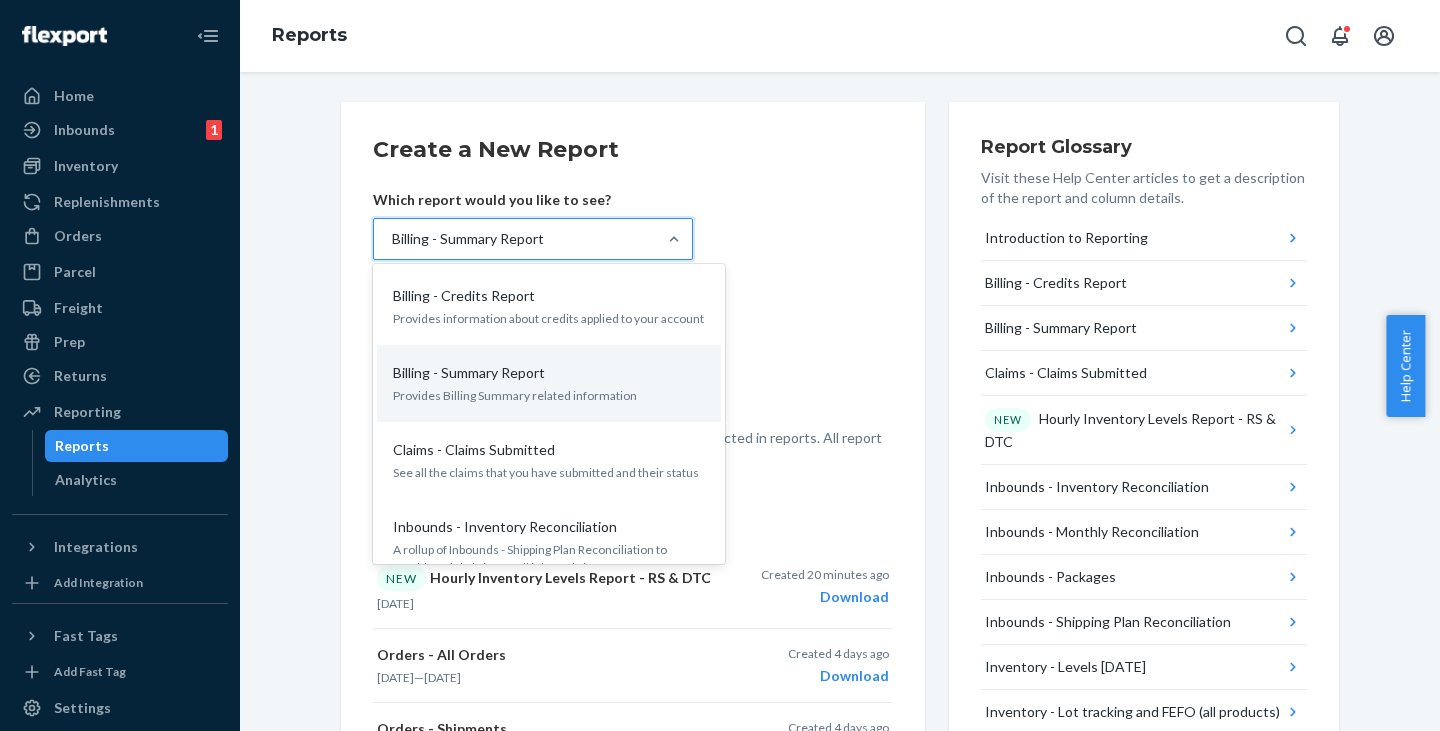 click on "Billing - Summary Report" at bounding box center [515, 239] 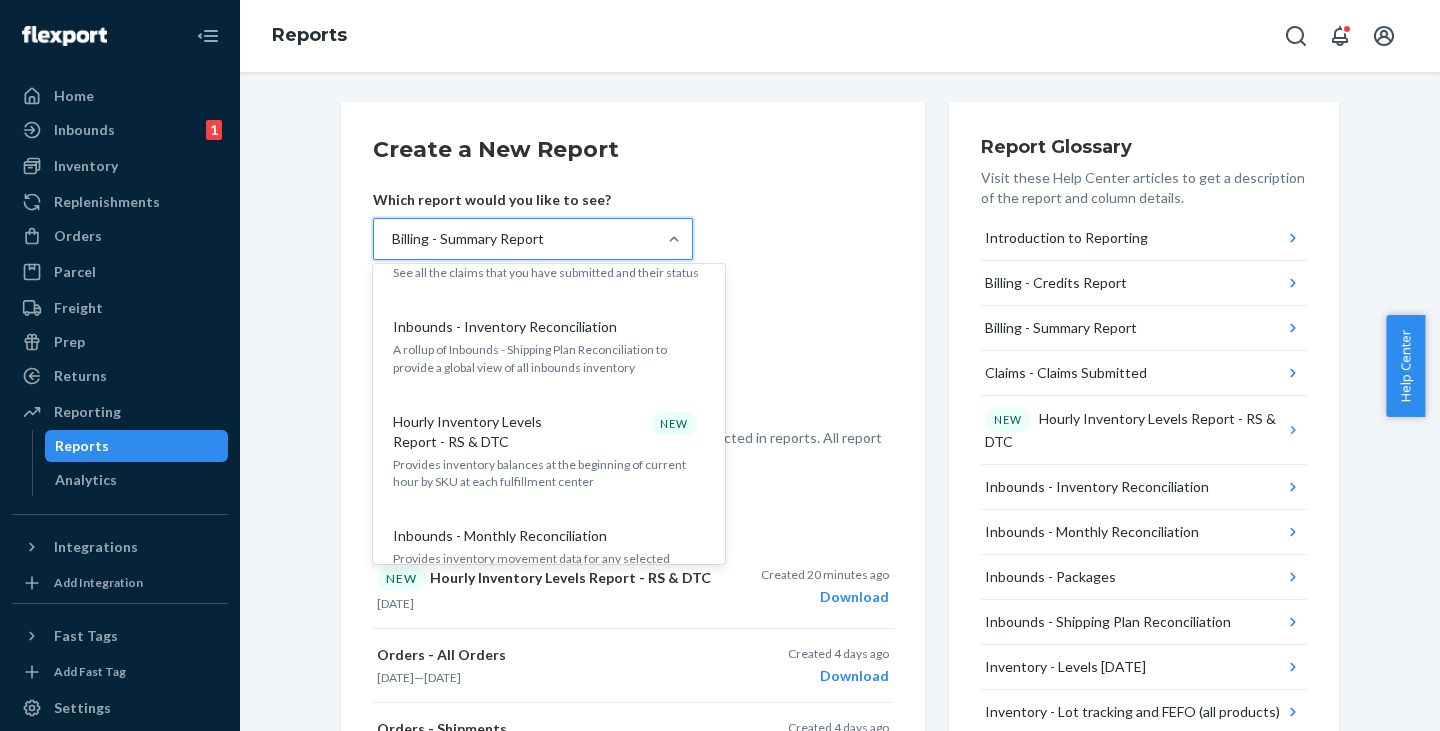 scroll, scrollTop: 0, scrollLeft: 0, axis: both 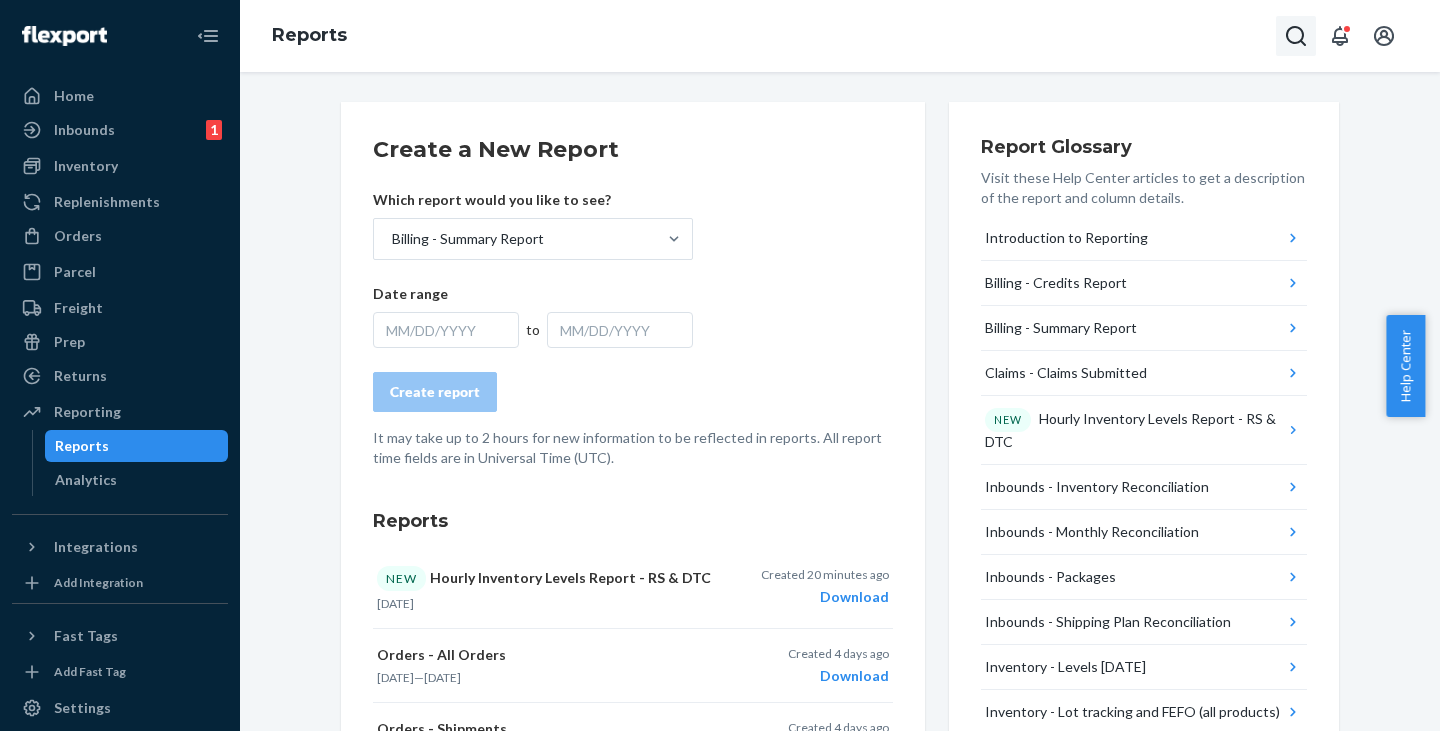 click 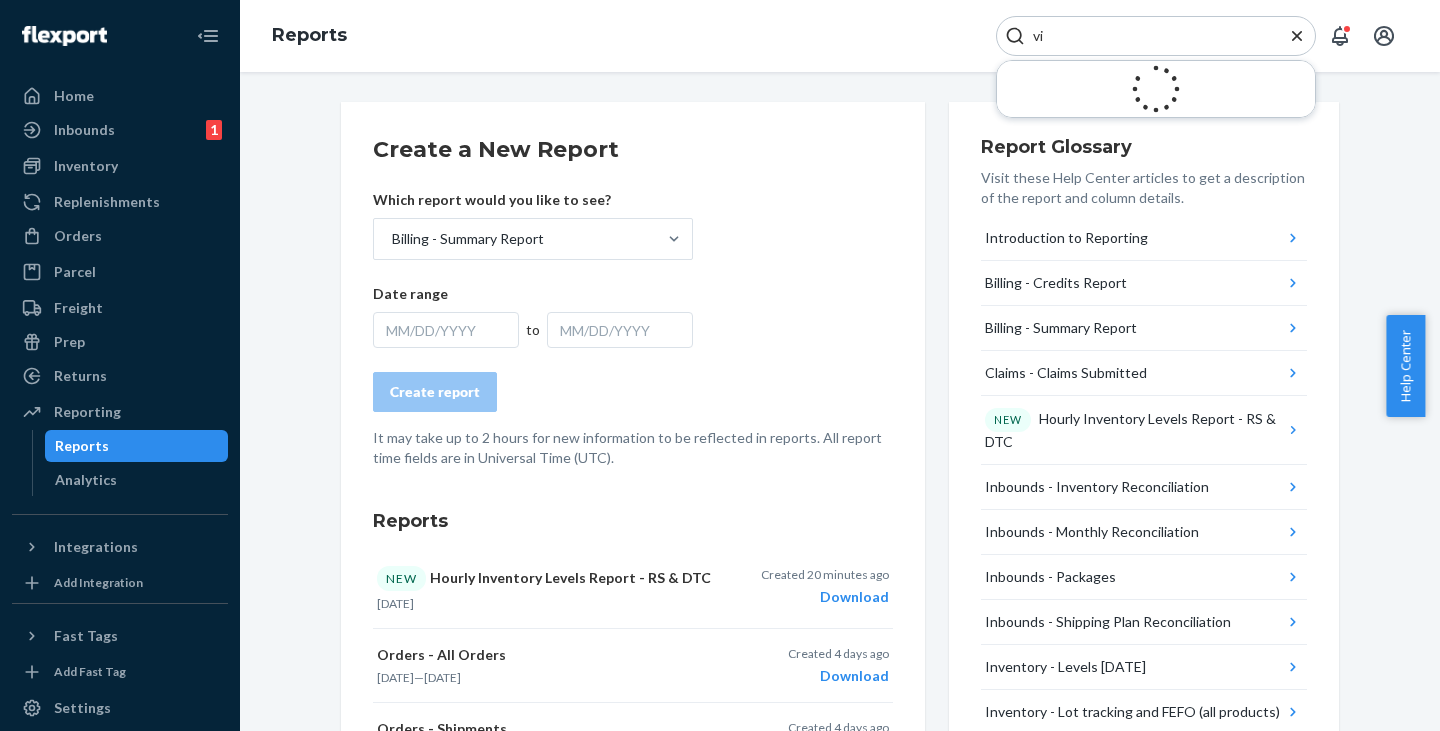 type on "v" 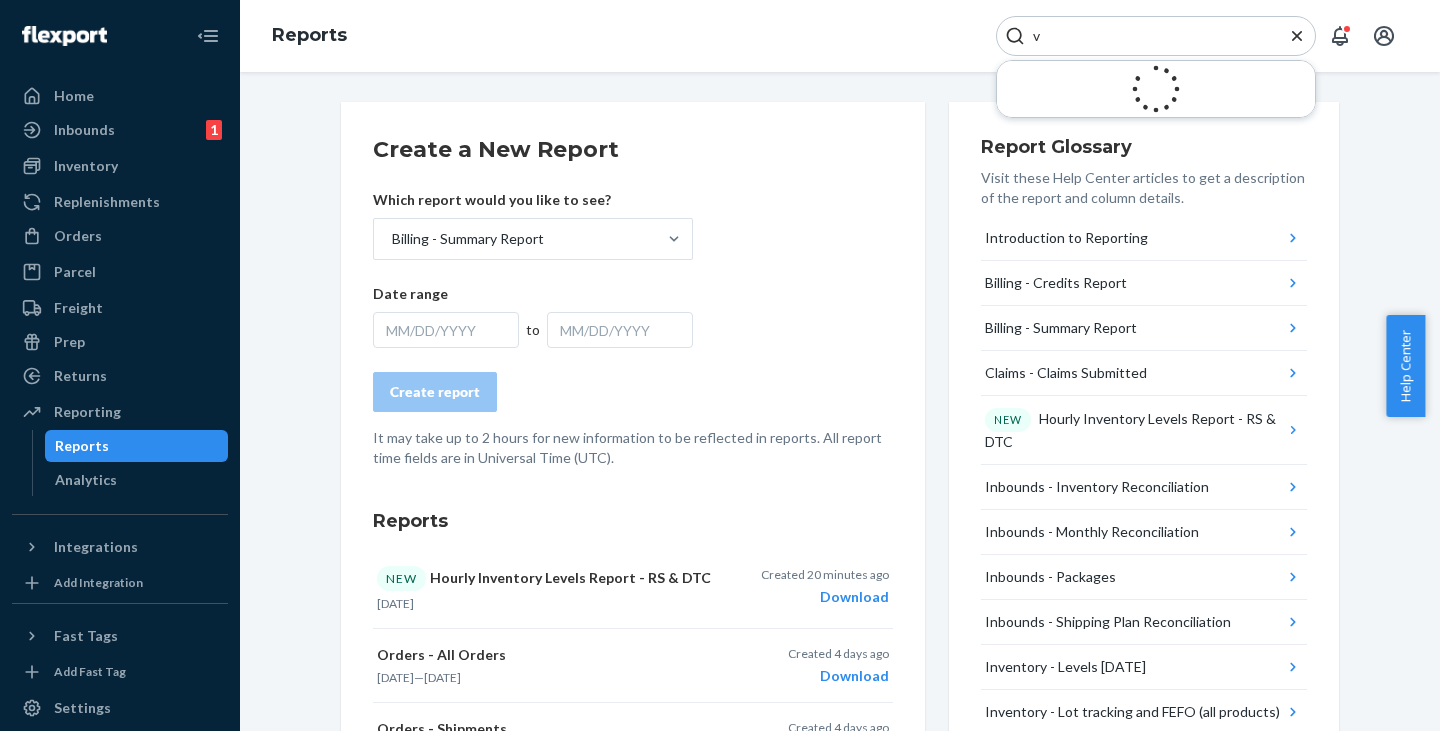 type 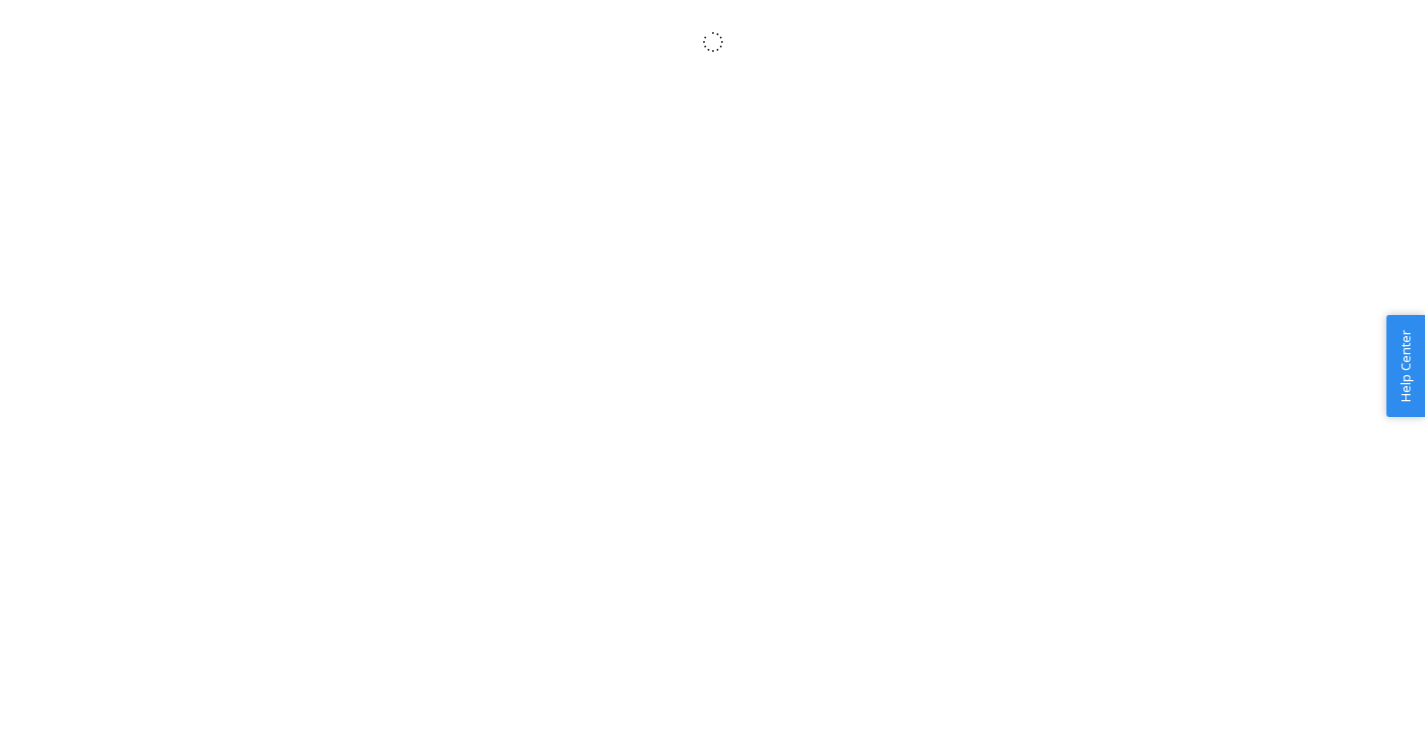 scroll, scrollTop: 0, scrollLeft: 0, axis: both 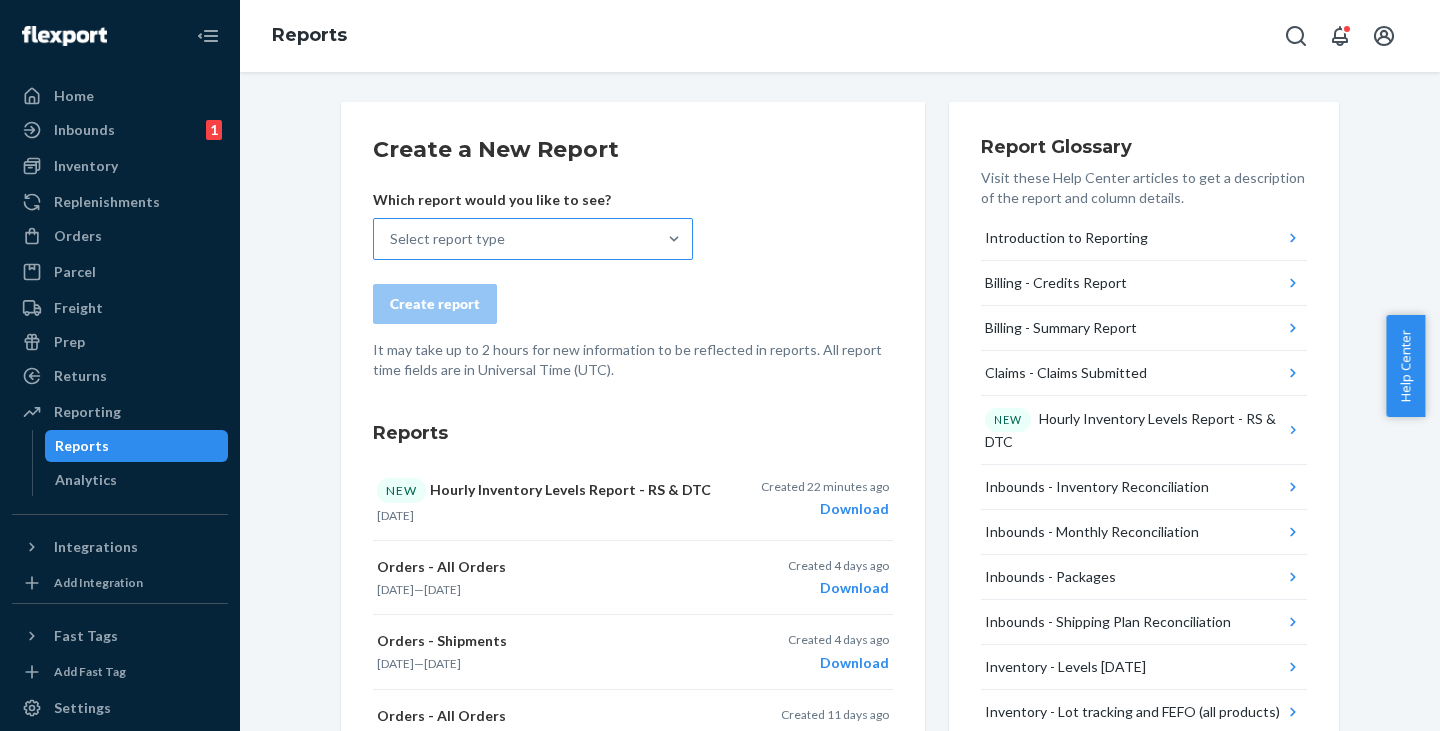 click on "Select report type" at bounding box center [515, 239] 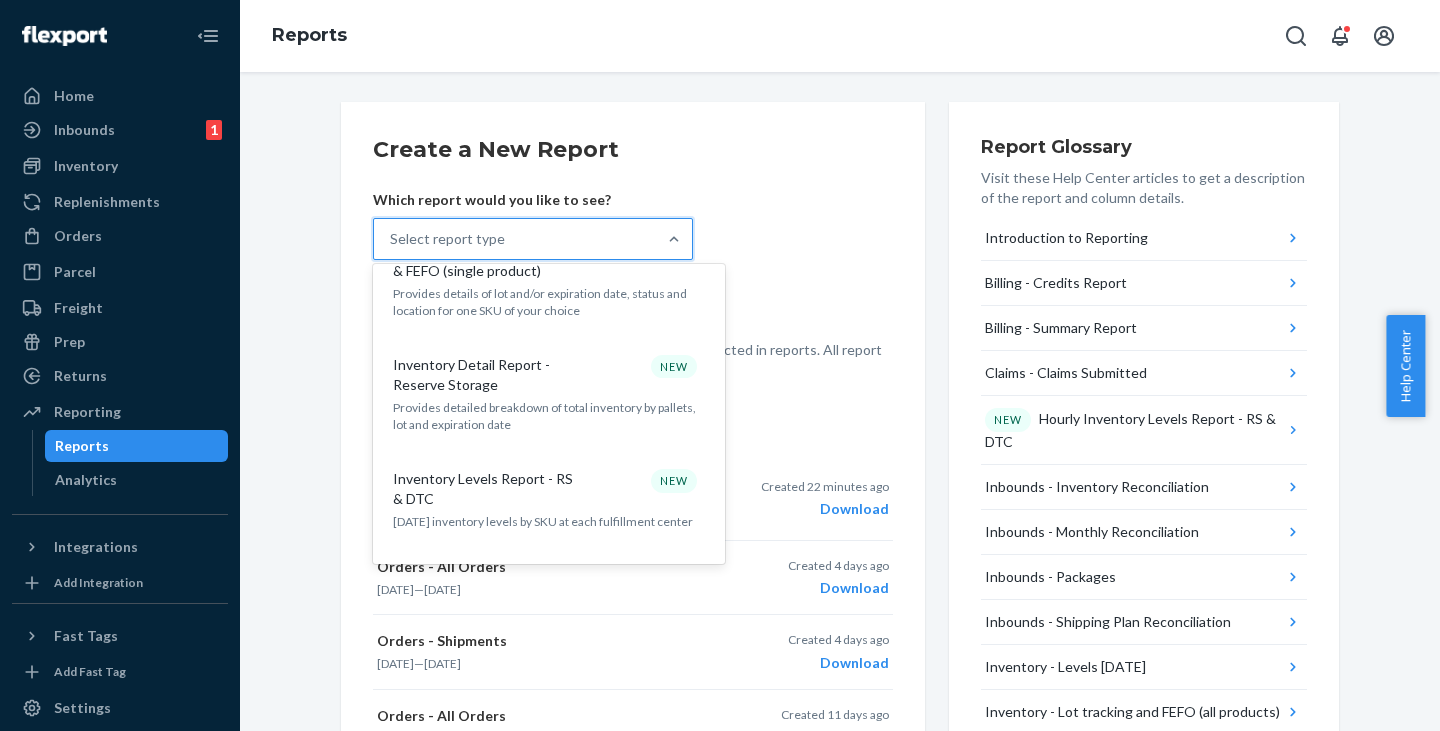 scroll, scrollTop: 1100, scrollLeft: 0, axis: vertical 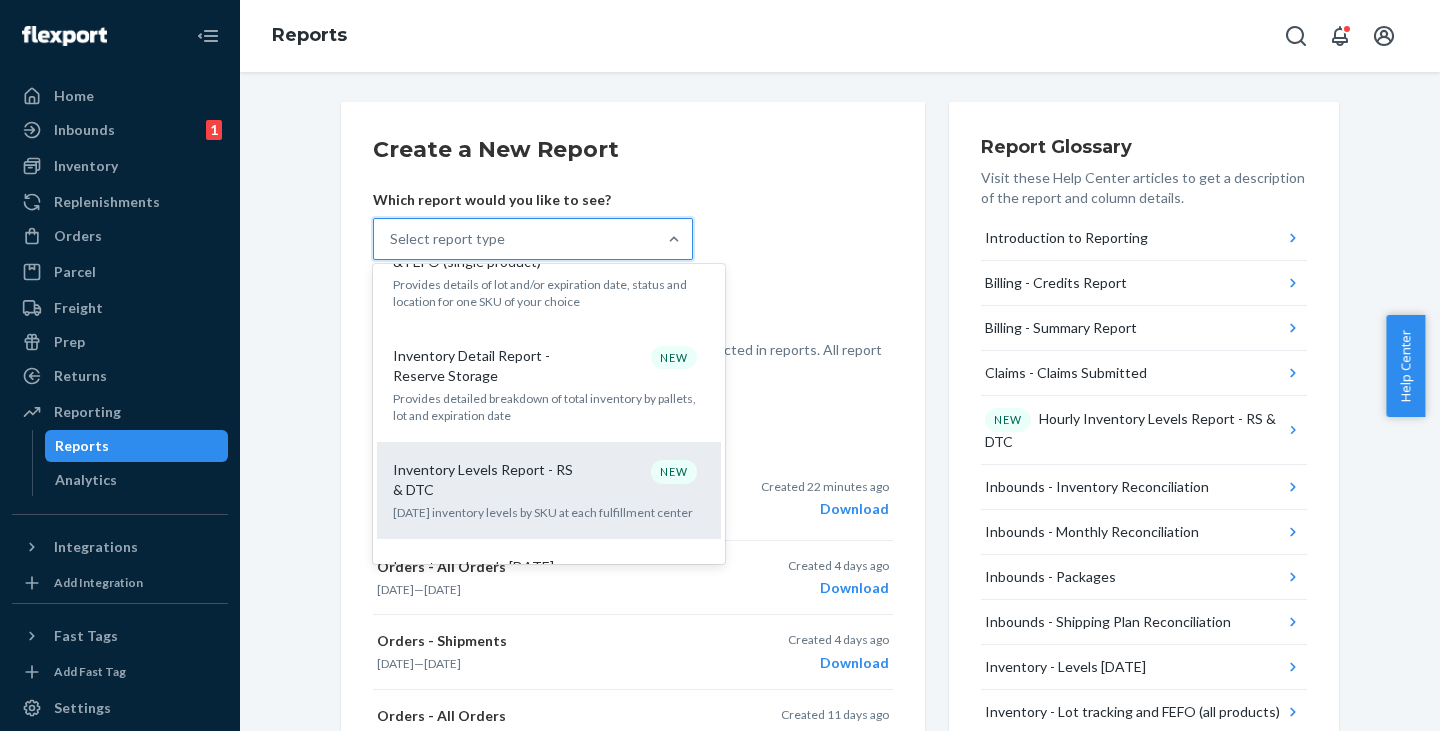 click on "Today's inventory levels by SKU at each fulfillment center" at bounding box center (549, 512) 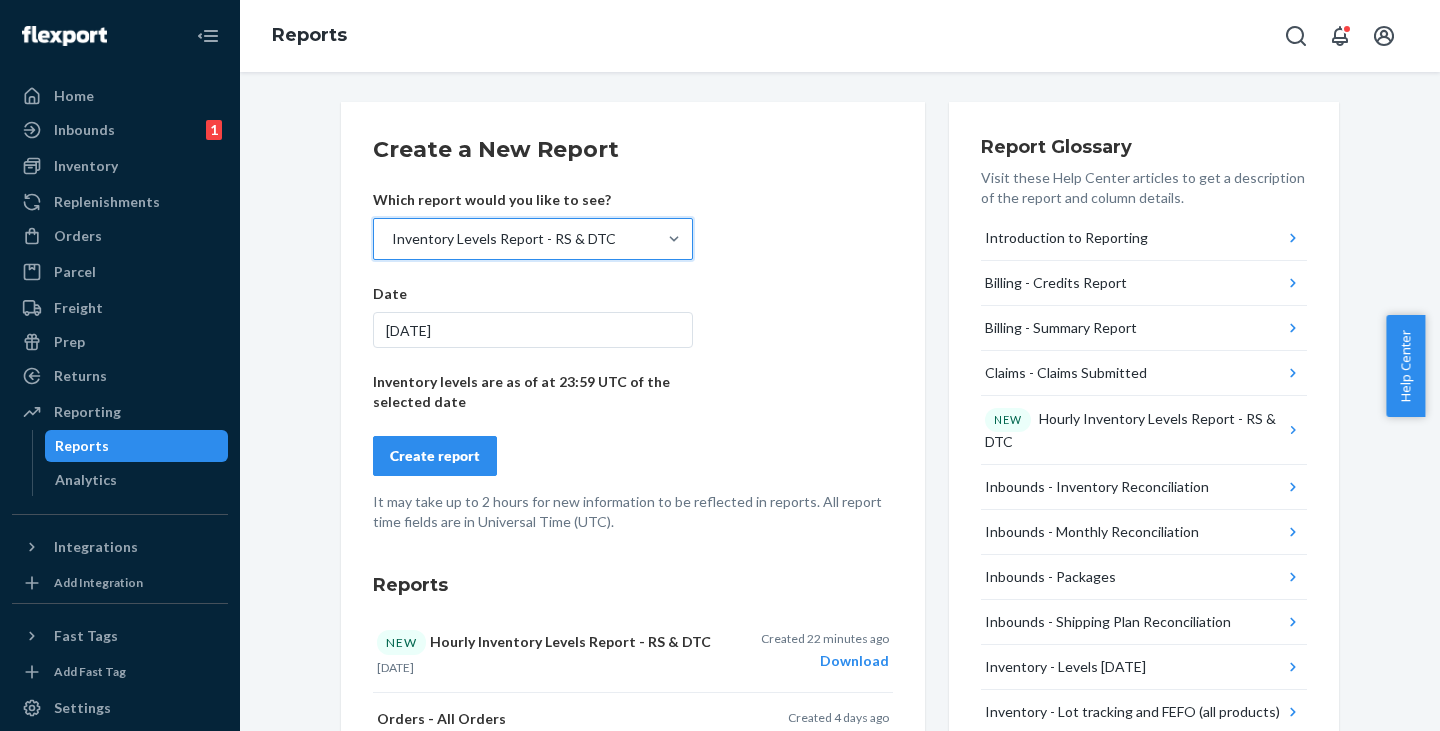 click on "7/8/2025" at bounding box center (533, 330) 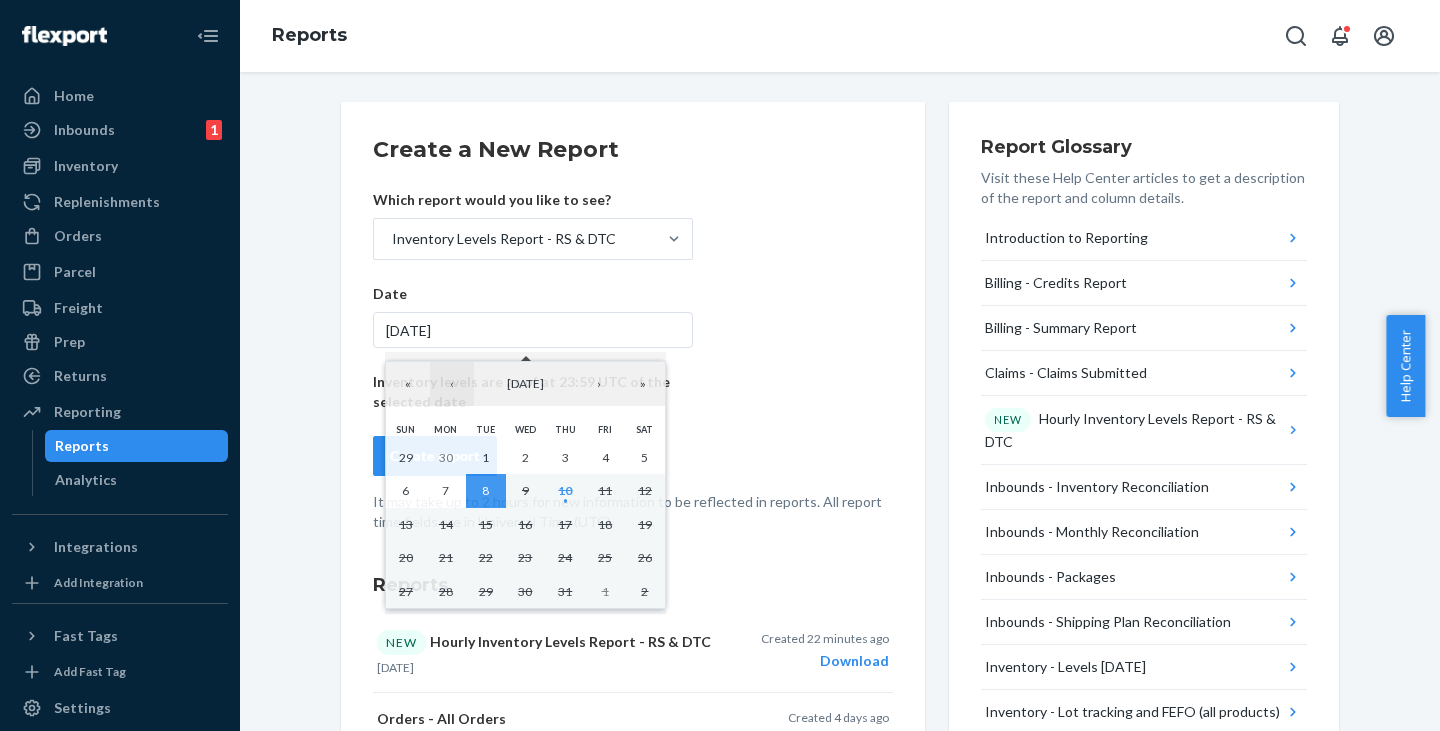 click on "‹" at bounding box center [452, 384] 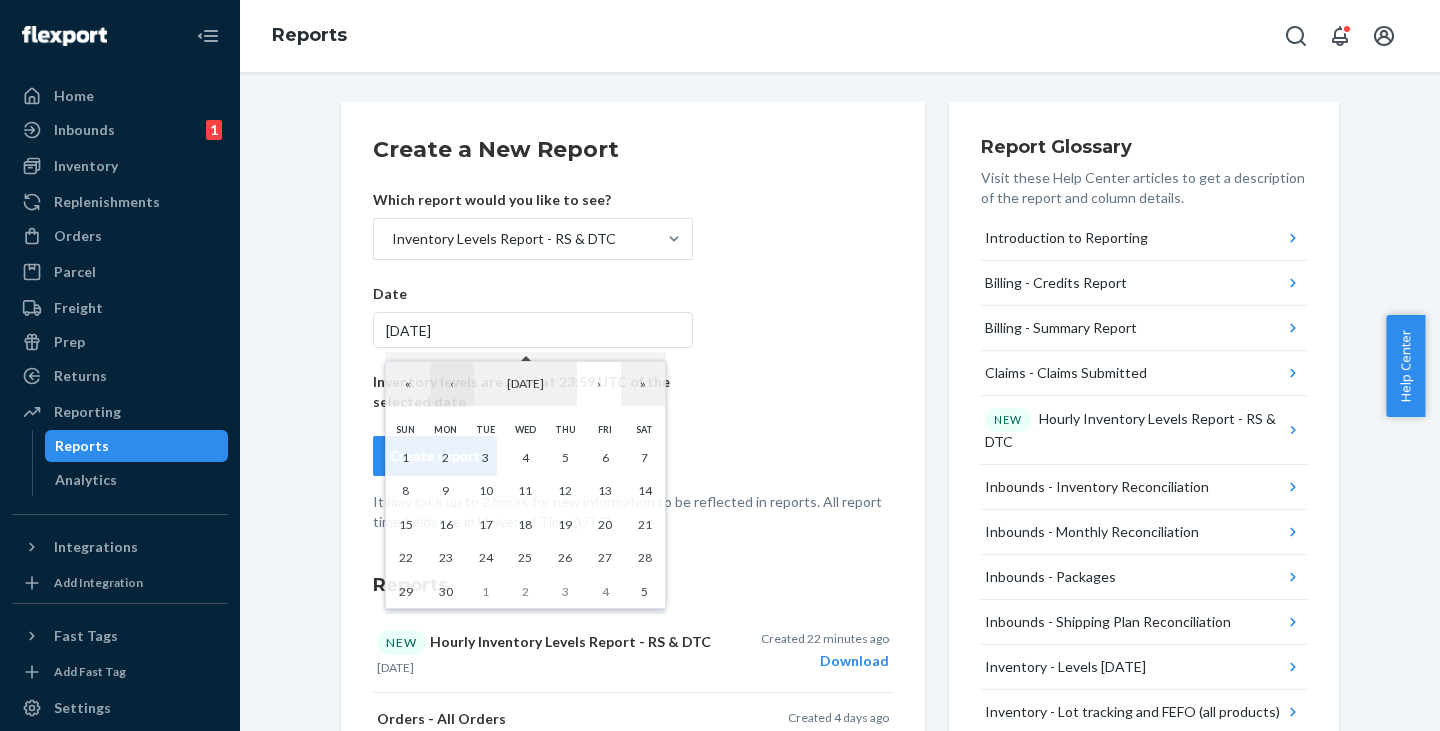 click on "‹" at bounding box center [452, 384] 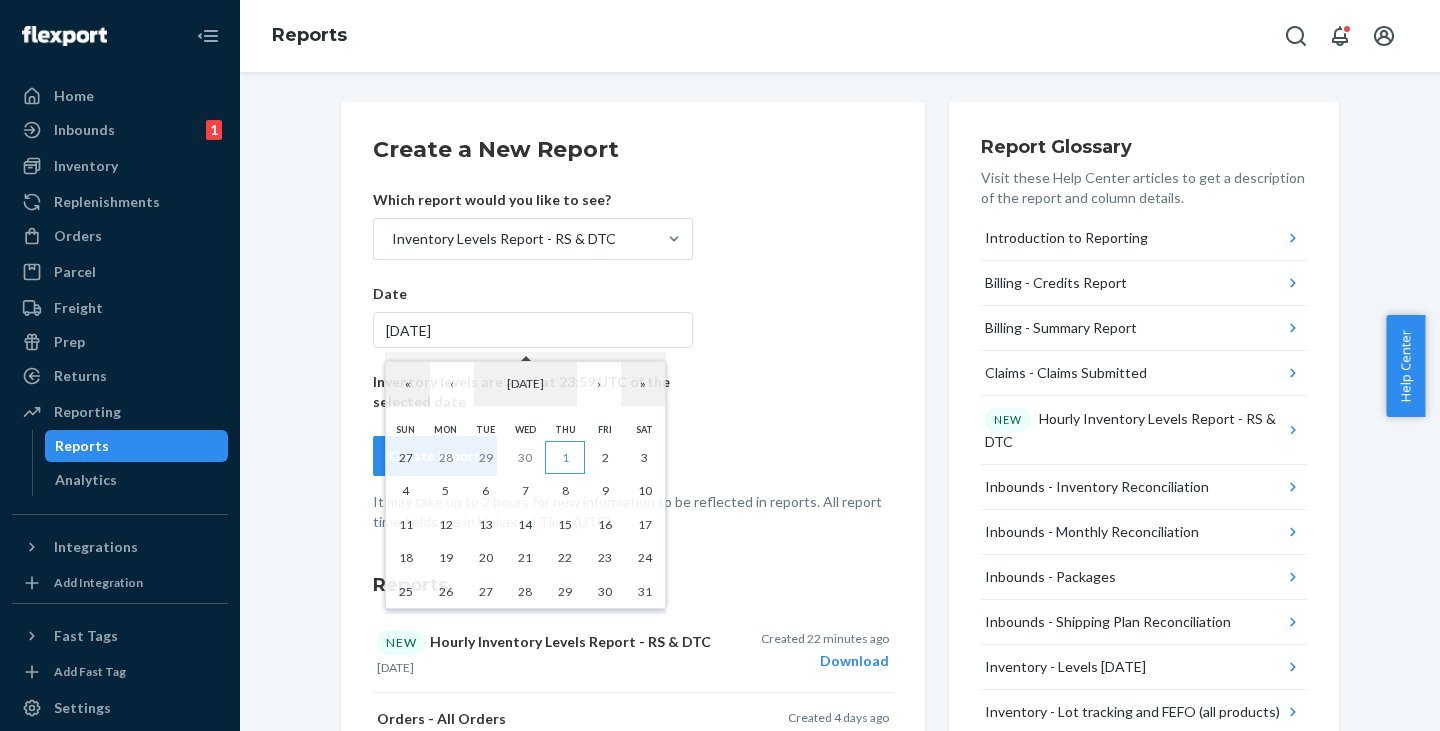 click on "1" at bounding box center (565, 457) 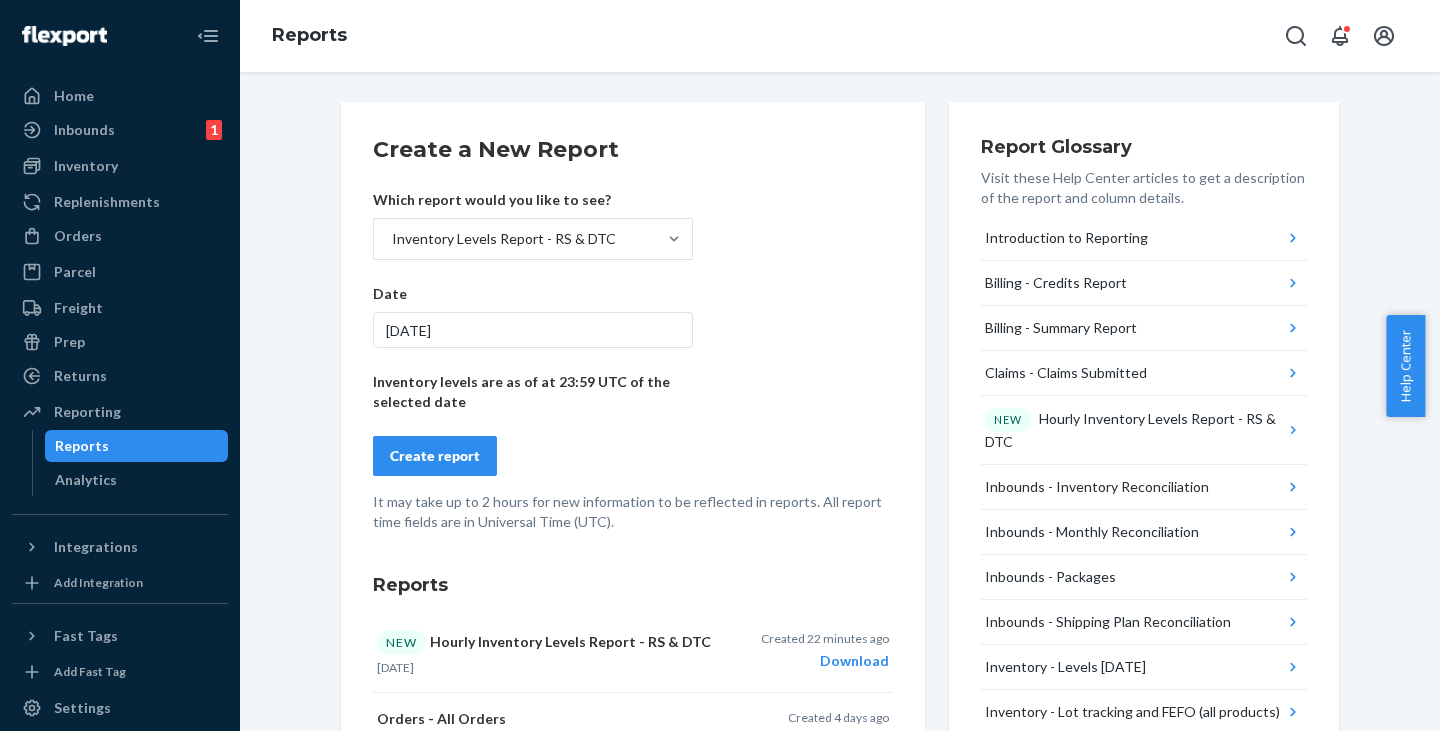 click on "5/1/2025" at bounding box center (533, 330) 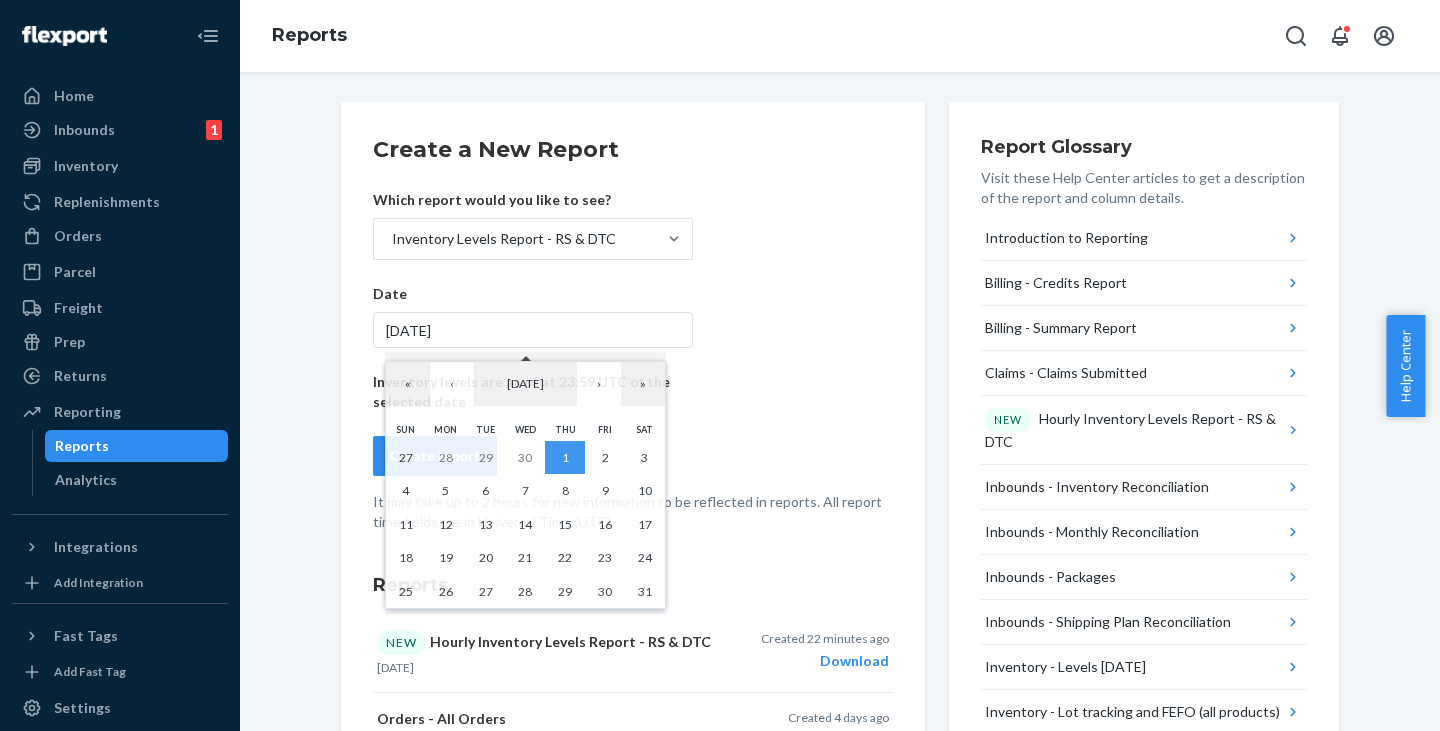 click on "Create a New Report Which report would you like to see? Inventory Levels Report - RS & DTC Date 5/1/2025   Inventory levels are as of at 23:59 UTC of the selected date Create report It may take up to 2 hours for new information to be reflected in reports. All report time fields are in Universal Time (UTC)." at bounding box center (633, 333) 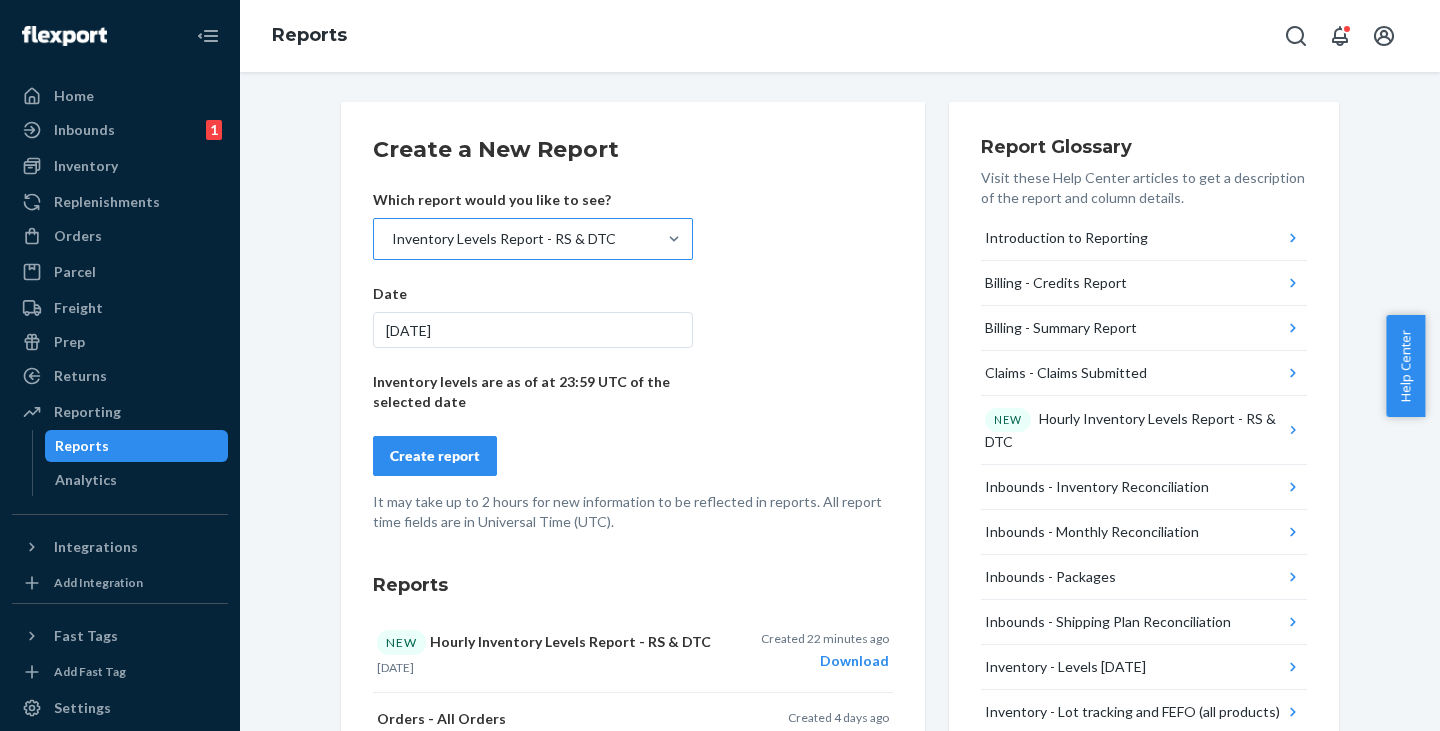 click on "Inventory Levels Report - RS & DTC" at bounding box center (504, 239) 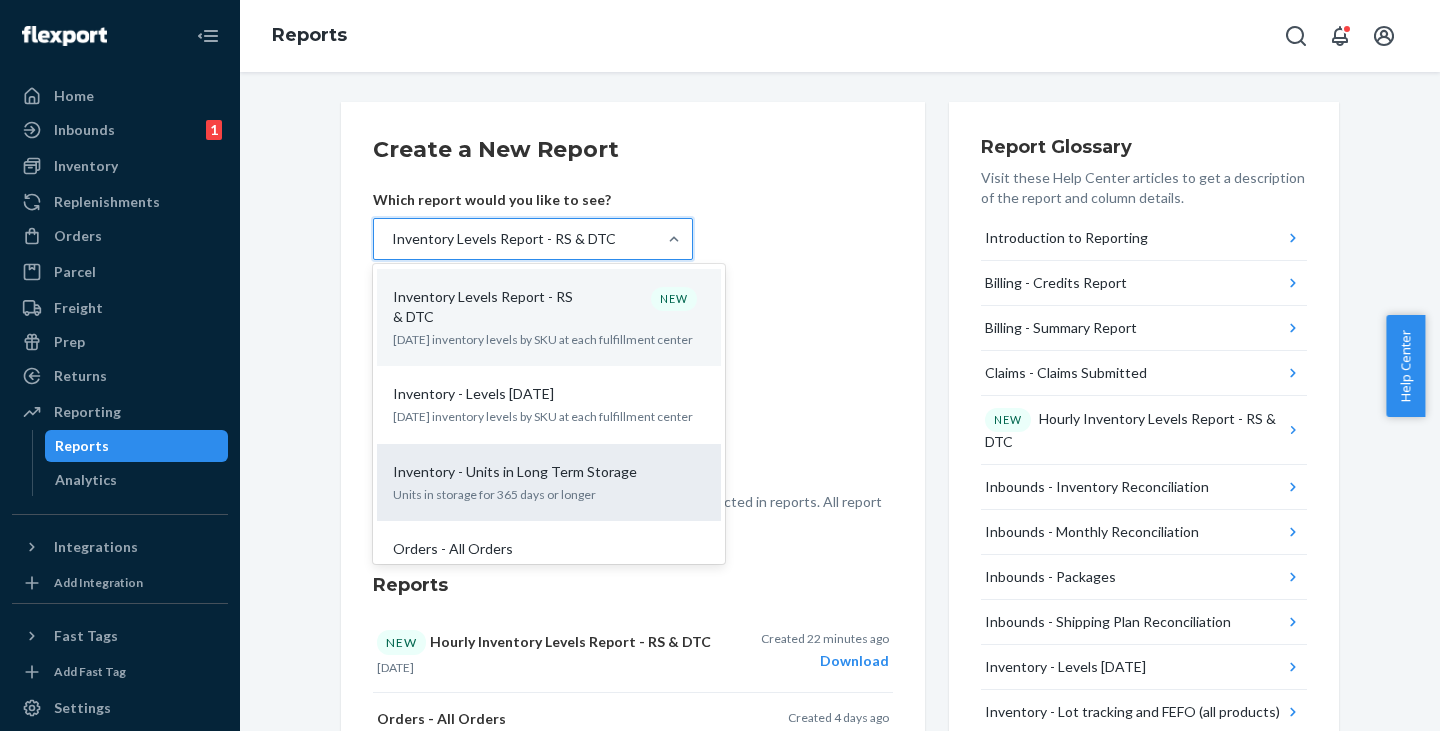scroll, scrollTop: 1173, scrollLeft: 0, axis: vertical 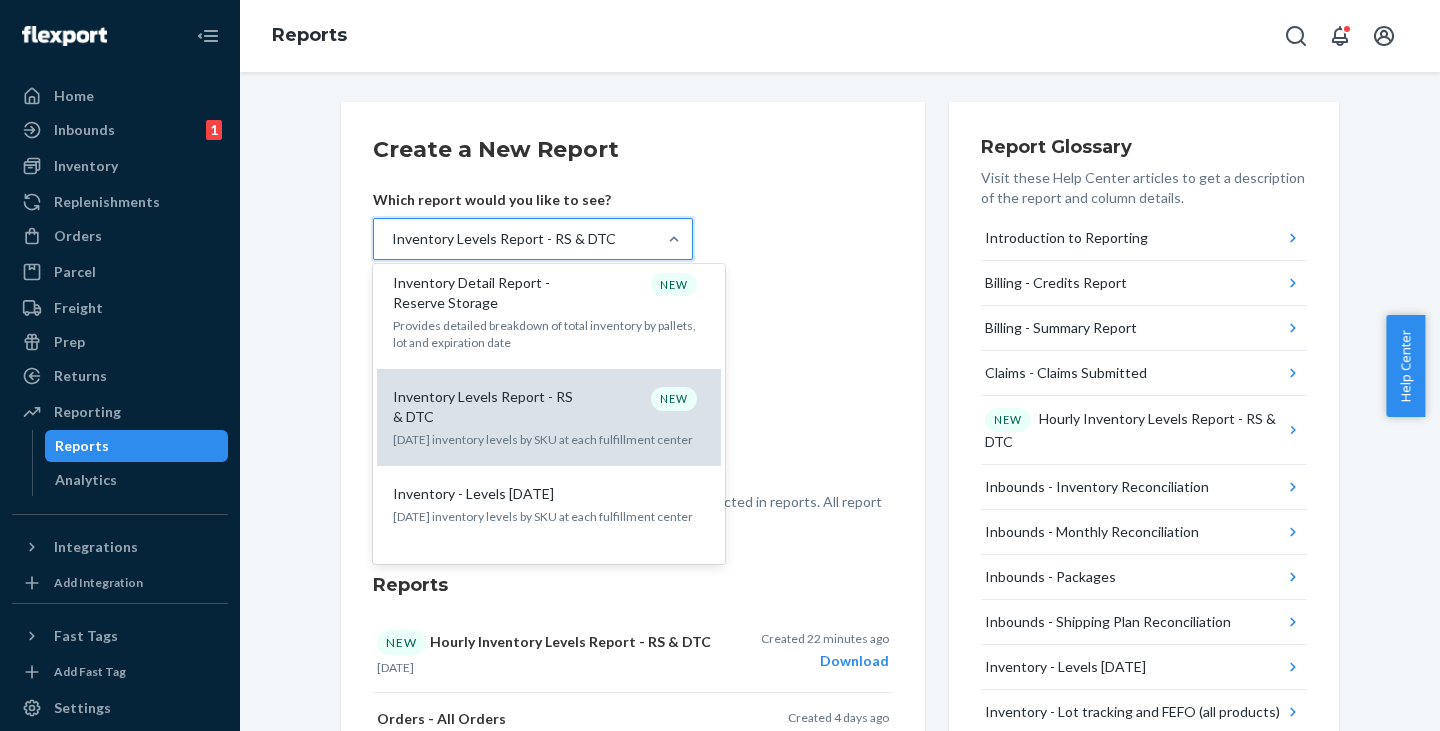 click on "Inventory Levels Report - RS & DTC NEW" at bounding box center [545, 407] 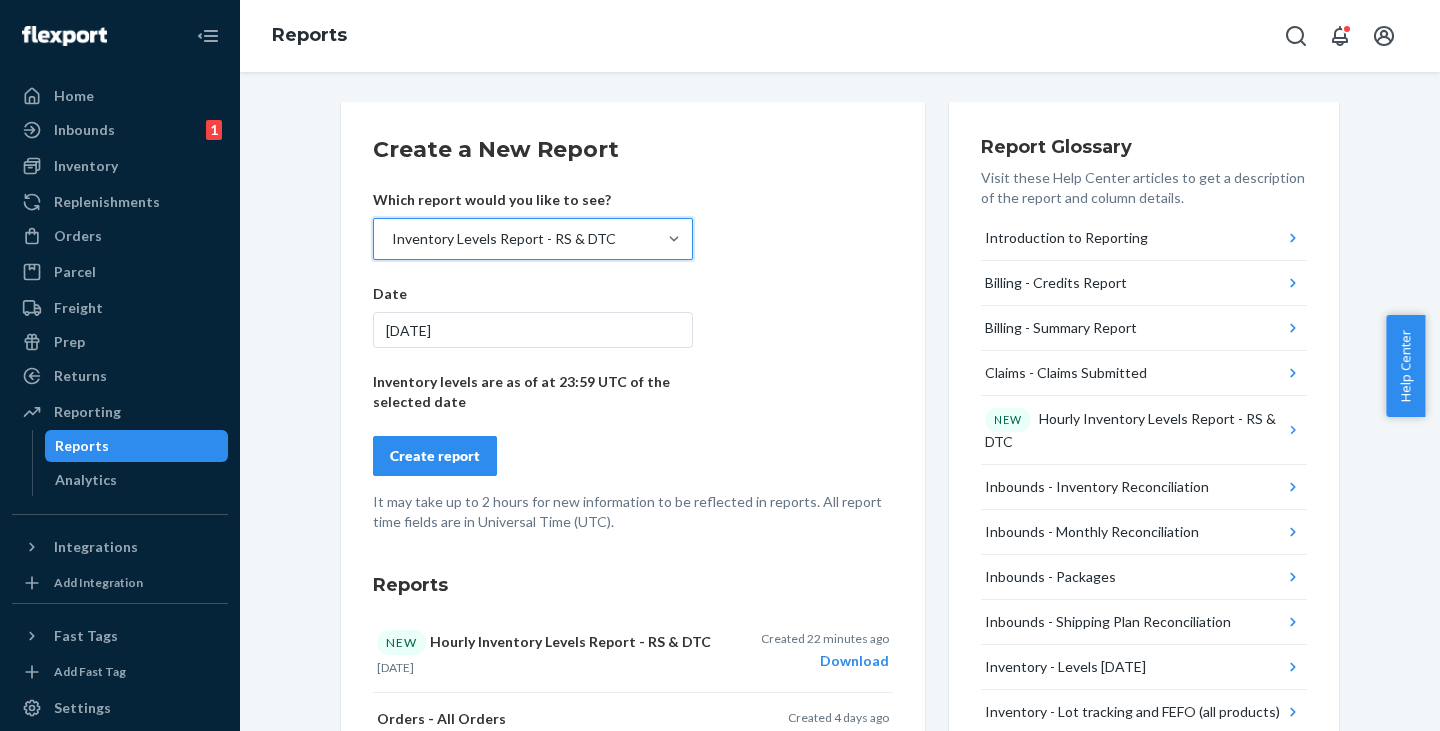 click on "7/8/2025" at bounding box center [533, 330] 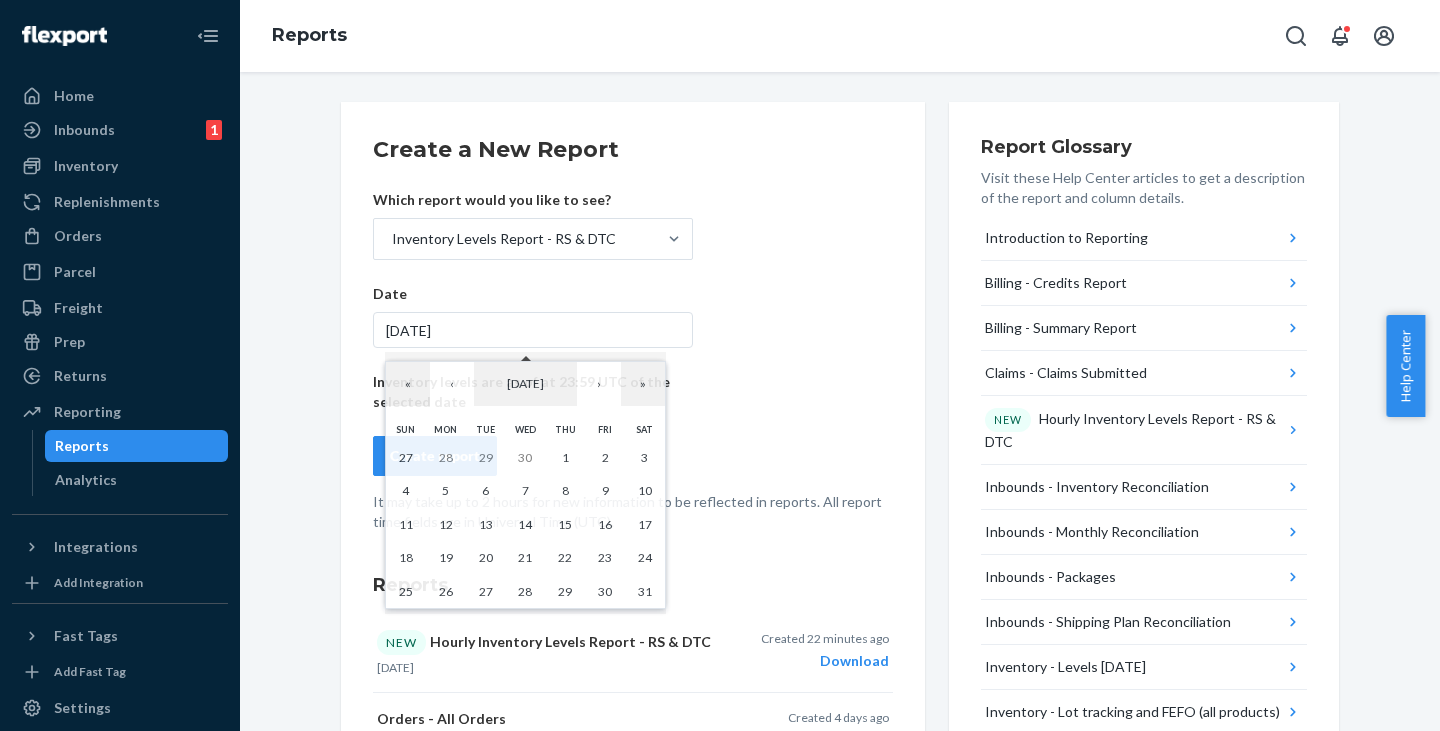 click on "Create a New Report Which report would you like to see? Inventory Levels Report - RS & DTC Date 7/8/2025   Inventory levels are as of at 23:59 UTC of the selected date Create report It may take up to 2 hours for new information to be reflected in reports. All report time fields are in Universal Time (UTC)." at bounding box center (633, 333) 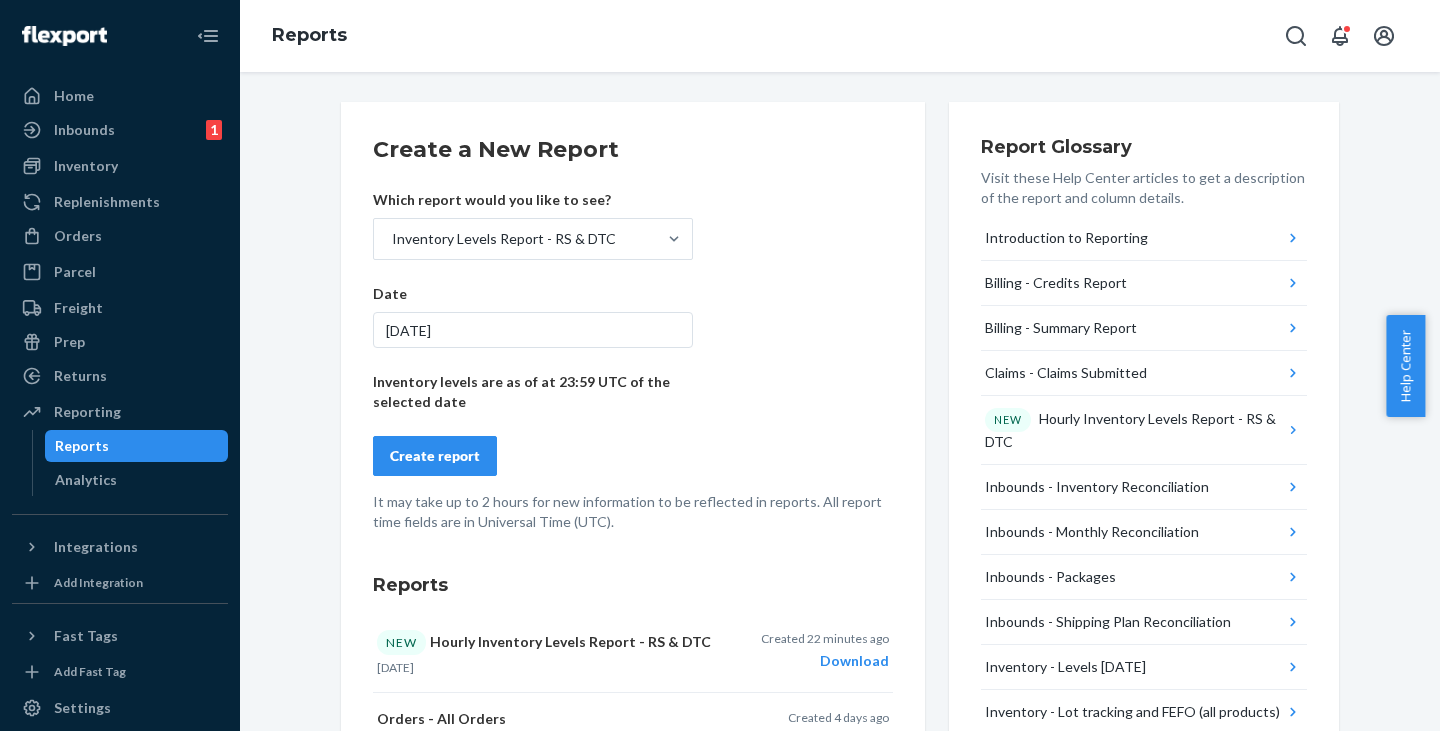 click on "7/8/2025" at bounding box center (533, 330) 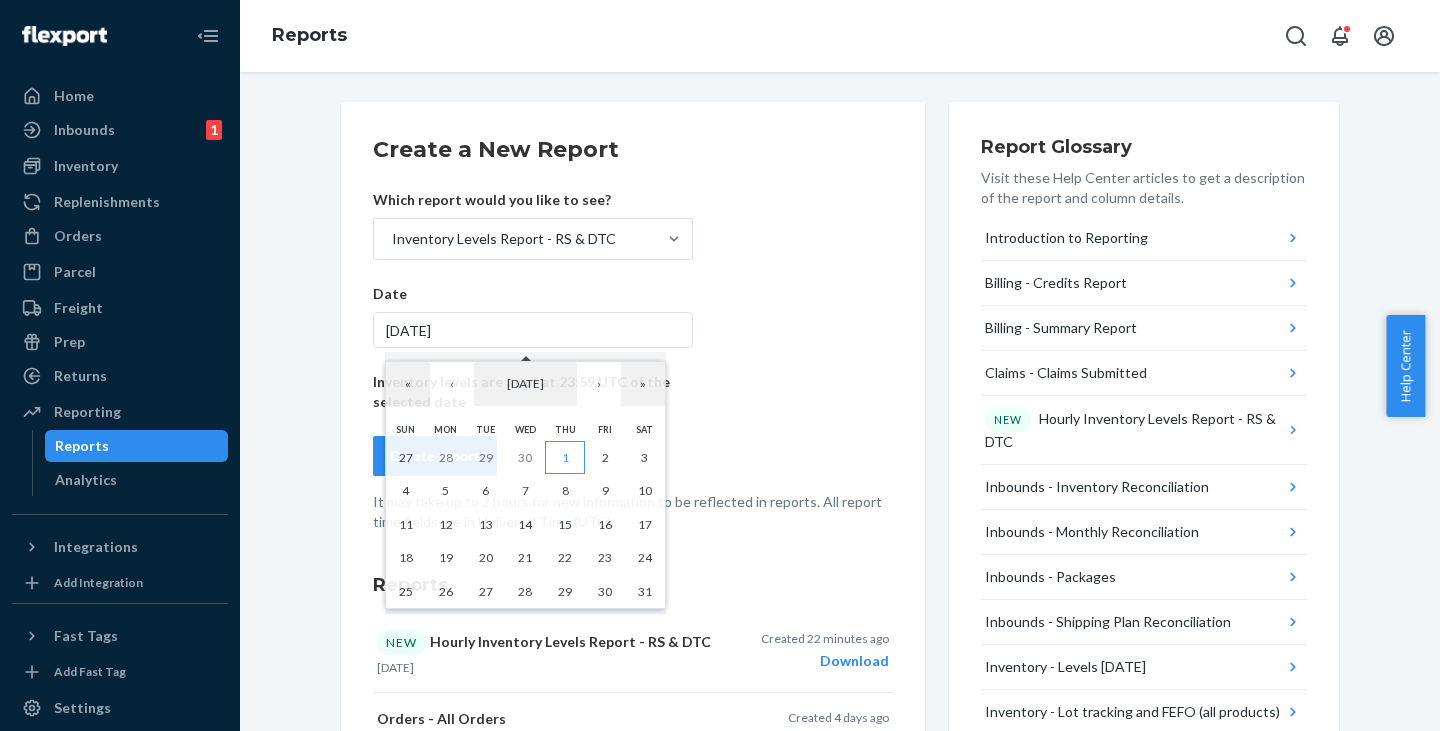 click on "1" at bounding box center [565, 458] 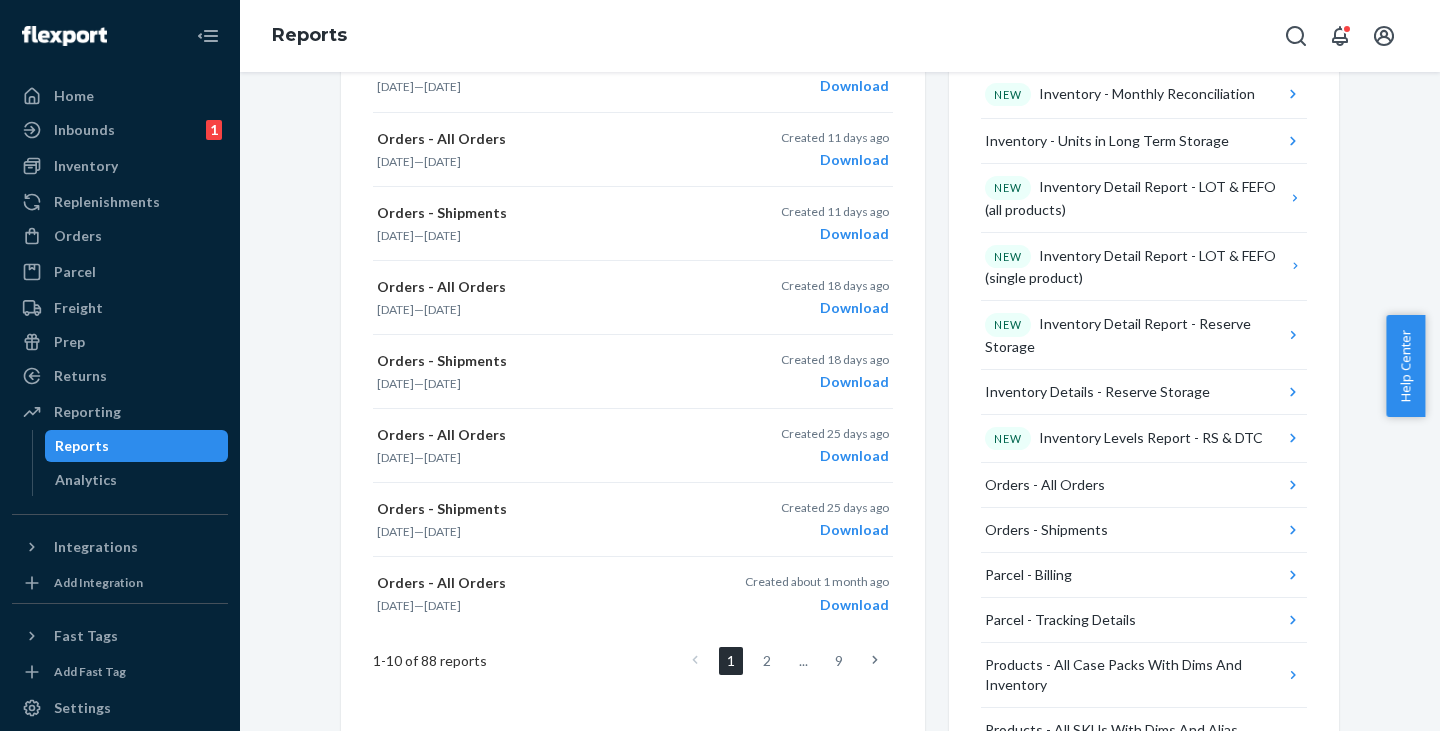 scroll, scrollTop: 800, scrollLeft: 0, axis: vertical 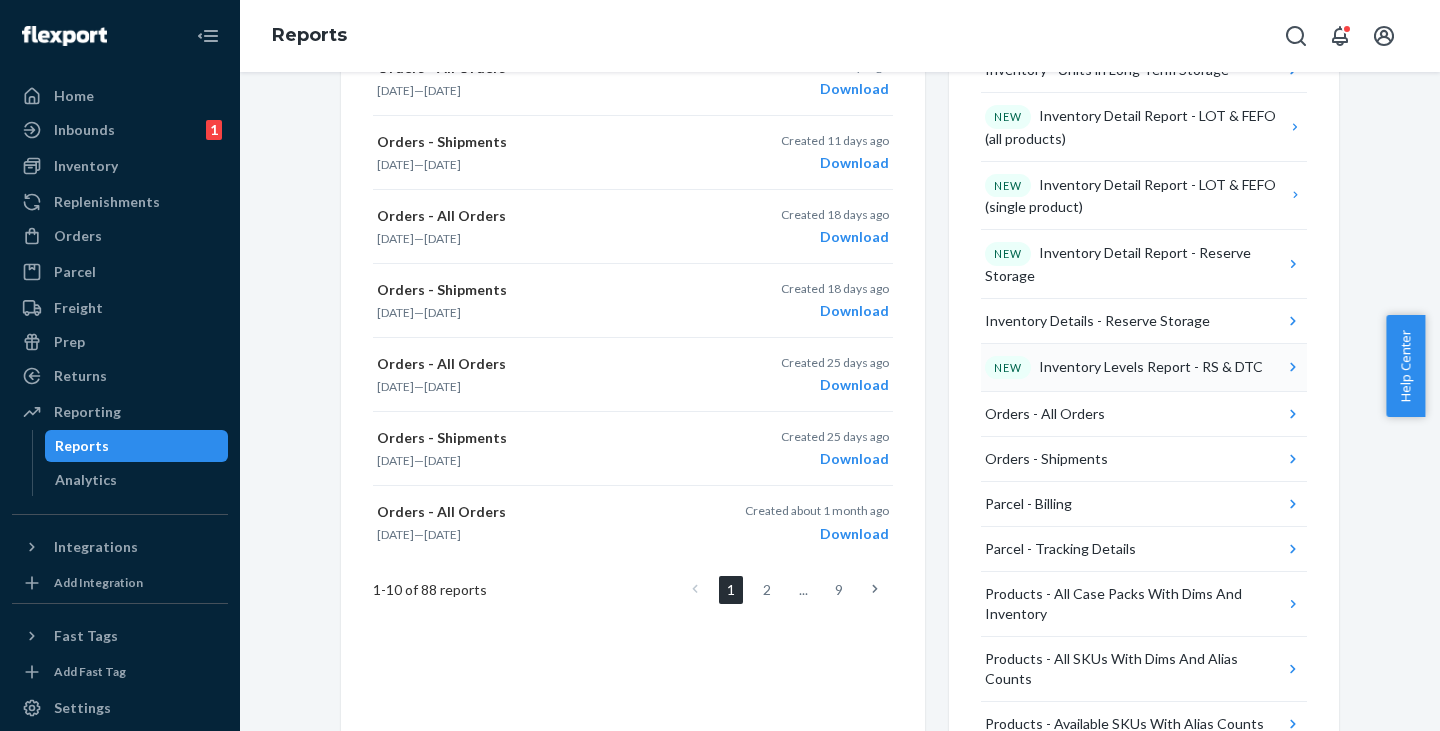 click 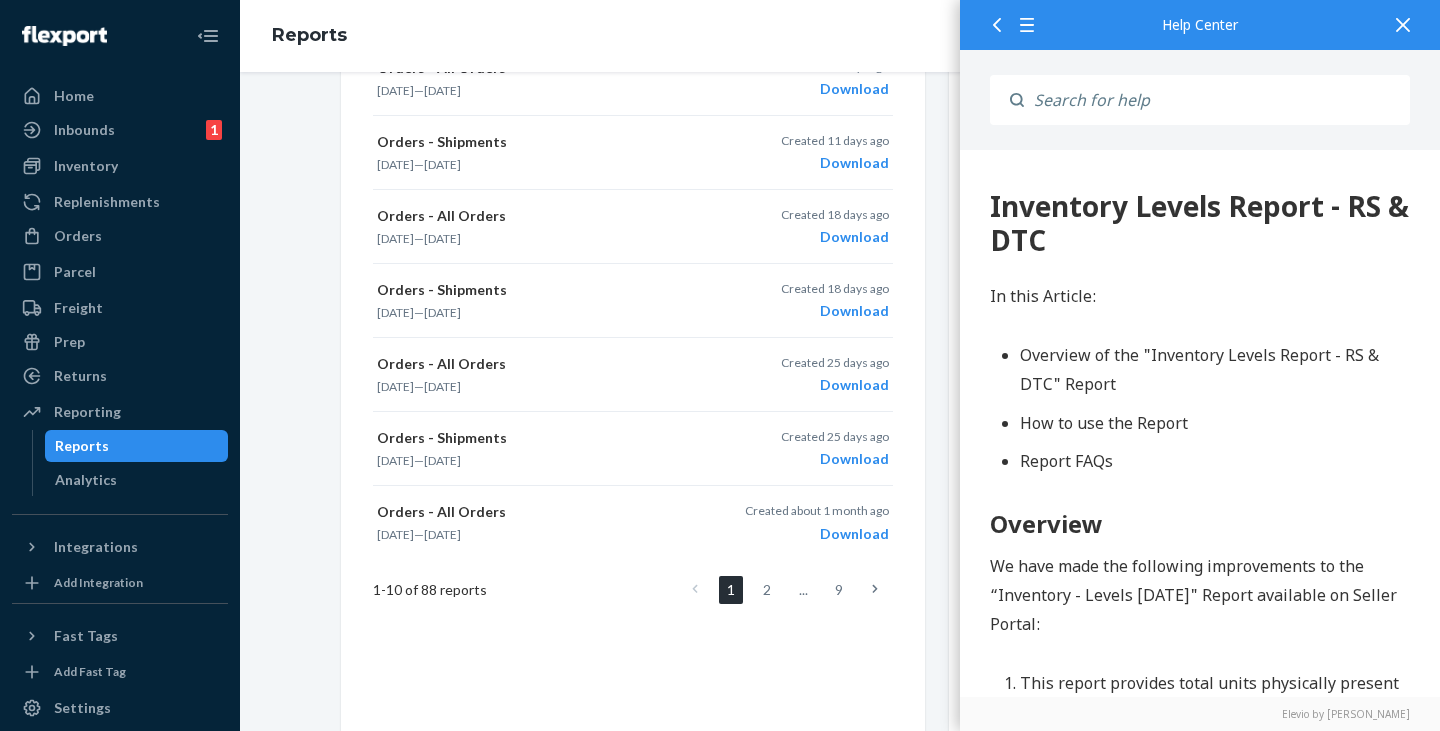 scroll, scrollTop: 0, scrollLeft: 0, axis: both 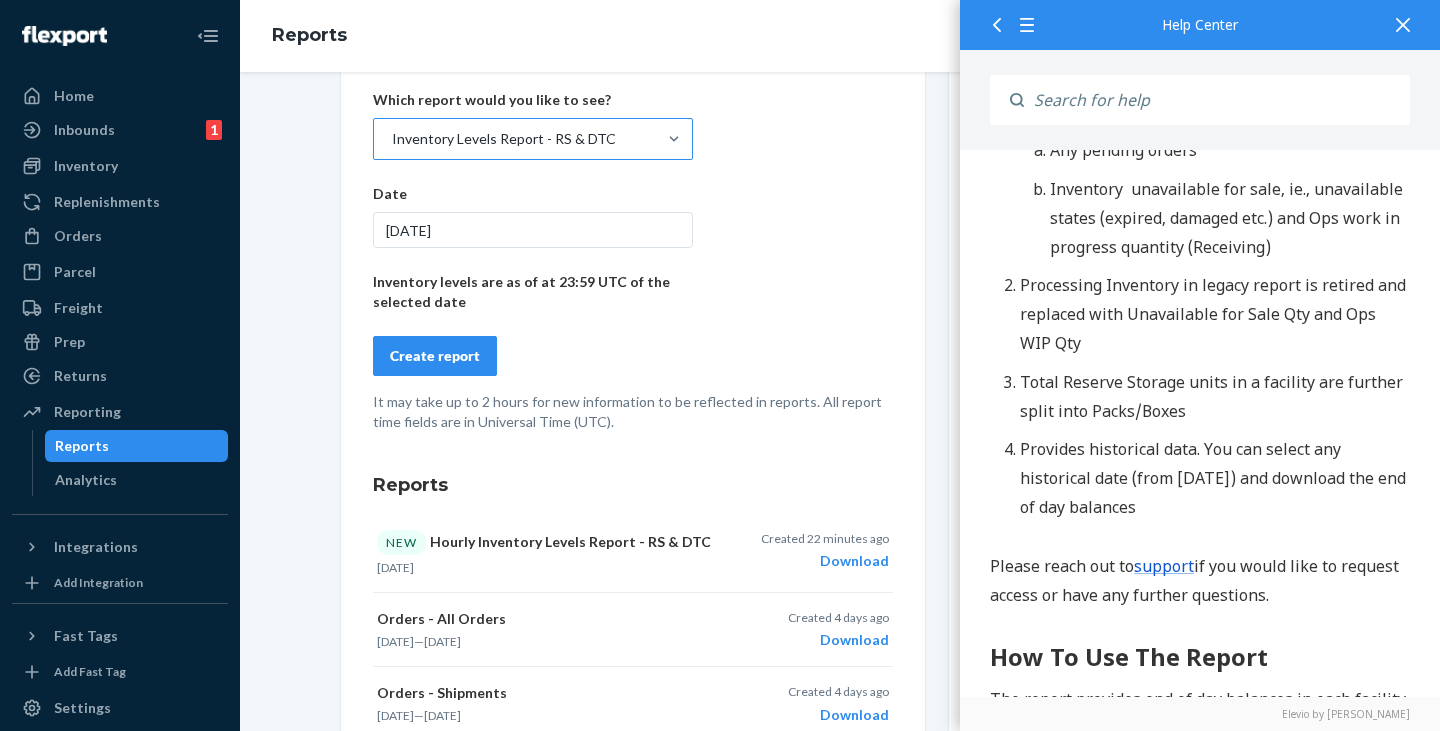 click on "Inventory Levels Report - RS & DTC" at bounding box center (515, 139) 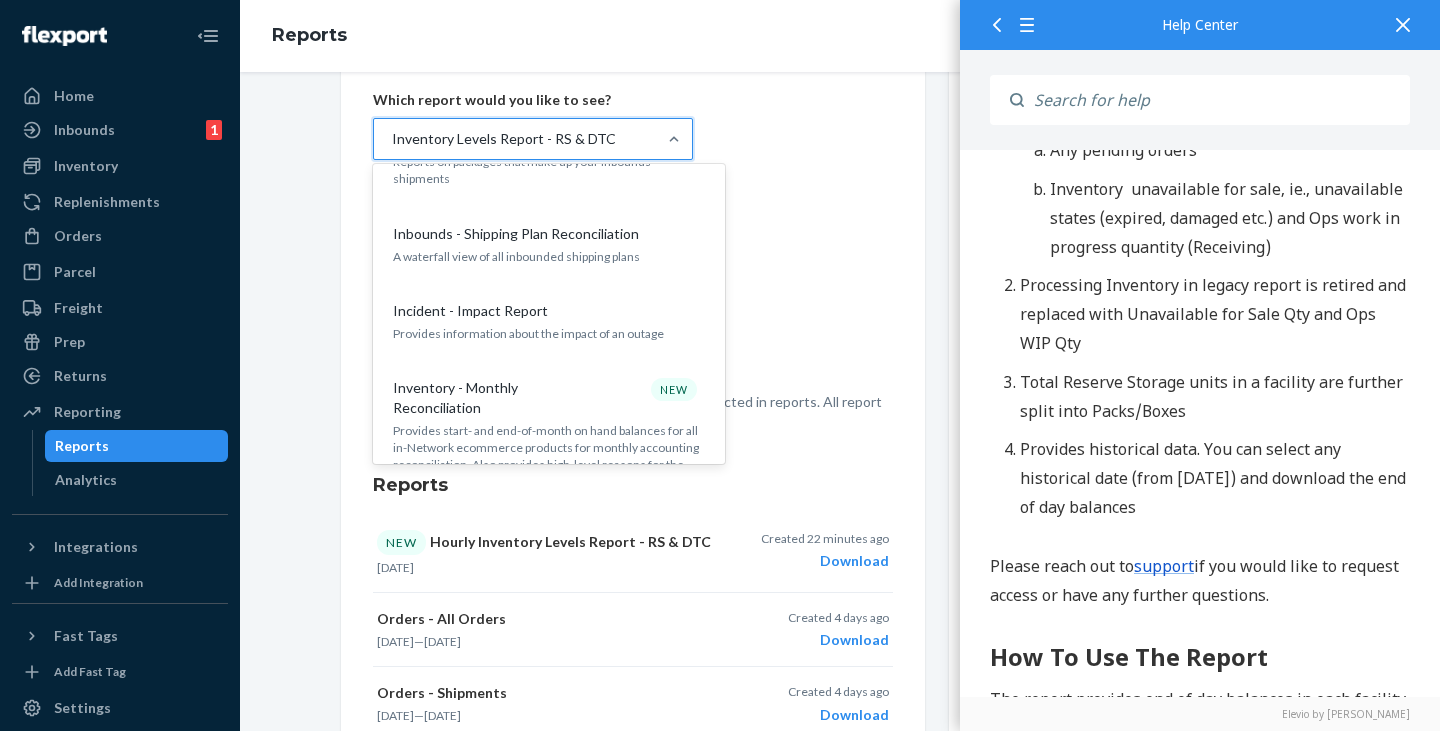 scroll, scrollTop: 600, scrollLeft: 0, axis: vertical 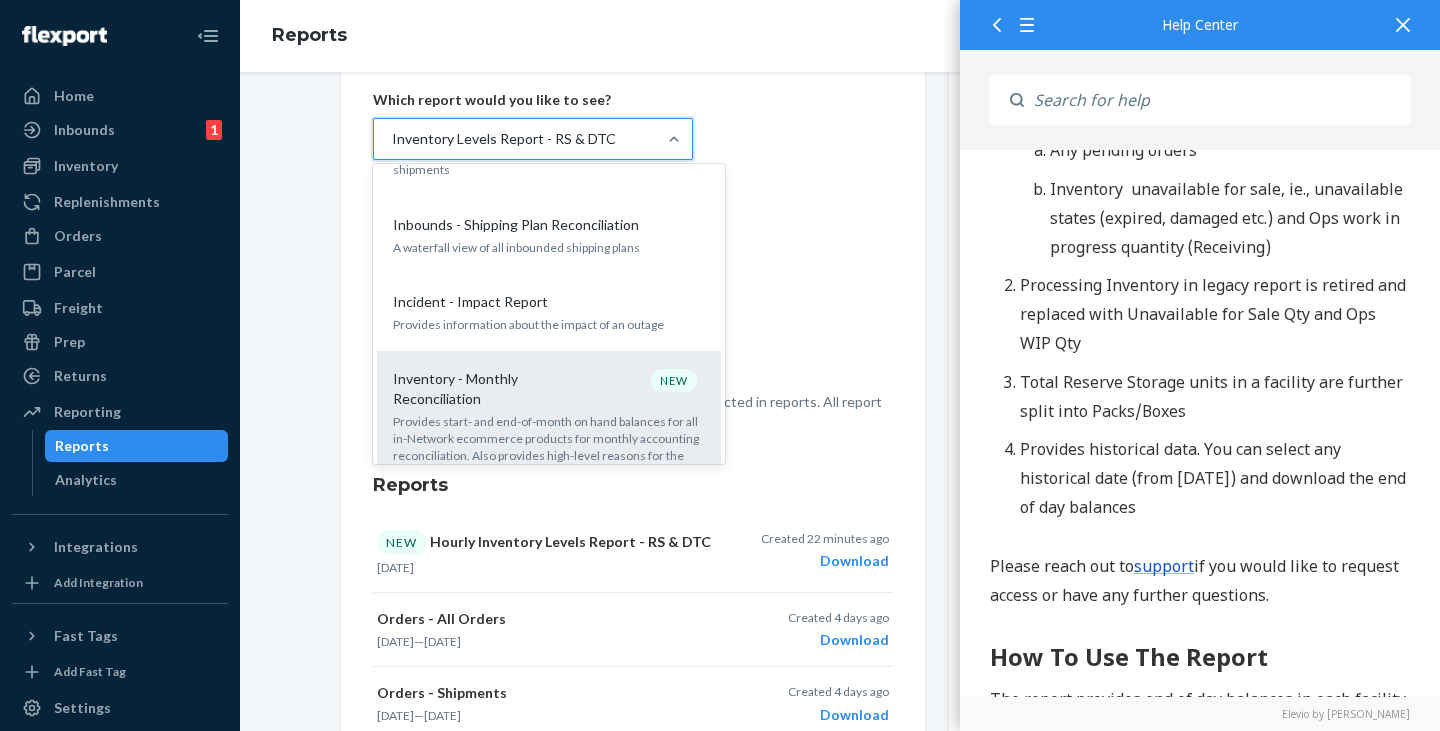 click on "Provides start- and end-of-month on hand balances for all in-Network ecommerce products for monthly accounting reconciliation. Also provides high-level reasons for the monthly quantity change." at bounding box center (549, 447) 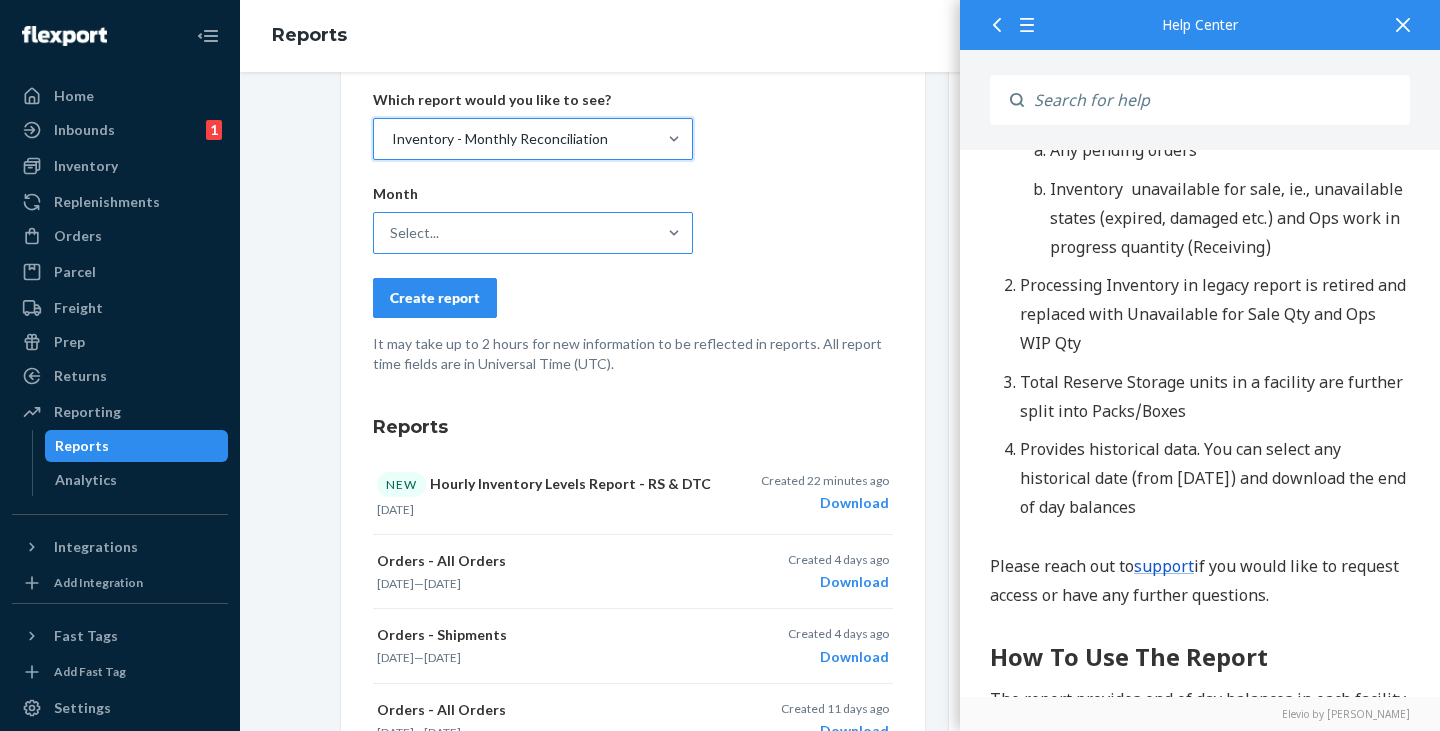 click on "Select..." at bounding box center [515, 233] 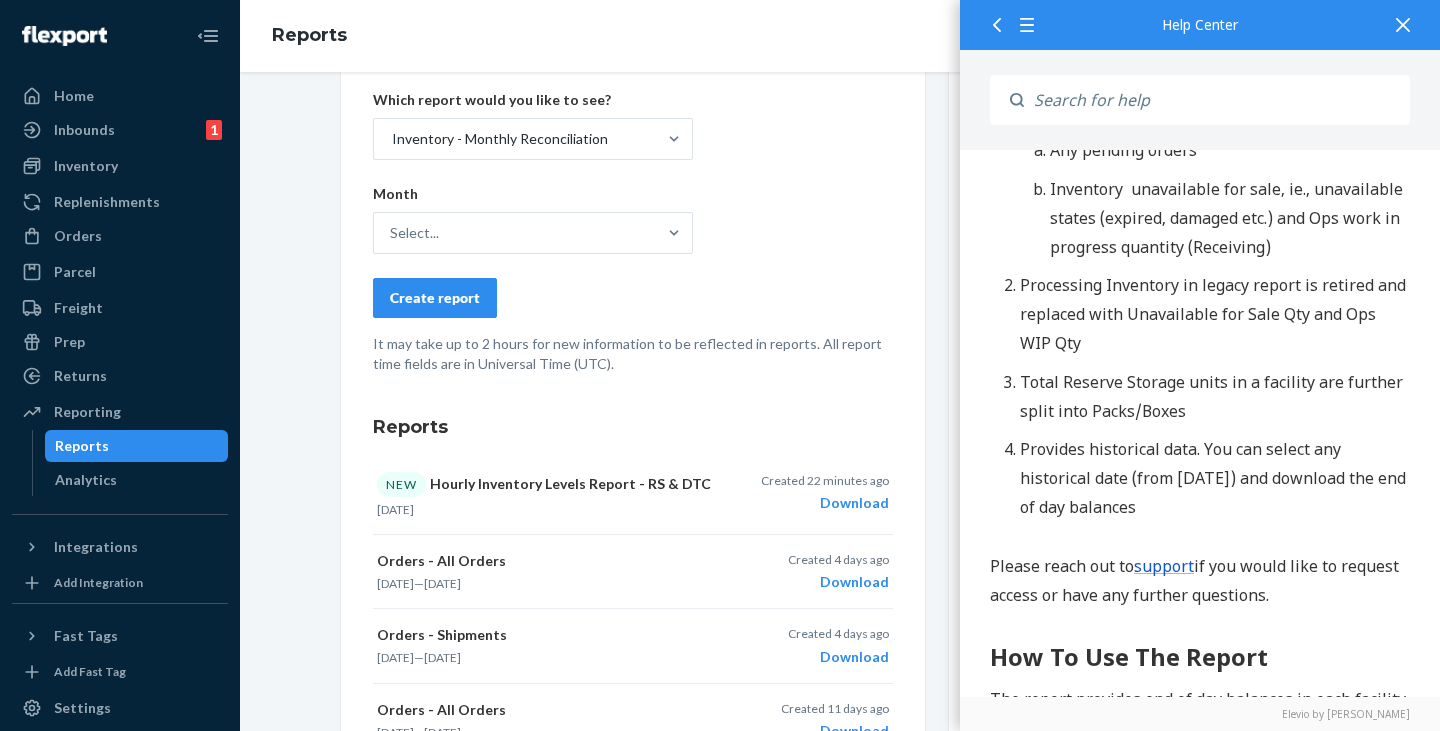 click on "Create report" at bounding box center (633, 298) 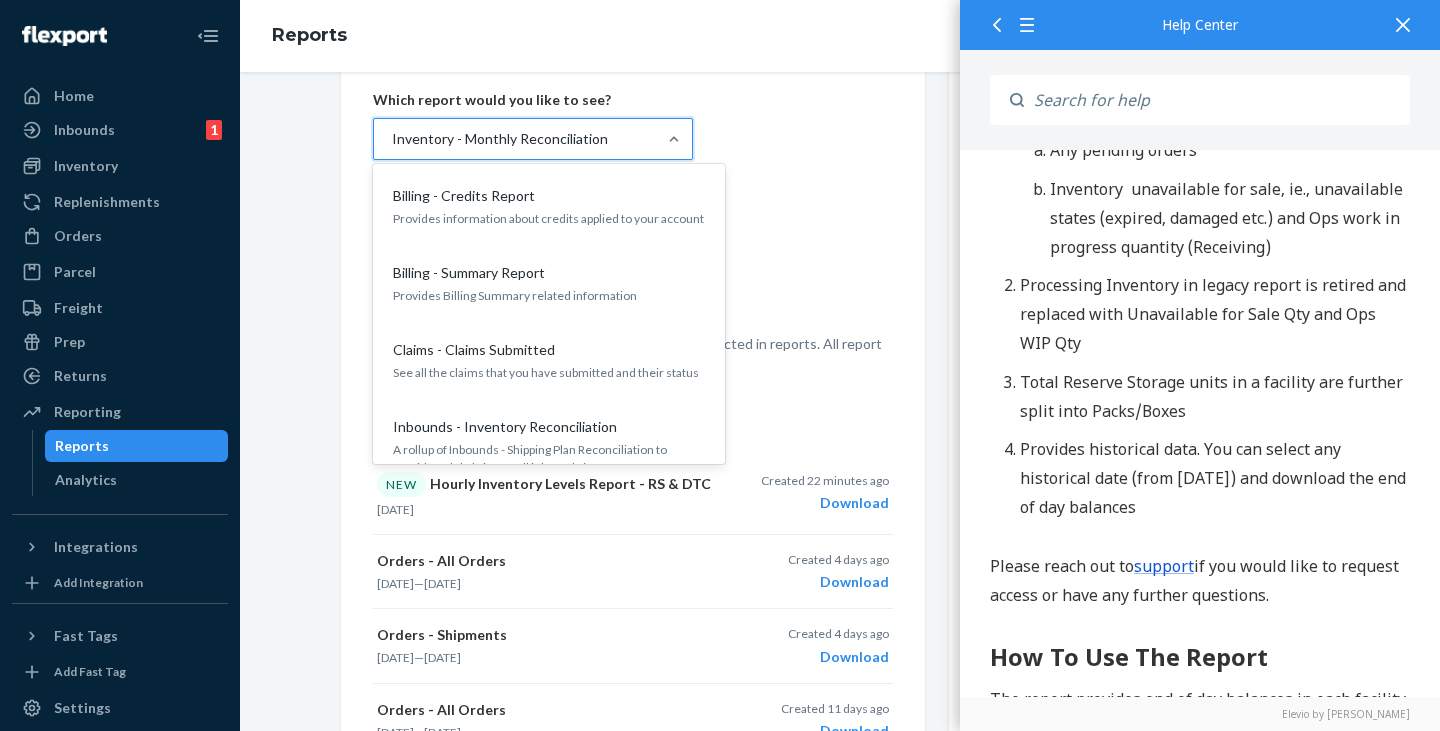 click on "Inventory - Monthly Reconciliation" at bounding box center (500, 139) 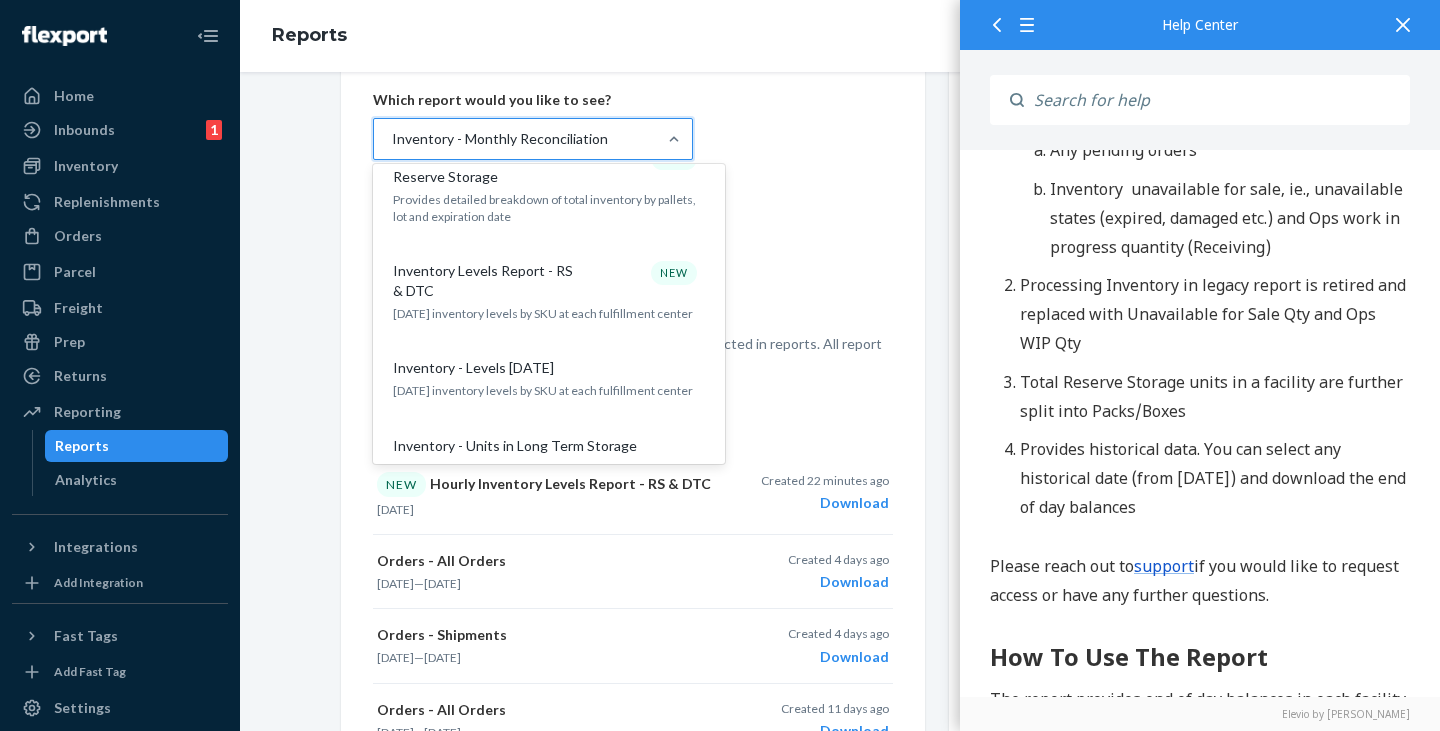 scroll, scrollTop: 1252, scrollLeft: 0, axis: vertical 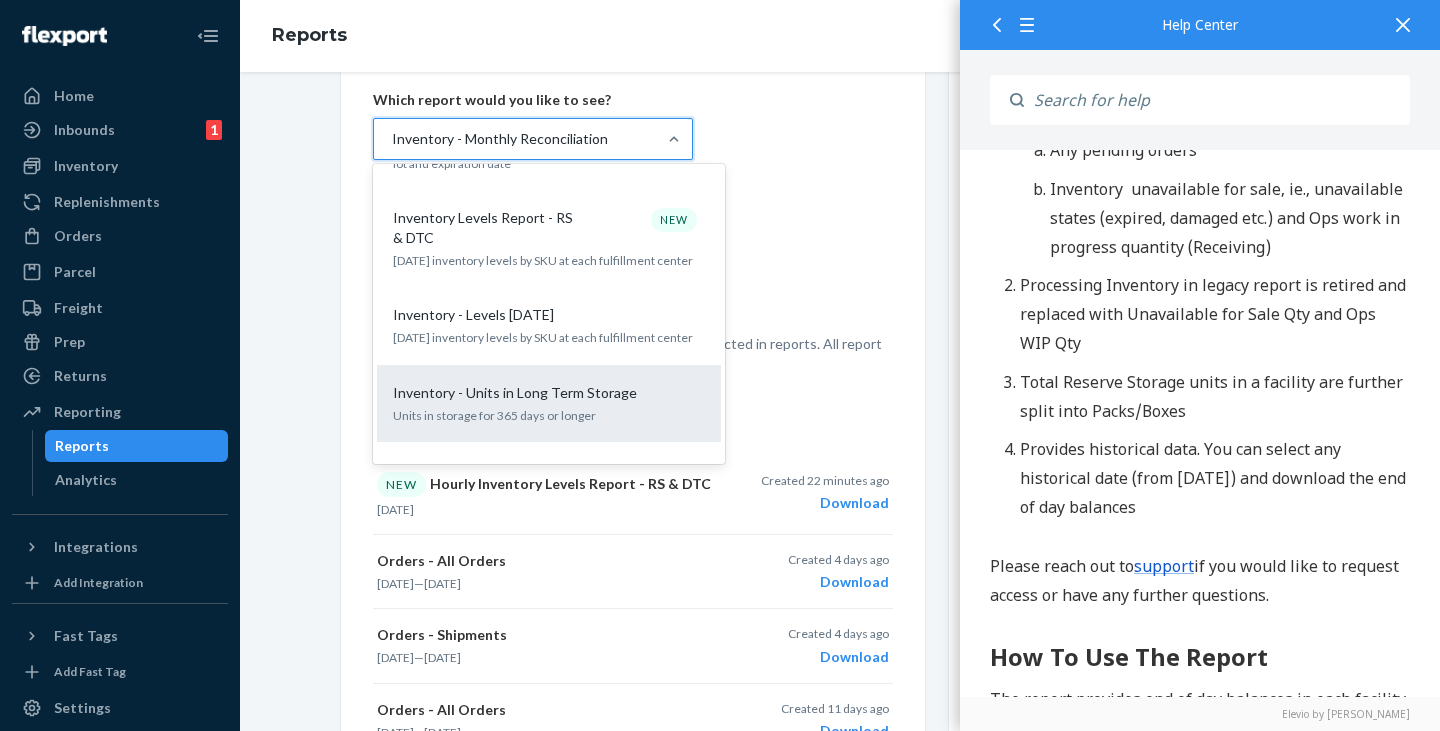 click on "Units in storage for 365 days or longer" at bounding box center (549, 415) 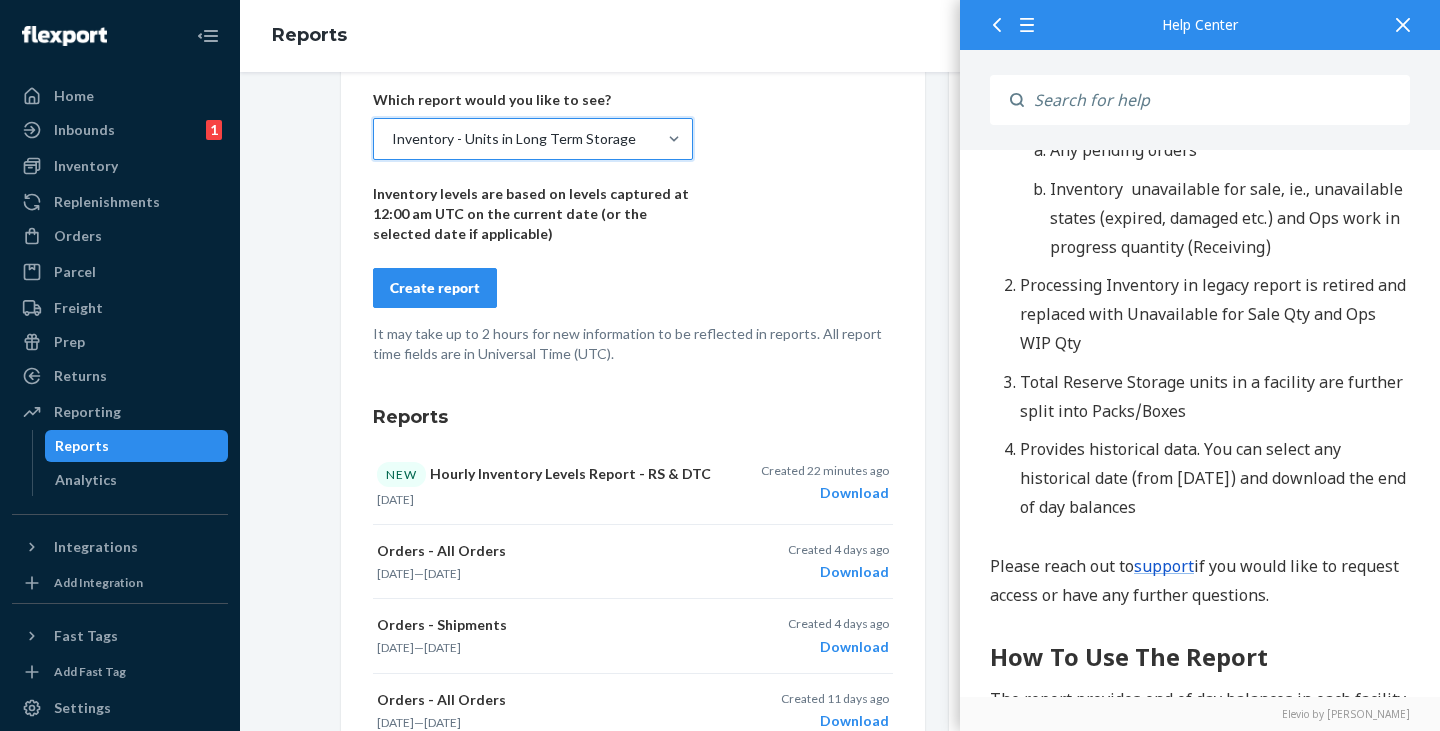 click on "Inventory - Units in Long Term Storage" at bounding box center (515, 139) 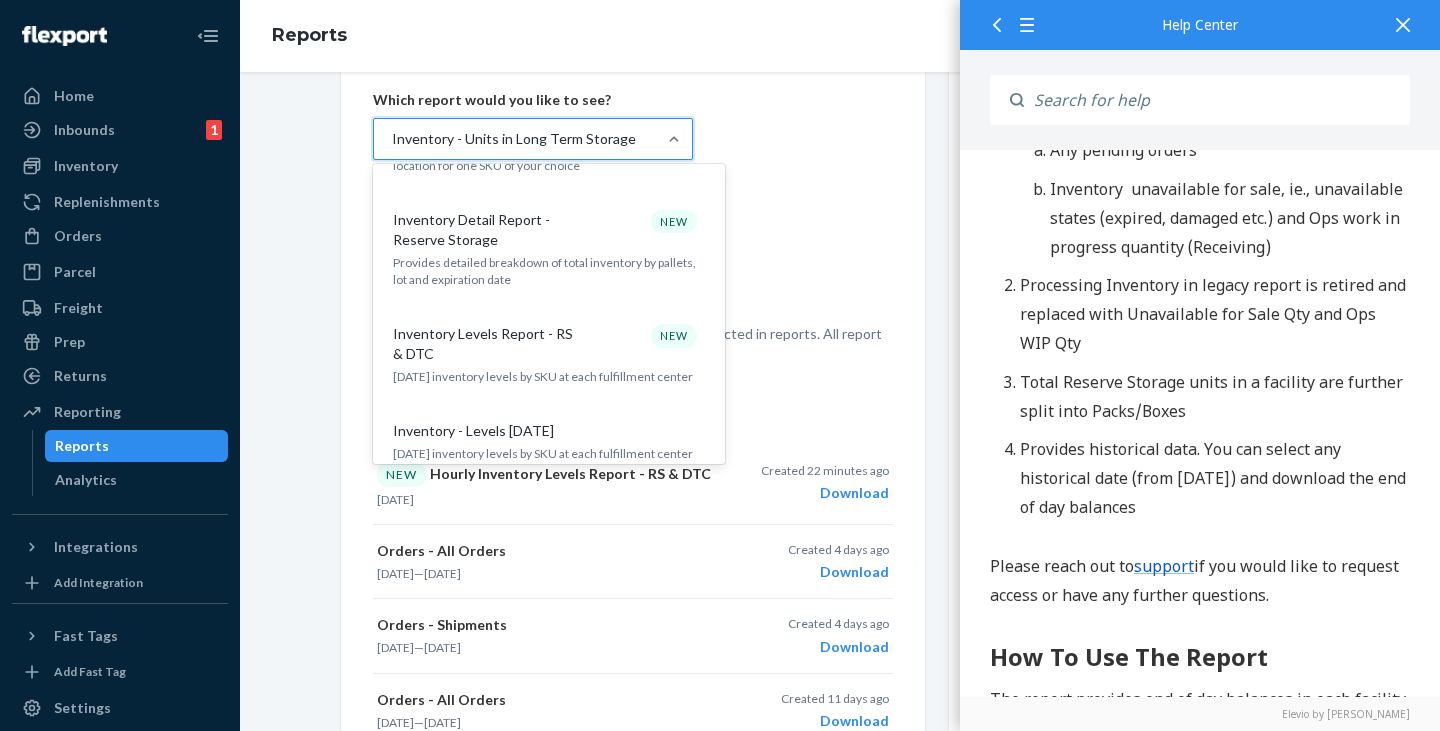 scroll, scrollTop: 1119, scrollLeft: 0, axis: vertical 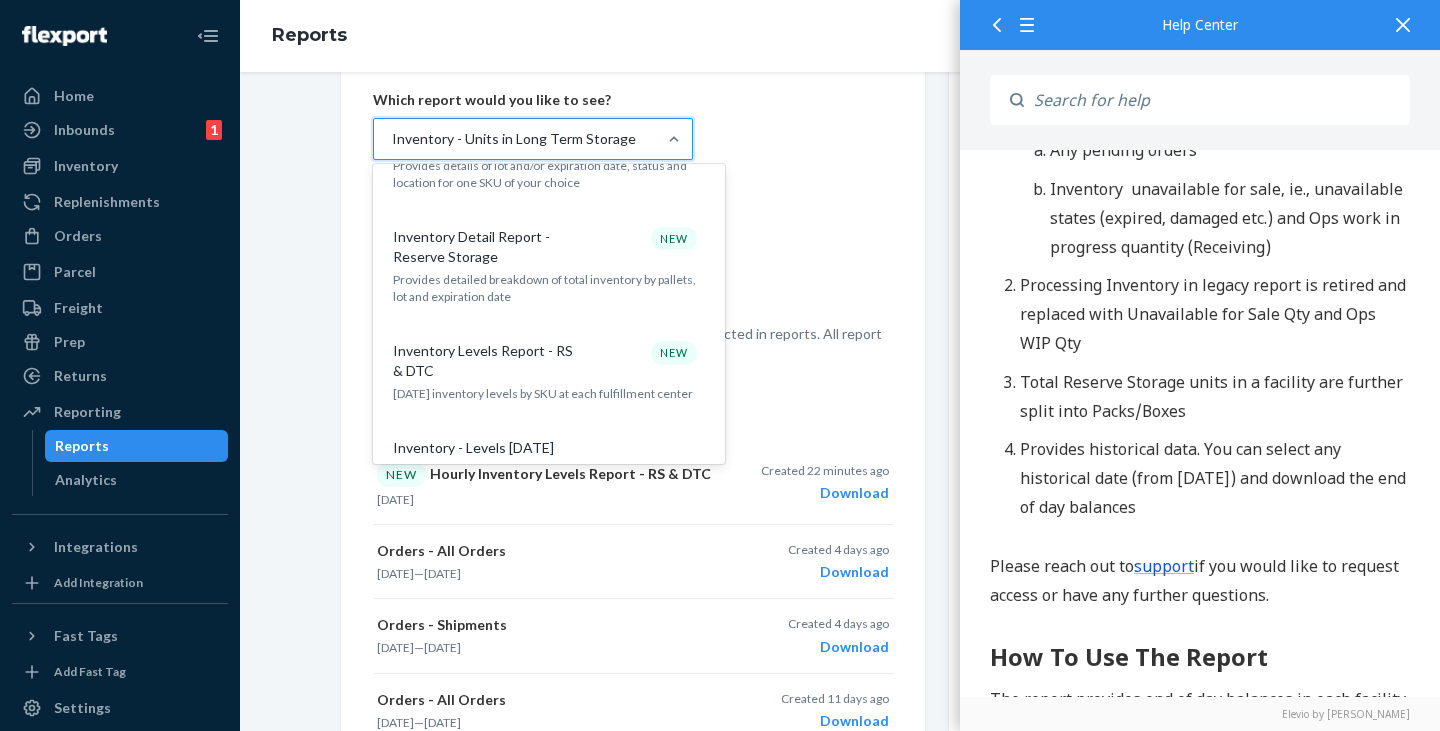 click on "Create report" at bounding box center [633, 288] 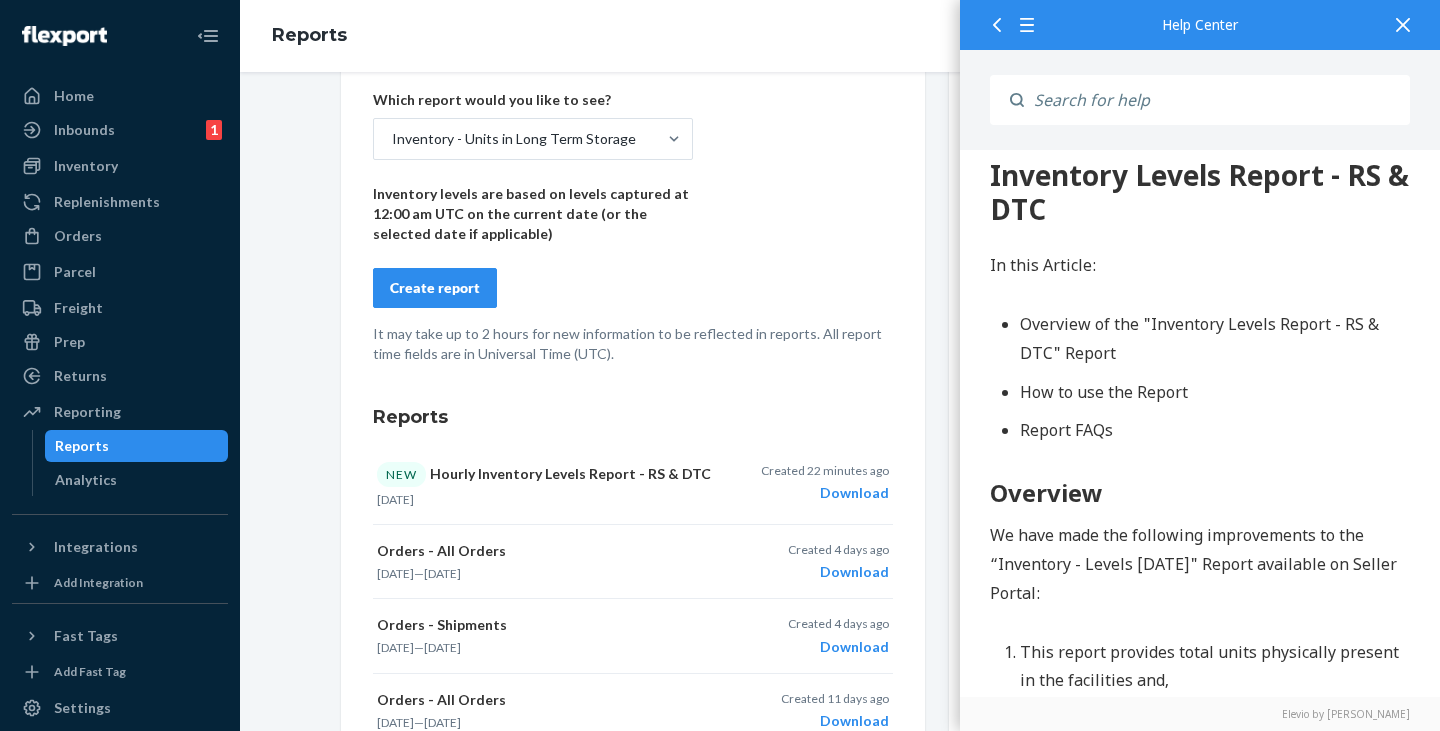 scroll, scrollTop: 0, scrollLeft: 0, axis: both 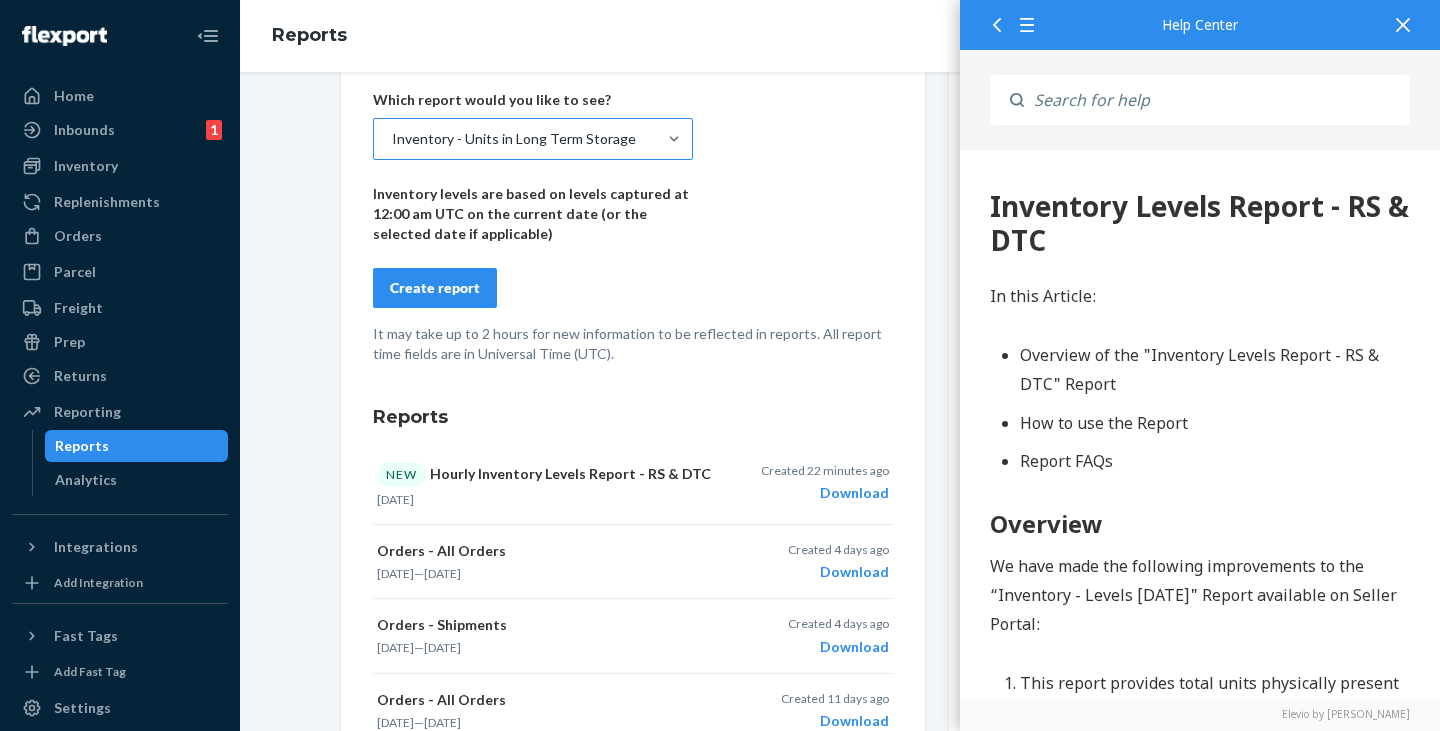 click on "Inventory - Units in Long Term Storage" at bounding box center [514, 139] 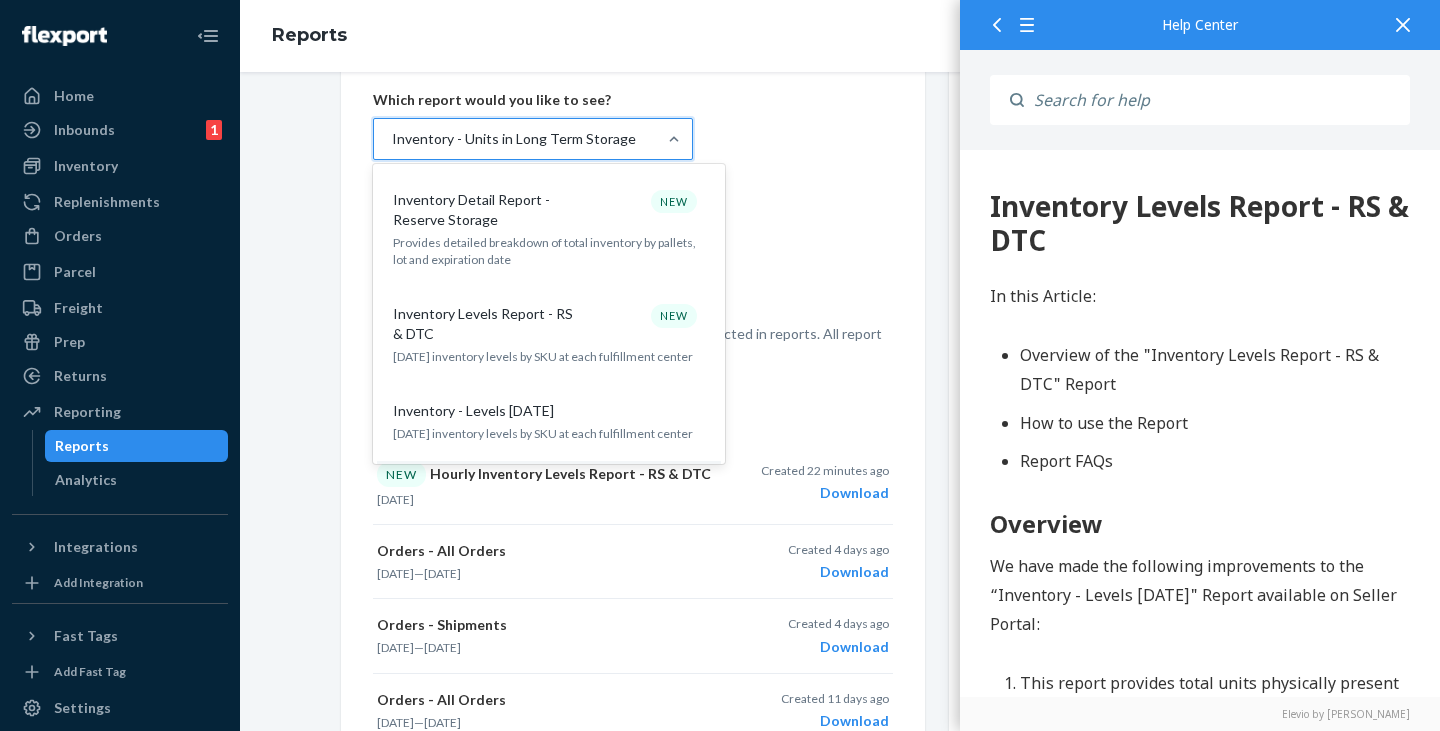 scroll, scrollTop: 1200, scrollLeft: 0, axis: vertical 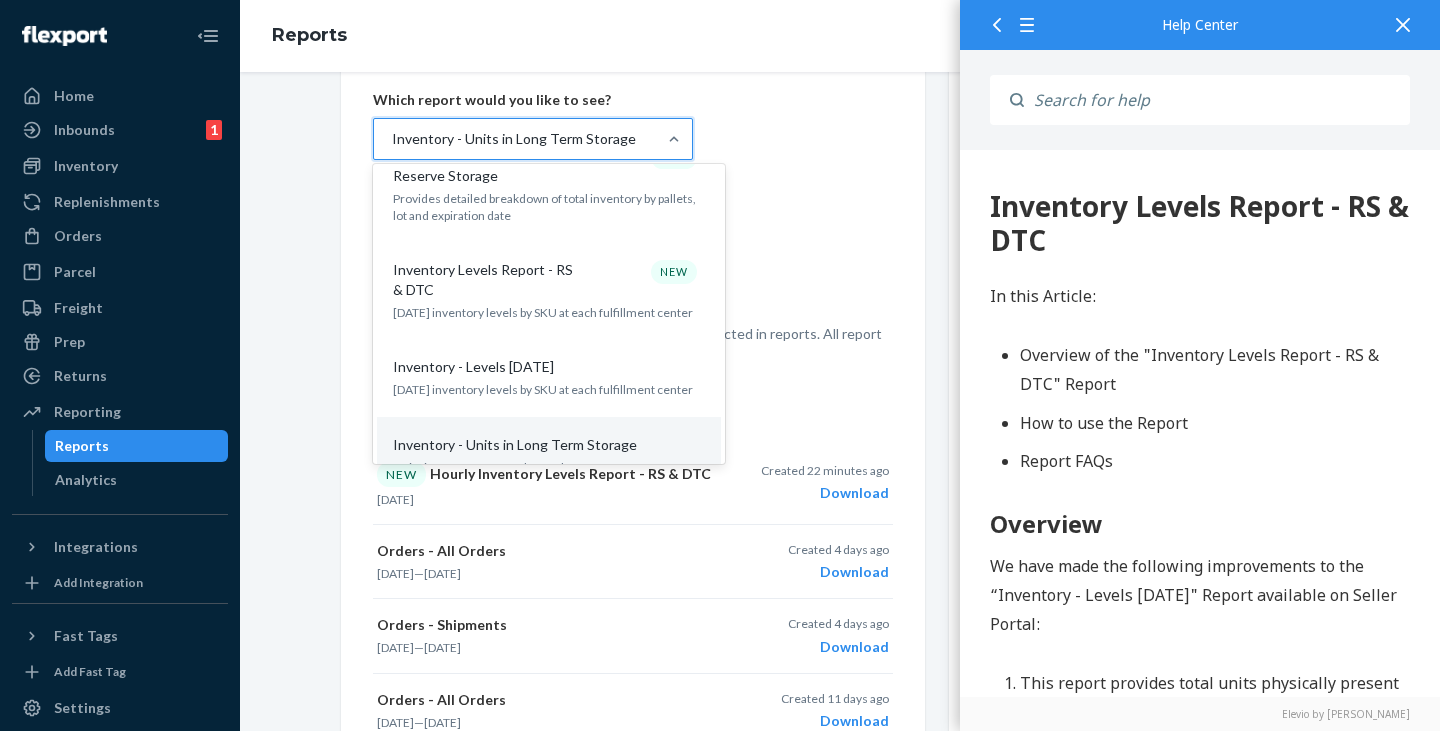 click on "Inventory - Levels Today Today's inventory levels by SKU at each fulfillment center" at bounding box center [549, 377] 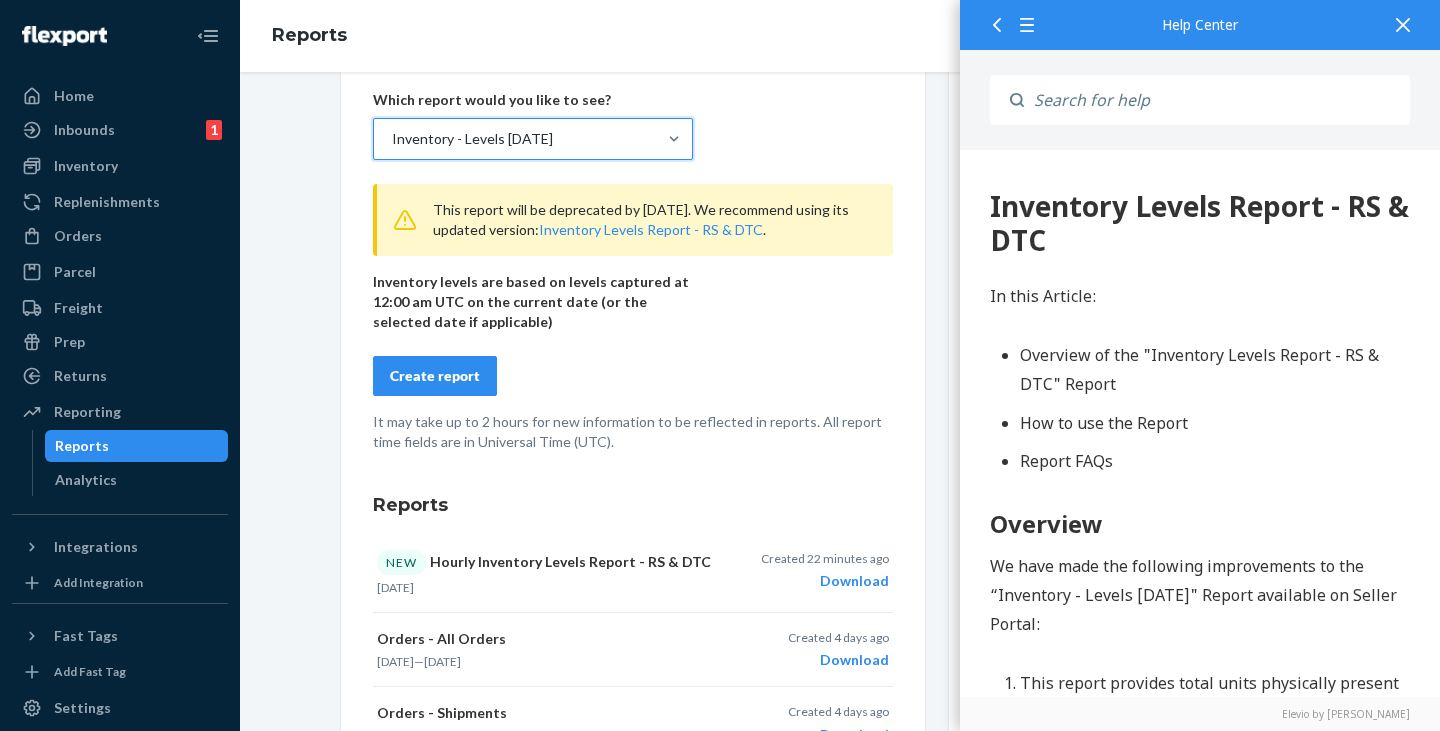 click on "Inventory - Levels Today" at bounding box center [515, 139] 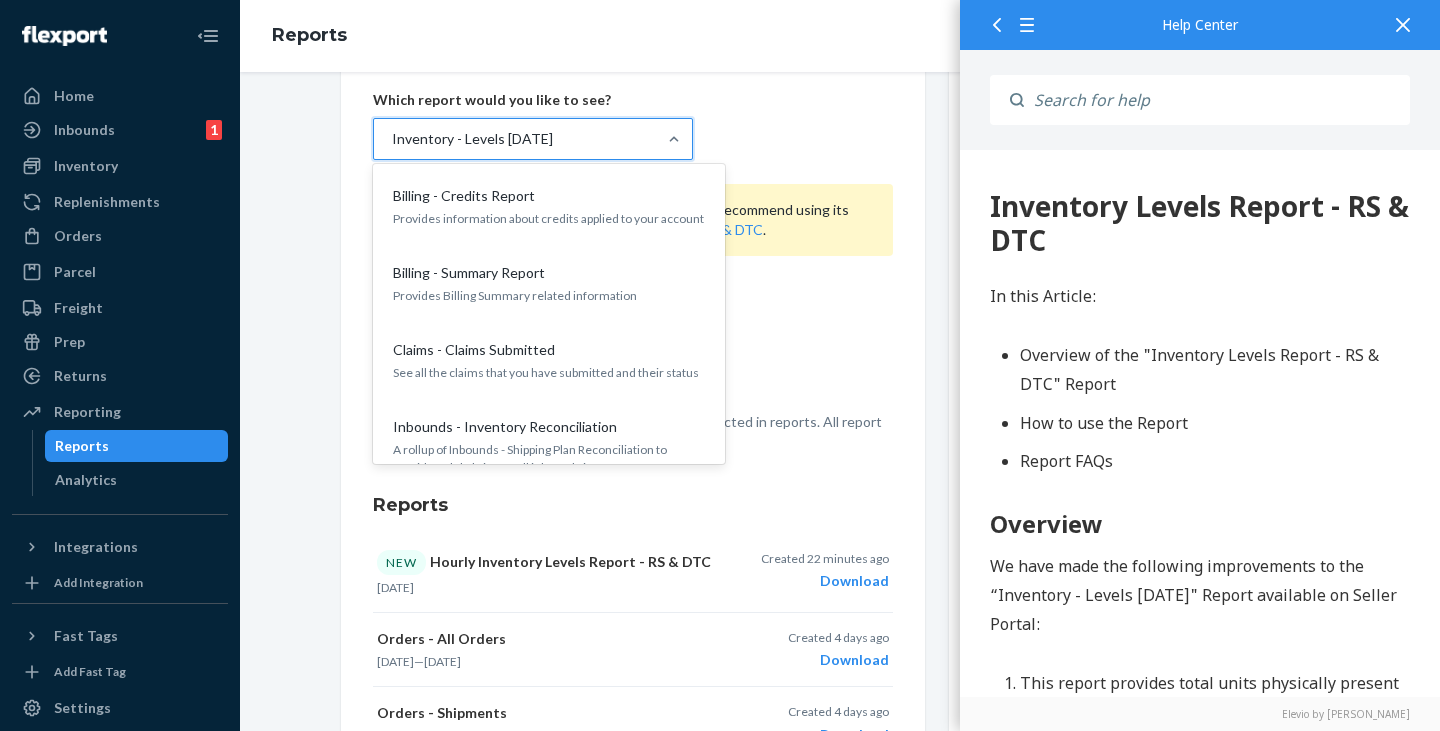 scroll, scrollTop: 1144, scrollLeft: 0, axis: vertical 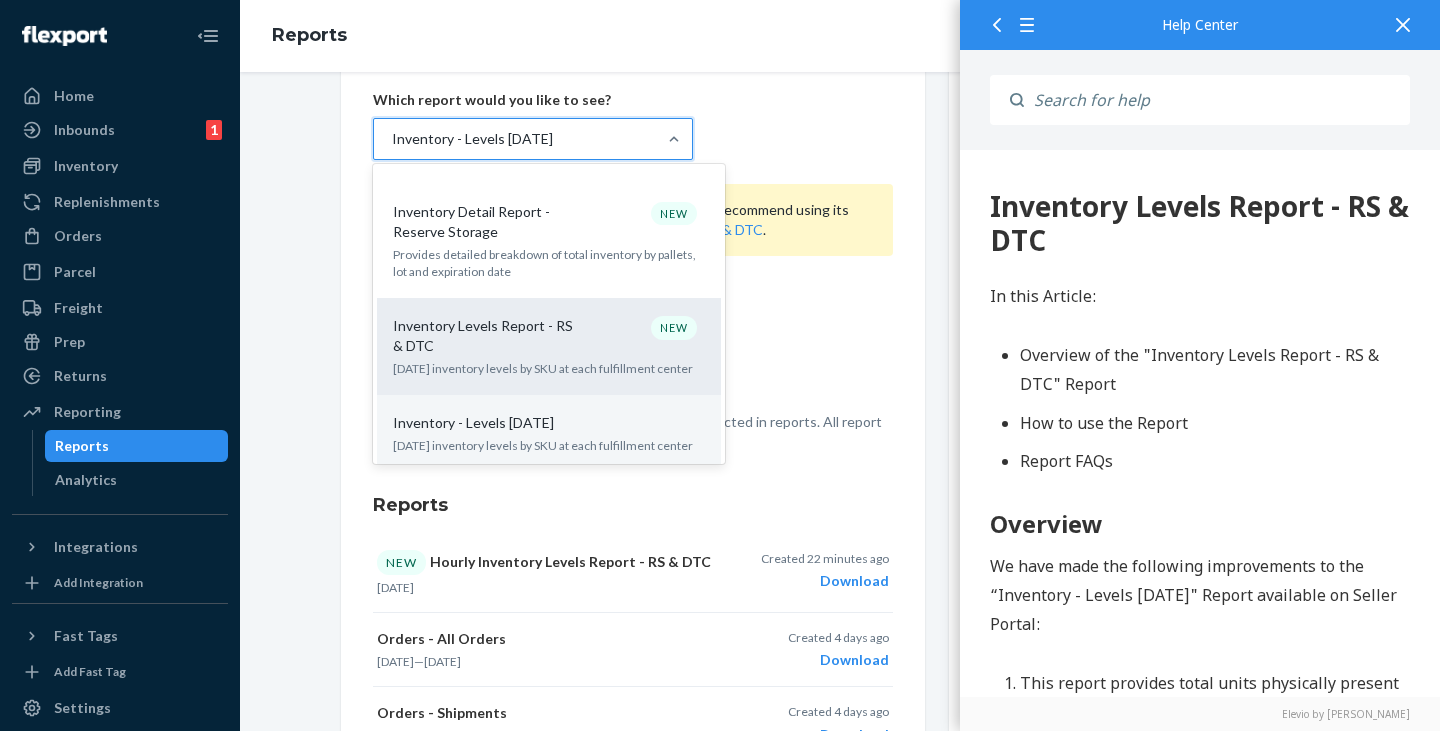 click on "Today's inventory levels by SKU at each fulfillment center" at bounding box center (549, 368) 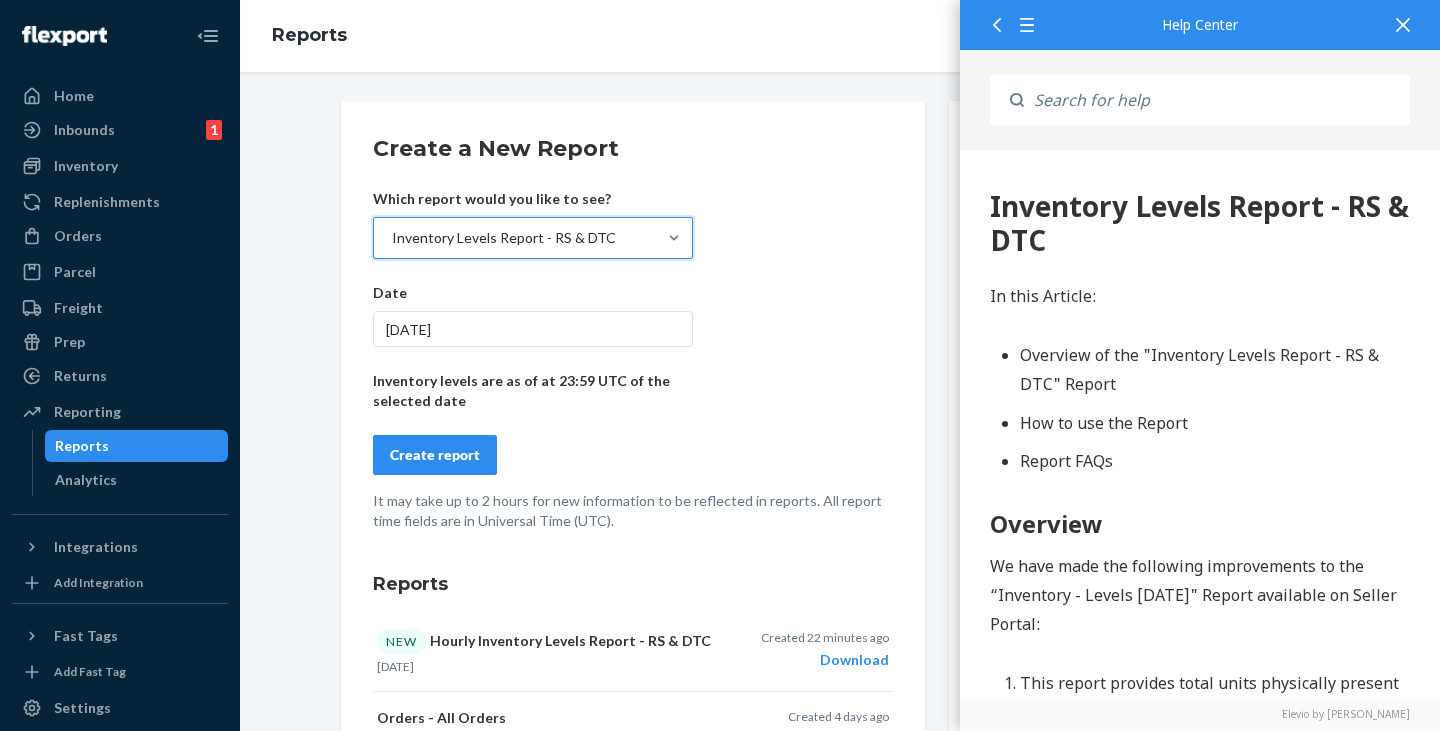 scroll, scrollTop: 0, scrollLeft: 0, axis: both 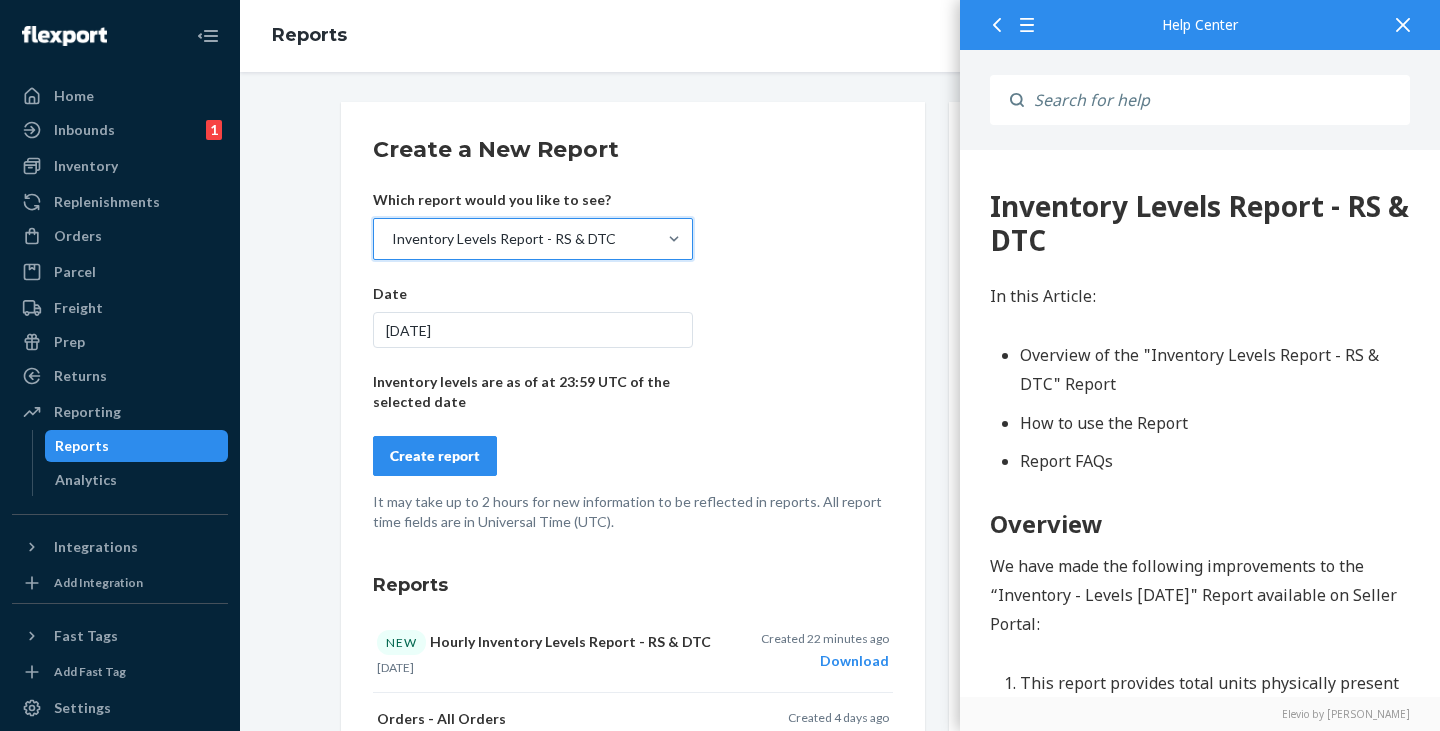 click on "7/8/2025" at bounding box center [533, 330] 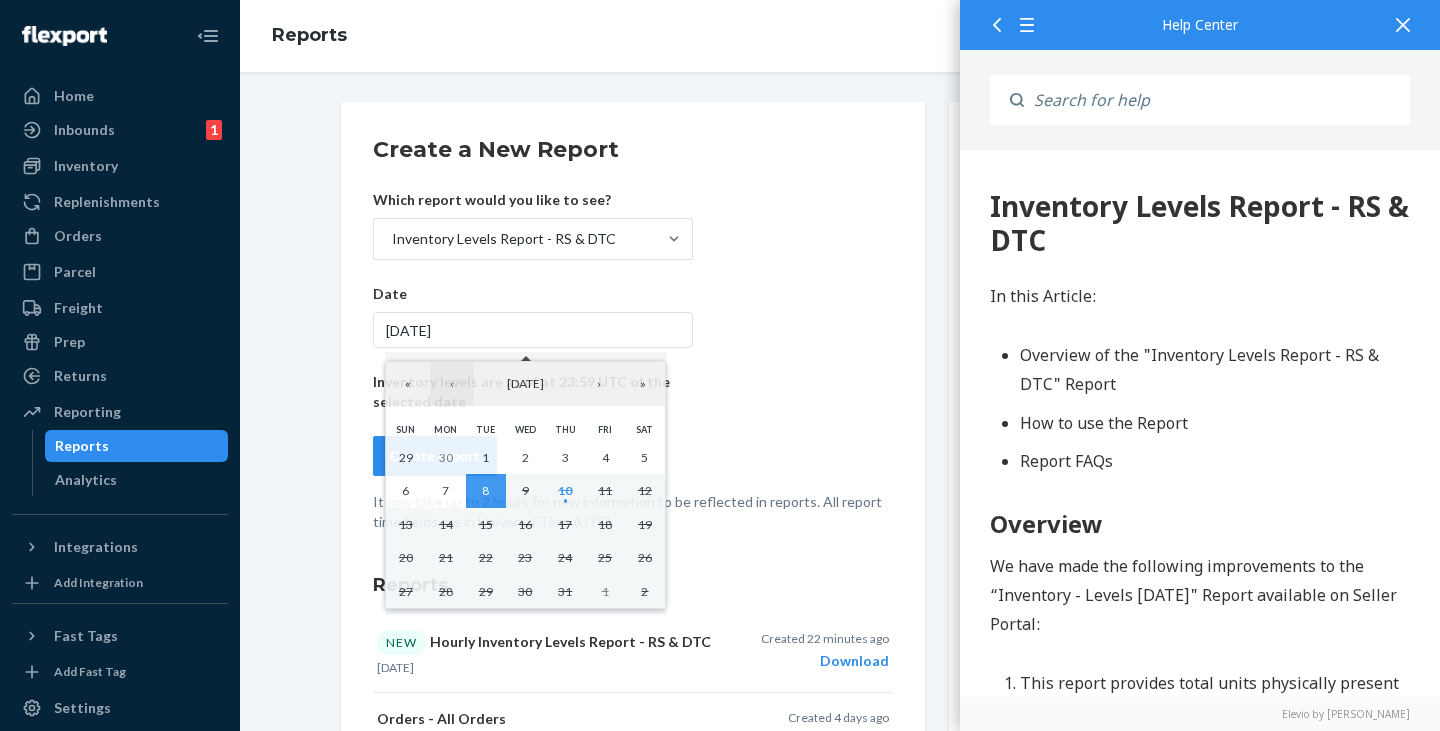 click on "‹" at bounding box center (452, 384) 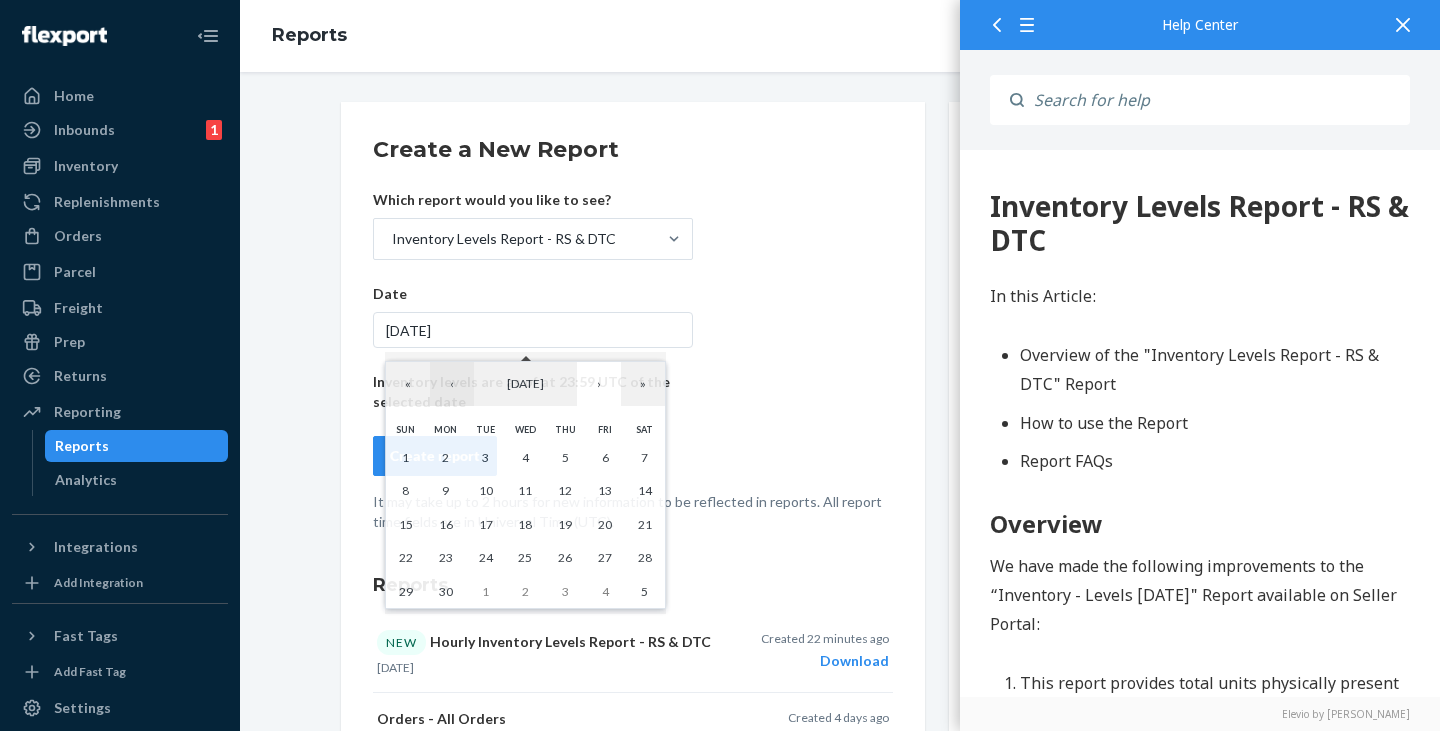 click on "‹" at bounding box center [452, 384] 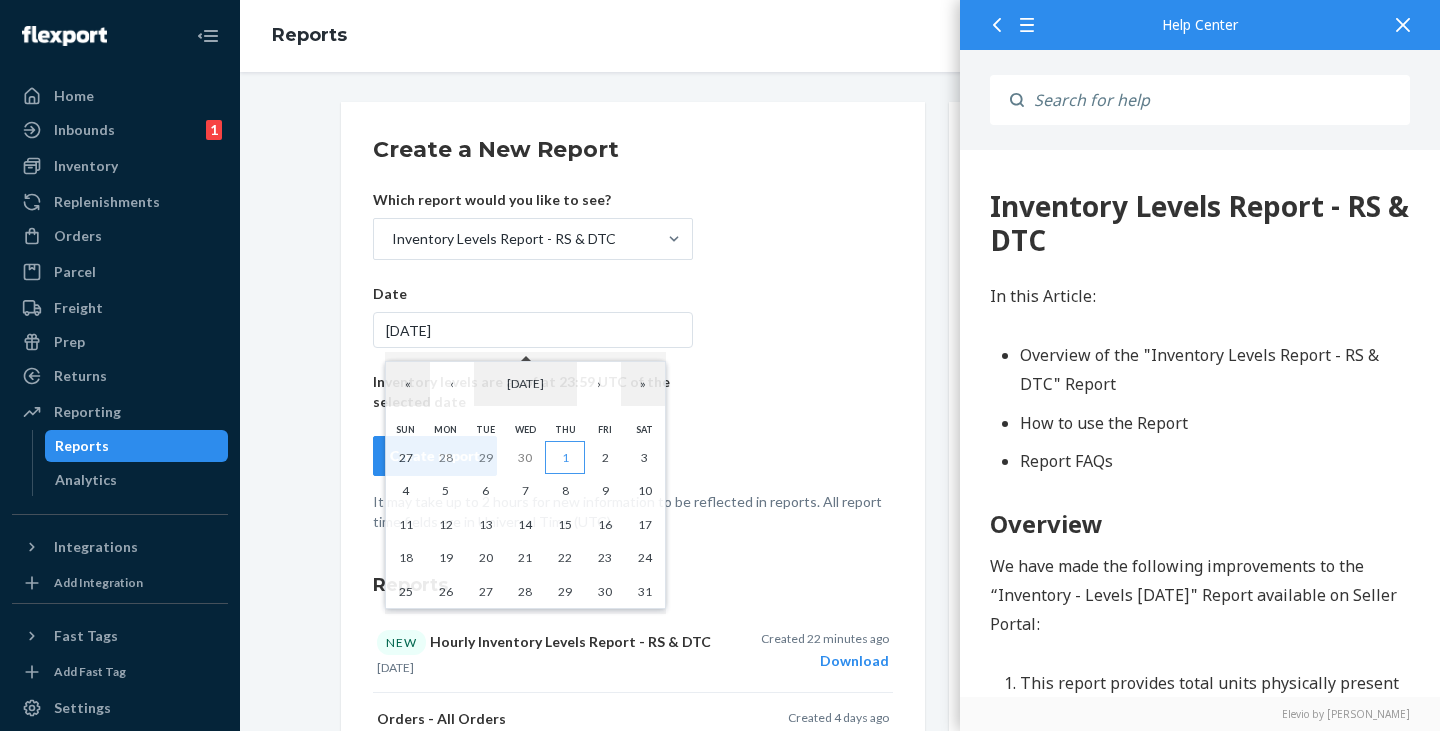 click on "1" at bounding box center [565, 458] 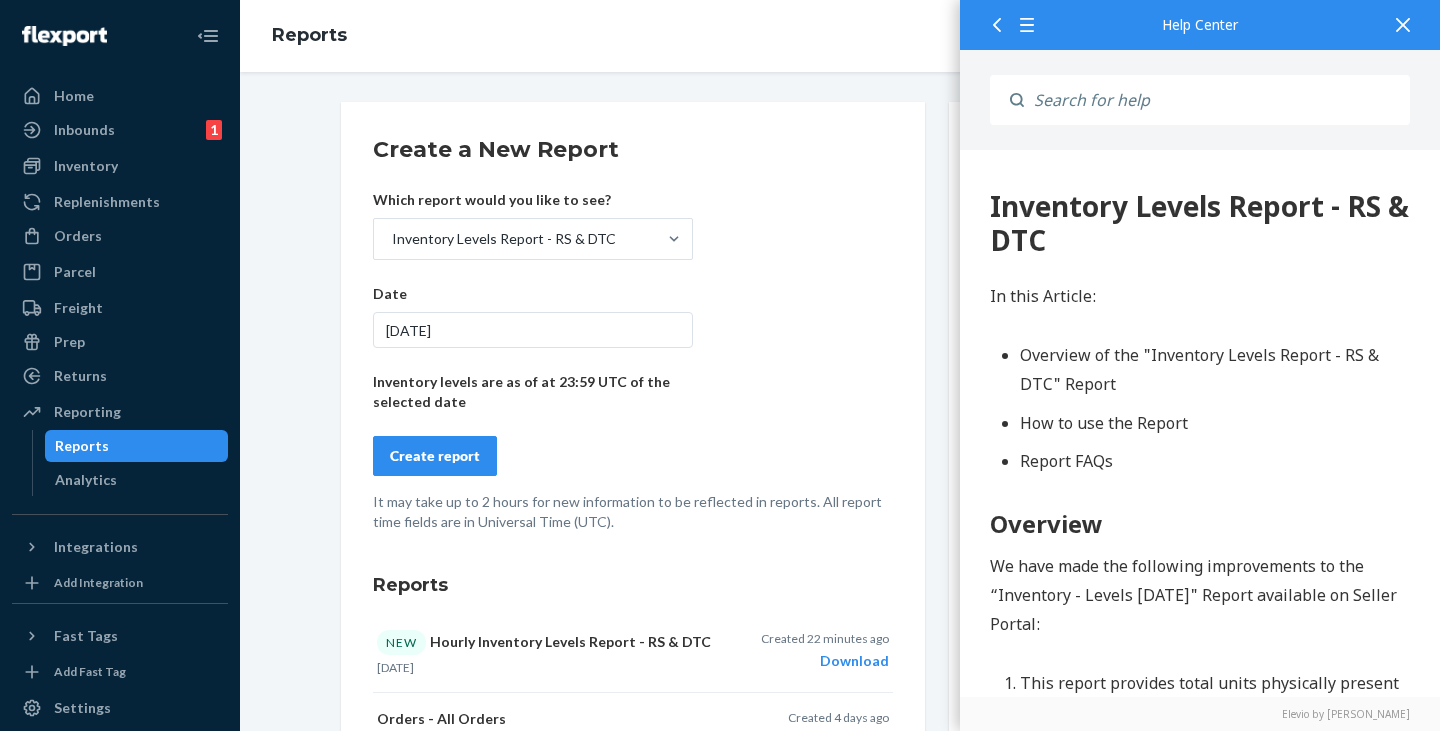 click on "Create a New Report Which report would you like to see? Inventory Levels Report - RS & DTC Date 5/1/2025   Inventory levels are as of at 23:59 UTC of the selected date Create report It may take up to 2 hours for new information to be reflected in reports. All report time fields are in Universal Time (UTC)." at bounding box center (633, 333) 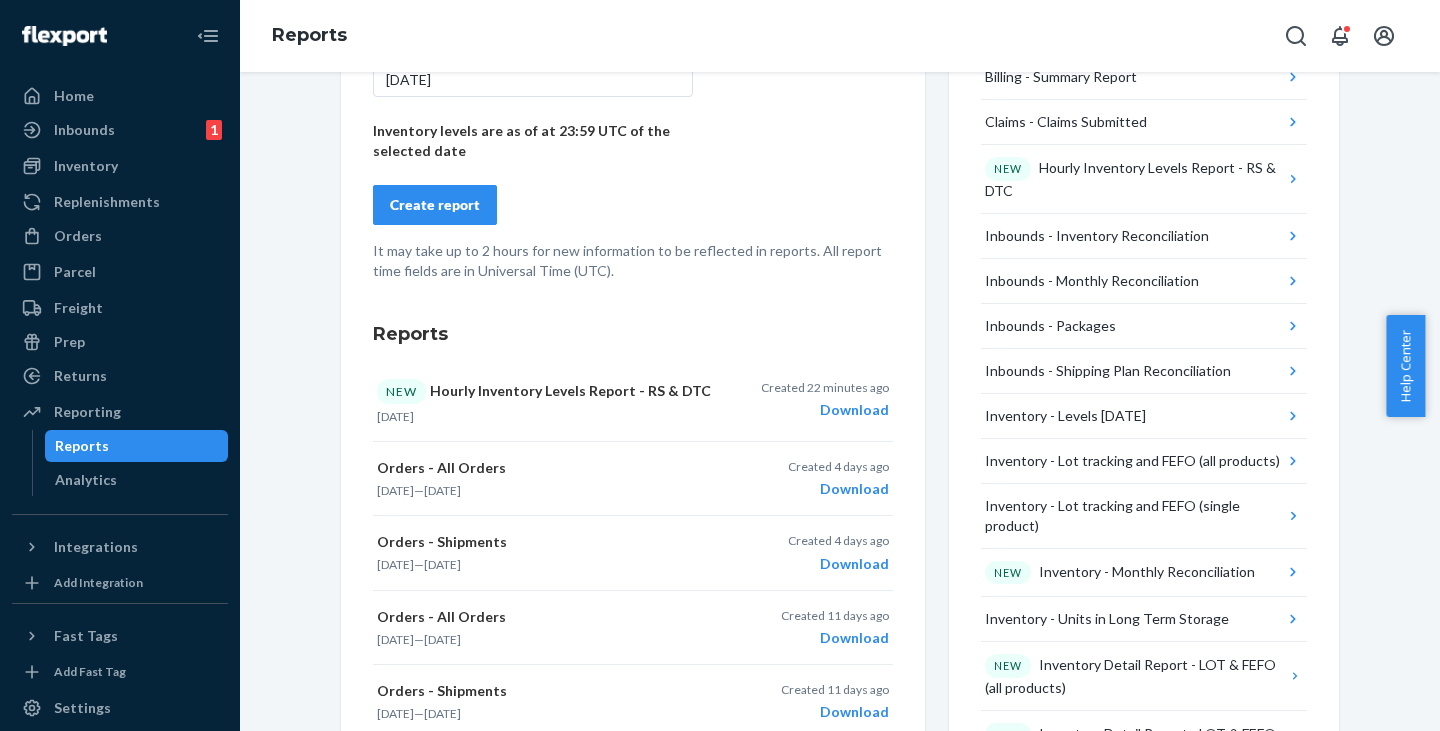 scroll, scrollTop: 400, scrollLeft: 0, axis: vertical 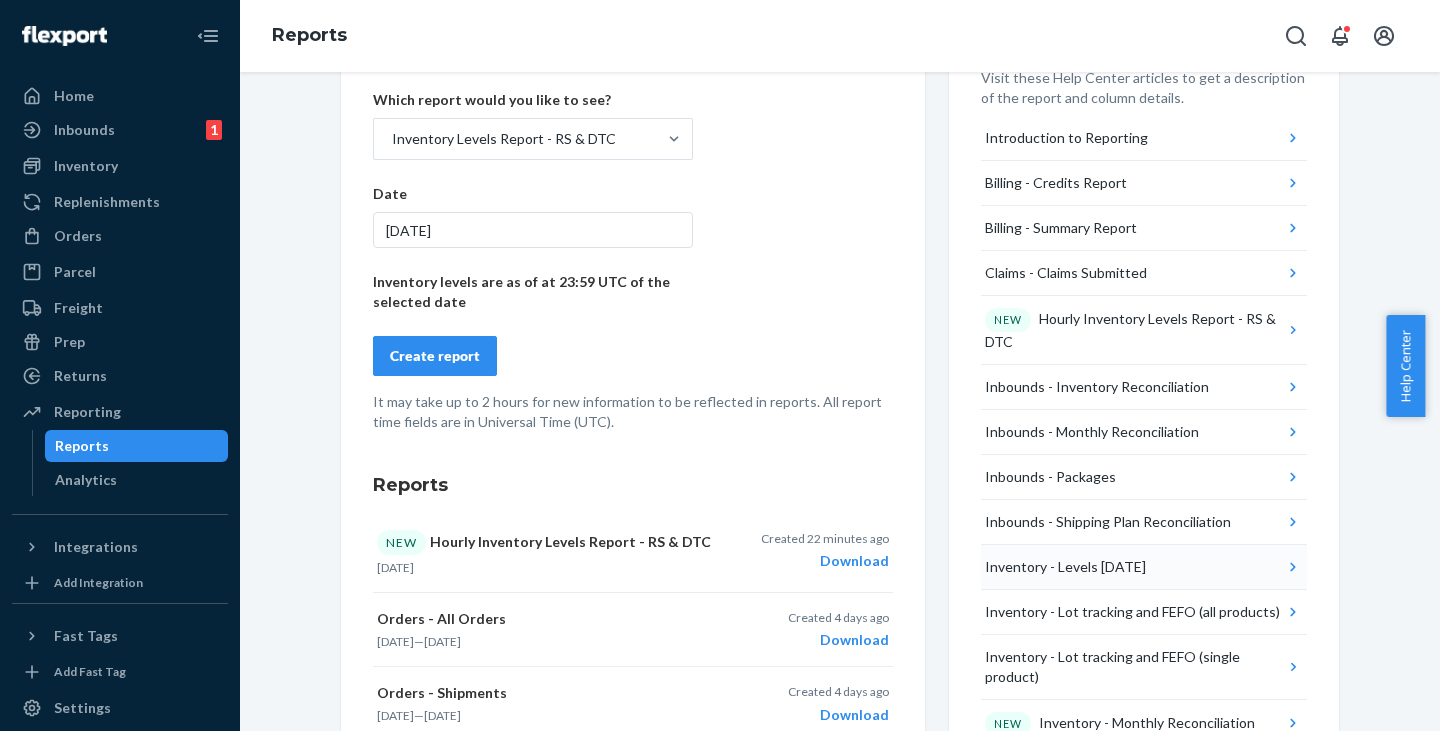 click on "Inventory - Levels Today" at bounding box center (1065, 567) 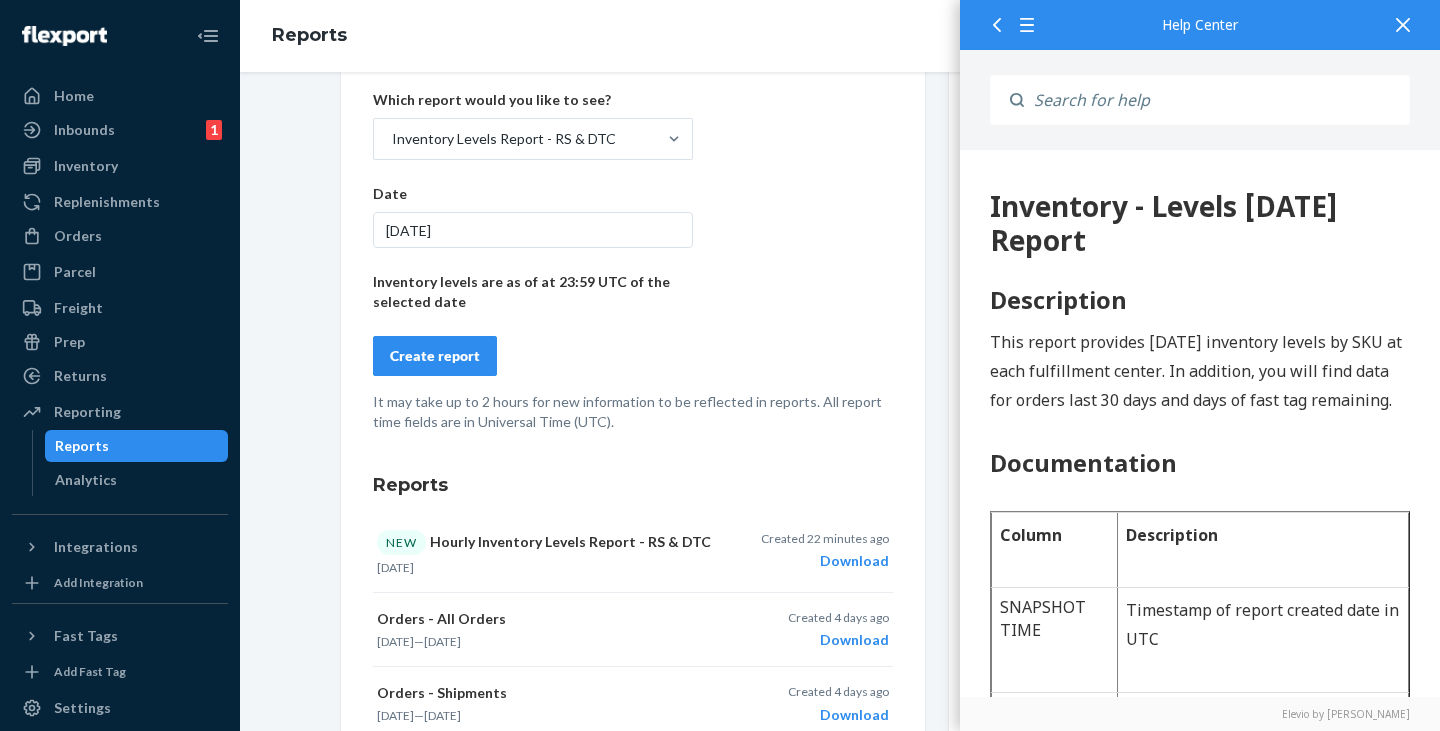 scroll, scrollTop: 0, scrollLeft: 0, axis: both 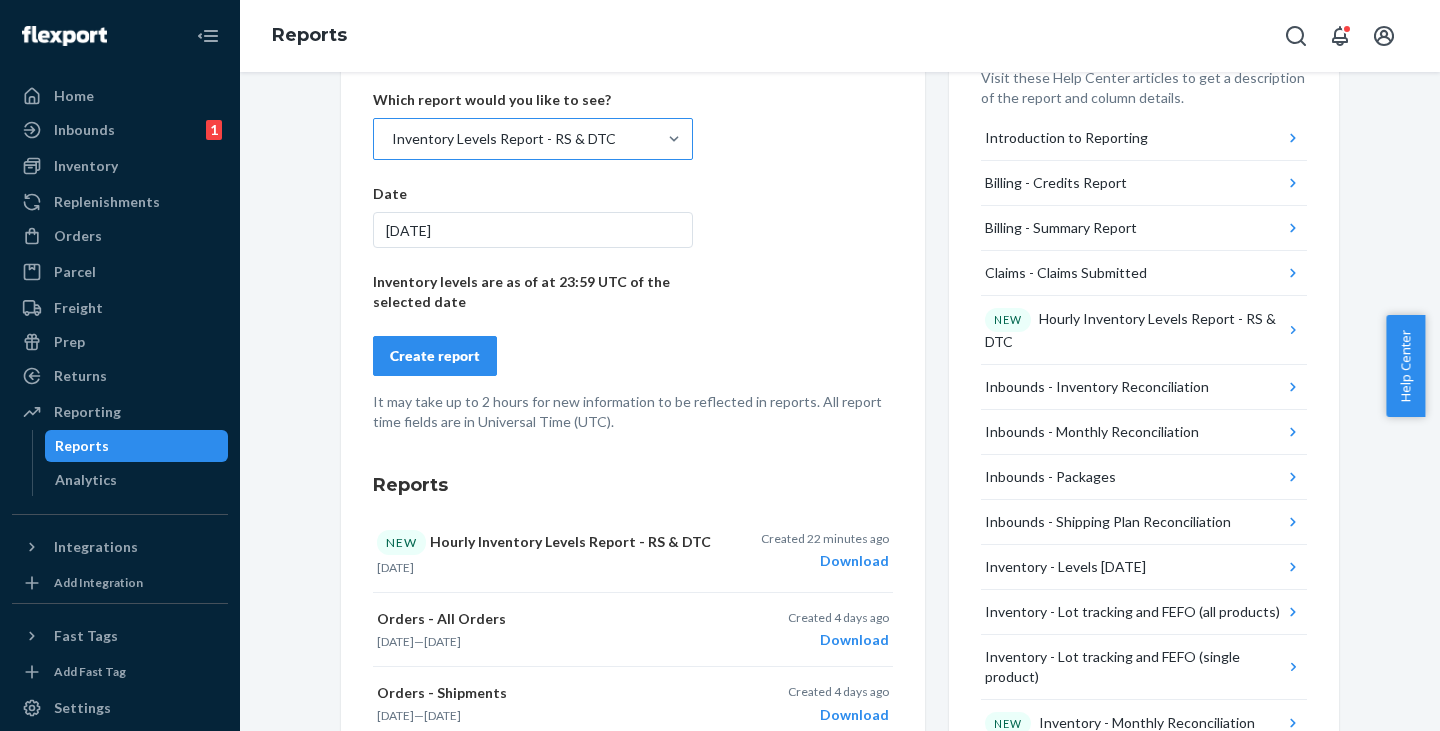 click on "Inventory Levels Report - RS & DTC" at bounding box center (504, 139) 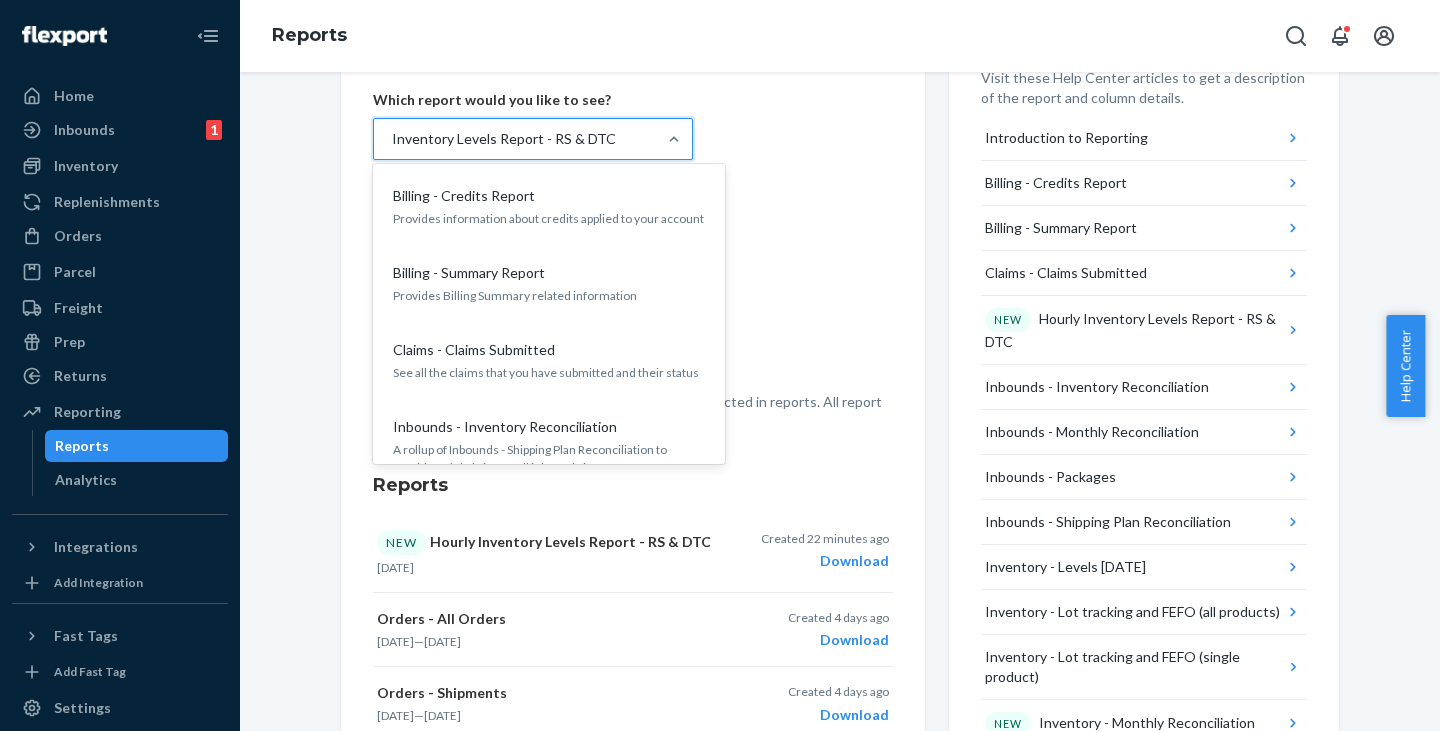 scroll, scrollTop: 1073, scrollLeft: 0, axis: vertical 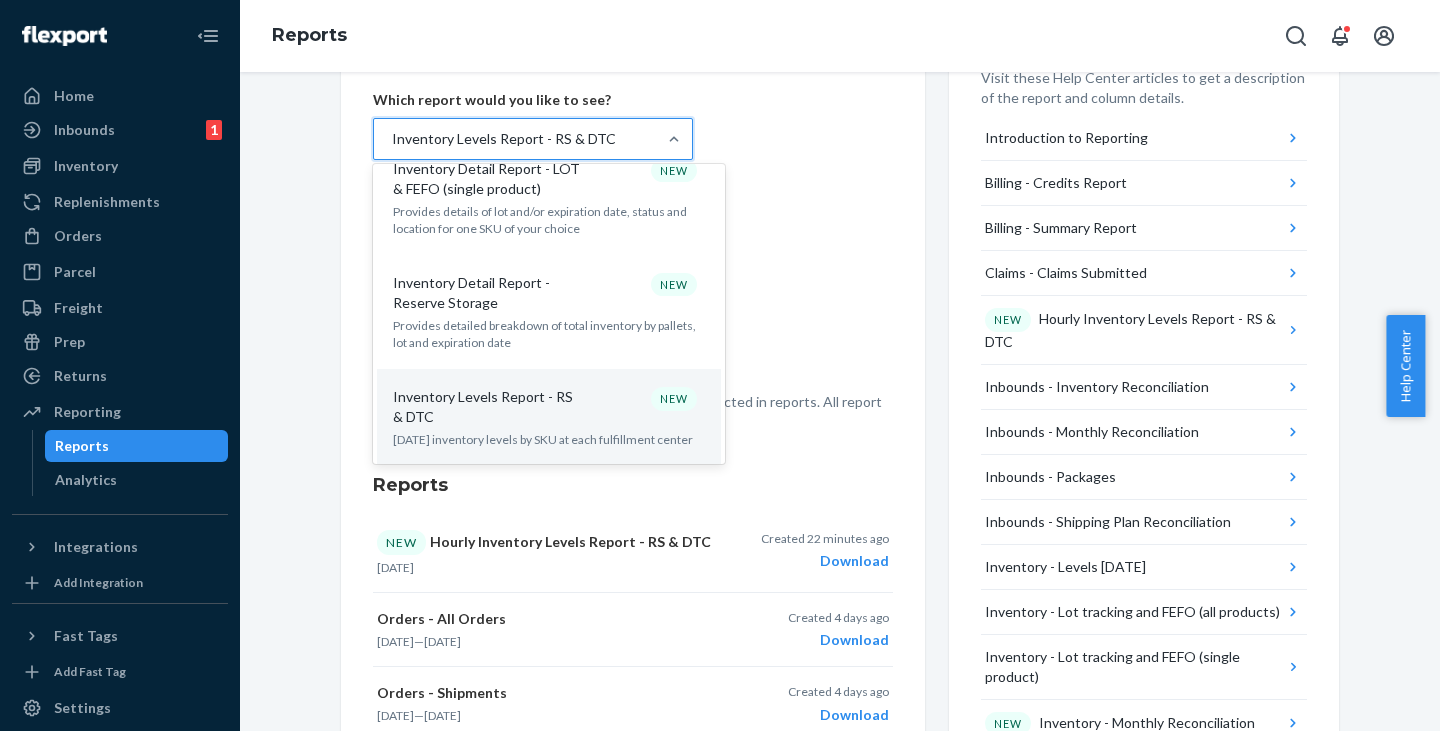 click on "Create a New Report Which report would you like to see?   option Inventory Levels Report - RS & DTC, selected.    option Inventory Detail Report - LOT & FEFO (single product) focused, 12 of 30. 30 results available. Use Up and Down to choose options, press Enter to select the currently focused option, press Escape to exit the menu, press Tab to select the option and exit the menu. Inventory Levels Report - RS & DTC Billing - Credits Report Provides information about credits applied to your account Billing - Summary Report Provides Billing Summary related information Claims - Claims Submitted See all the claims that you have submitted and their status Inbounds - Inventory Reconciliation A rollup of Inbounds - Shipping Plan Reconciliation to provide a global view of all inbounds inventory Hourly Inventory Levels Report - RS & DTC NEW Provides inventory balances at the beginning of current hour by SKU at each fulfillment center Inbounds - Monthly Reconciliation Inbounds - Packages Incident - Impact Report NEW" at bounding box center [633, 233] 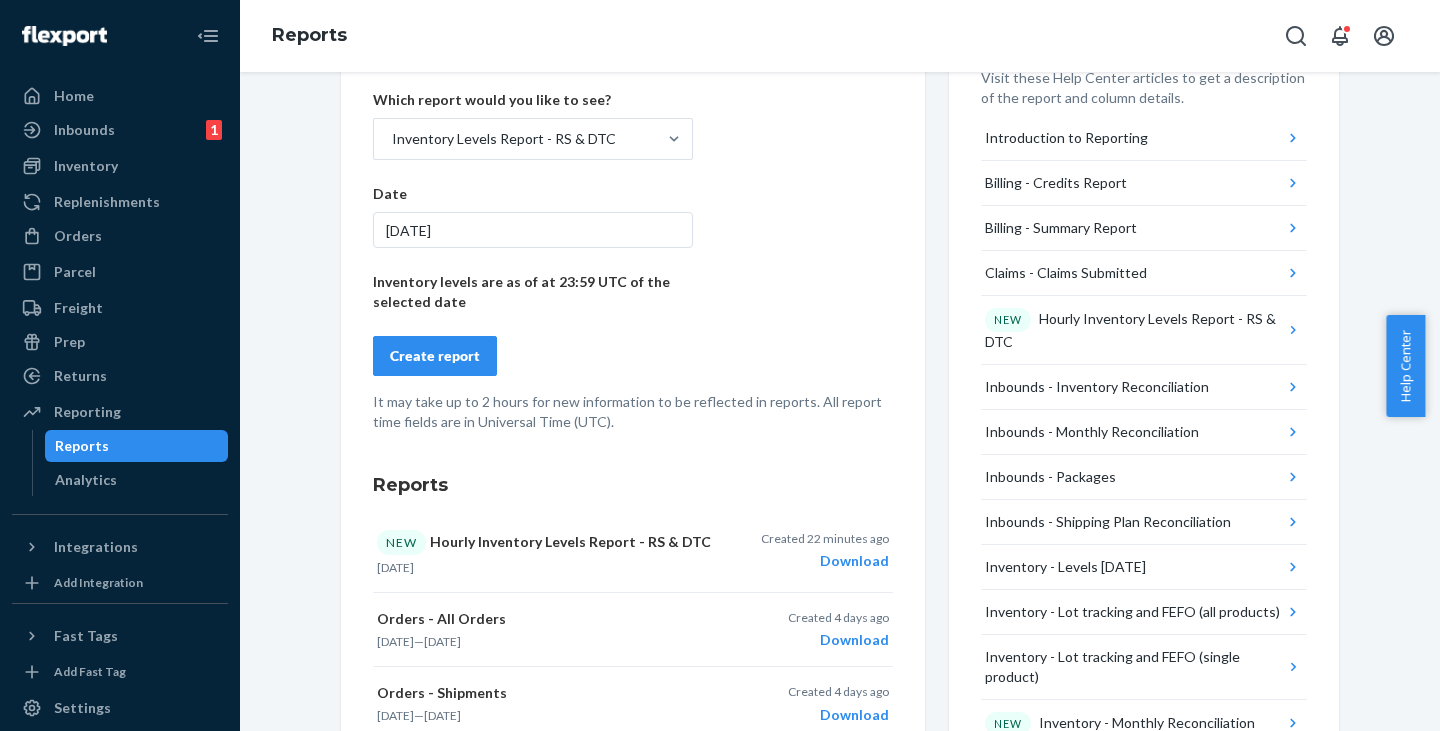 click on "5/1/2025" at bounding box center [533, 230] 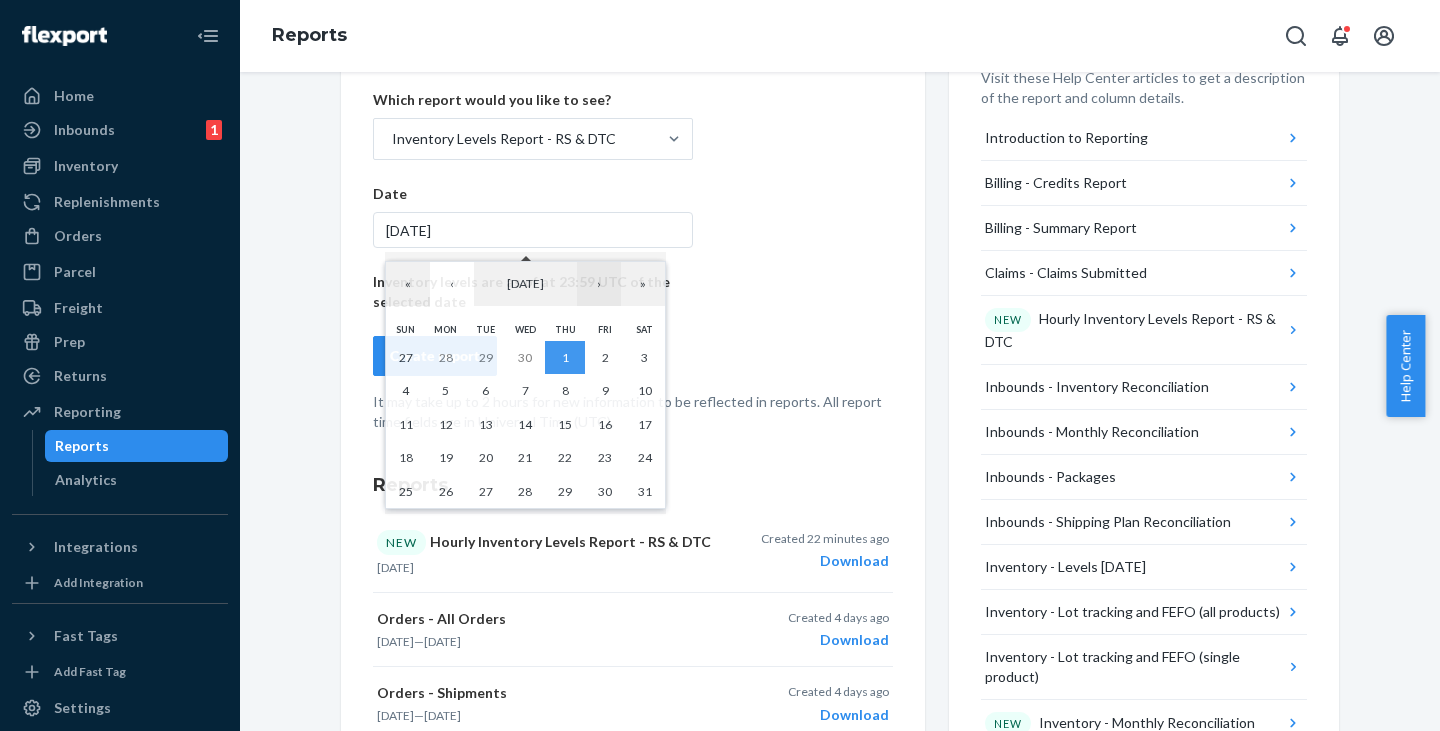 click on "›" at bounding box center (599, 284) 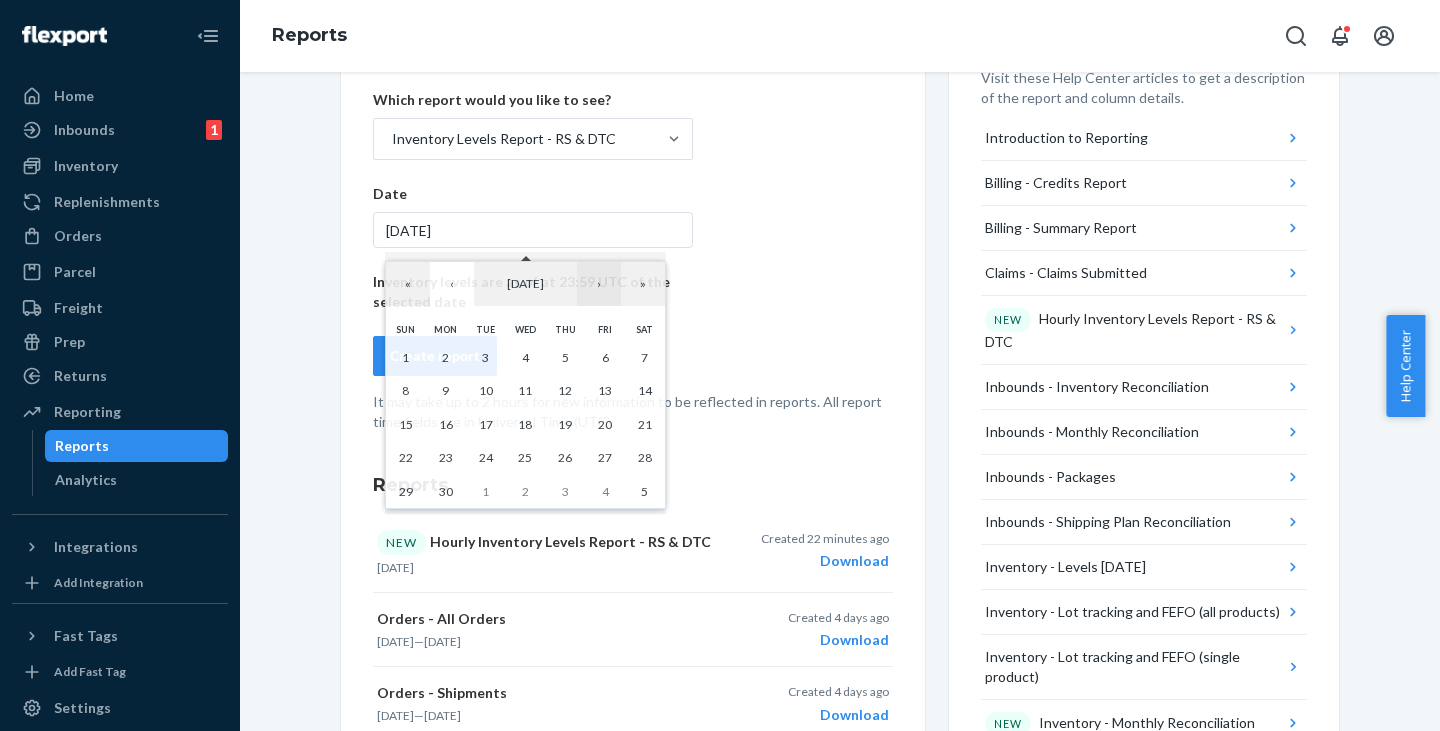 click on "›" at bounding box center [599, 284] 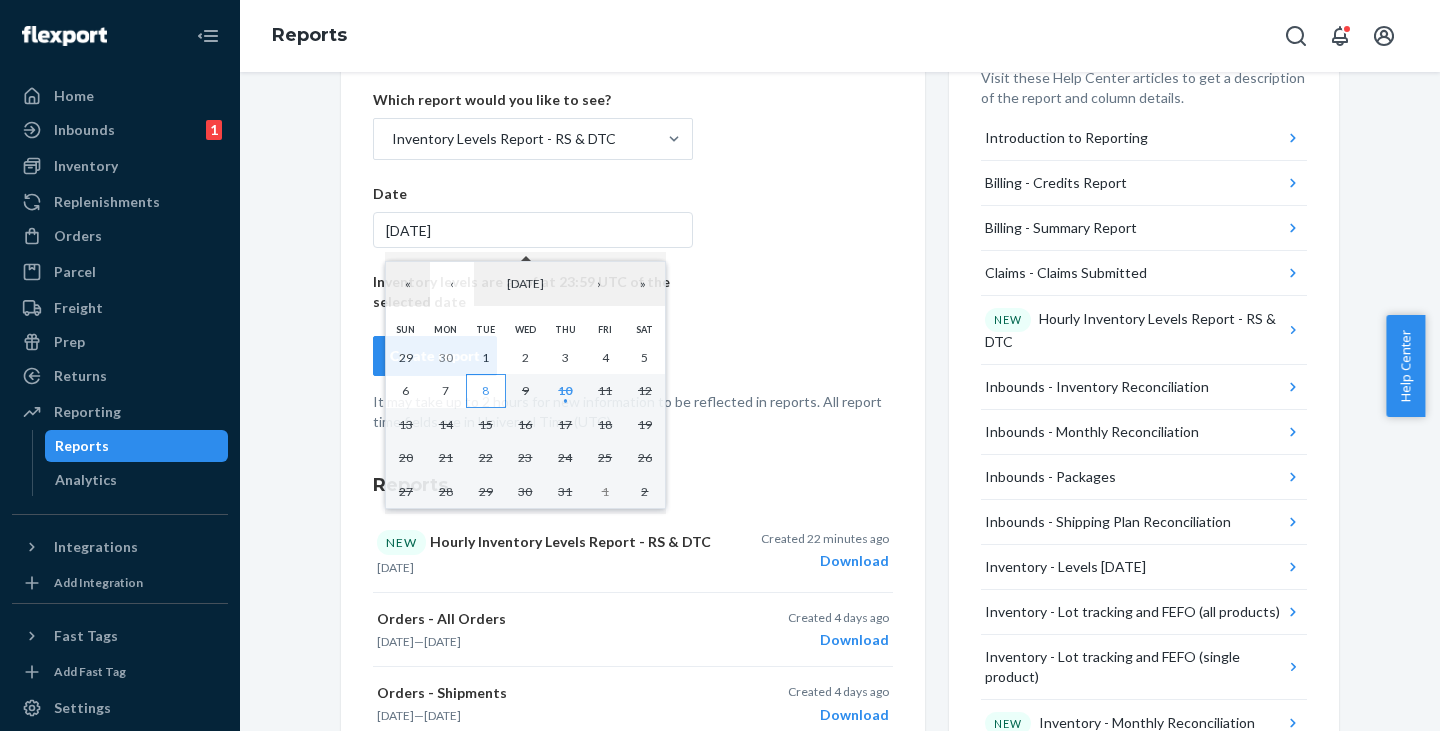 click on "8" at bounding box center [486, 391] 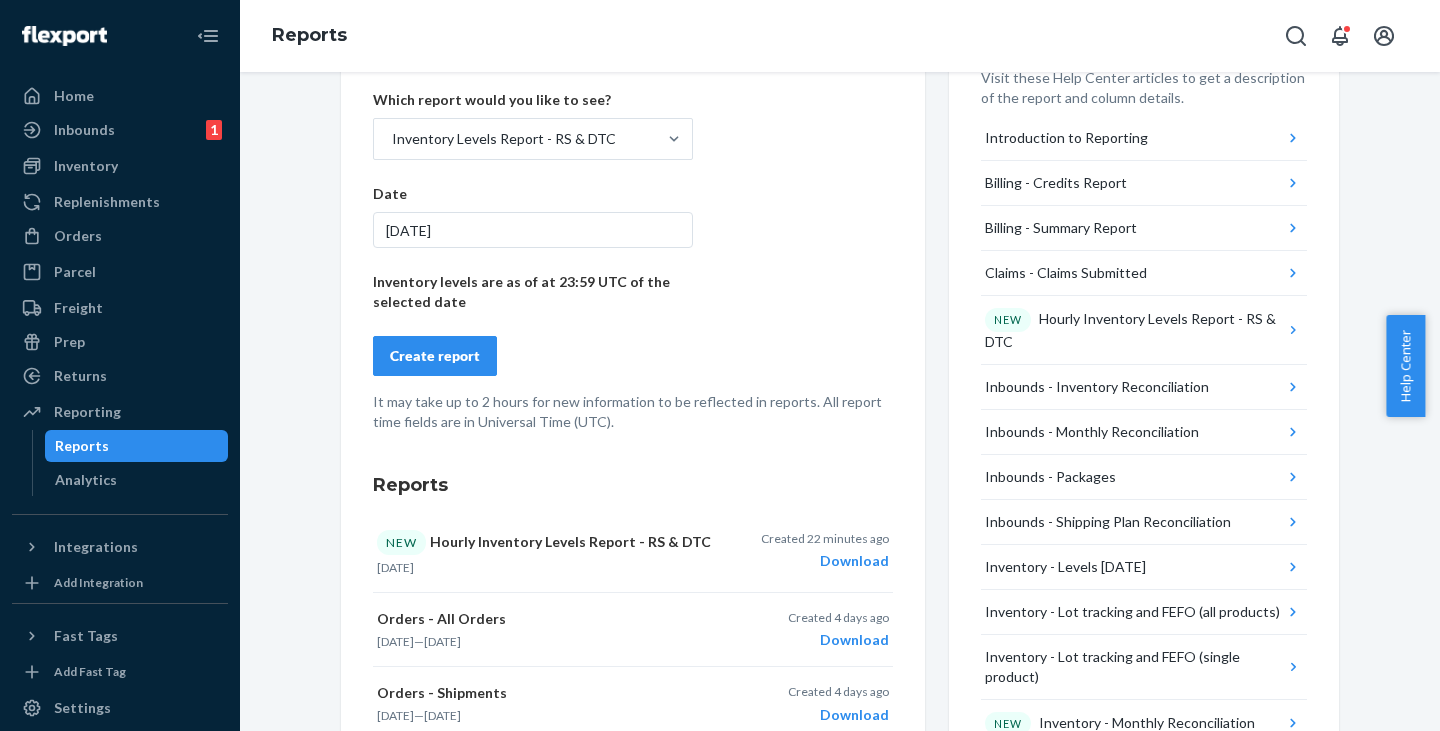 click on "7/8/2025" at bounding box center (533, 230) 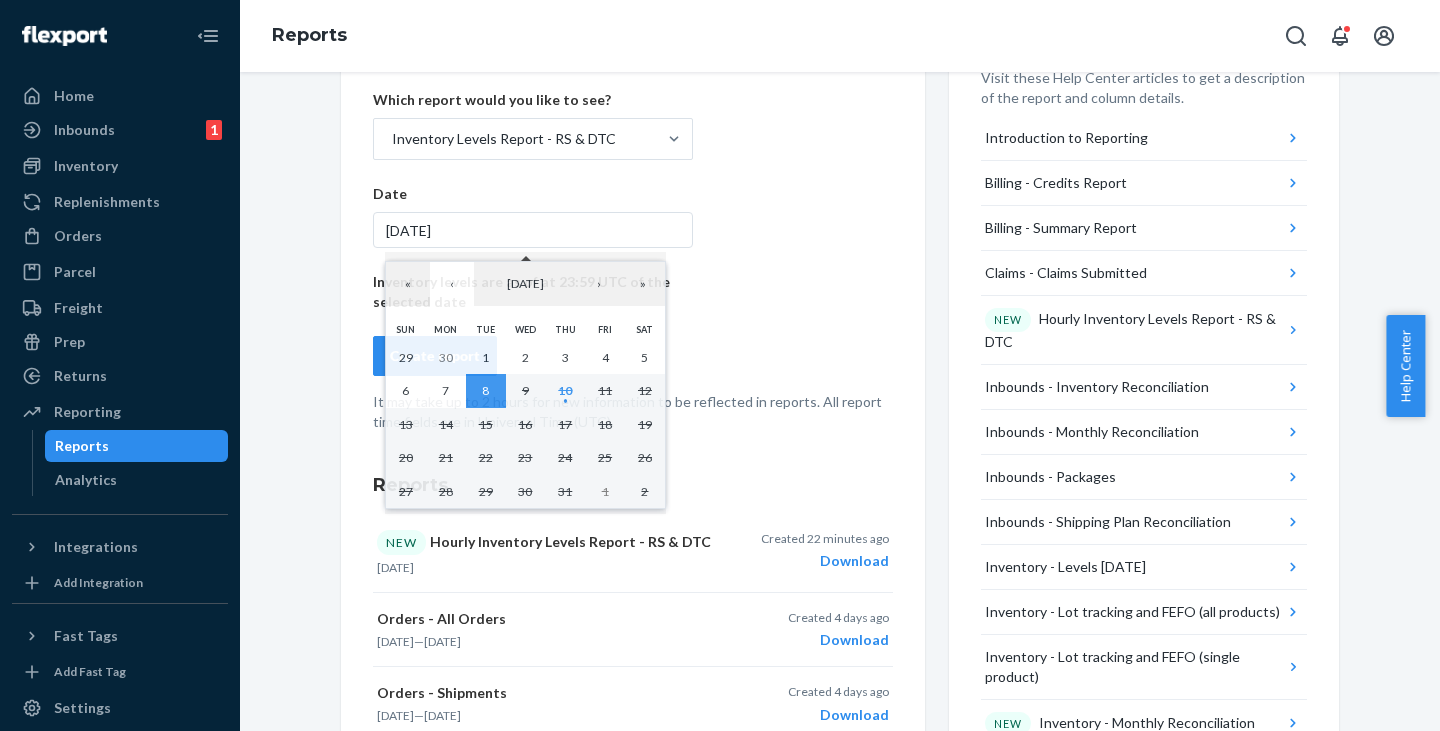 click on "Create a New Report Which report would you like to see? Inventory Levels Report - RS & DTC Date 7/8/2025   Inventory levels are as of at 23:59 UTC of the selected date Create report It may take up to 2 hours for new information to be reflected in reports. All report time fields are in Universal Time (UTC)." at bounding box center [633, 233] 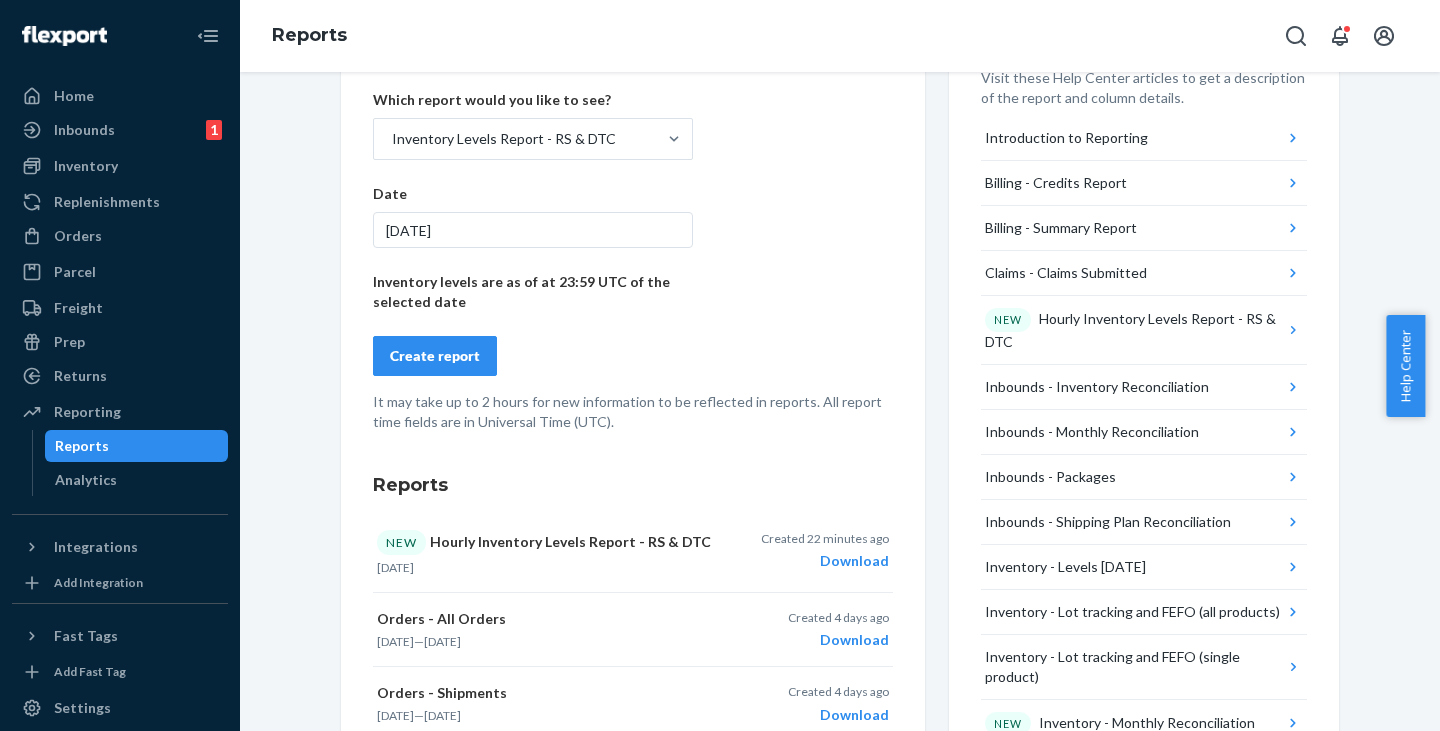 click on "Create a New Report Which report would you like to see? Inventory Levels Report - RS & DTC Date 7/8/2025   Inventory levels are as of at 23:59 UTC of the selected date Create report It may take up to 2 hours for new information to be reflected in reports. All report time fields are in Universal Time (UTC)." at bounding box center (633, 233) 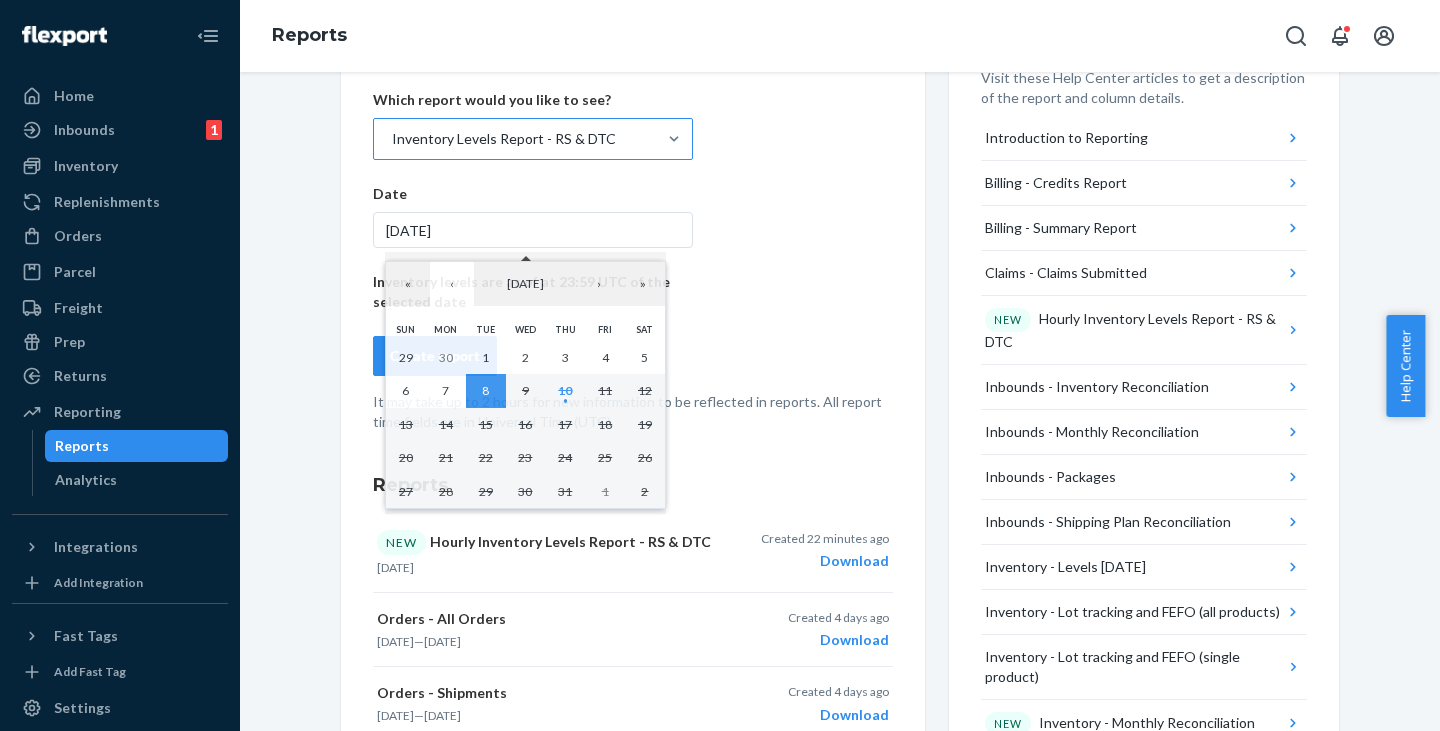click on "Inventory Levels Report - RS & DTC" at bounding box center (515, 139) 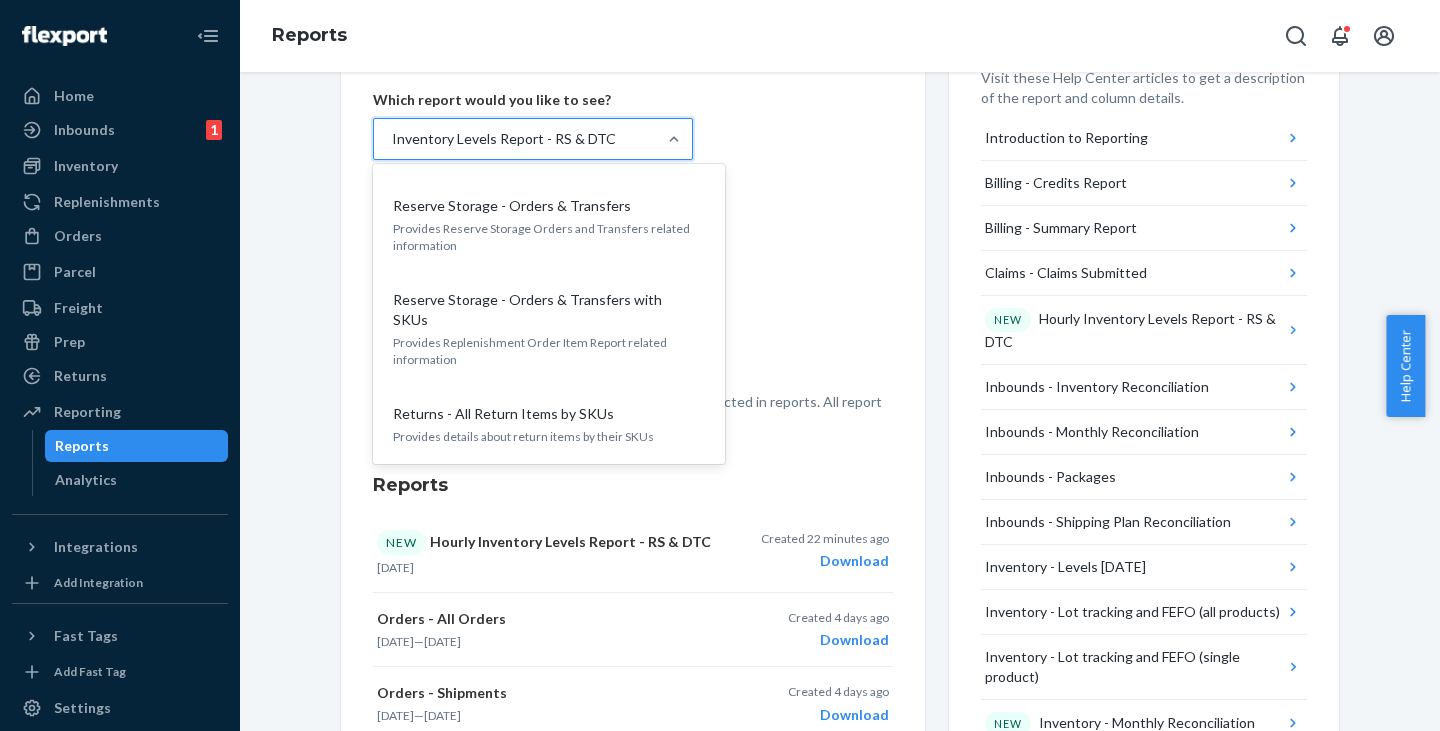 scroll, scrollTop: 2419, scrollLeft: 0, axis: vertical 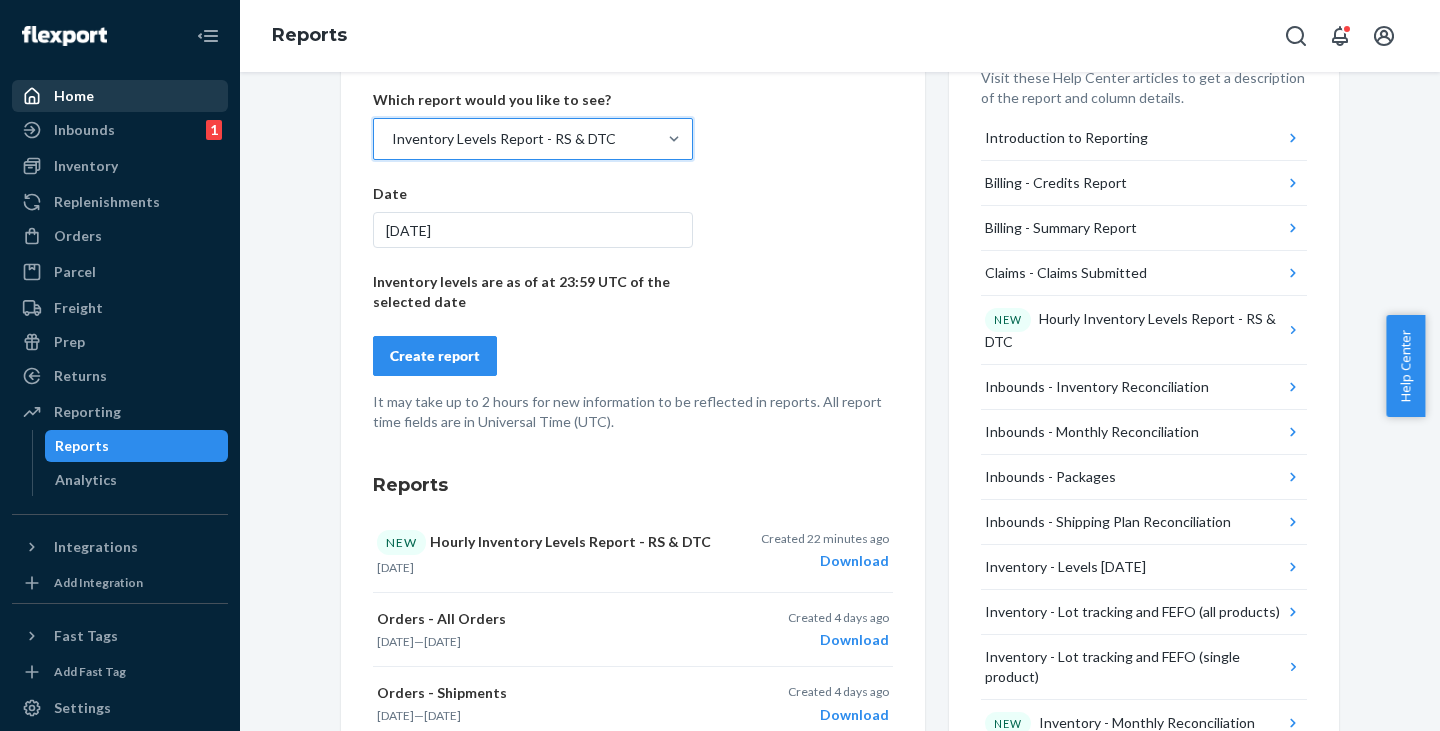 click on "Home" at bounding box center [120, 96] 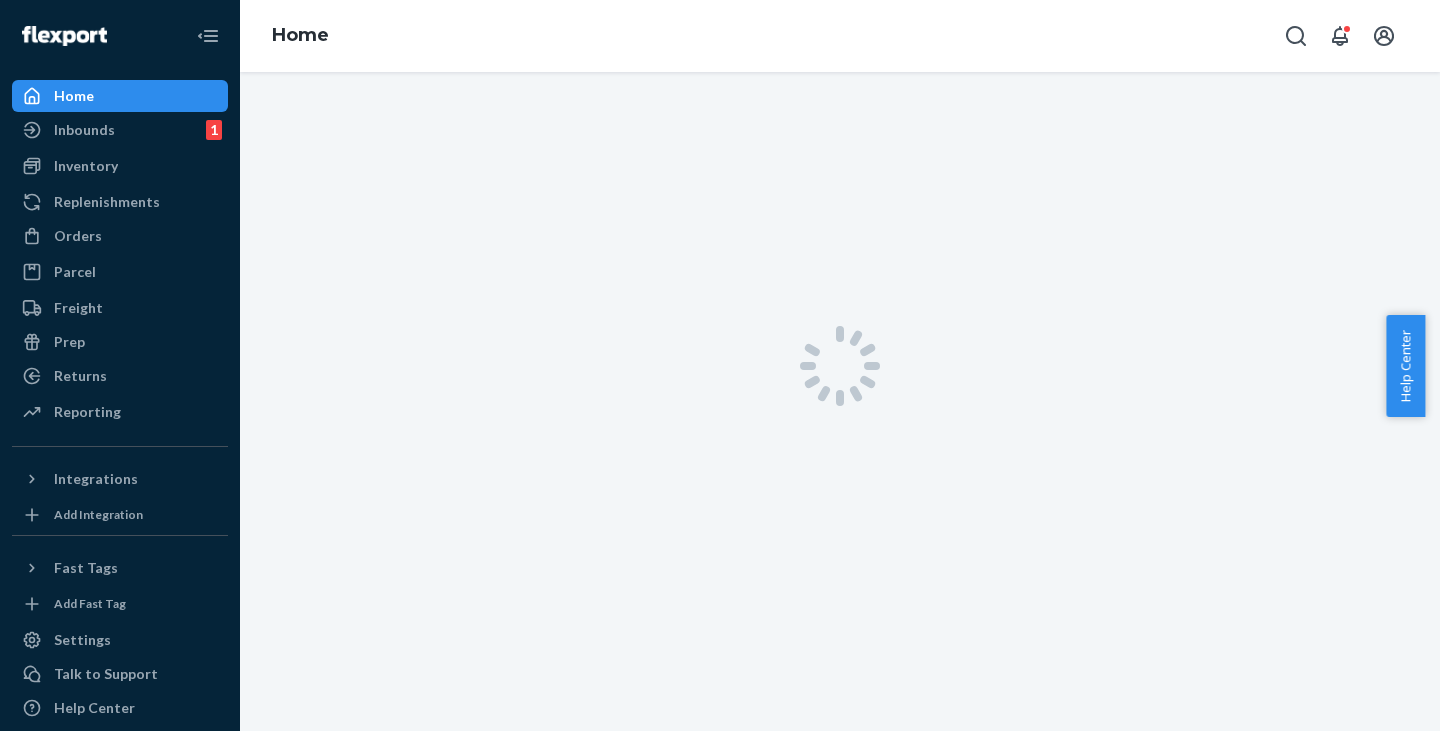 scroll, scrollTop: 0, scrollLeft: 0, axis: both 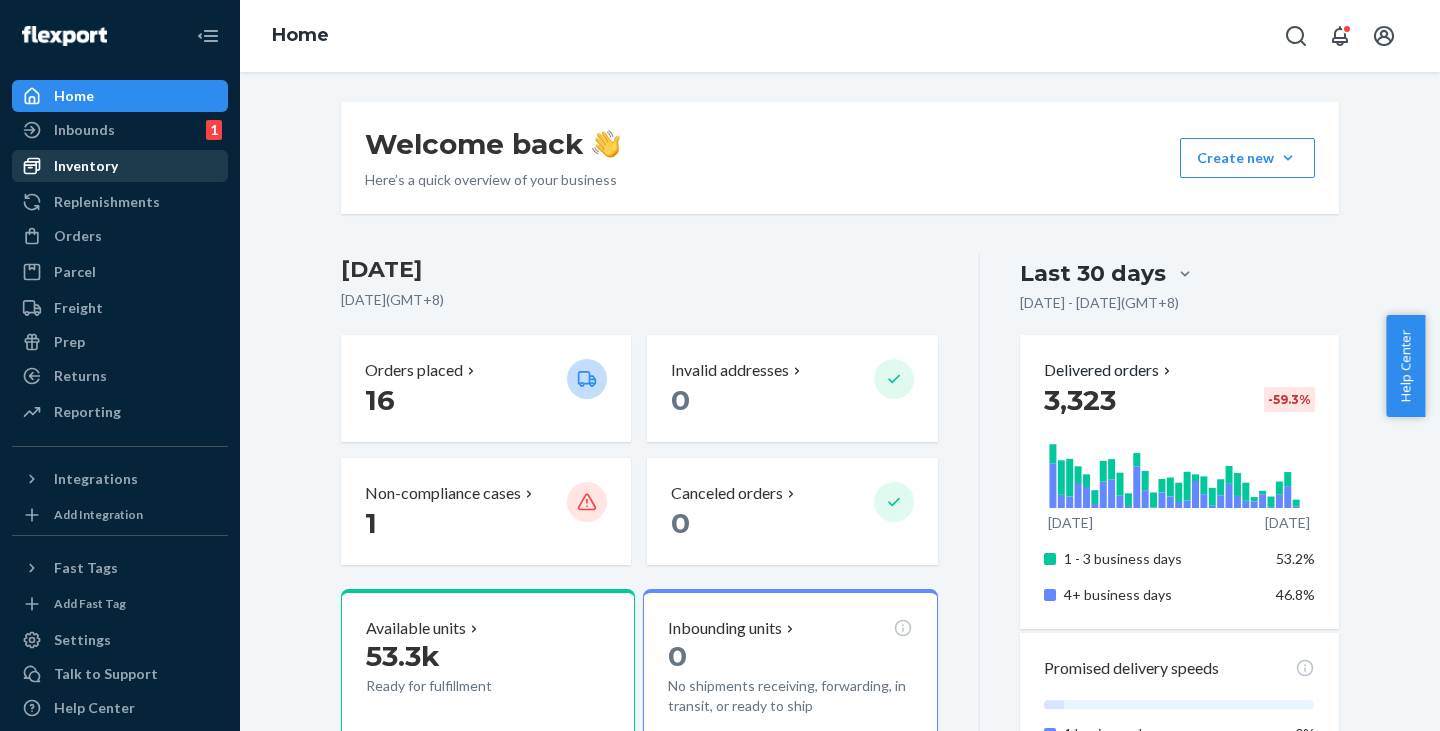 click on "Inventory" at bounding box center [120, 166] 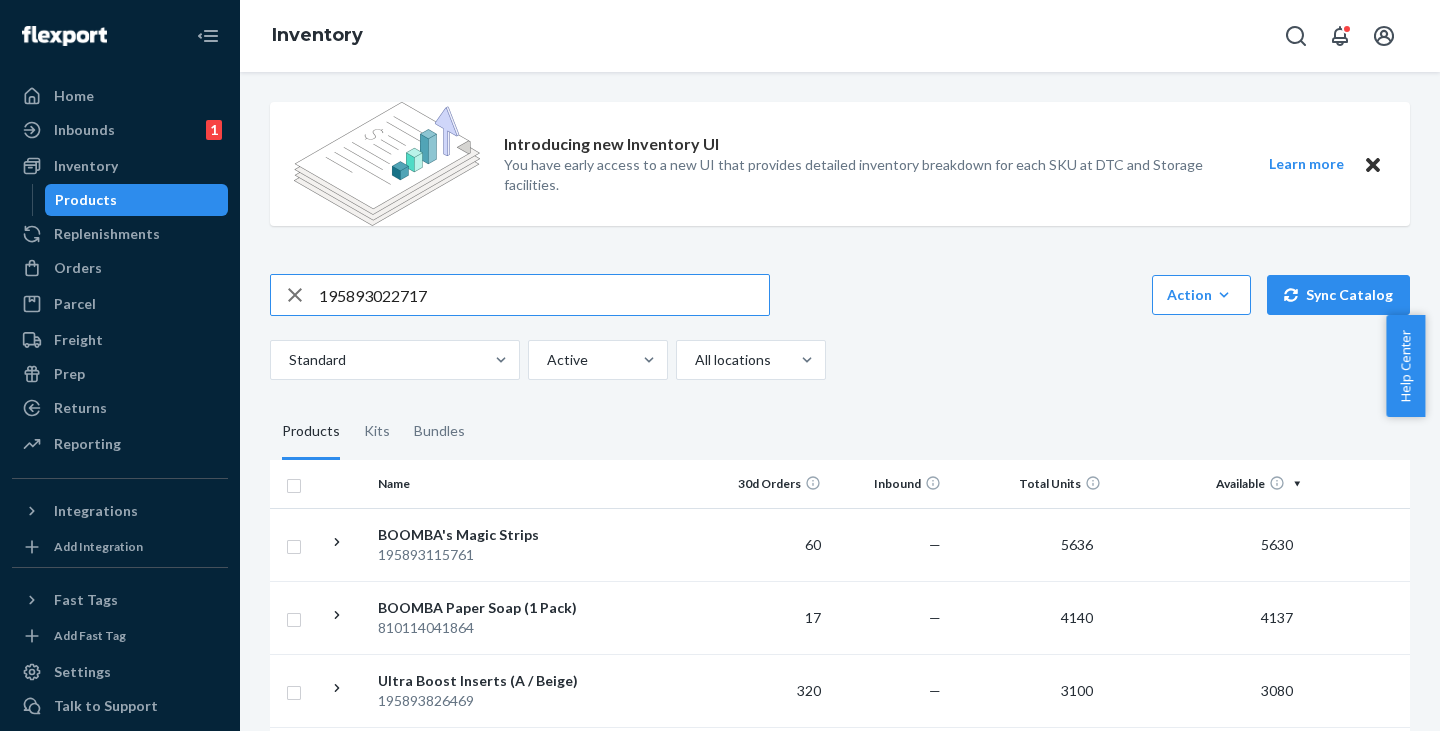 type on "195893022717" 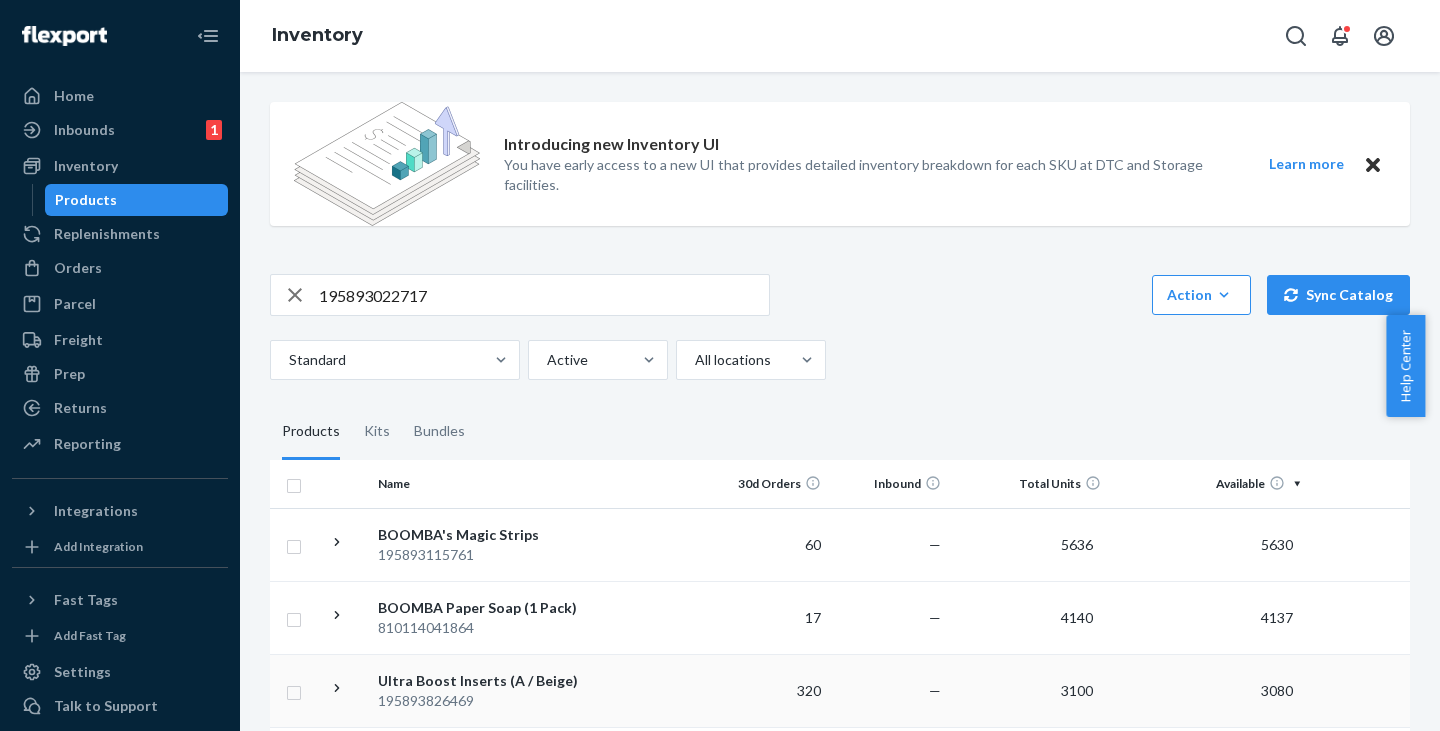 scroll, scrollTop: 392, scrollLeft: 0, axis: vertical 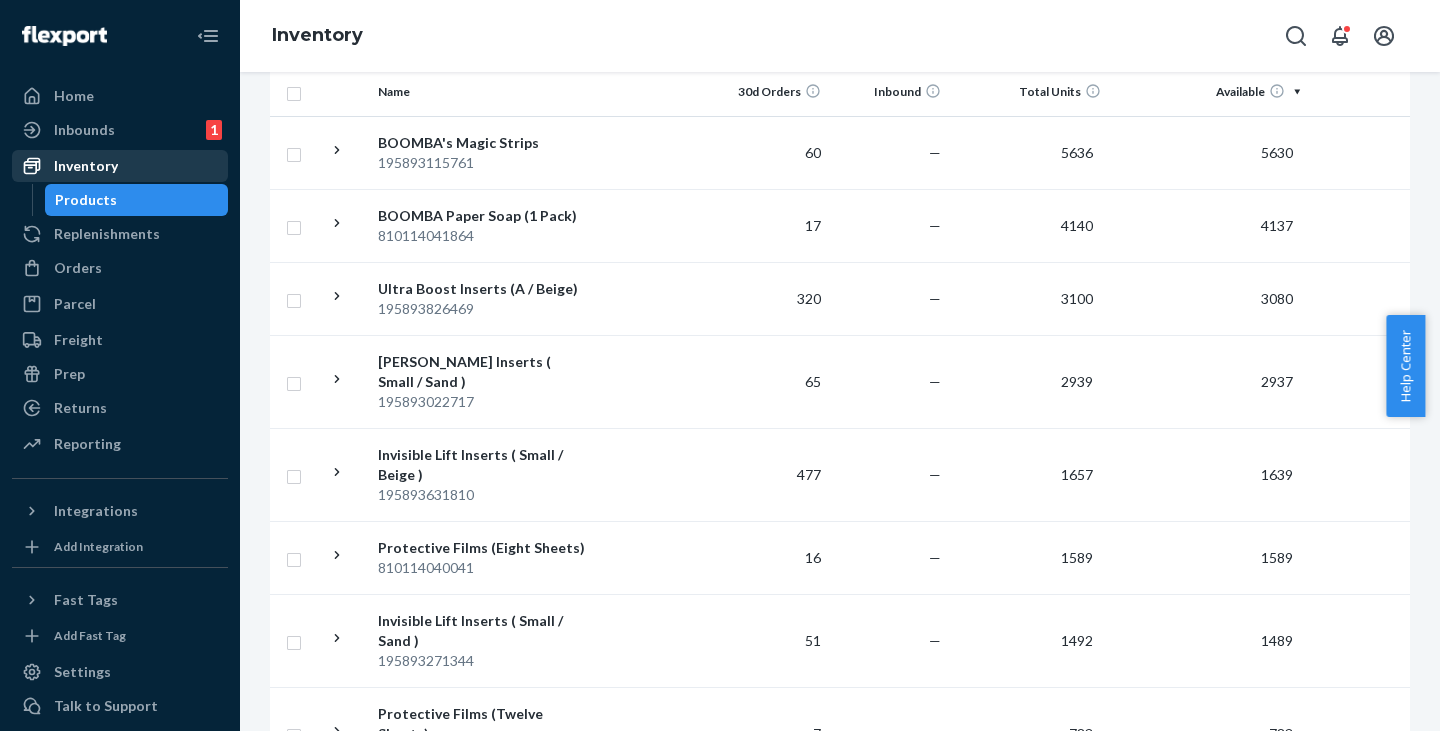 click on "Inventory" at bounding box center (86, 166) 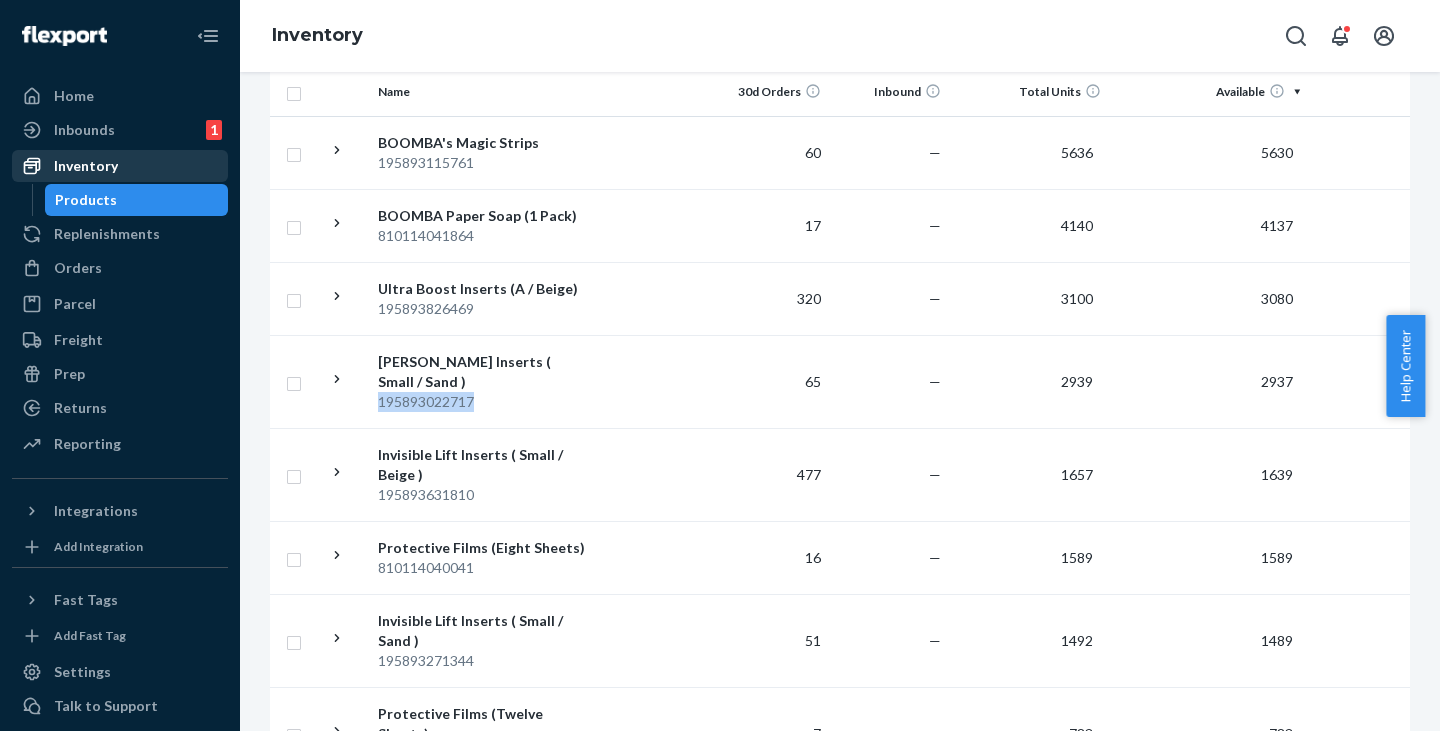 click on "Inventory" at bounding box center (120, 166) 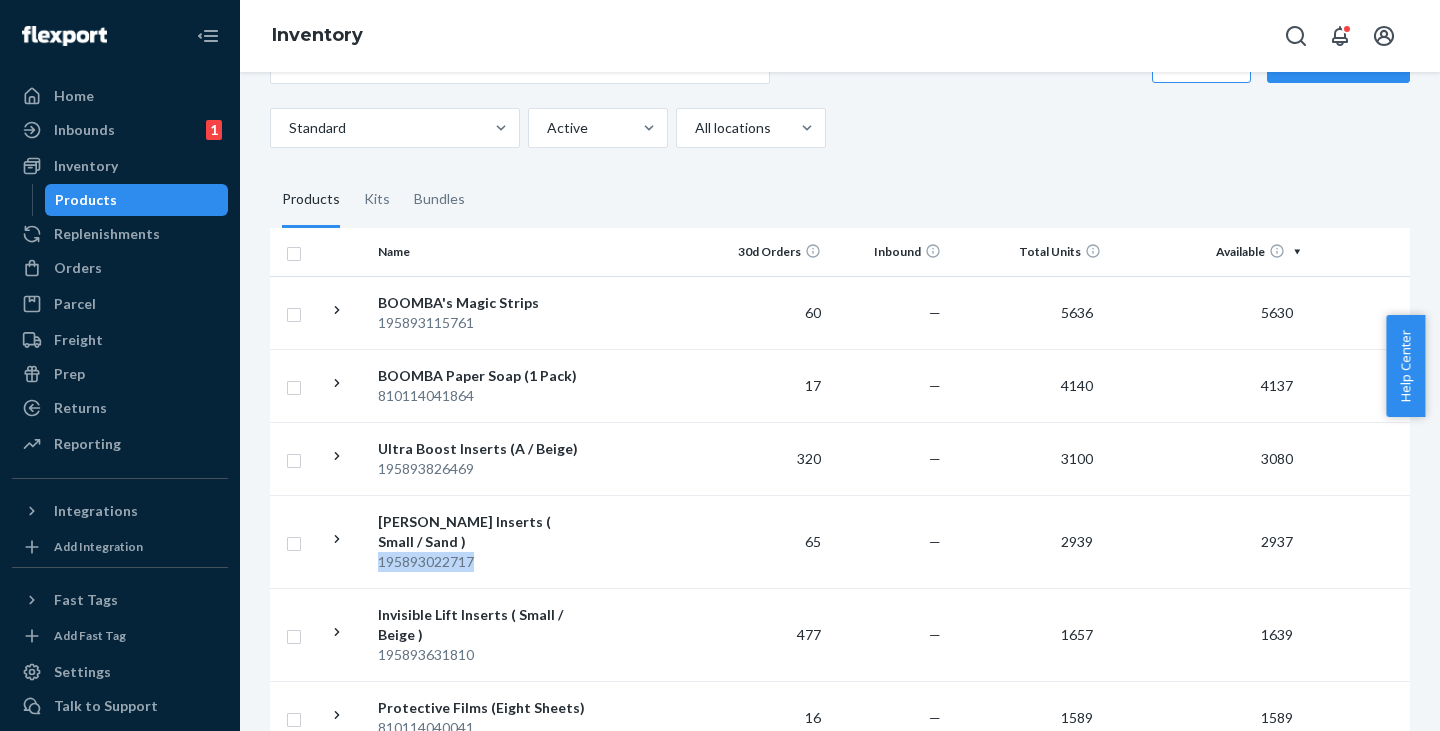 scroll, scrollTop: 0, scrollLeft: 0, axis: both 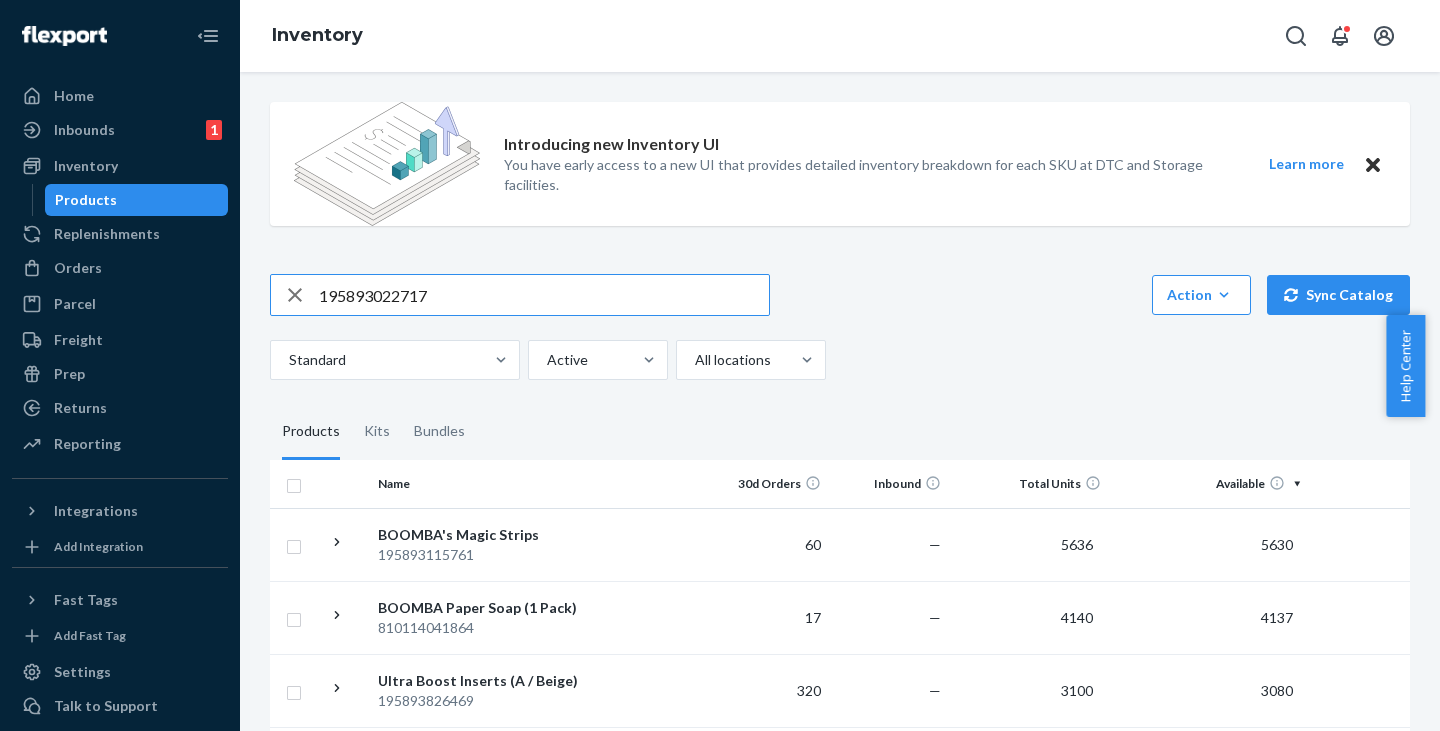 drag, startPoint x: 493, startPoint y: 290, endPoint x: 265, endPoint y: 286, distance: 228.03508 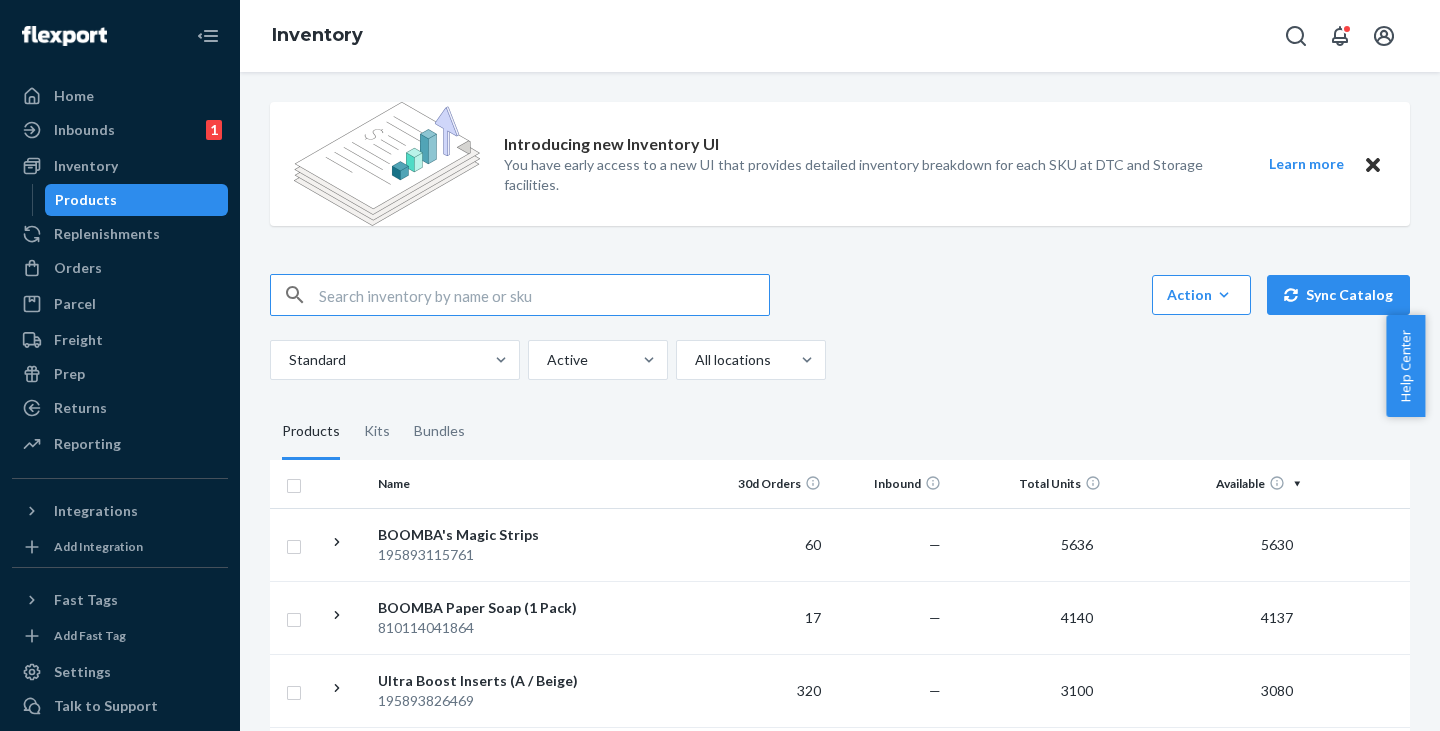 type 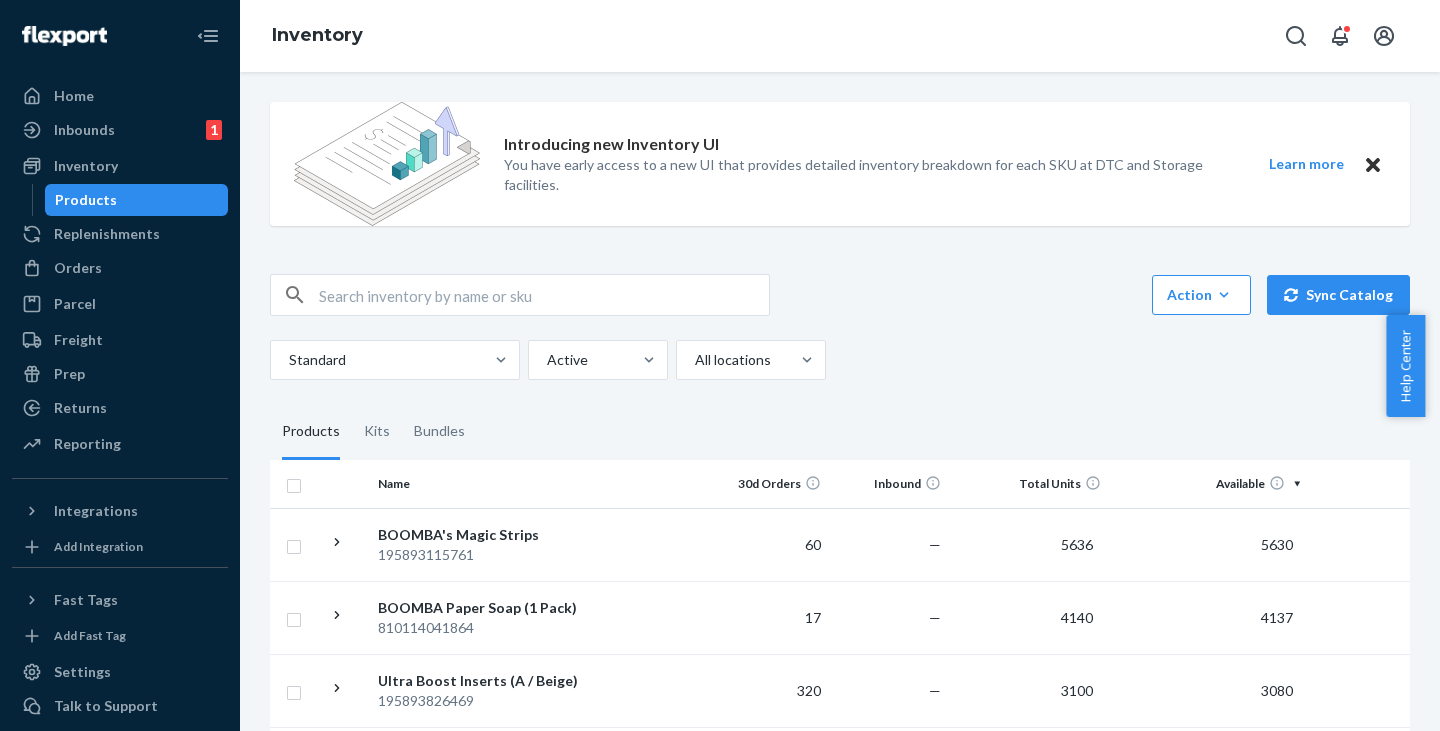 click on "Products" at bounding box center [137, 200] 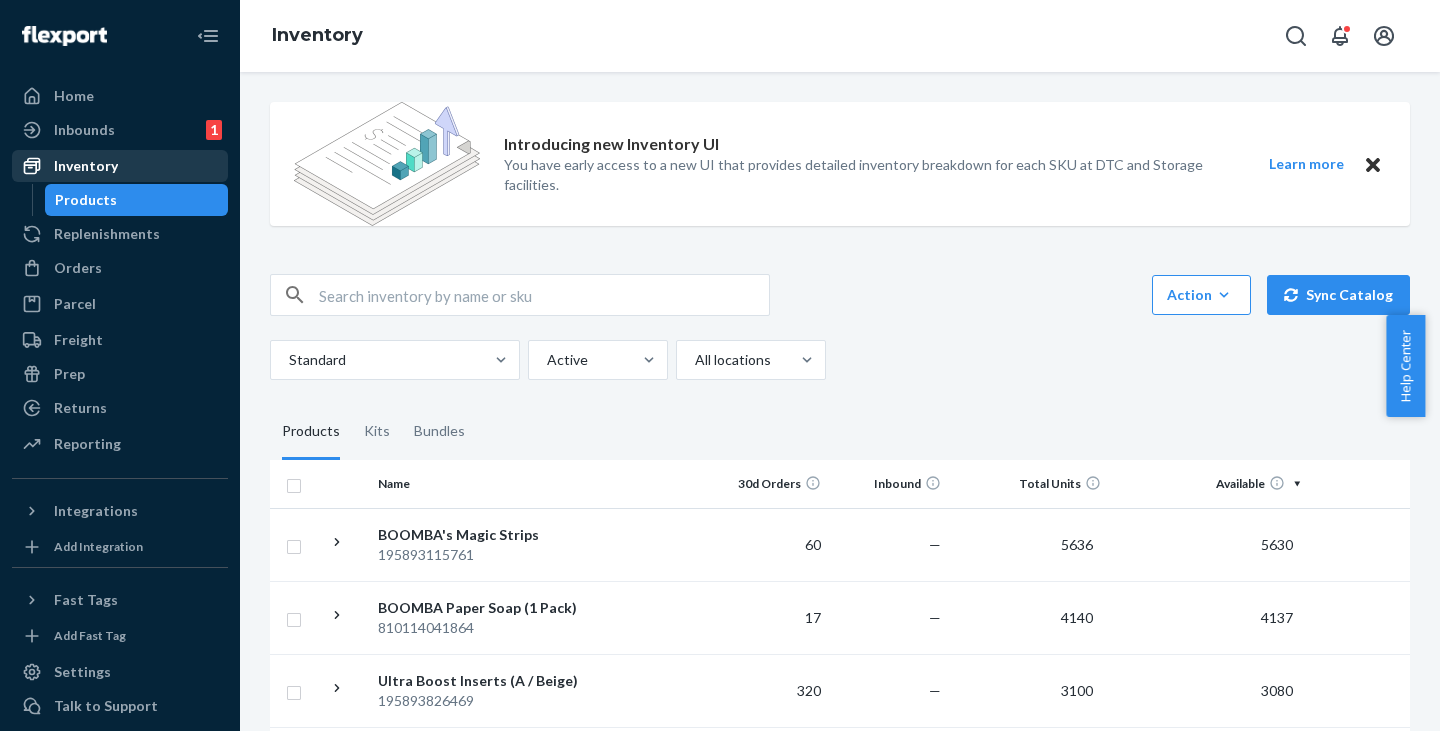 click on "Inventory" at bounding box center [120, 166] 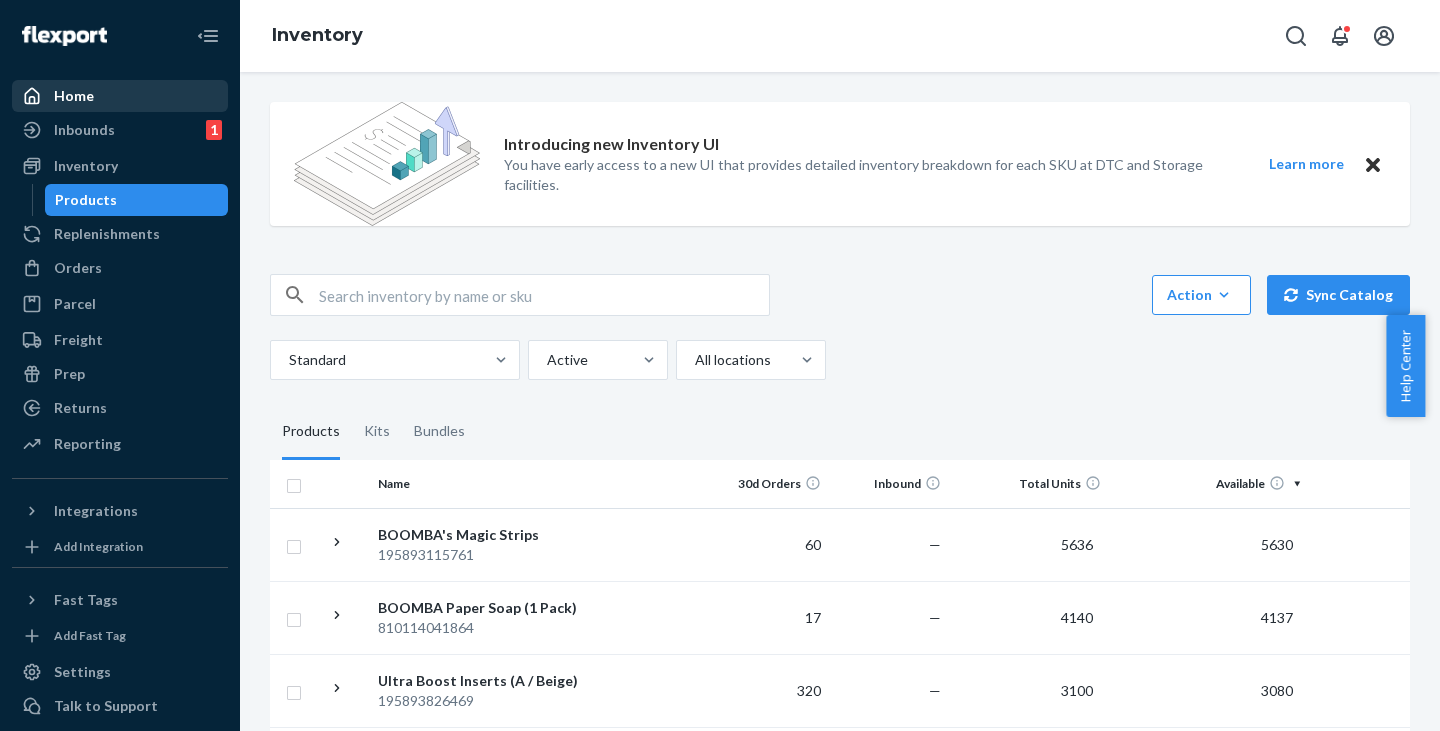 click on "Home" at bounding box center [120, 96] 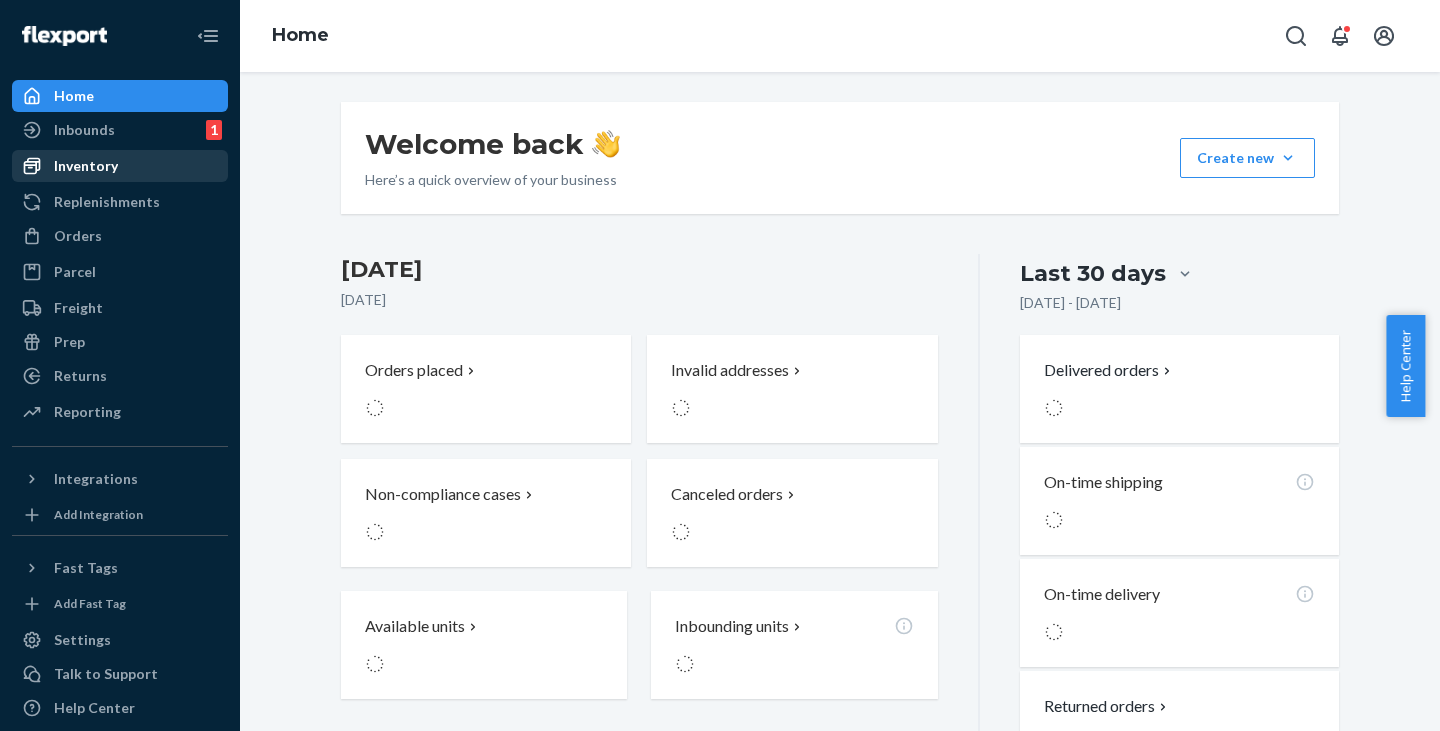 click on "Inventory" at bounding box center (86, 166) 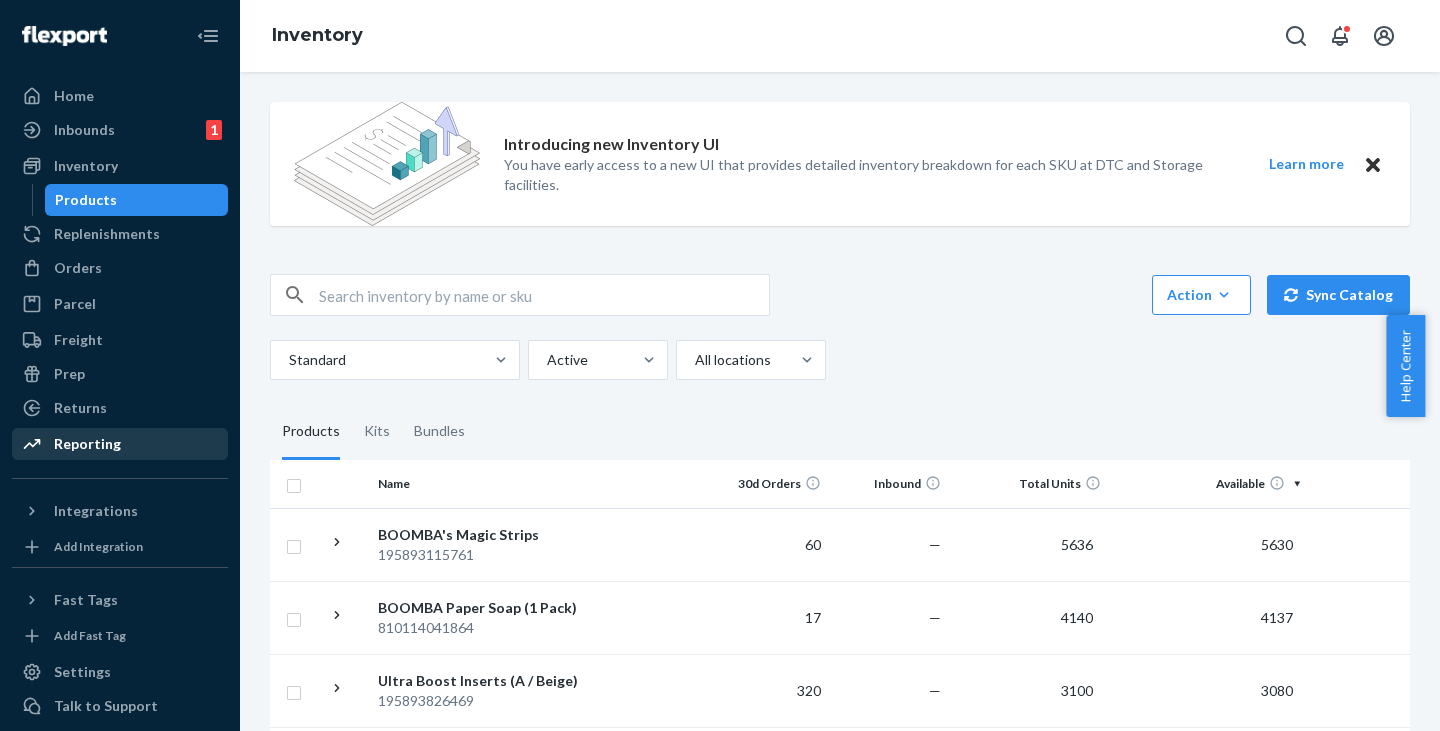 drag, startPoint x: 112, startPoint y: 444, endPoint x: 99, endPoint y: 448, distance: 13.601471 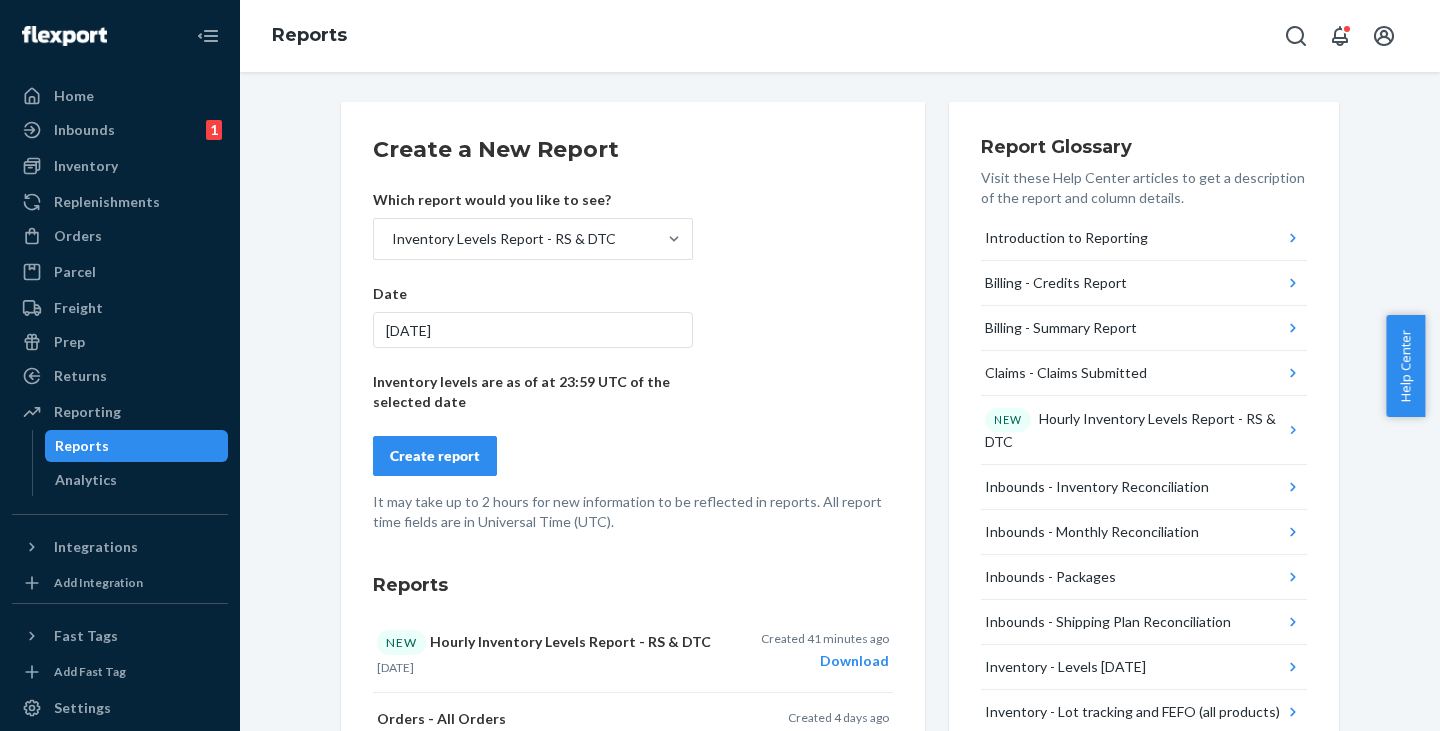 click on "Reports" at bounding box center (82, 446) 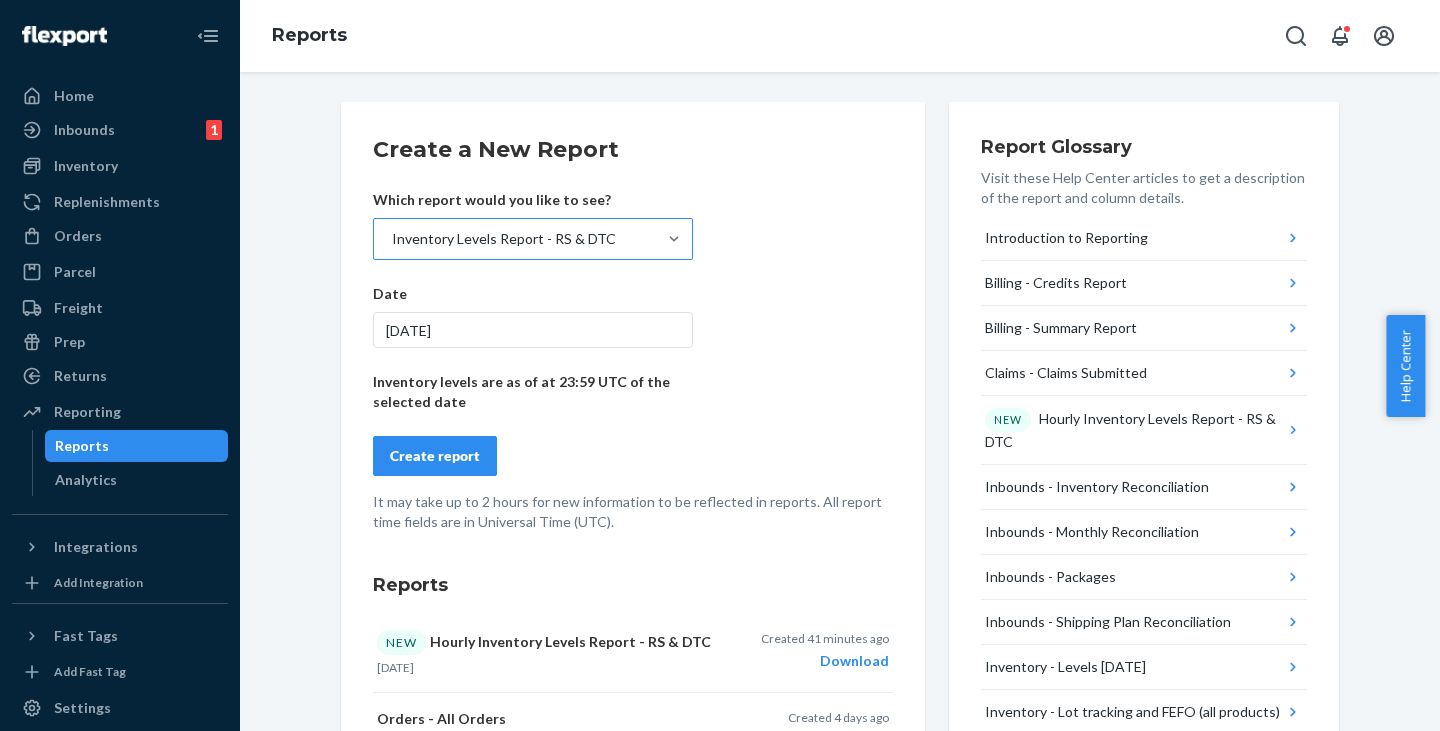 click on "Inventory Levels Report - RS & DTC" at bounding box center [515, 239] 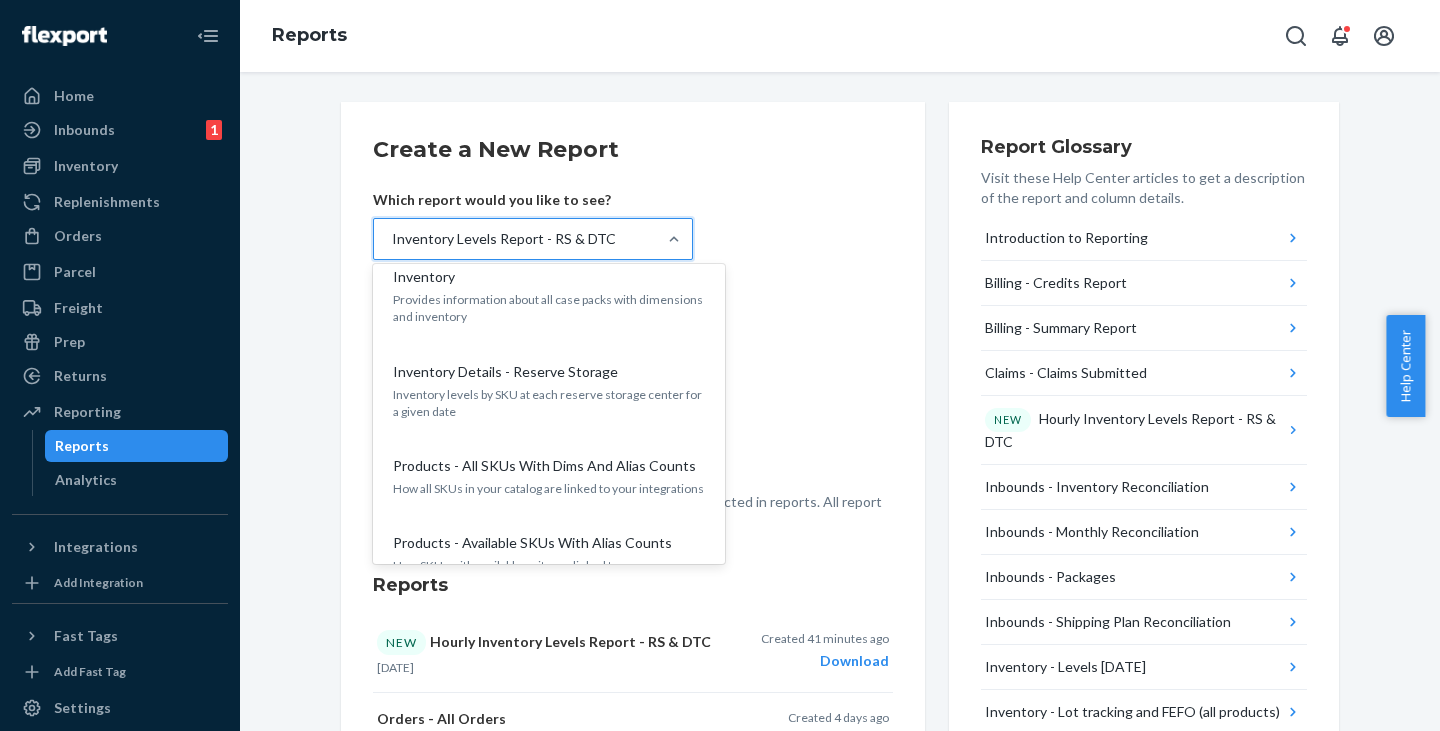 scroll, scrollTop: 1773, scrollLeft: 0, axis: vertical 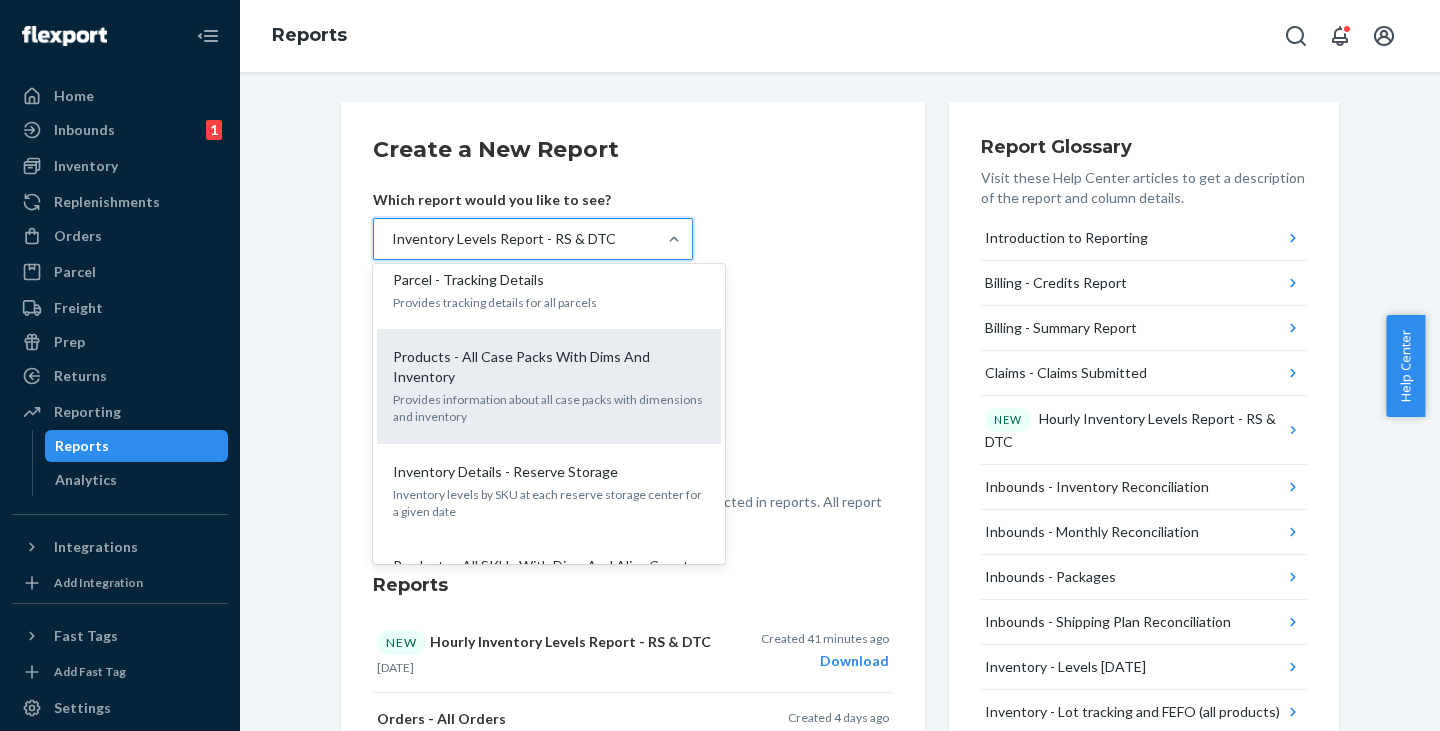click on "Provides information about all case packs with dimensions and inventory" at bounding box center (549, 408) 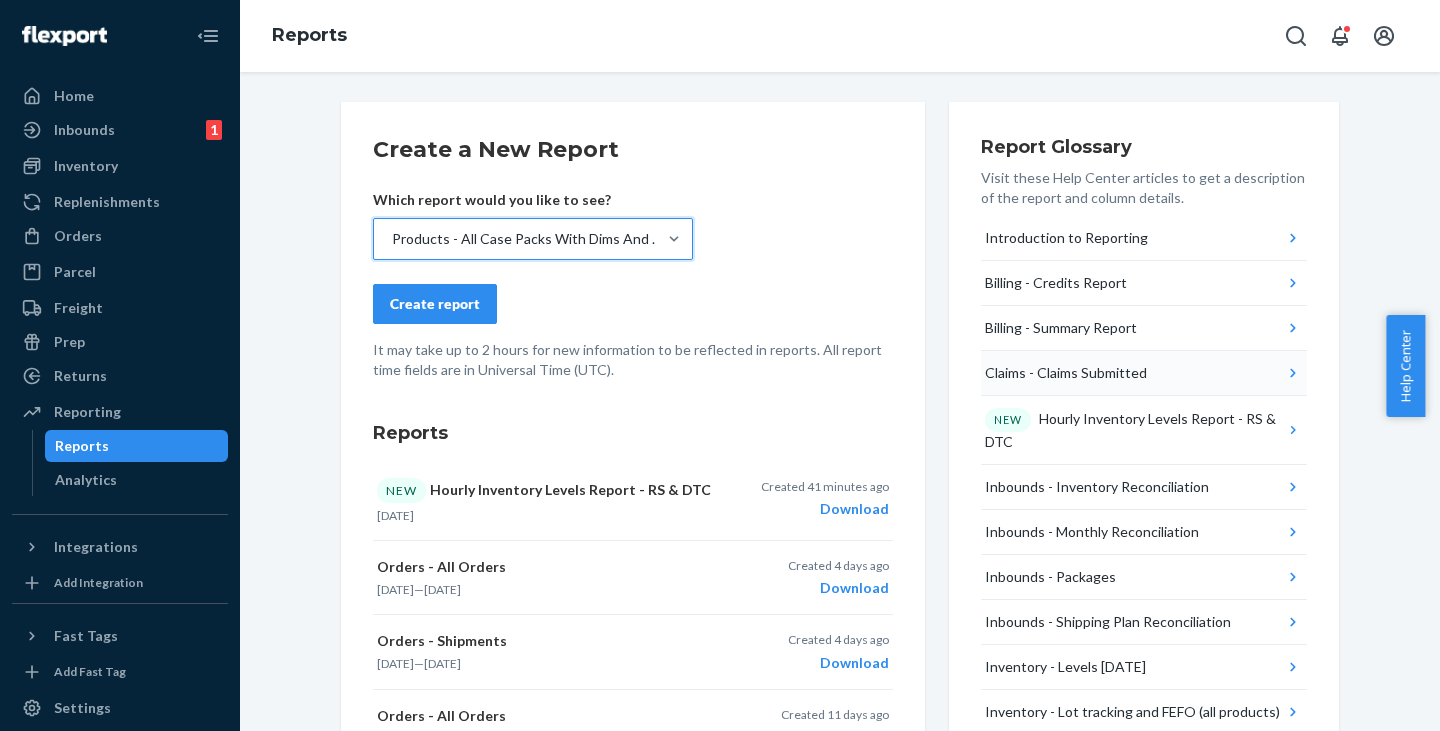 click on "Claims - Claims Submitted" at bounding box center (1144, 373) 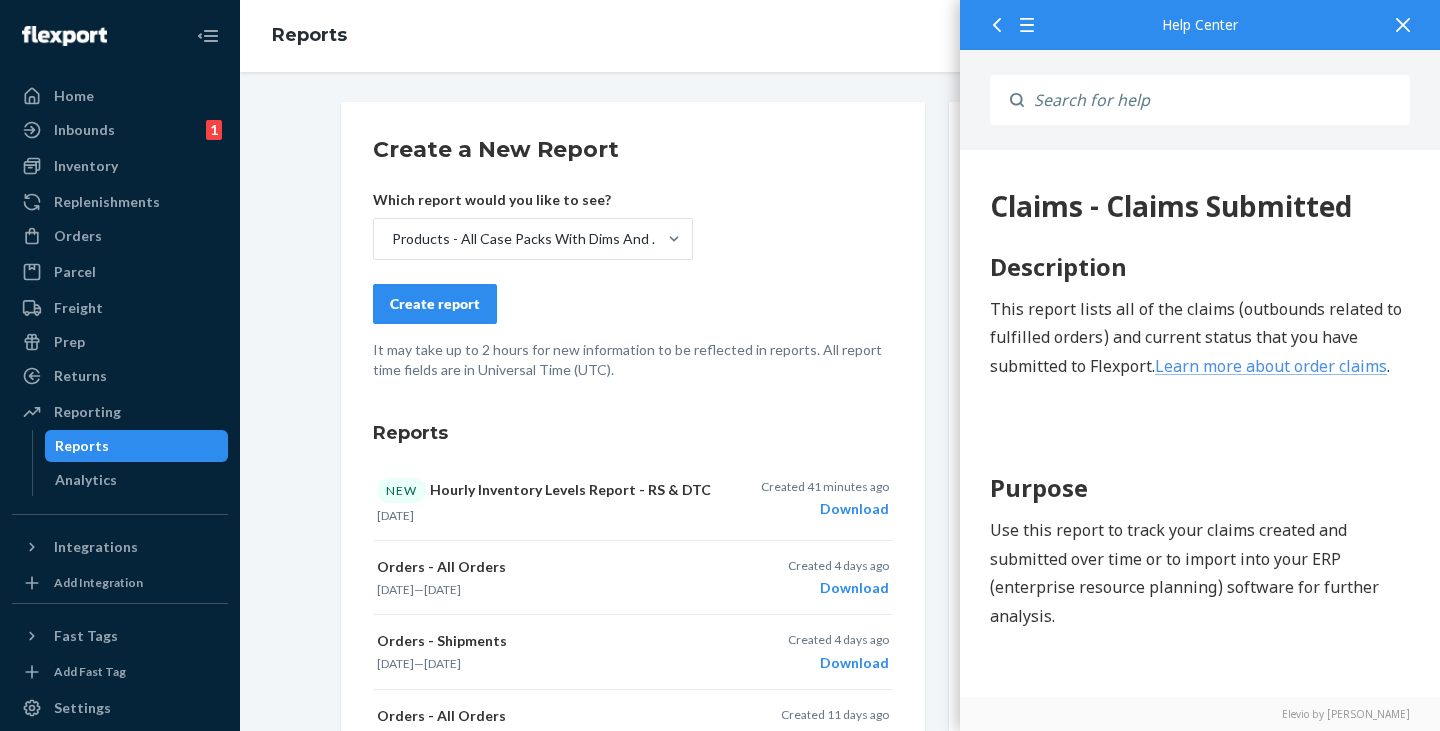 scroll, scrollTop: 0, scrollLeft: 0, axis: both 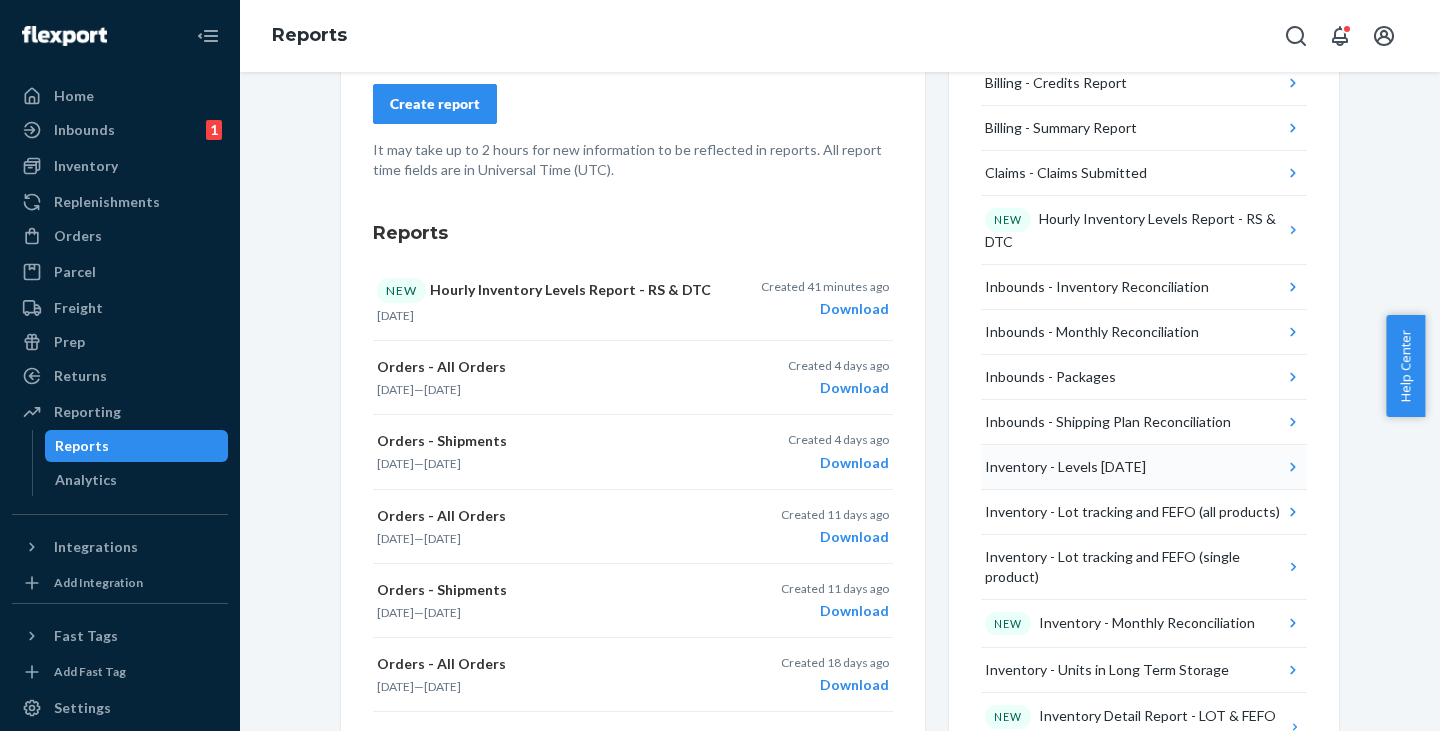 click on "Inventory - Levels Today" at bounding box center [1065, 467] 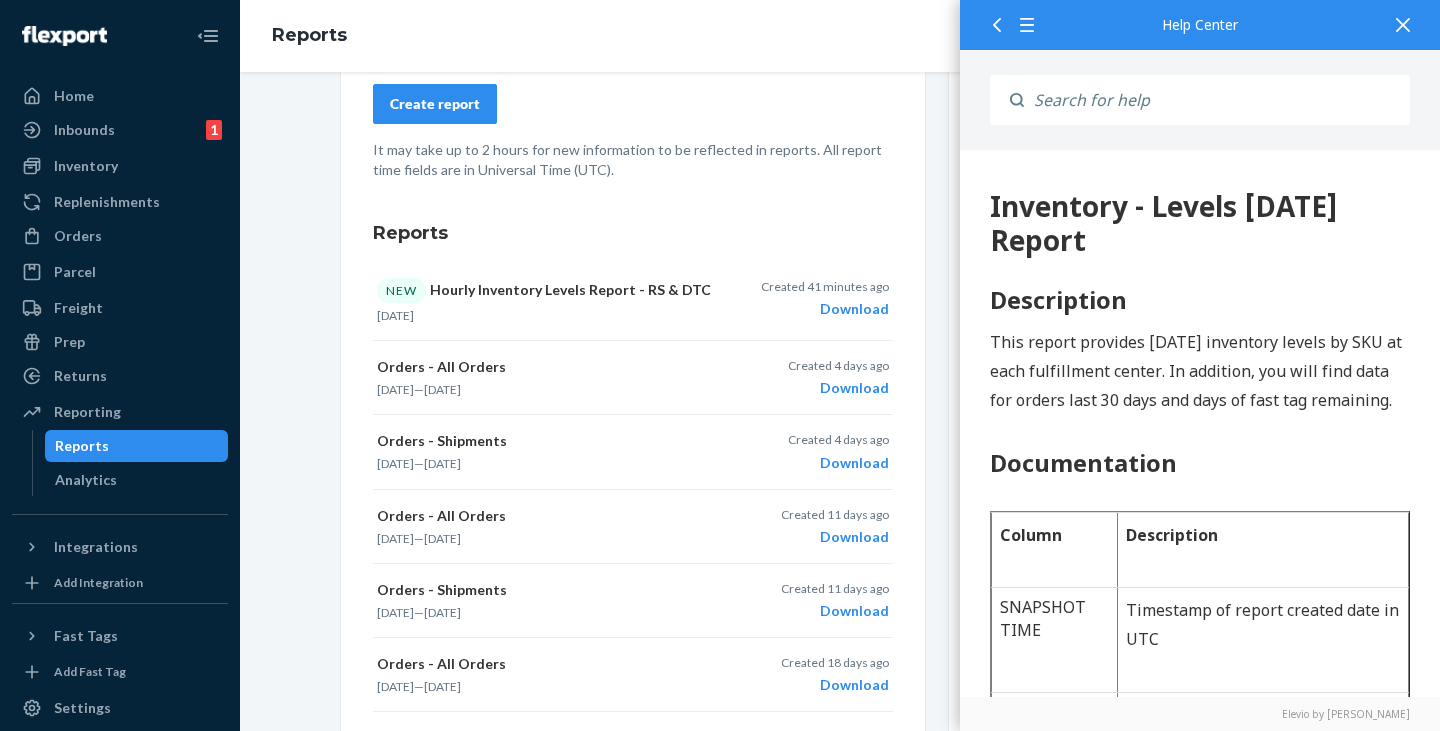 scroll, scrollTop: 0, scrollLeft: 0, axis: both 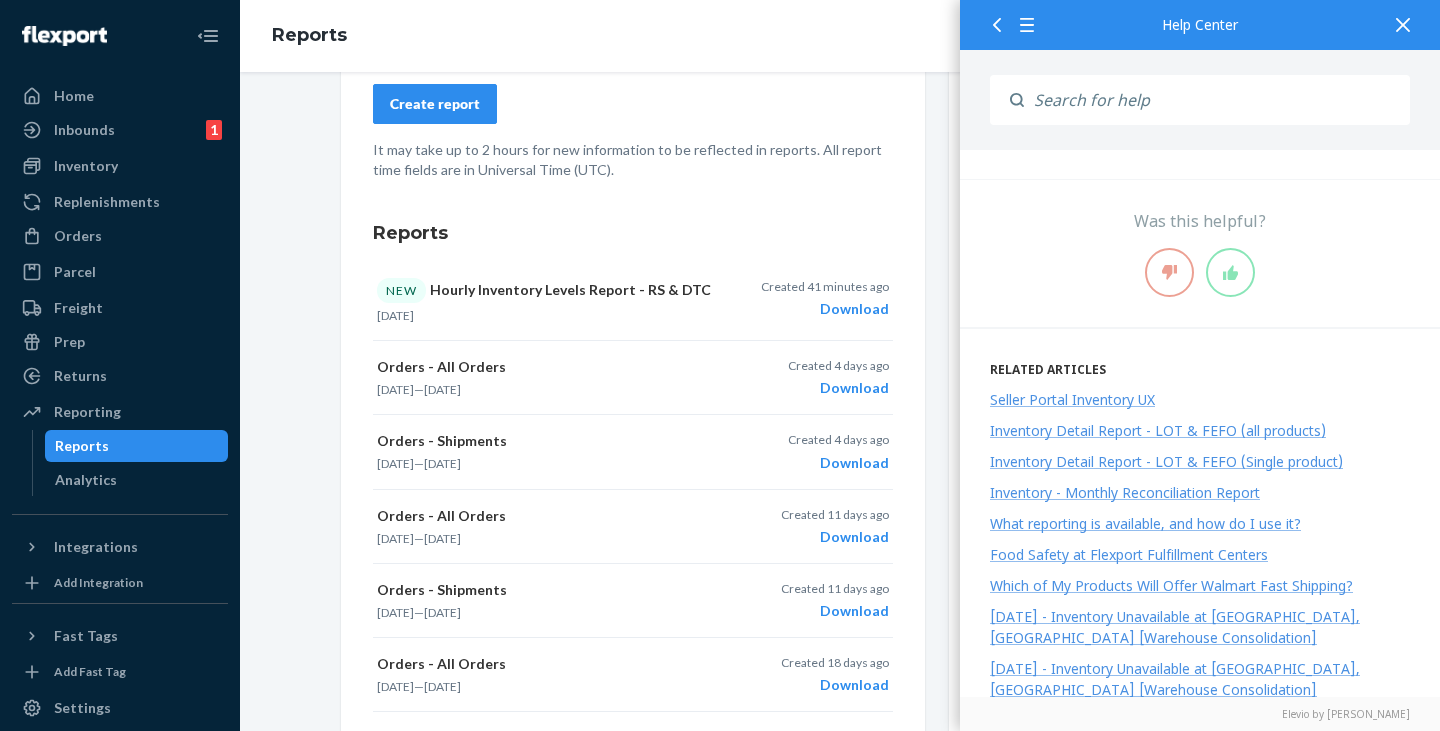 click on "Create a New Report Which report would you like to see? Products - All Case Packs With Dims And Inventory Create report It may take up to 2 hours for new information to be reflected in reports. All report time fields are in Universal Time (UTC). Reports NEW Hourly Inventory Levels Report - RS & DTC Jul 10, 2025 Created   41 minutes   ago Download Orders - All Orders Jun 30, 2025  —  Jul 6, 2025 Created   4 days   ago Download Orders - Shipments Jun 16, 2025  —  Jun 22, 2025 Created   4 days   ago Download Orders - All Orders Jun 23, 2025  —  Jun 29, 2025 Created   11 days   ago Download Orders - Shipments Jun 9, 2025  —  Jun 15, 2025 Created   11 days   ago Download Orders - All Orders Jun 16, 2025  —  Jun 22, 2025 Created   18 days   ago Download Orders - Shipments Jun 2, 2025  —  Jun 8, 2025 Created   18 days   ago Download Orders - All Orders Jun 9, 2025  —  Jun 15, 2025 Created   25 days   ago Download Orders - Shipments May 26, 2025  —  Jun 1, 2025 Created   25 days   ago Download  —" at bounding box center (633, 493) 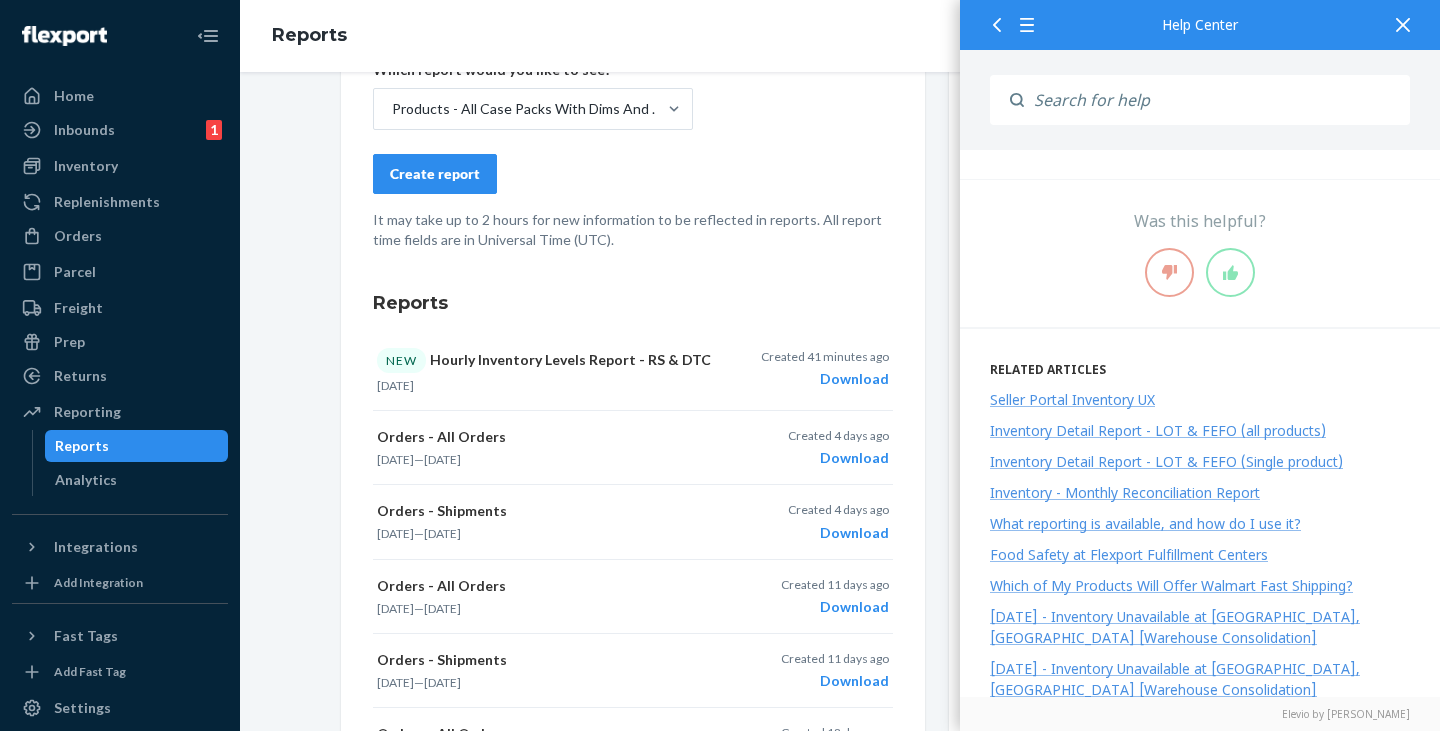 scroll, scrollTop: 0, scrollLeft: 0, axis: both 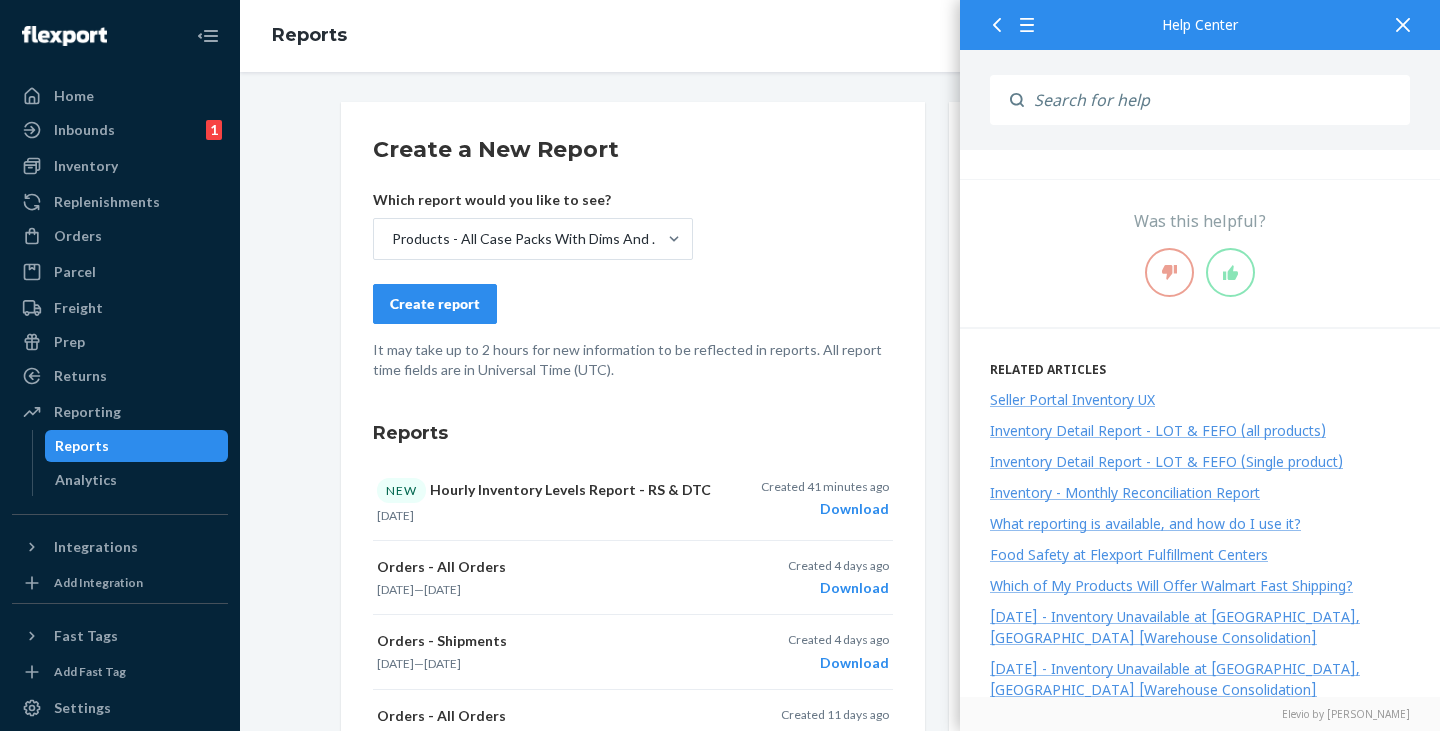 click 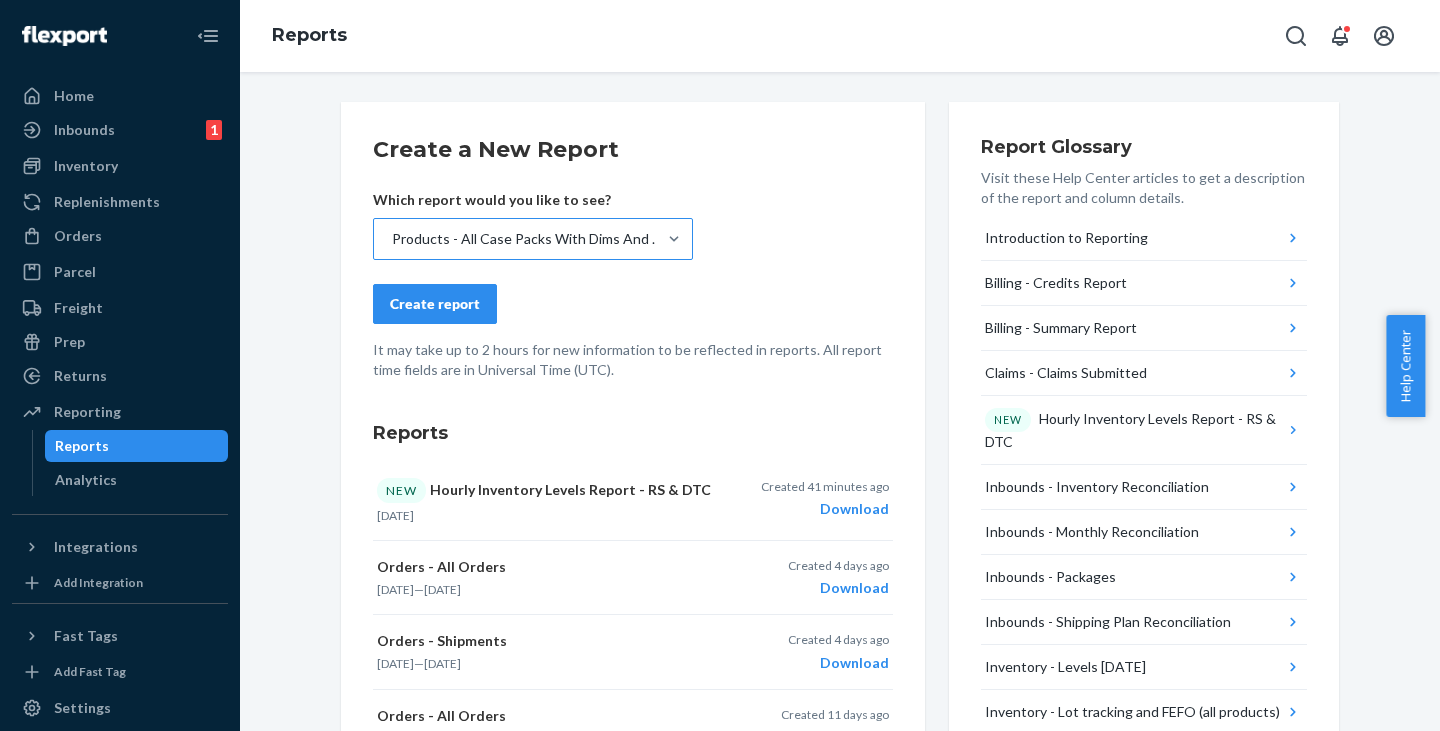 click on "Products - All Case Packs With Dims And Inventory" at bounding box center [515, 239] 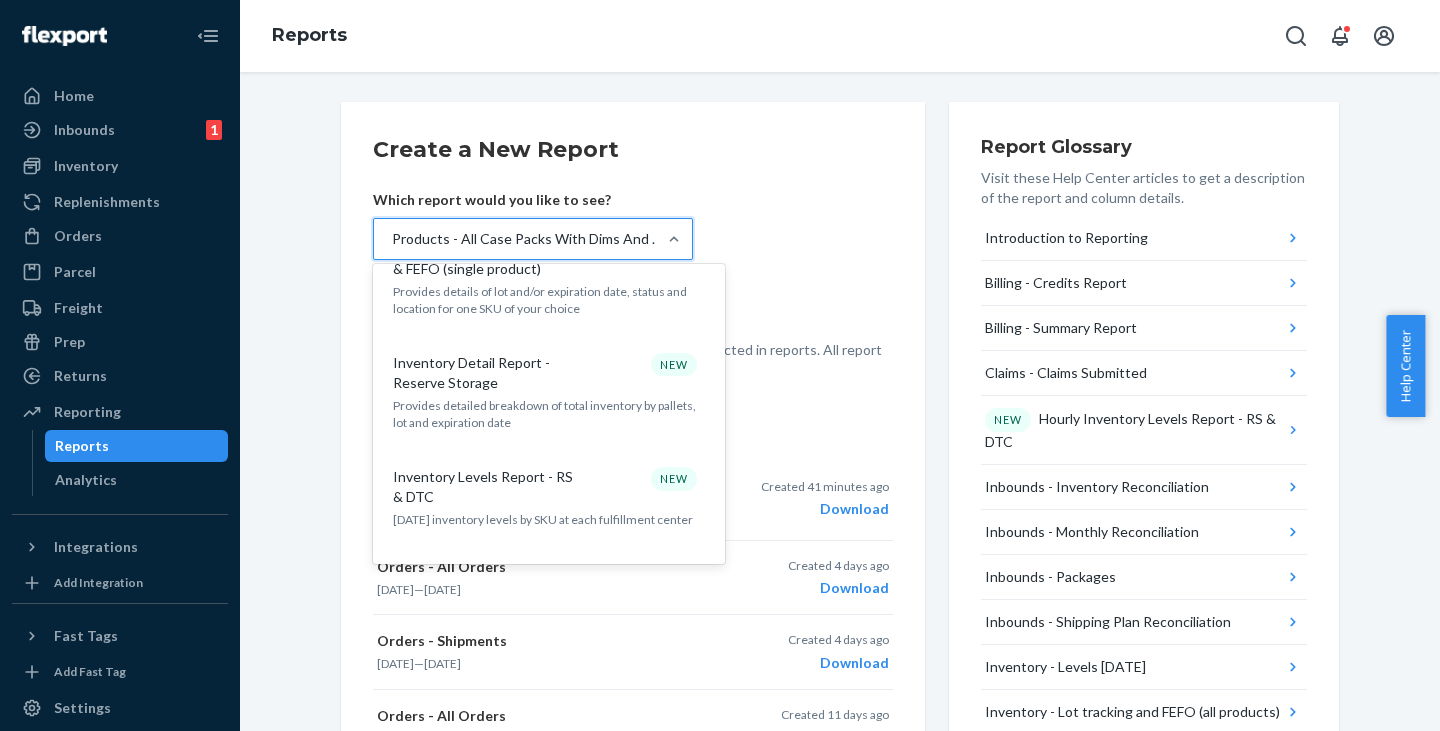 scroll, scrollTop: 1100, scrollLeft: 0, axis: vertical 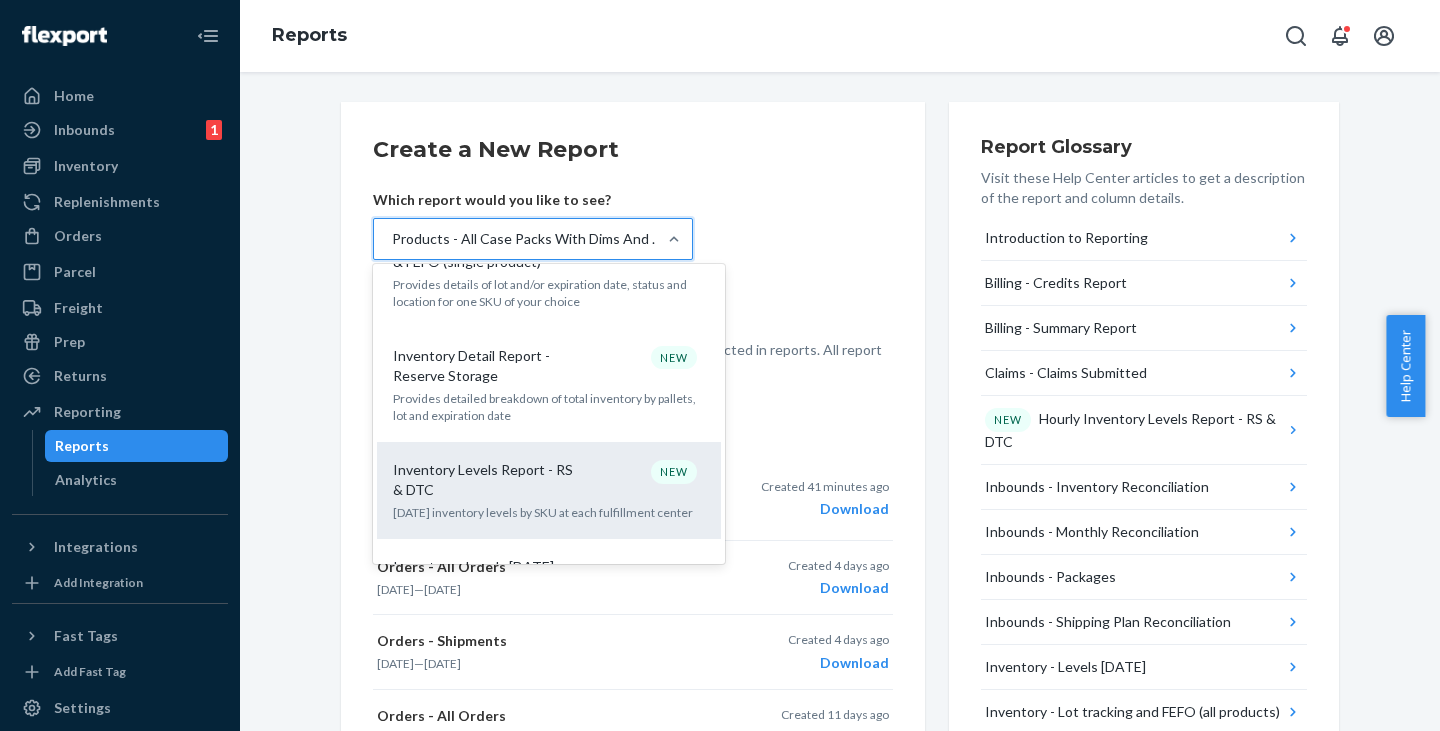 click on "Inventory Levels Report - RS & DTC NEW Today's inventory levels by SKU at each fulfillment center" at bounding box center (549, 490) 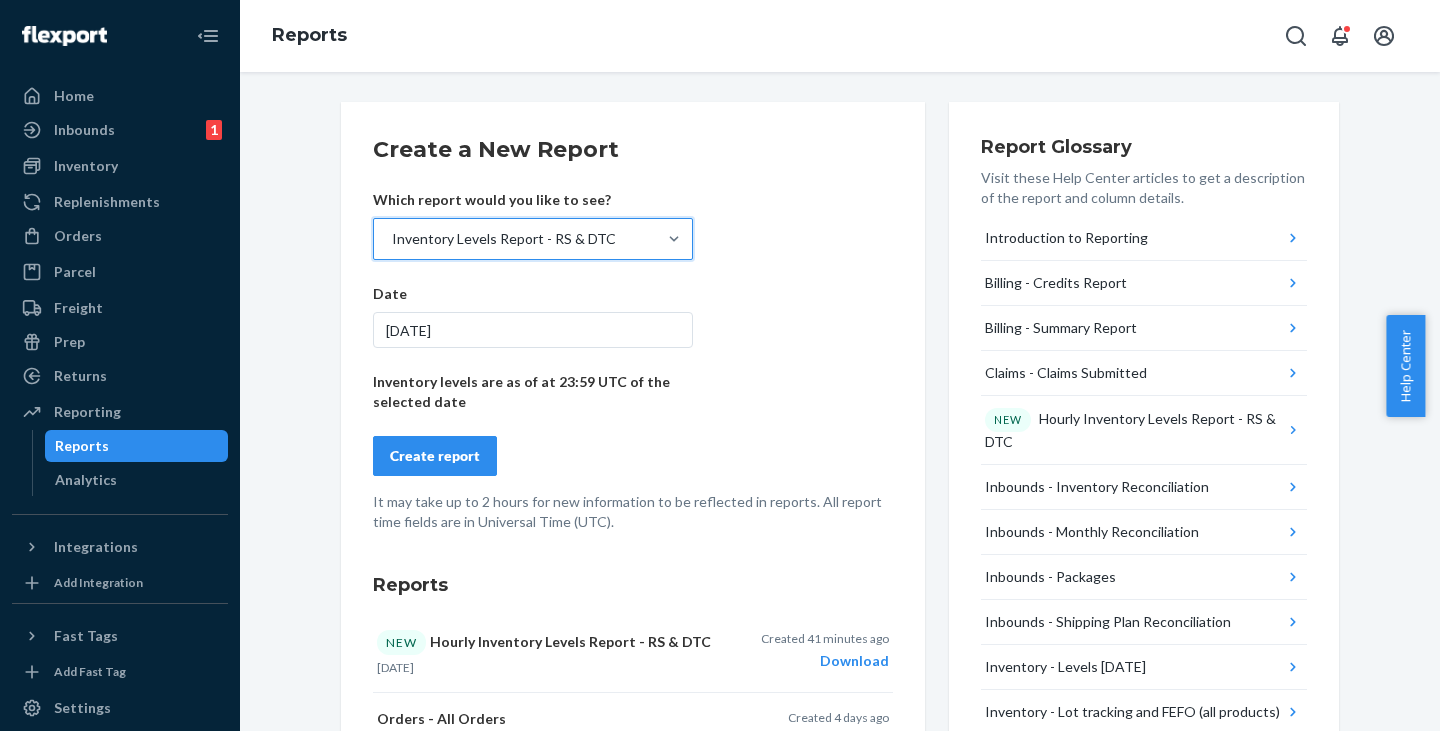 click on "7/8/2025" at bounding box center (533, 330) 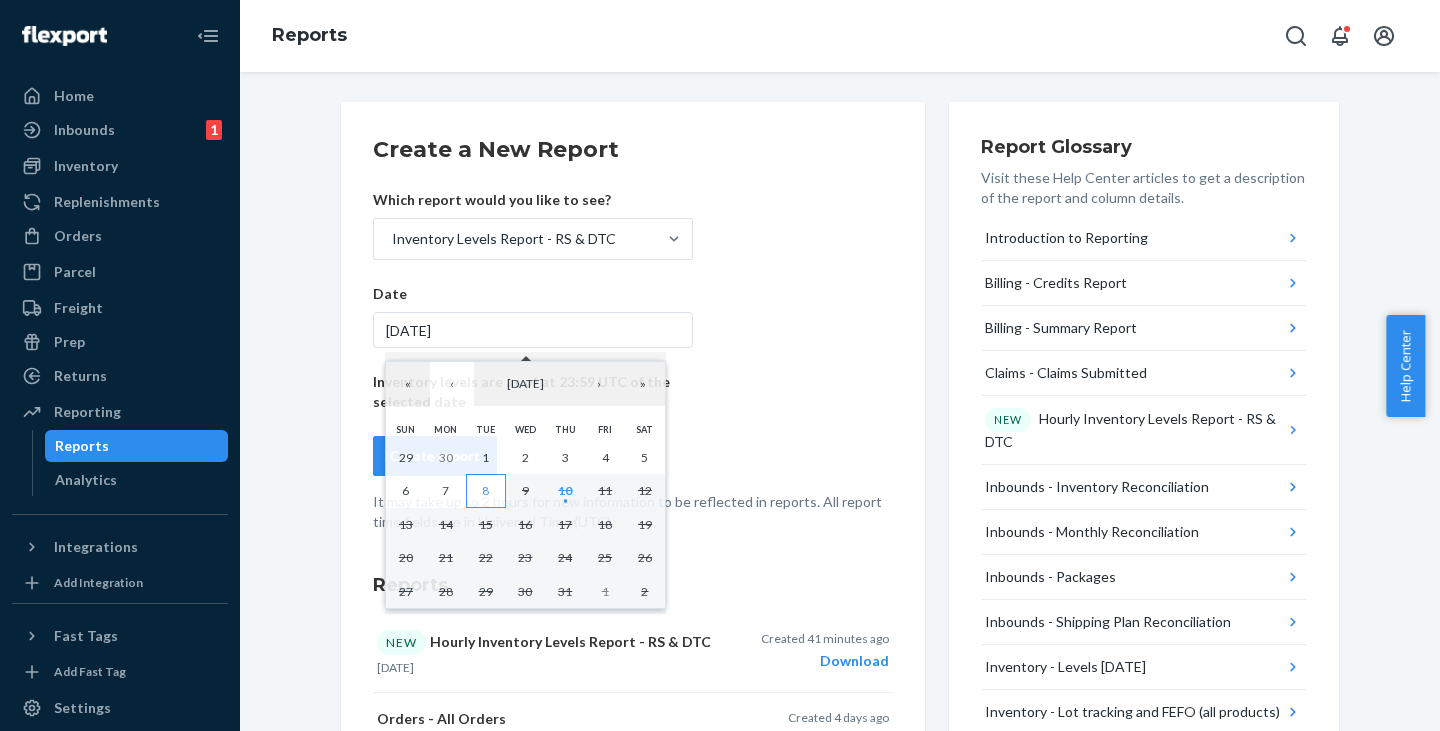 click on "8" at bounding box center (485, 490) 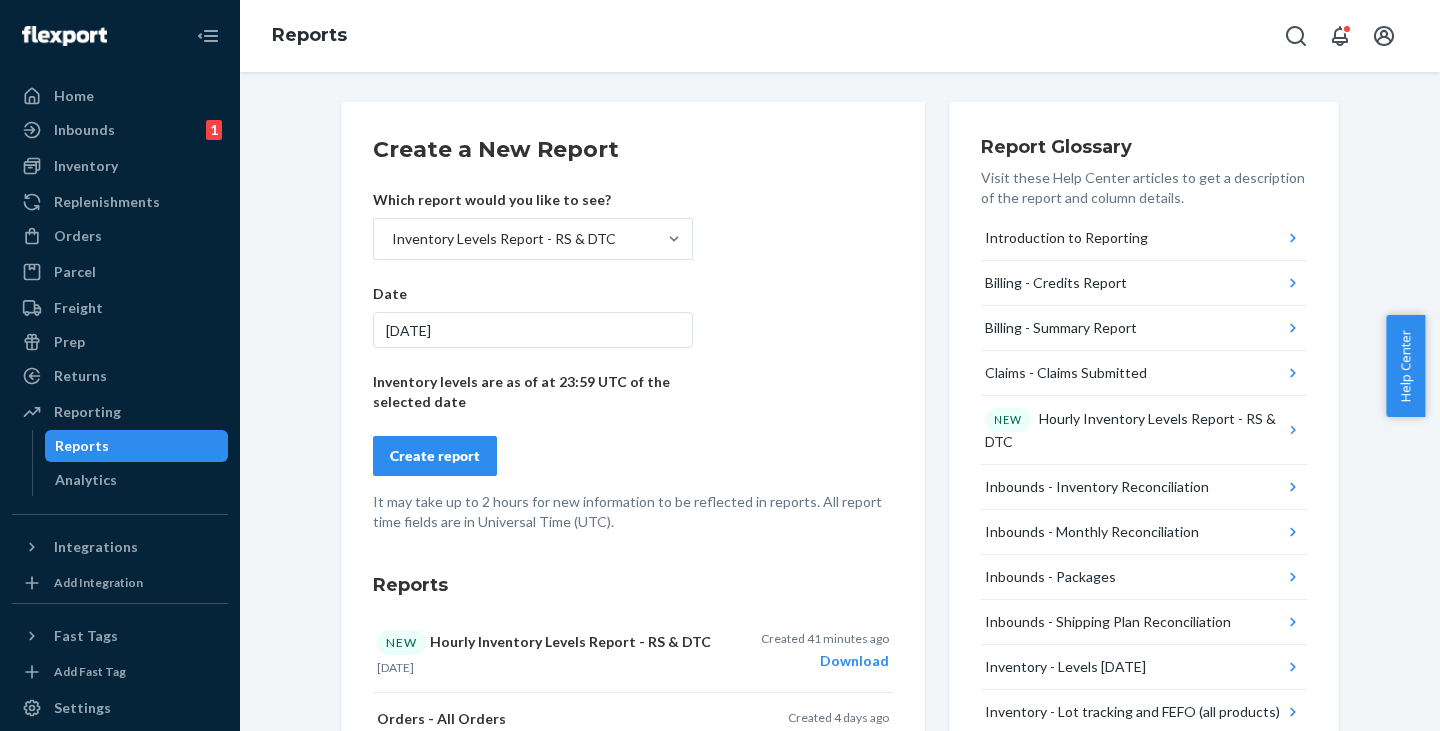 click on "Create report" at bounding box center (435, 456) 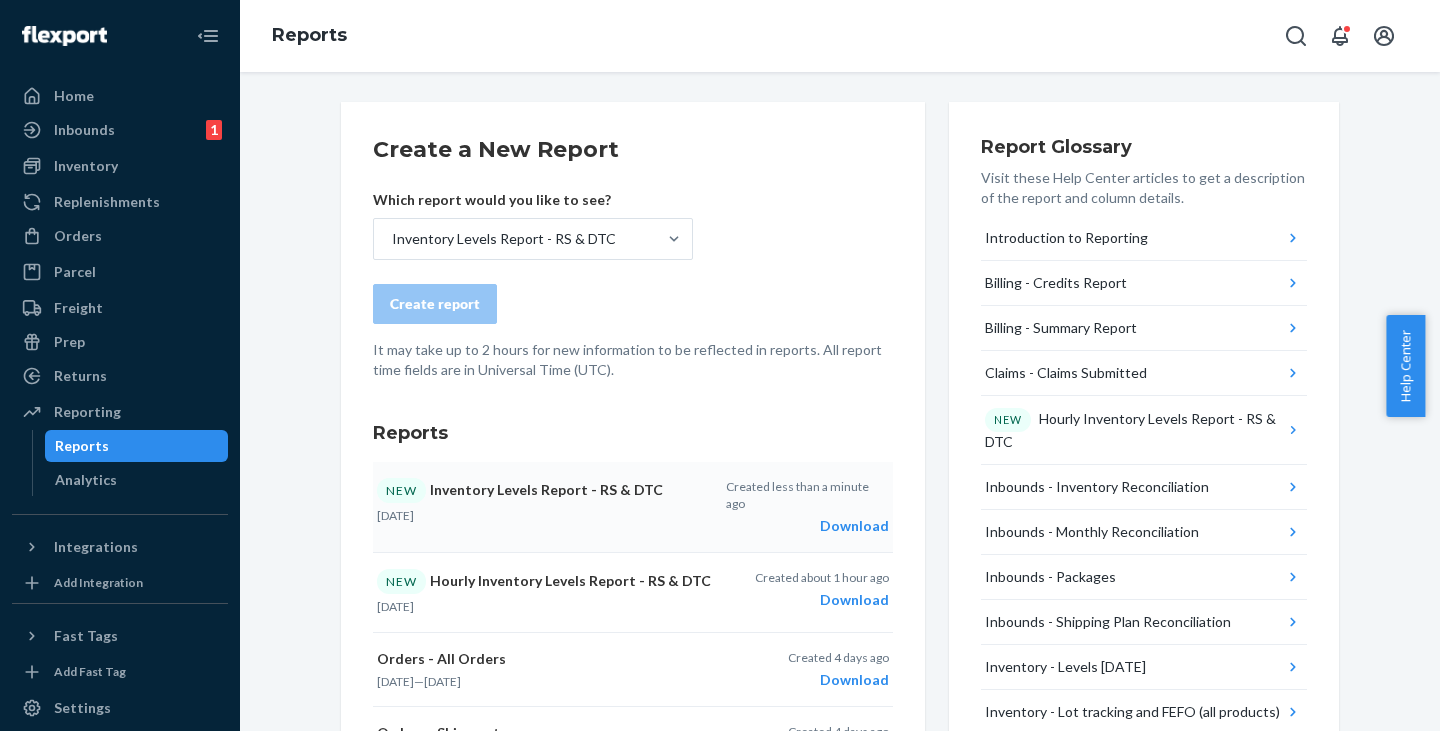 click on "Download" at bounding box center [807, 526] 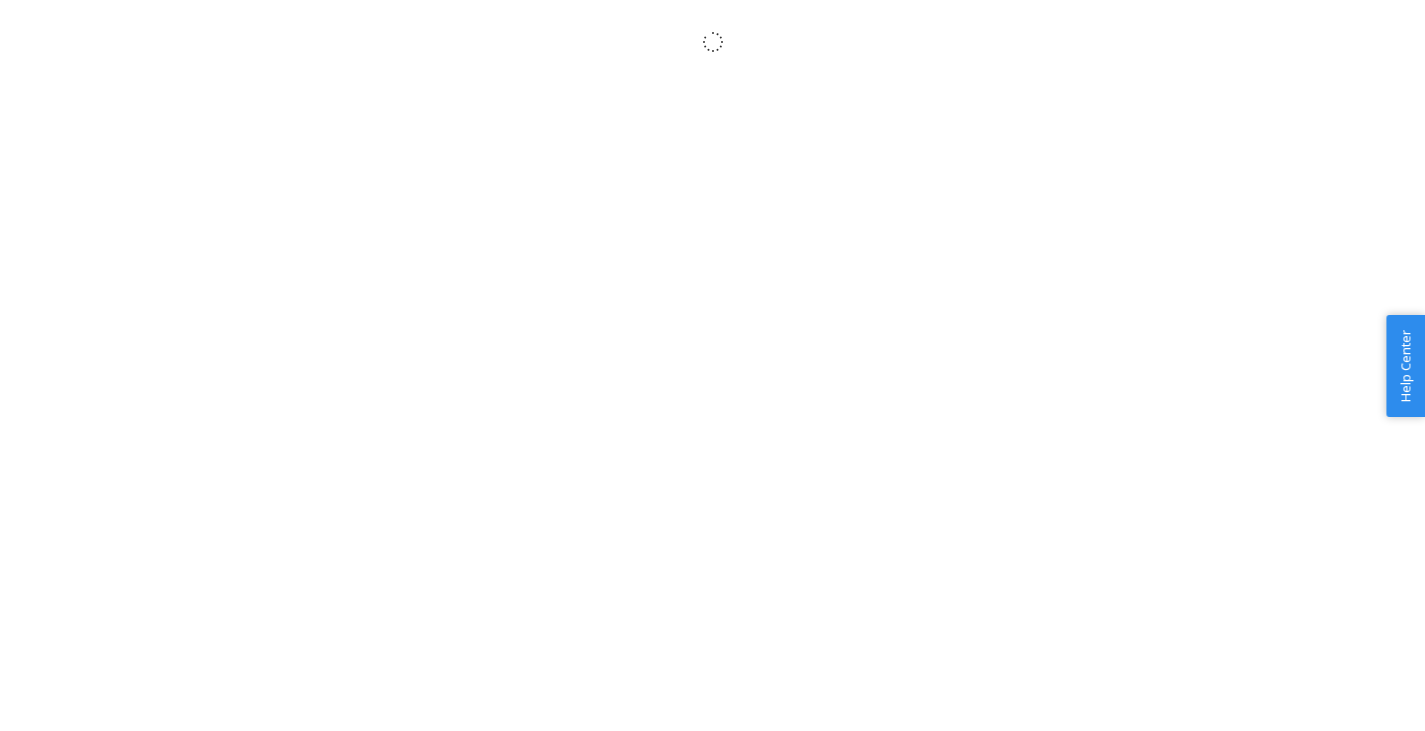 scroll, scrollTop: 0, scrollLeft: 0, axis: both 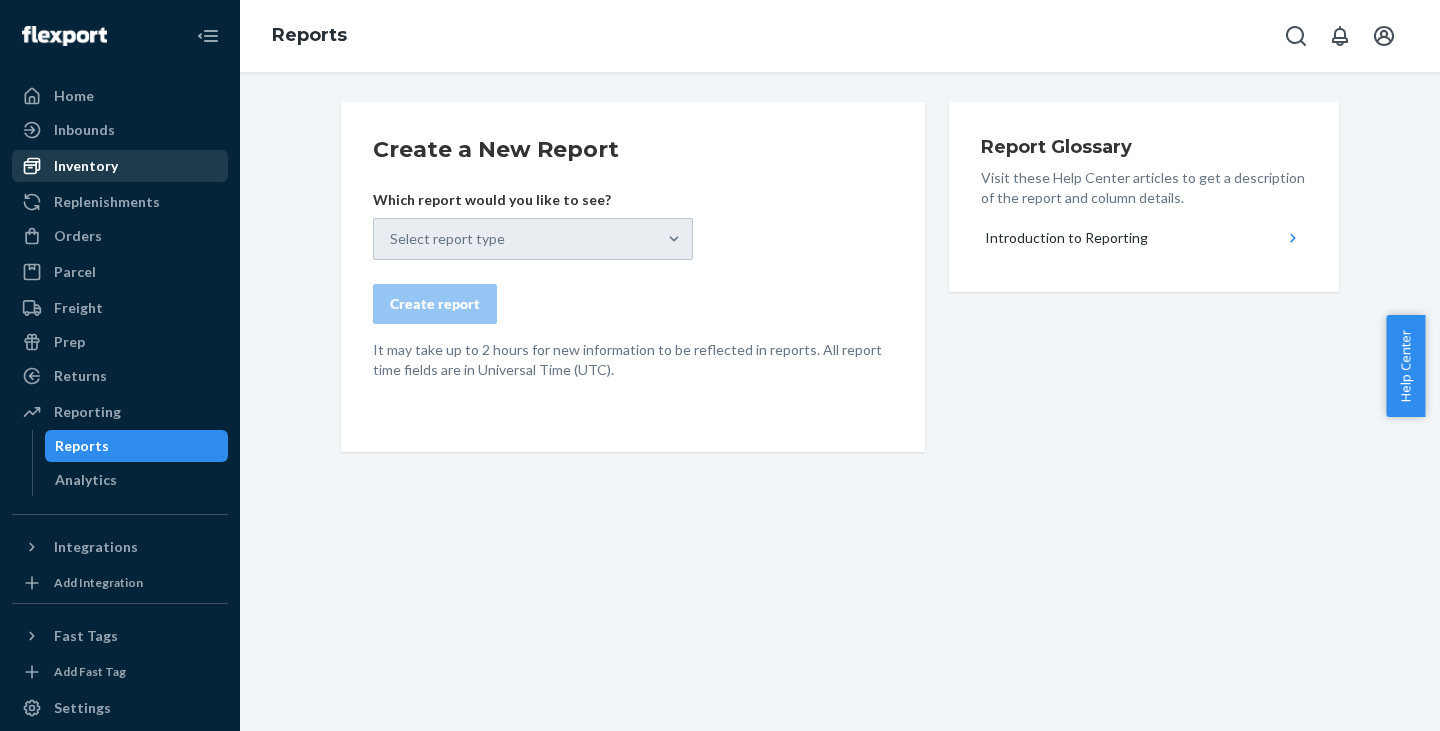 click on "Inventory" at bounding box center (86, 166) 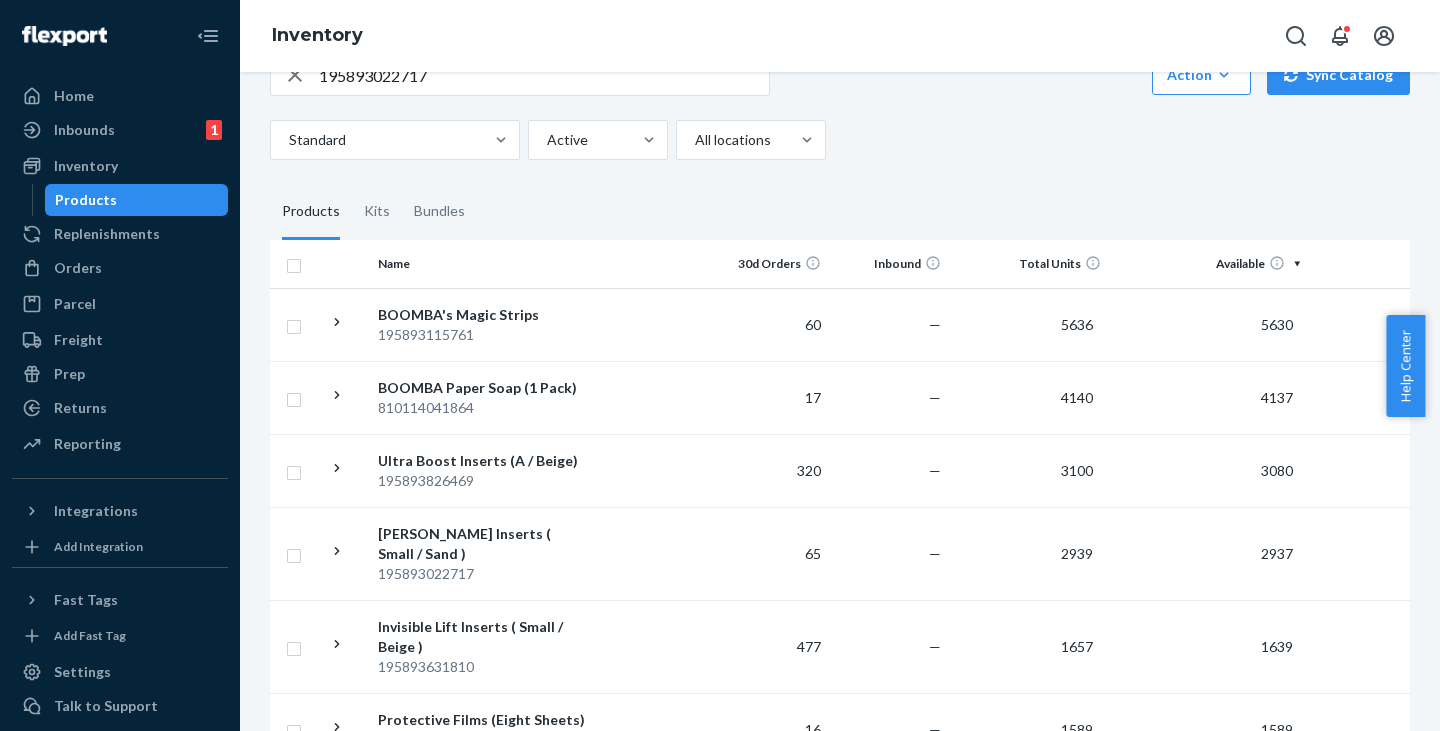 scroll, scrollTop: 0, scrollLeft: 0, axis: both 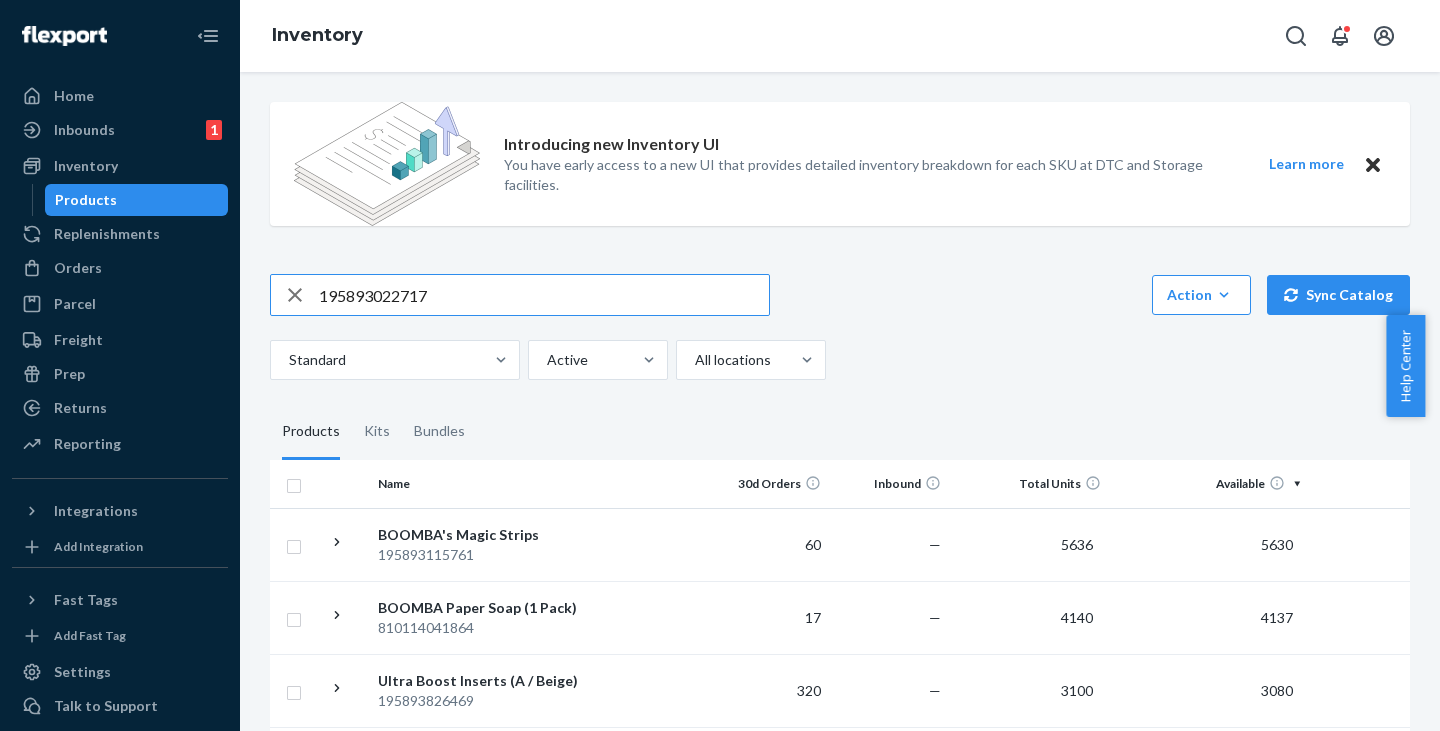 drag, startPoint x: 460, startPoint y: 298, endPoint x: 233, endPoint y: 279, distance: 227.79376 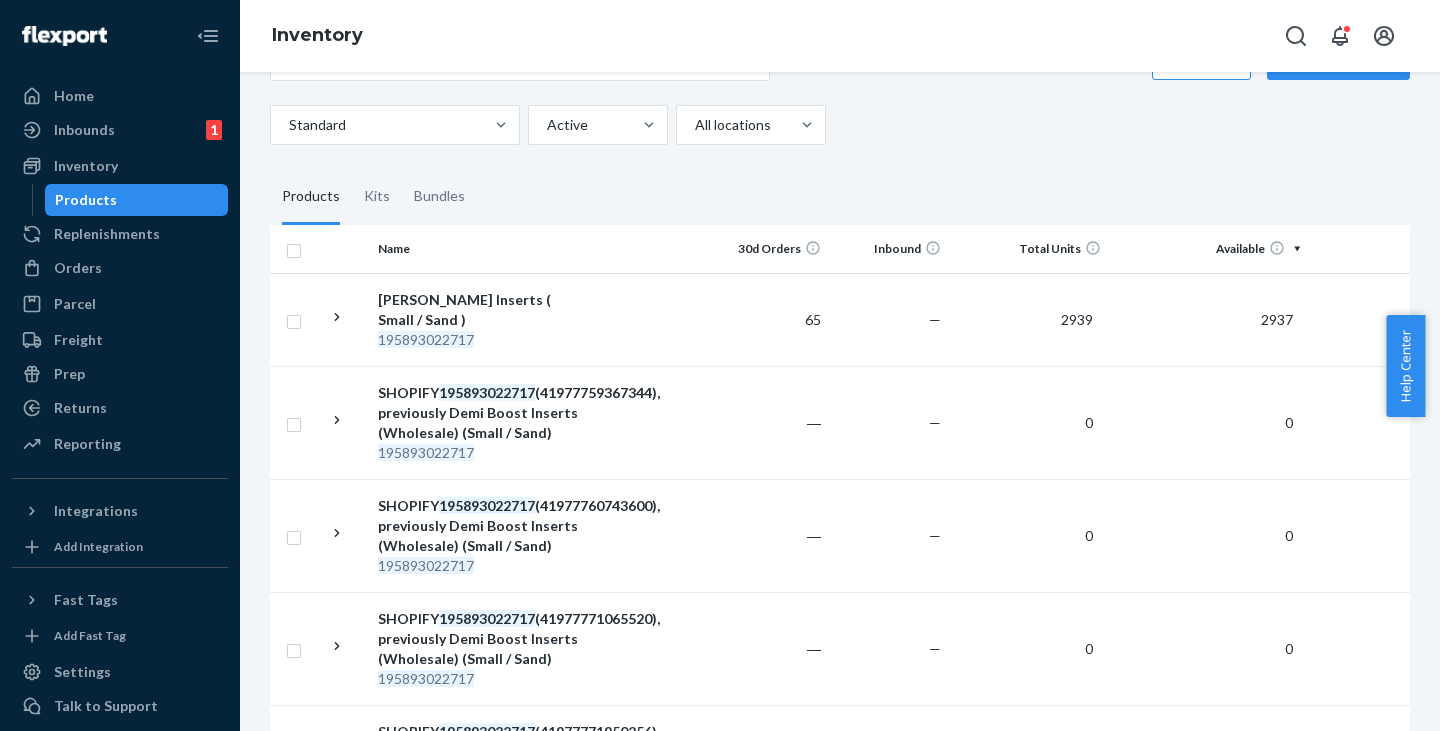 scroll, scrollTop: 0, scrollLeft: 0, axis: both 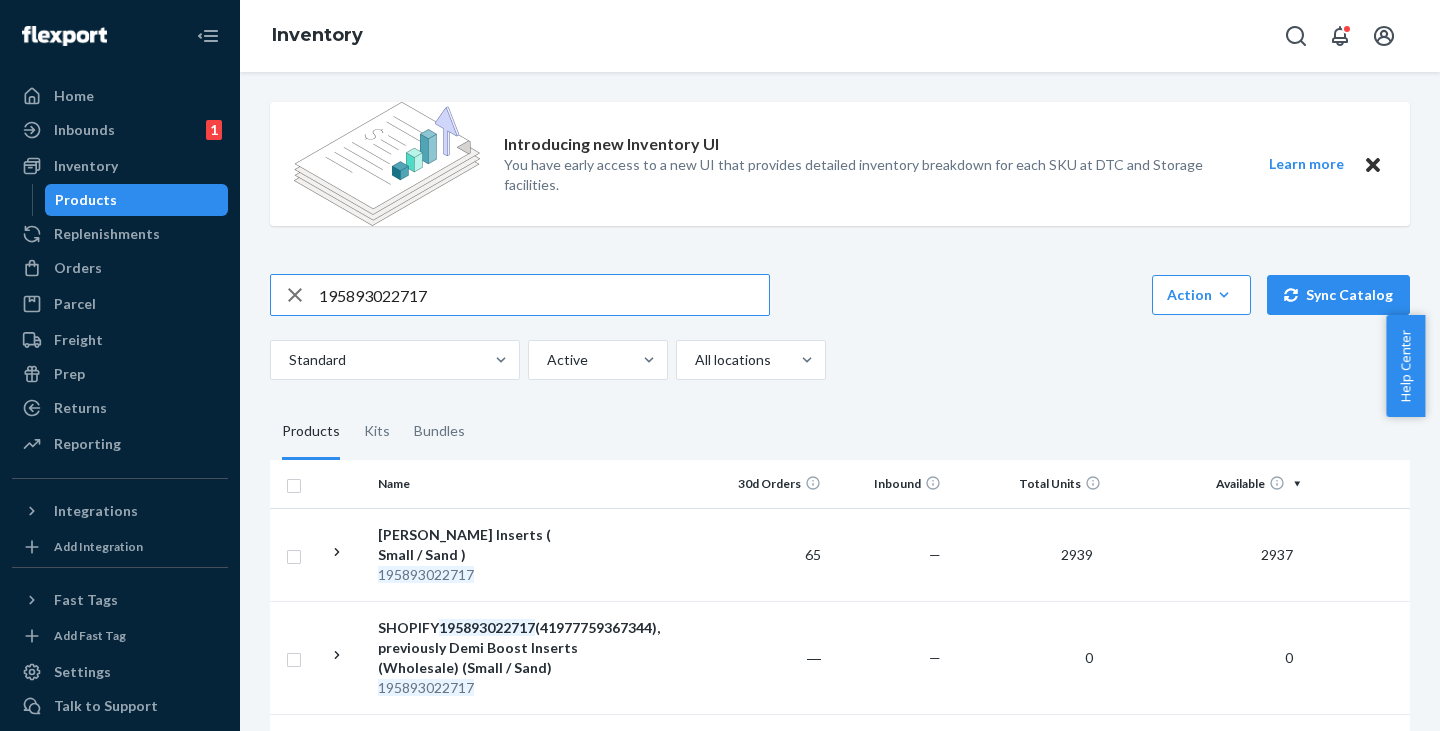 click on "195893022717" at bounding box center [544, 295] 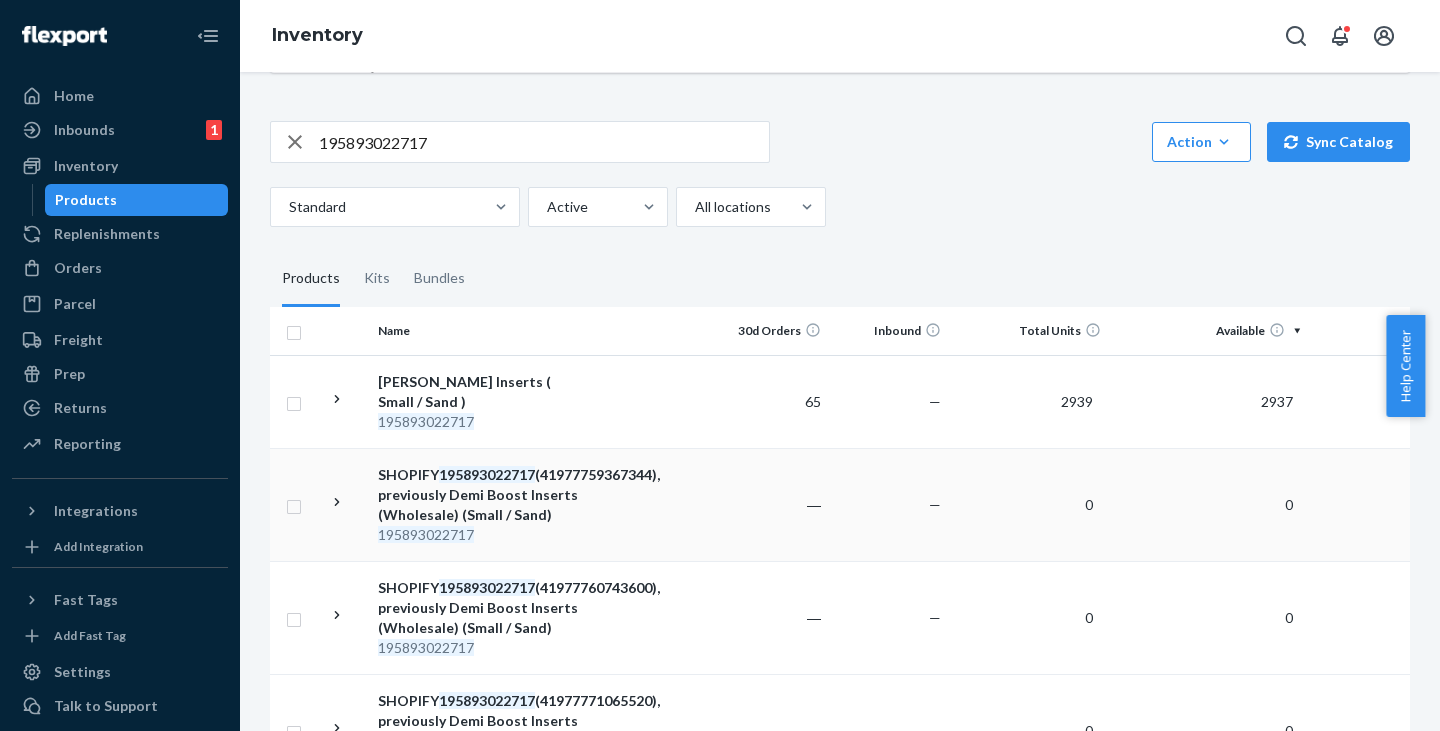 scroll, scrollTop: 100, scrollLeft: 0, axis: vertical 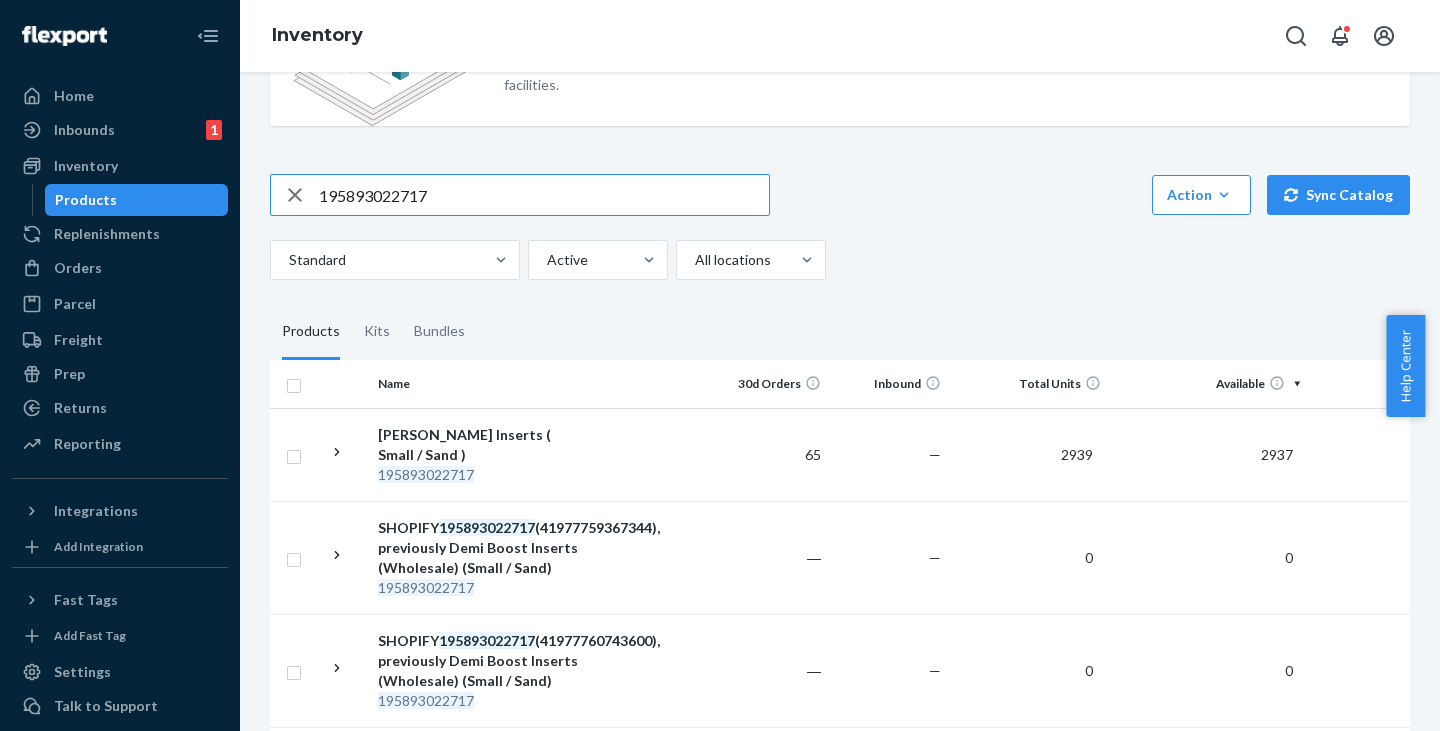drag, startPoint x: 460, startPoint y: 199, endPoint x: 246, endPoint y: 182, distance: 214.67418 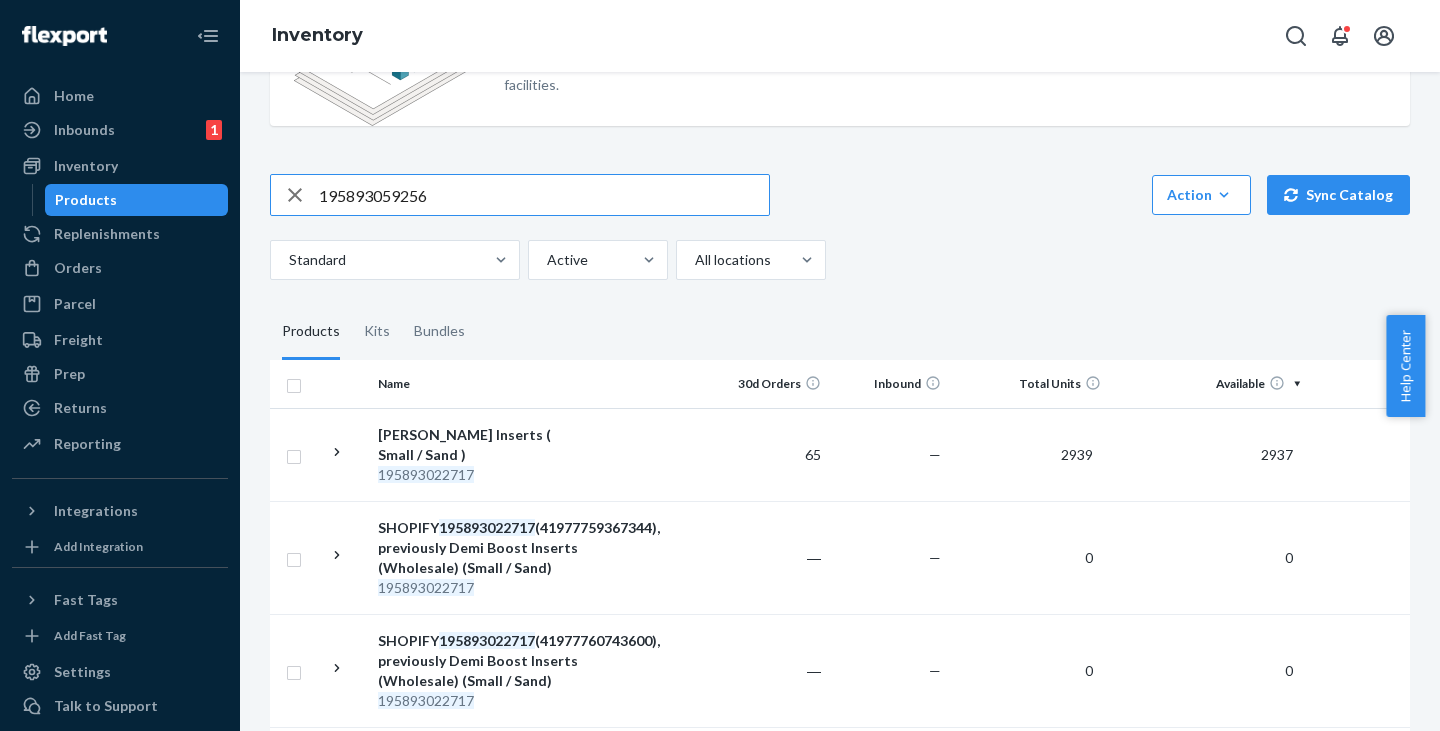 scroll, scrollTop: 0, scrollLeft: 0, axis: both 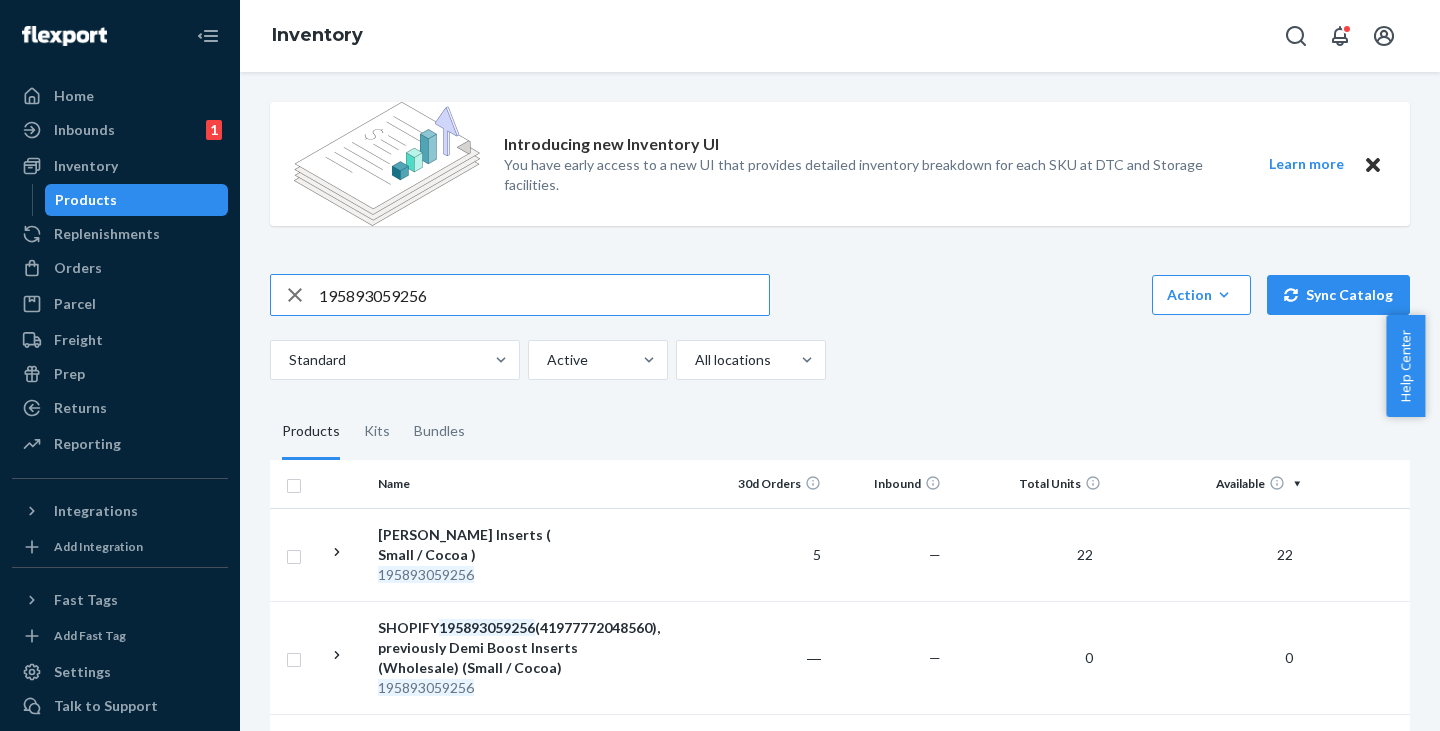drag, startPoint x: 506, startPoint y: 306, endPoint x: 225, endPoint y: 286, distance: 281.71085 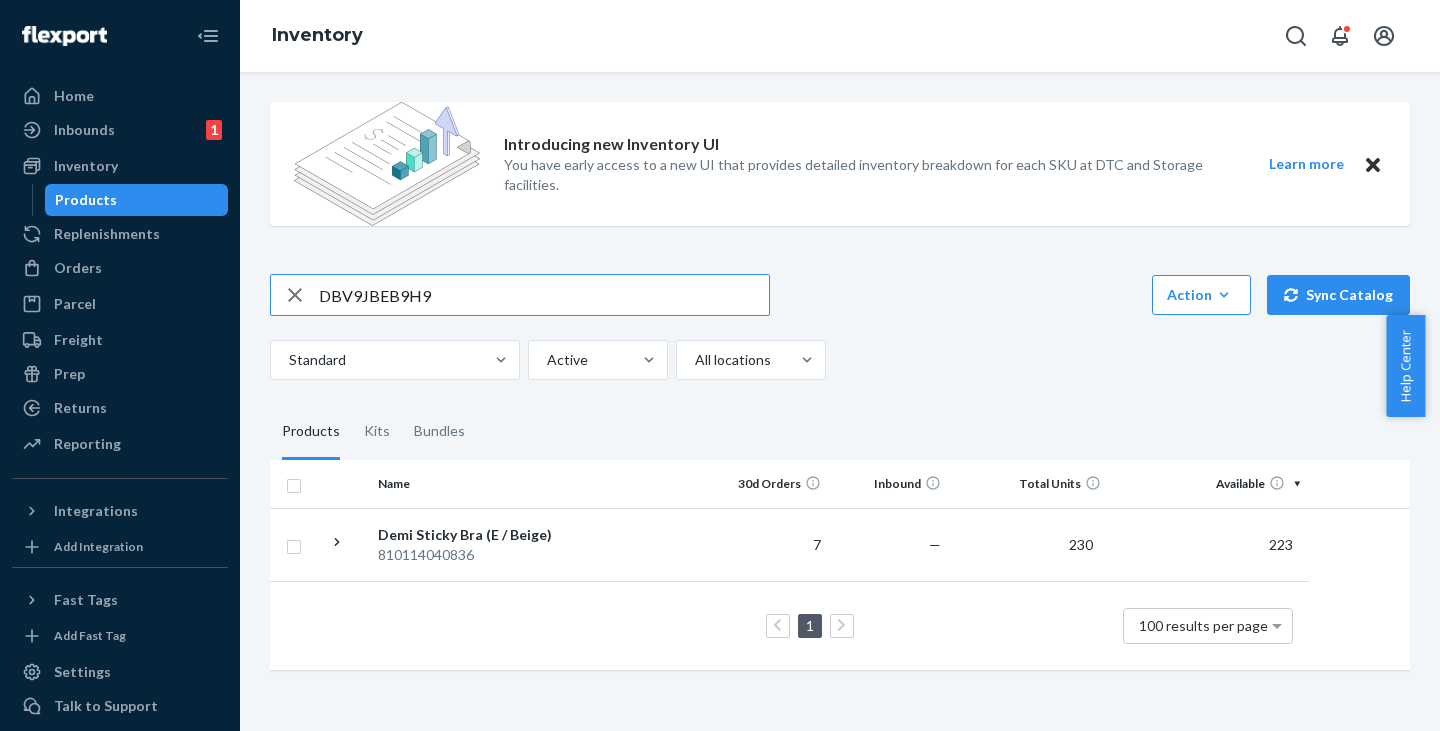 drag, startPoint x: 462, startPoint y: 290, endPoint x: 241, endPoint y: 286, distance: 221.0362 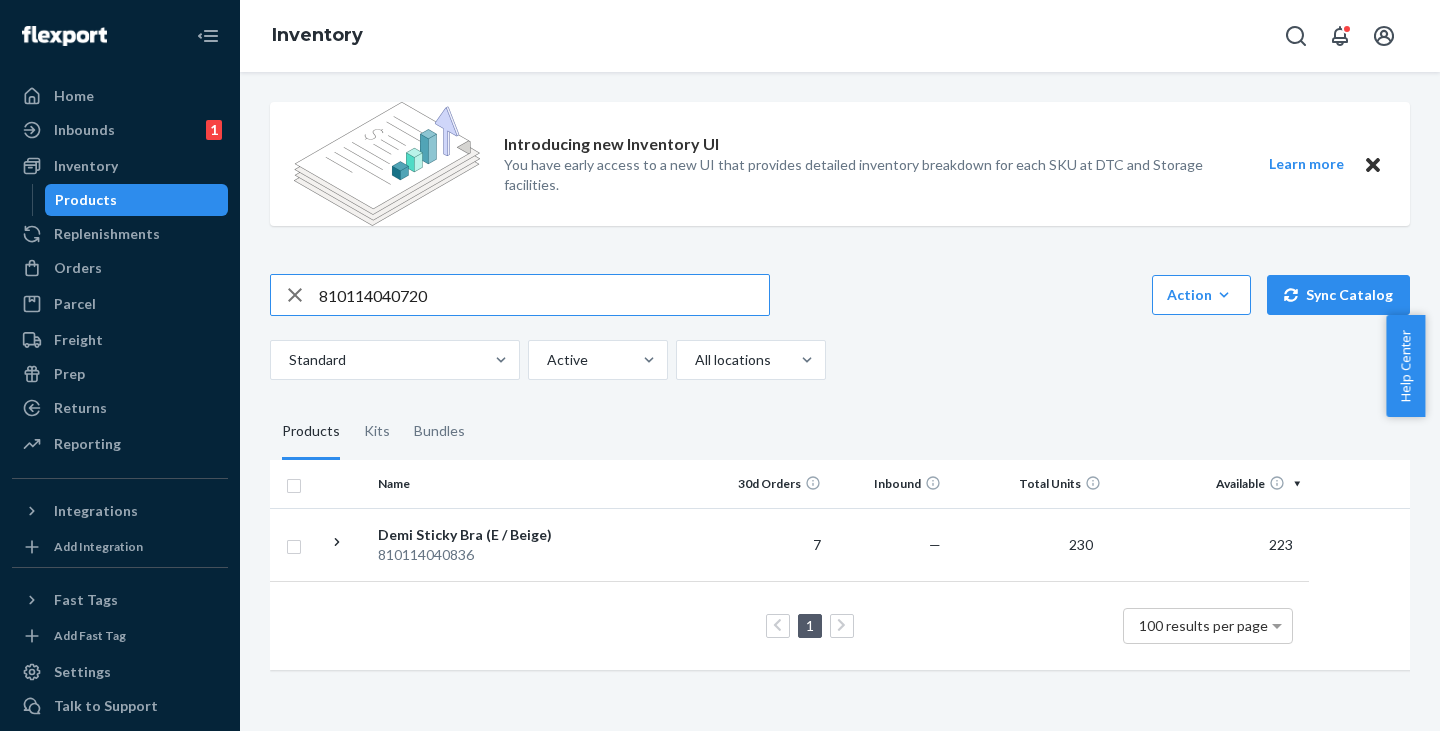 type on "810114040720" 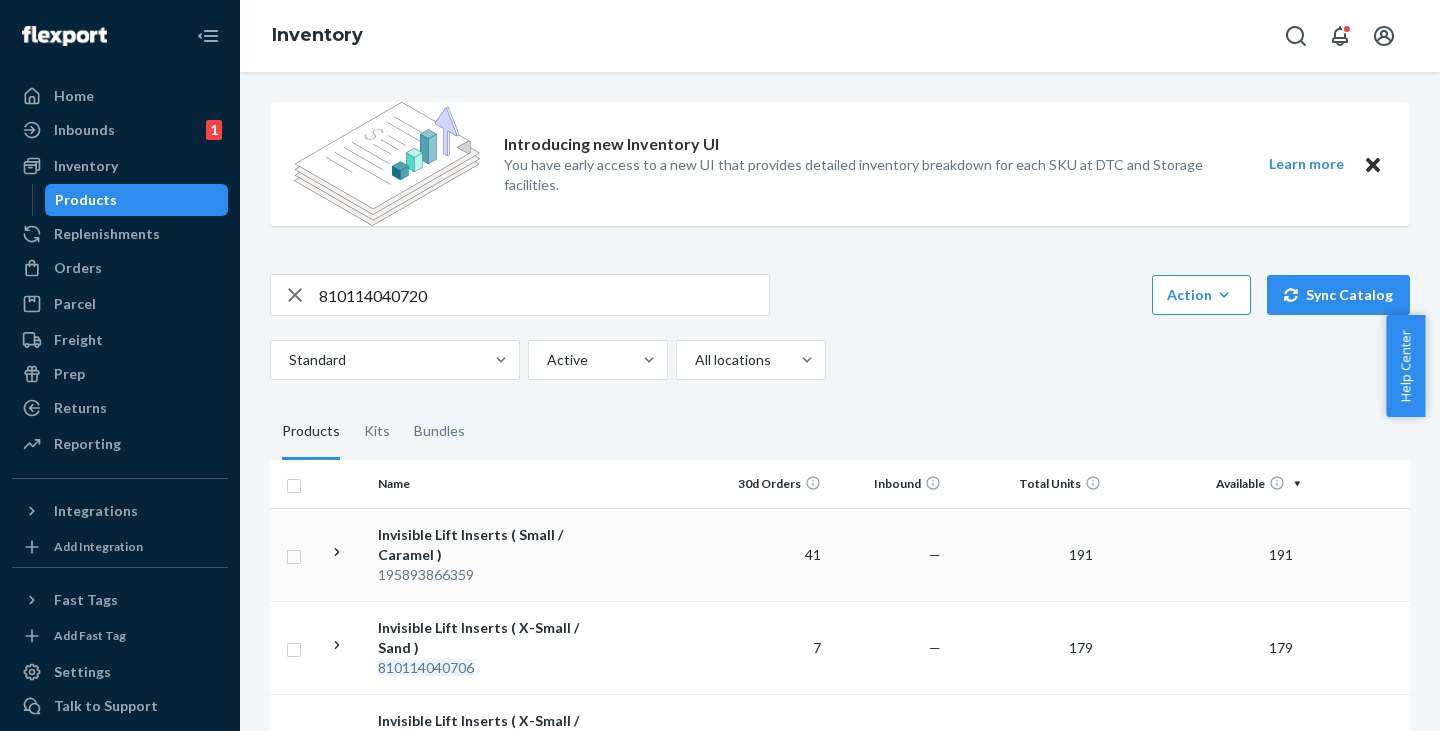 scroll, scrollTop: 359, scrollLeft: 0, axis: vertical 